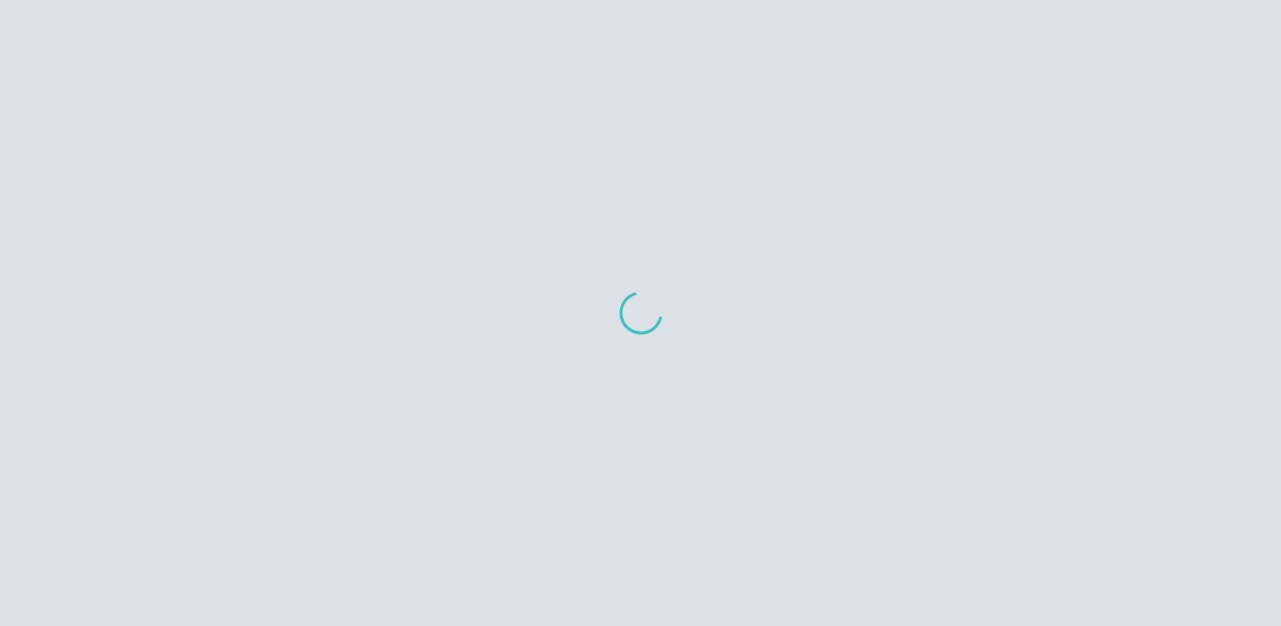 scroll, scrollTop: 0, scrollLeft: 0, axis: both 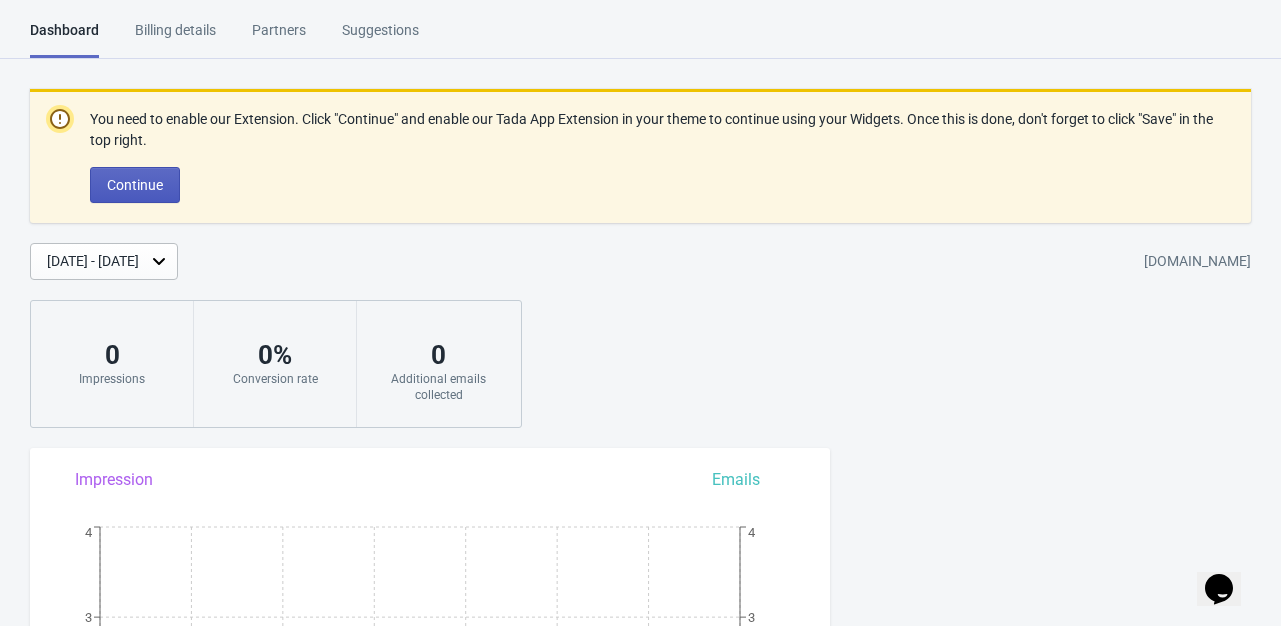 click on "Continue" at bounding box center (135, 185) 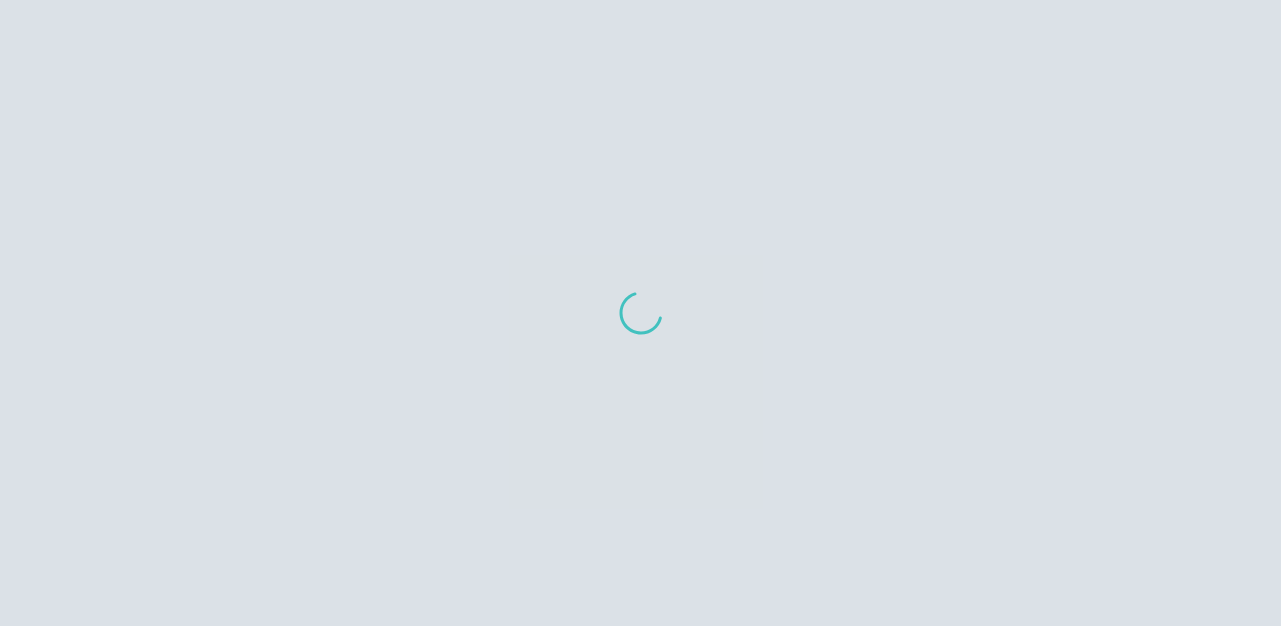 scroll, scrollTop: 0, scrollLeft: 0, axis: both 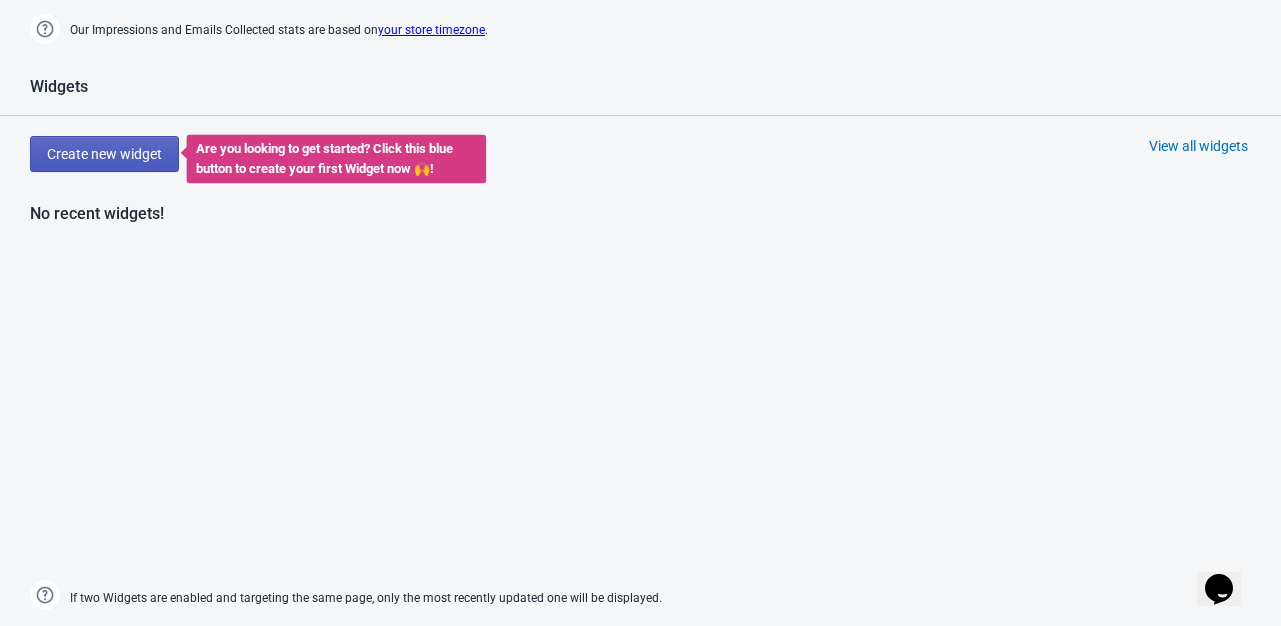 click on "Create new widget" at bounding box center (104, 154) 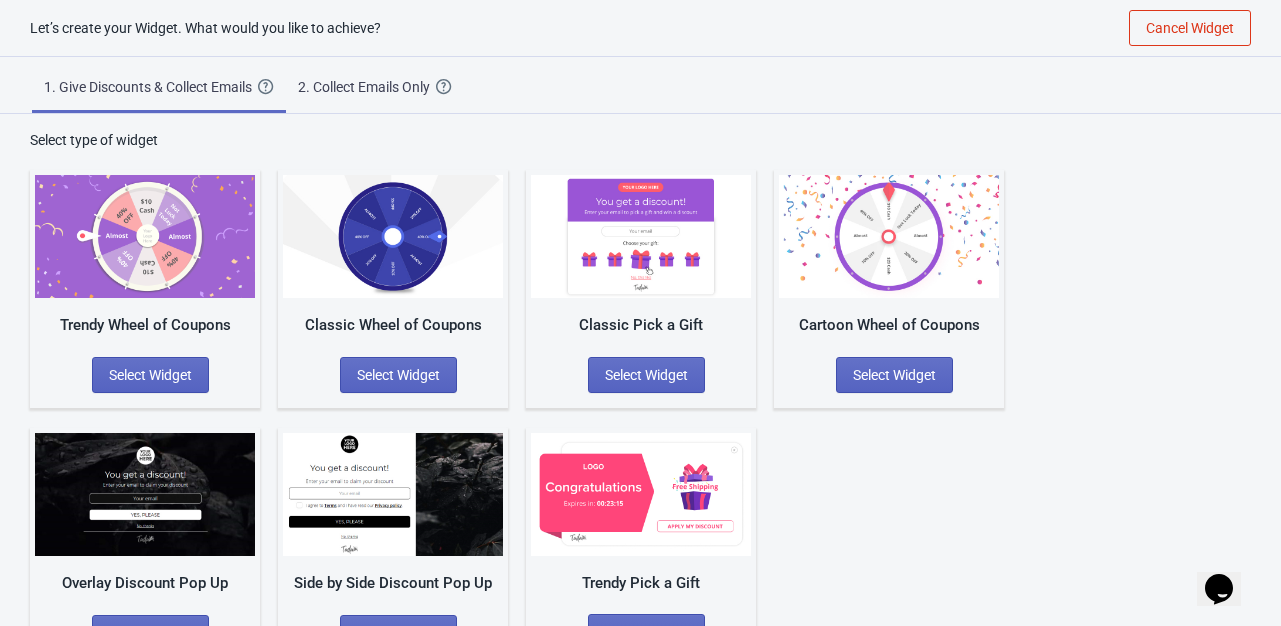 scroll, scrollTop: 59, scrollLeft: 0, axis: vertical 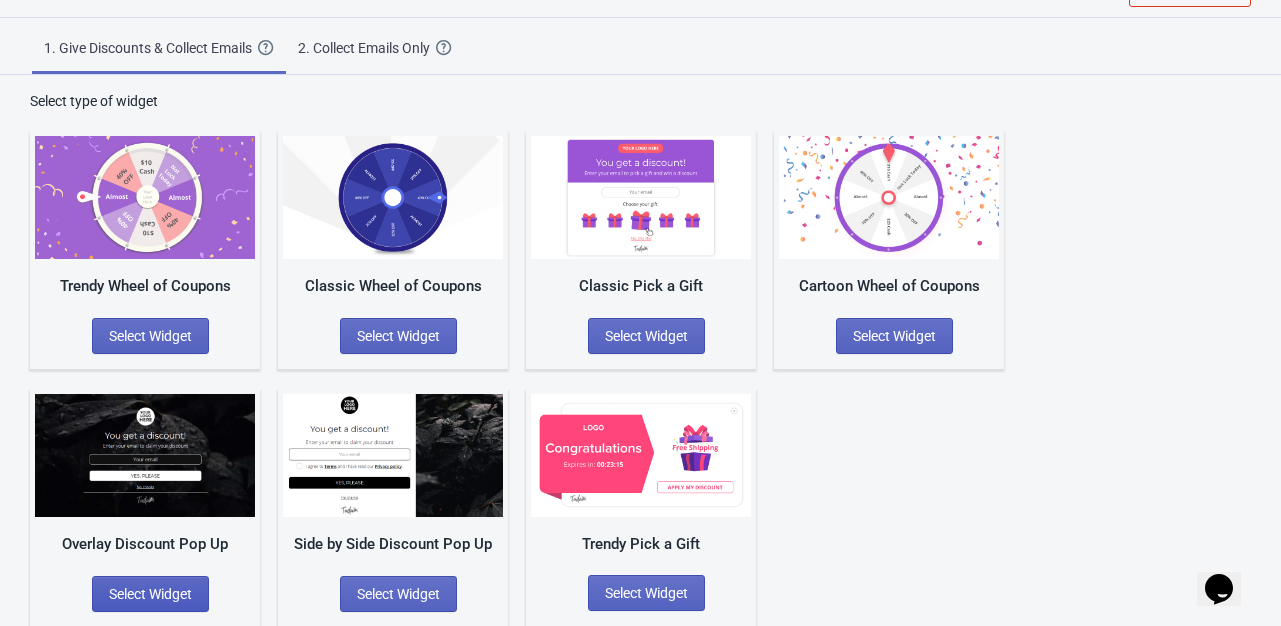 click on "Select Widget" at bounding box center [150, 594] 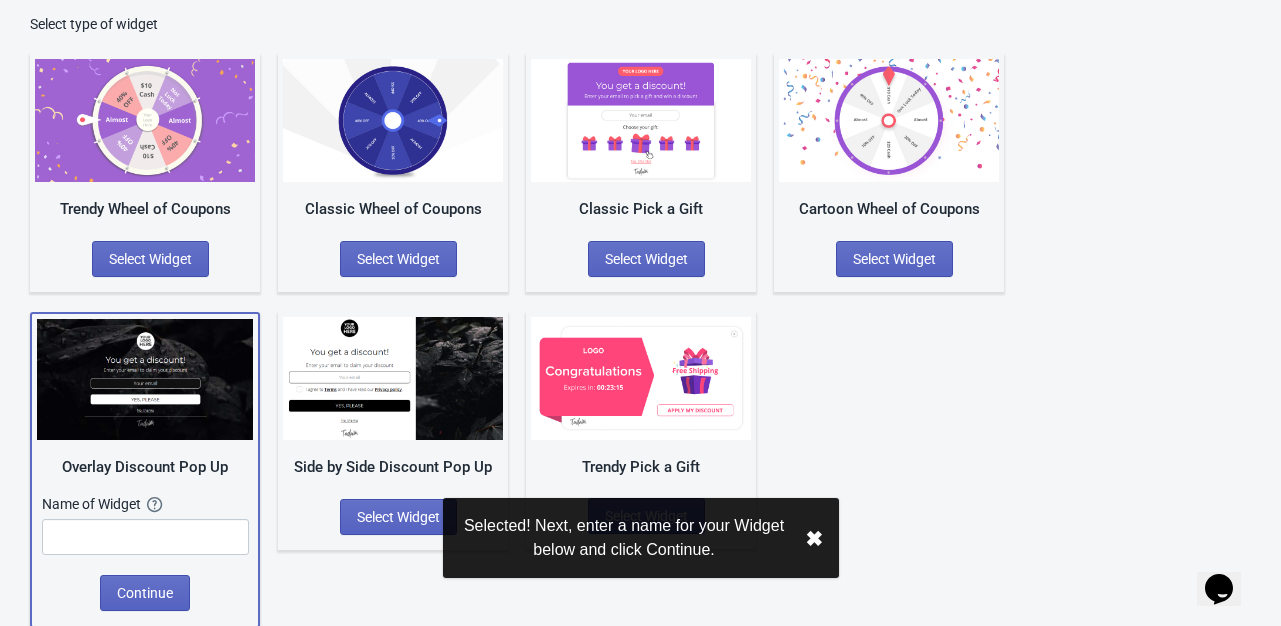 scroll, scrollTop: 136, scrollLeft: 0, axis: vertical 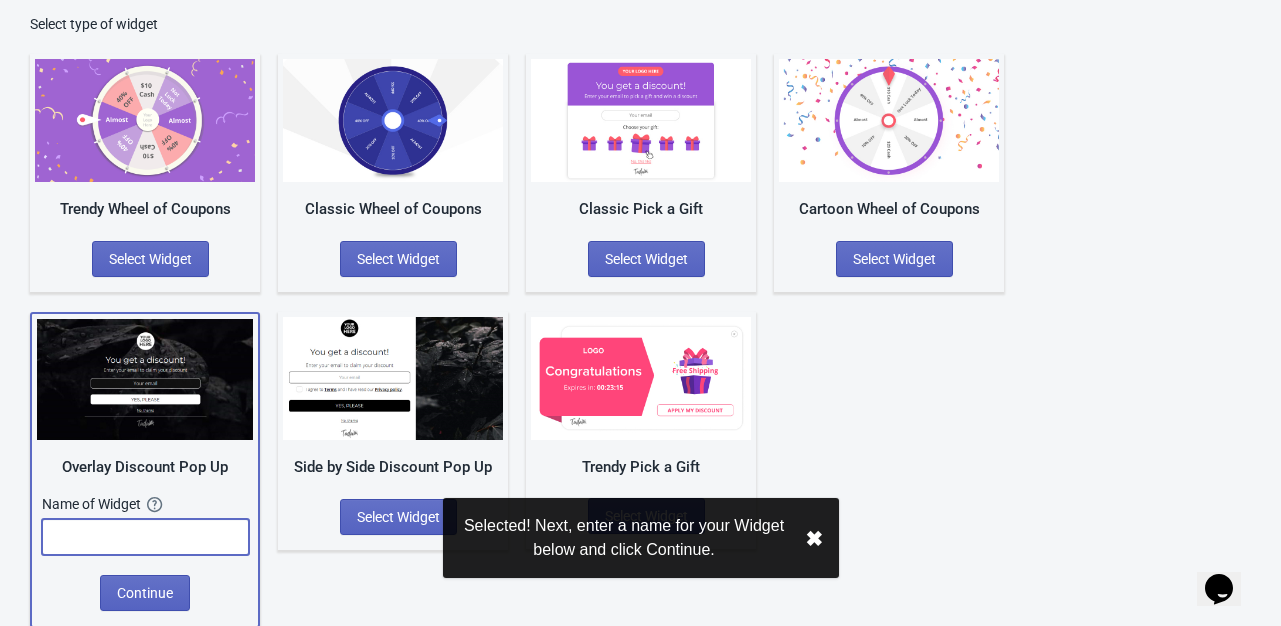 click at bounding box center (145, 537) 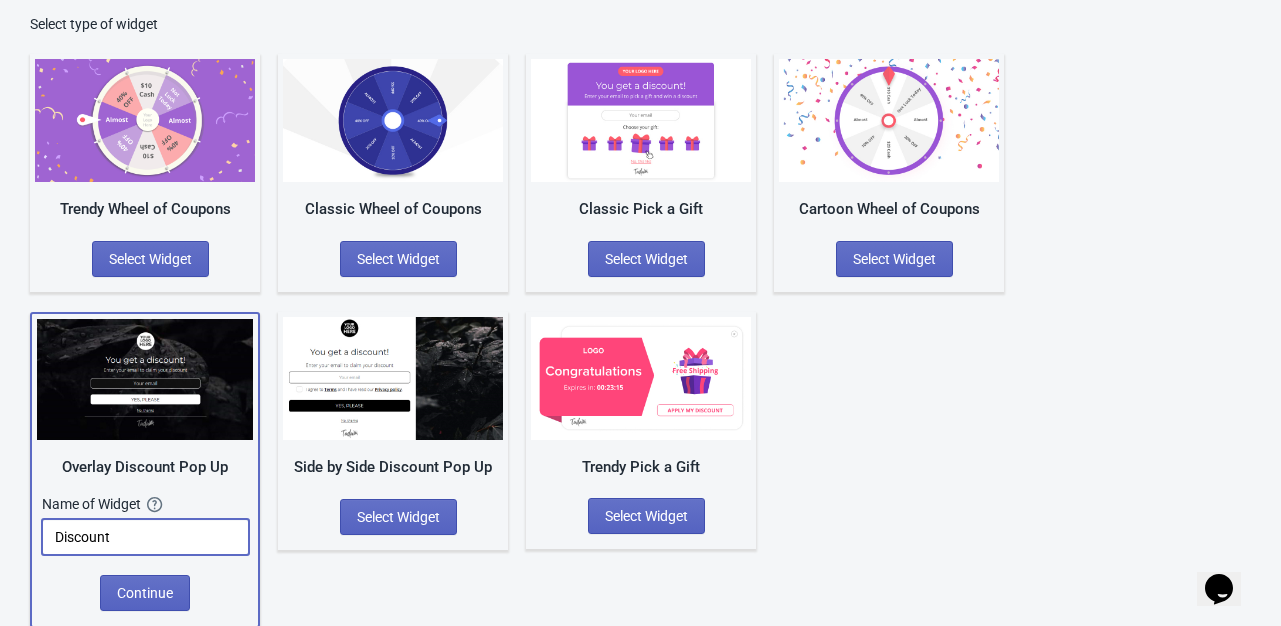 type on "Discount" 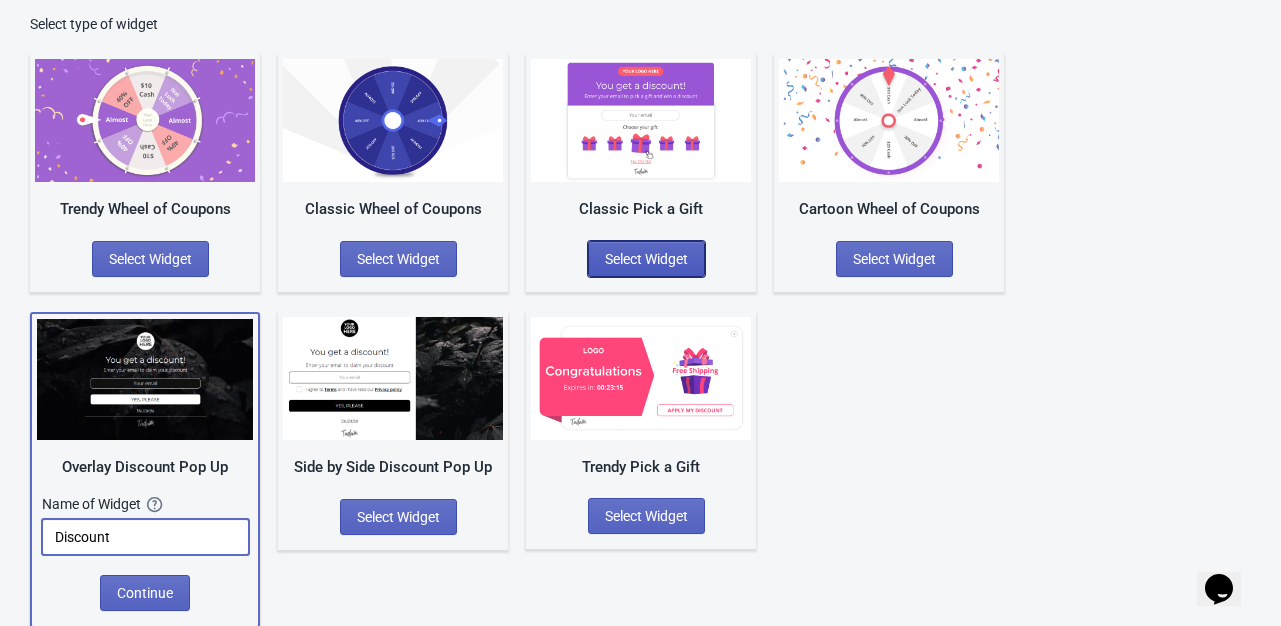 click on "Select Widget" at bounding box center (646, 259) 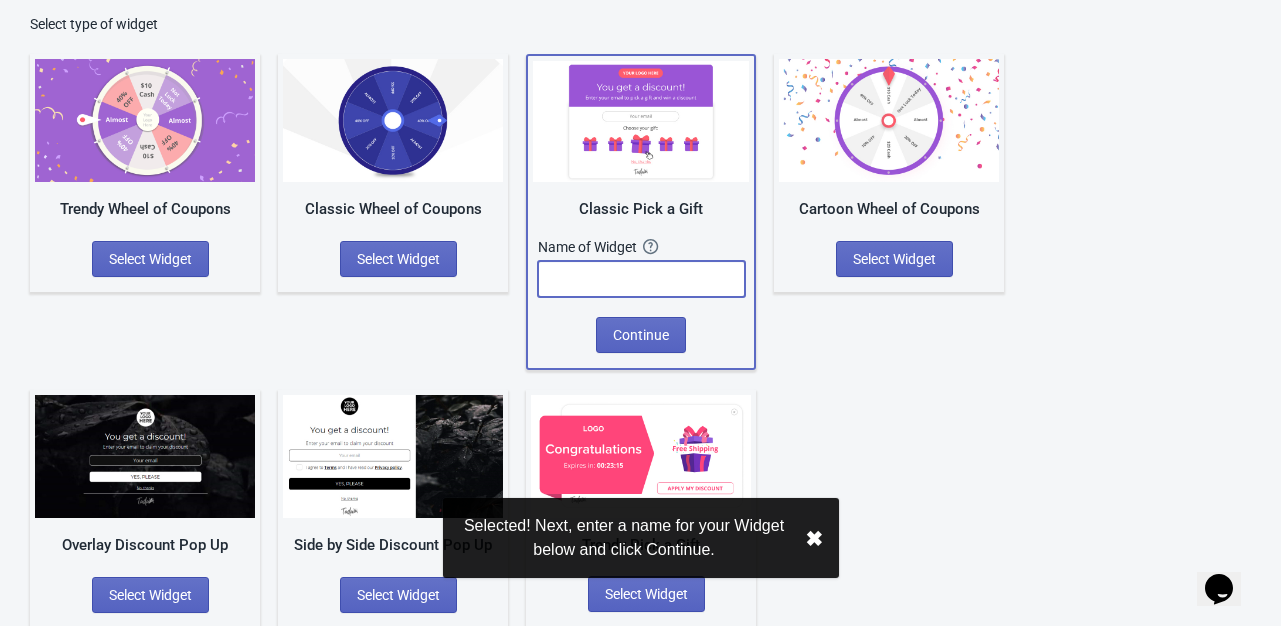 click at bounding box center [641, 279] 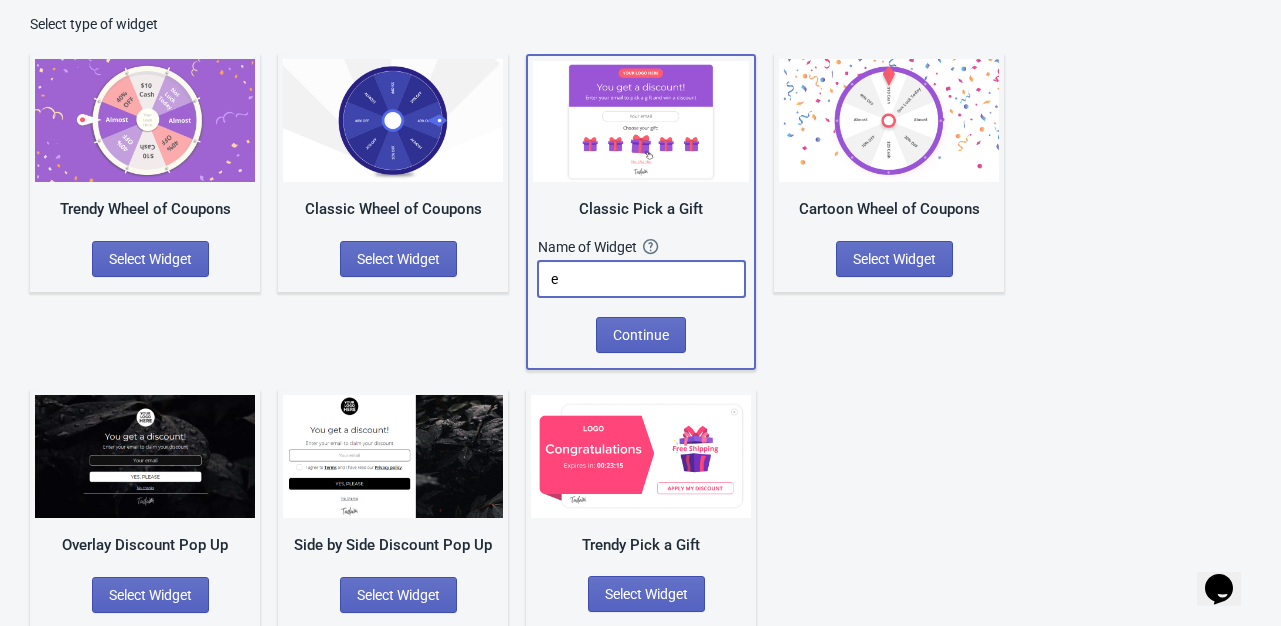 type on "e" 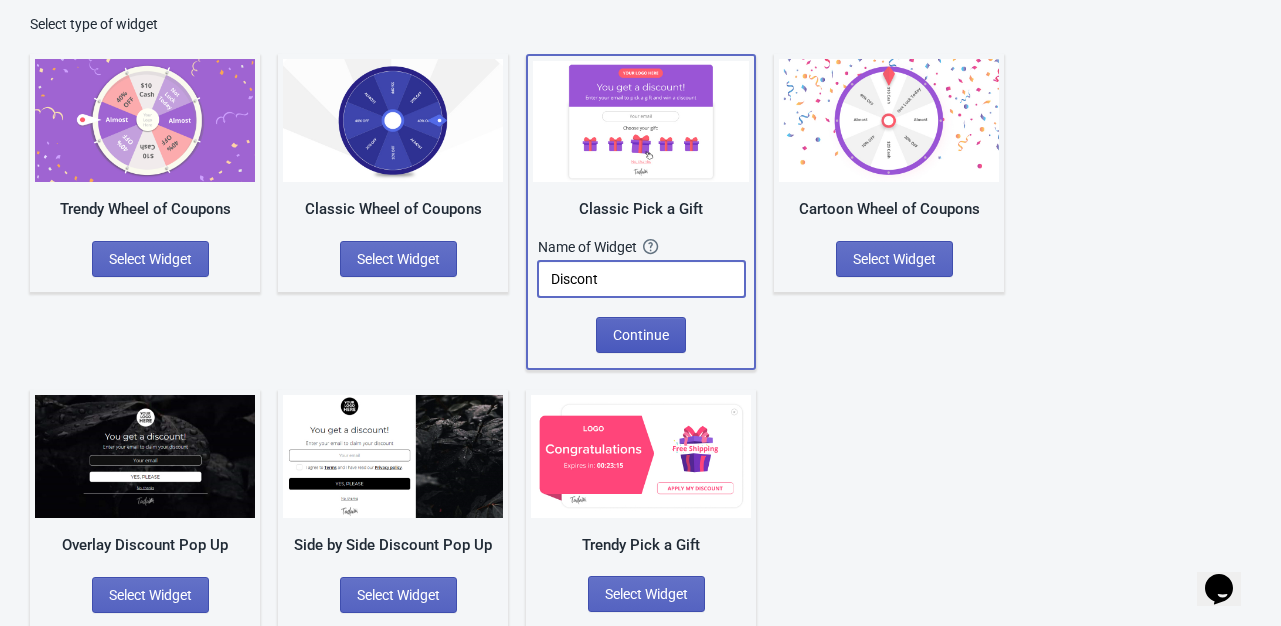 type on "Discont" 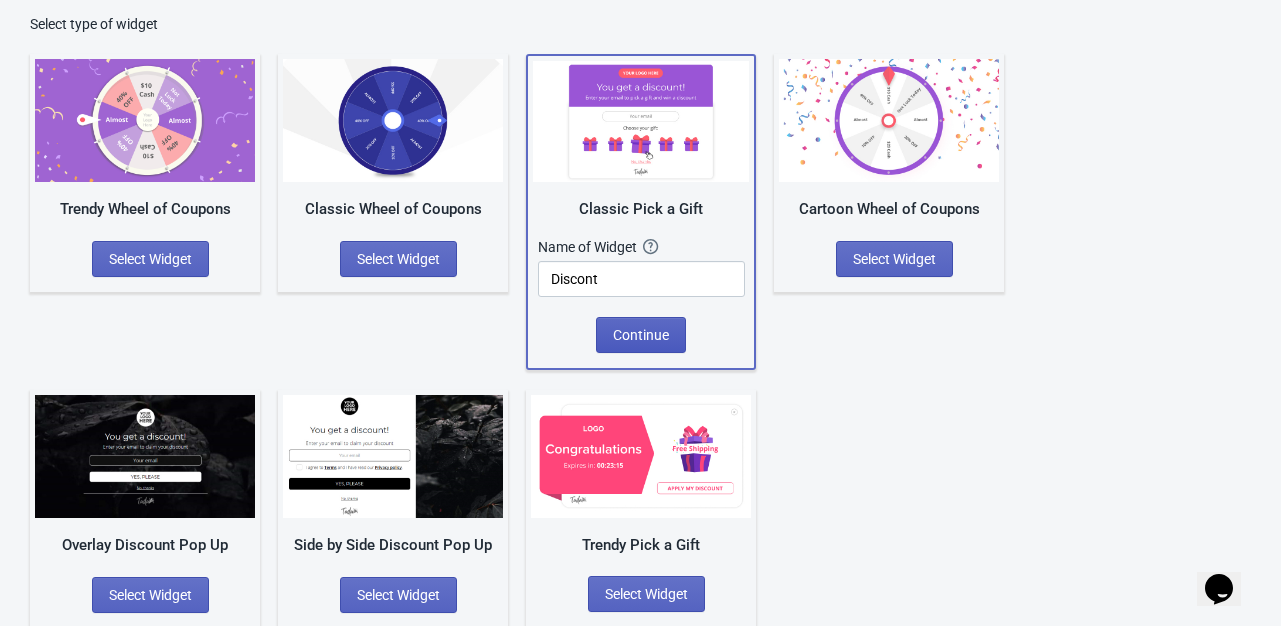 click on "Continue" at bounding box center (641, 335) 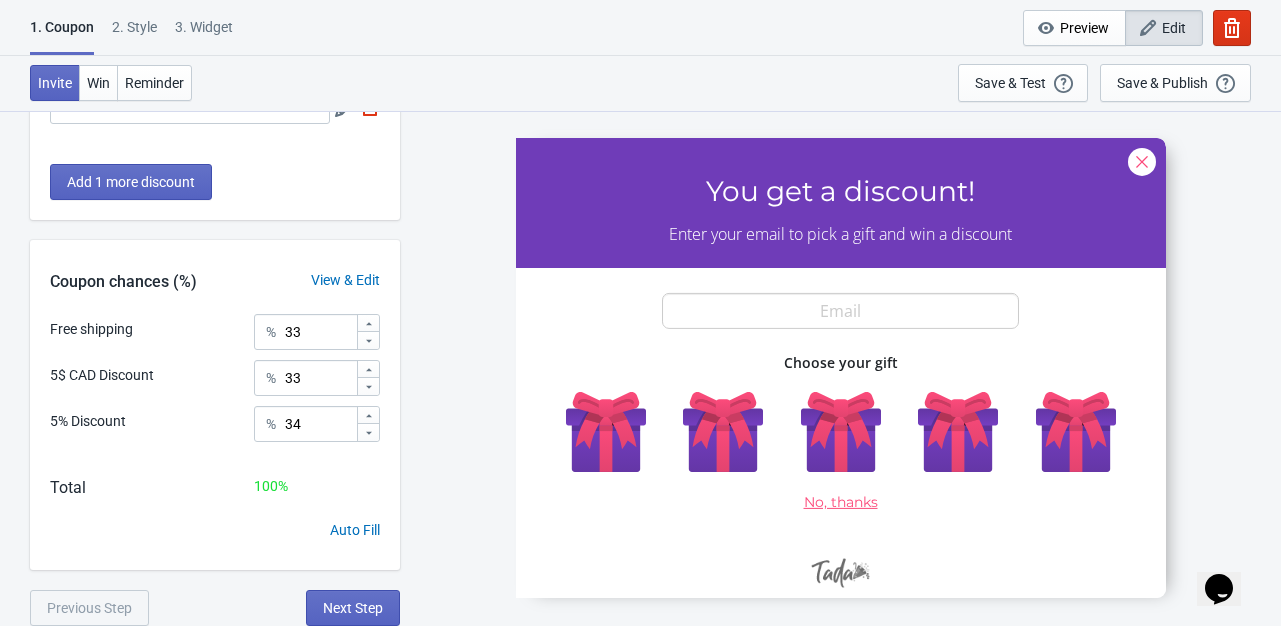 scroll, scrollTop: 0, scrollLeft: 0, axis: both 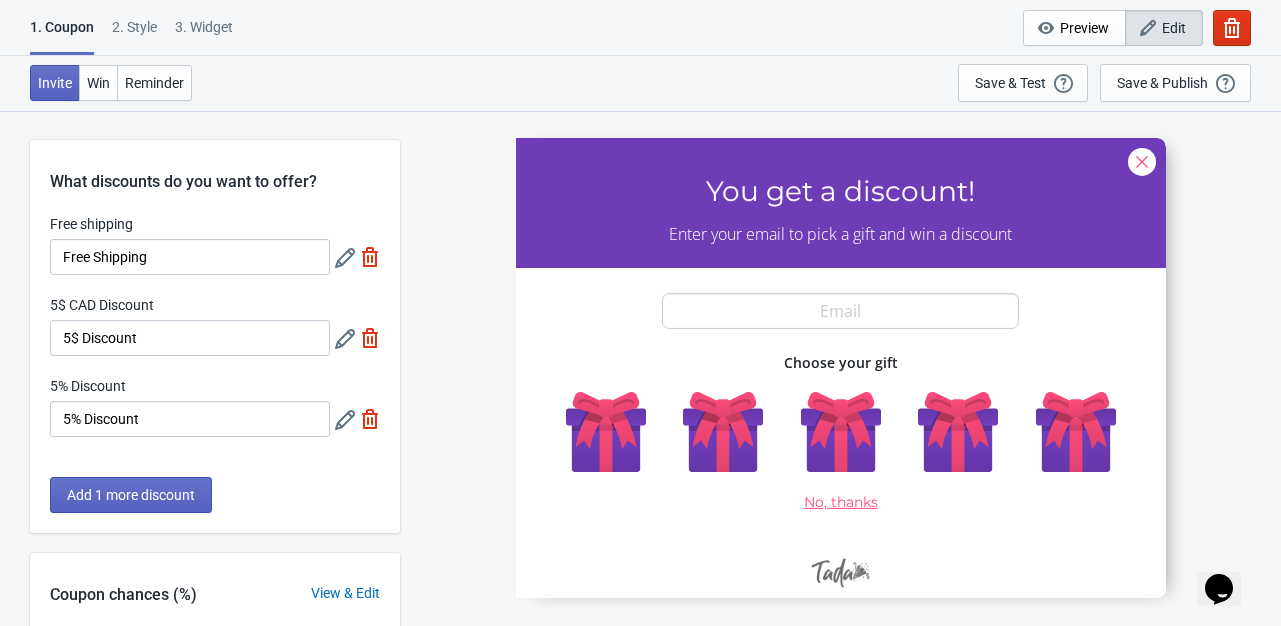 click on "2 . Style" at bounding box center [134, 34] 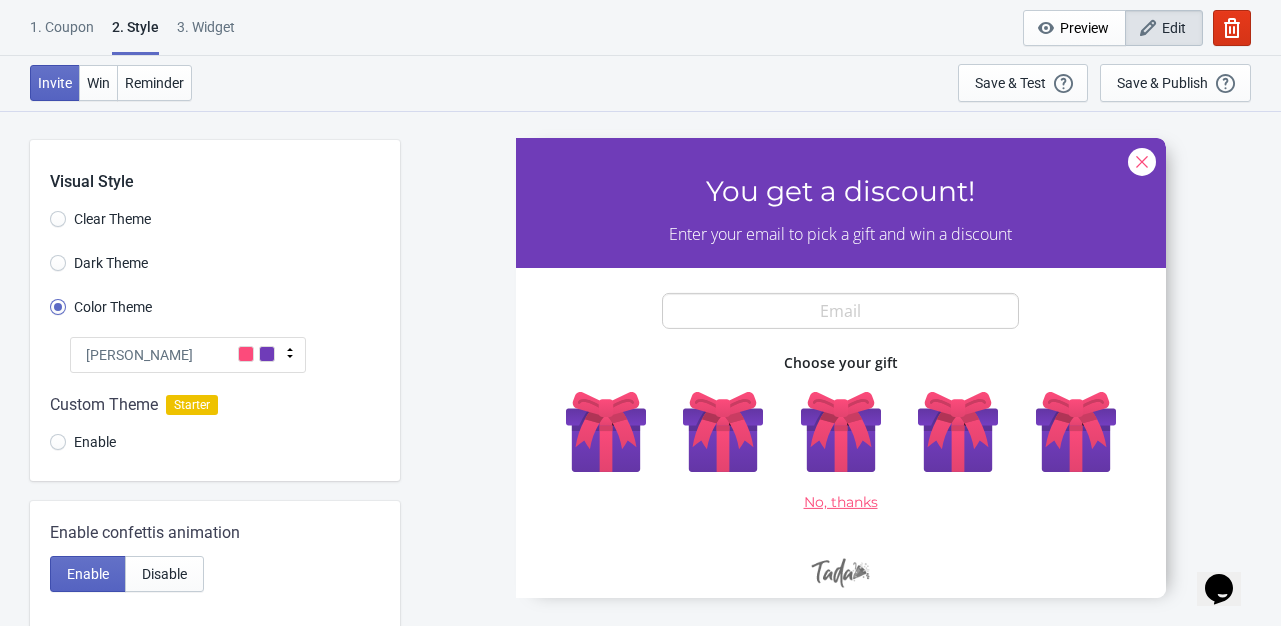 click on "3. Widget" at bounding box center (206, 34) 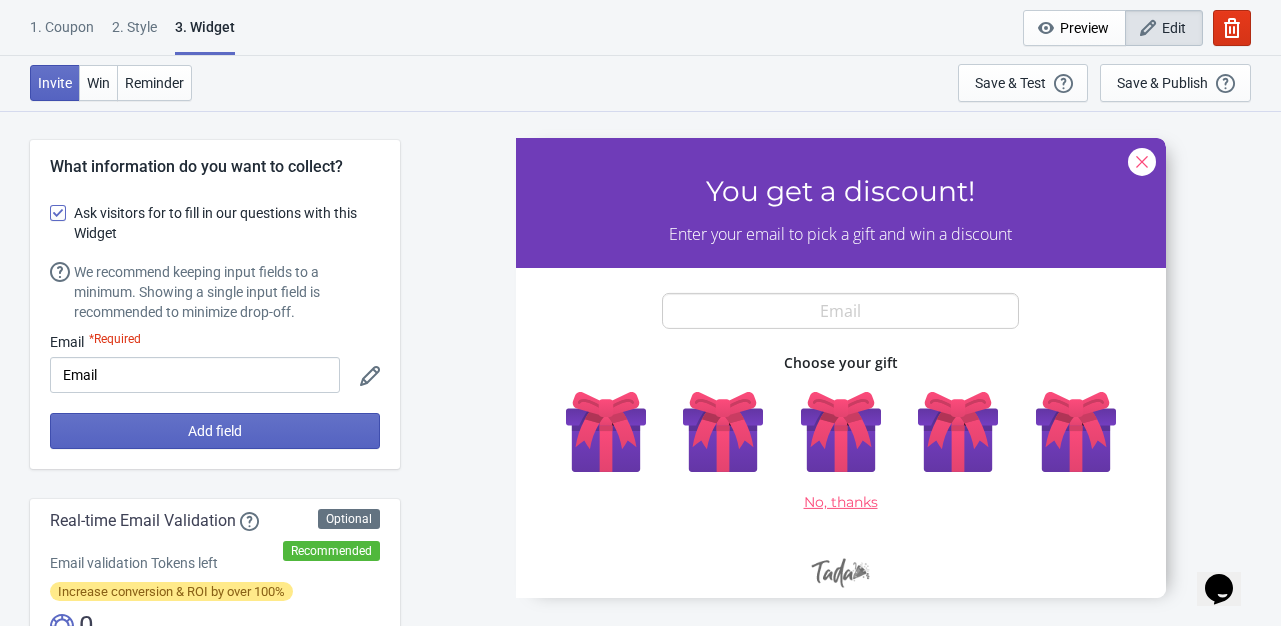 click on "2 . Style" at bounding box center [134, 34] 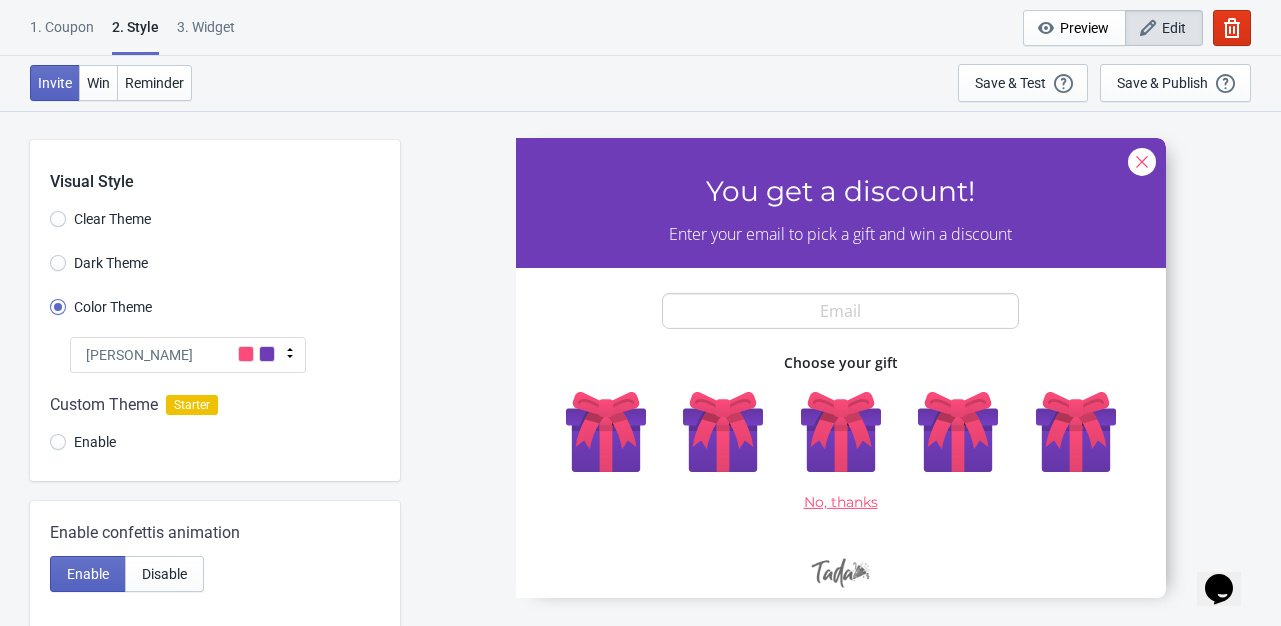 click at bounding box center (215, 427) 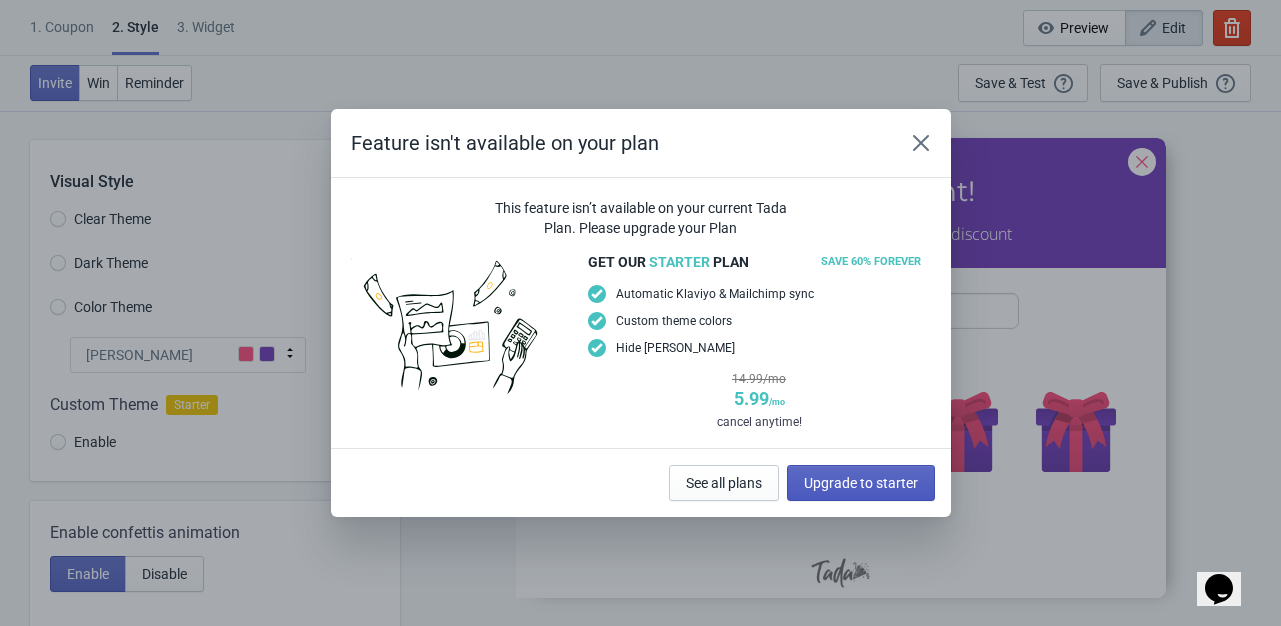 click on "Upgrade to starter" at bounding box center [861, 483] 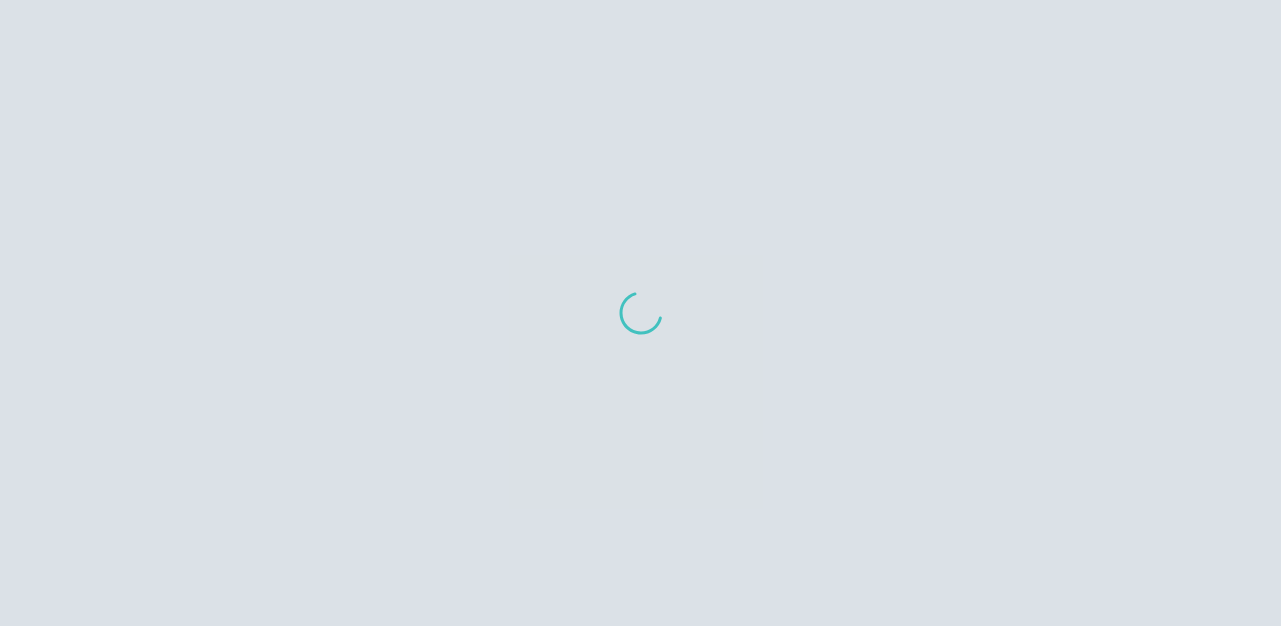 scroll, scrollTop: 0, scrollLeft: 0, axis: both 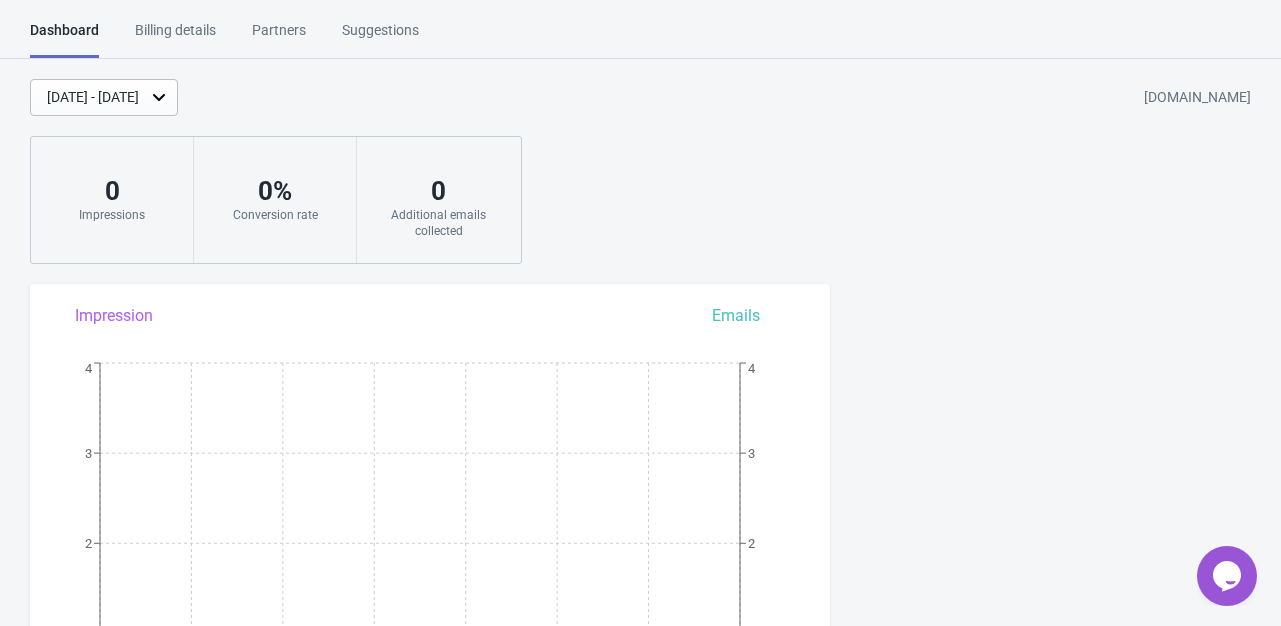 click on "Dashboard Billing details Partners Suggestions" at bounding box center (242, 39) 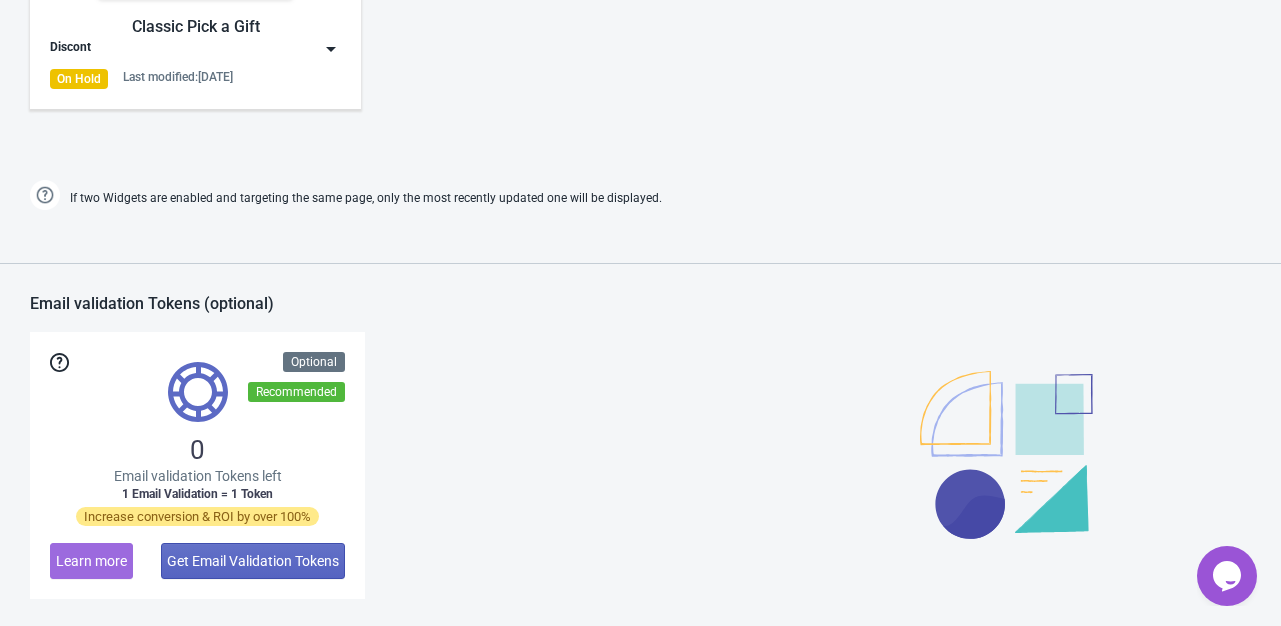scroll, scrollTop: 800, scrollLeft: 0, axis: vertical 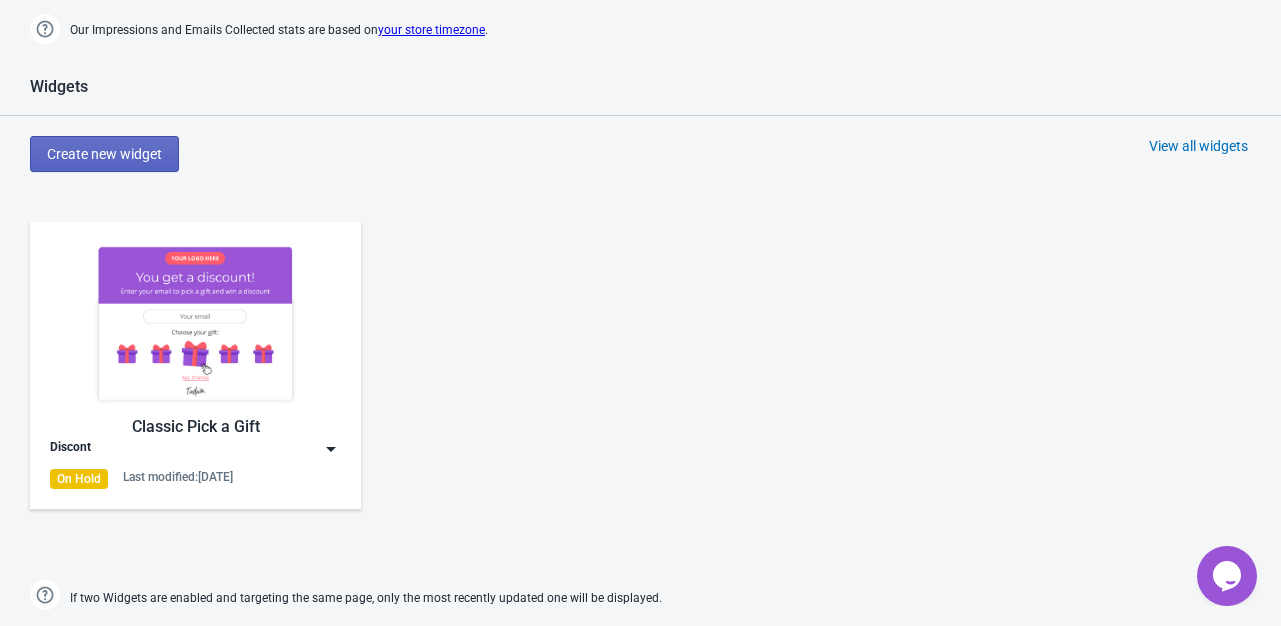 click at bounding box center [195, 323] 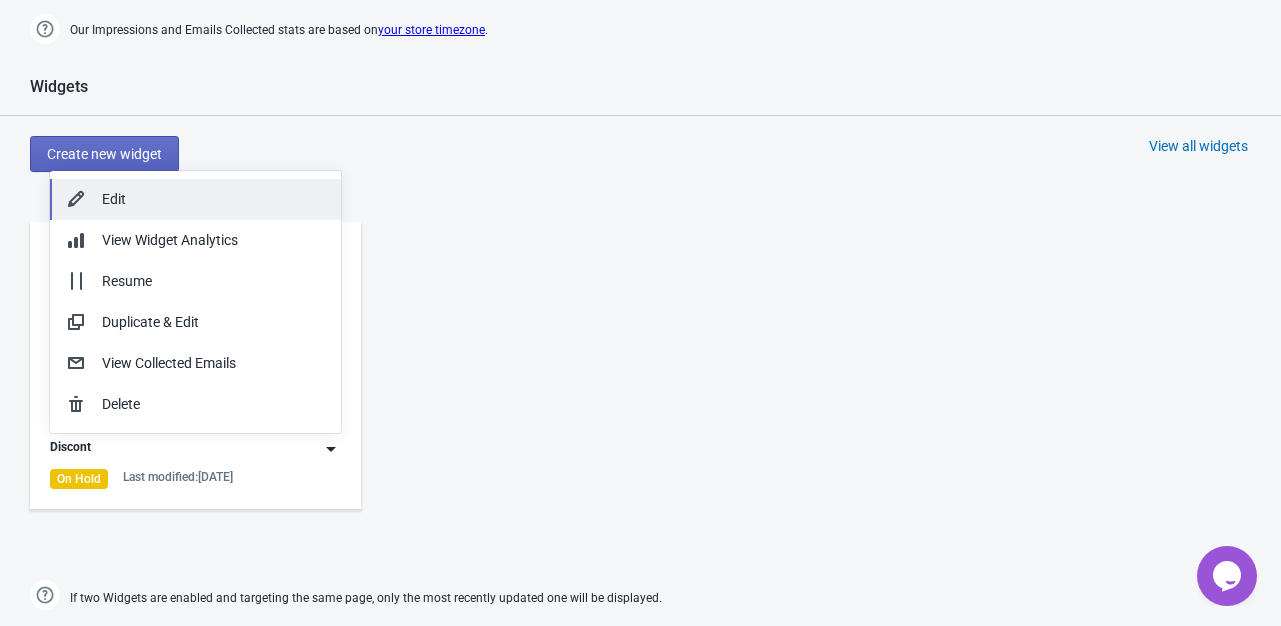 click on "Edit" at bounding box center (213, 199) 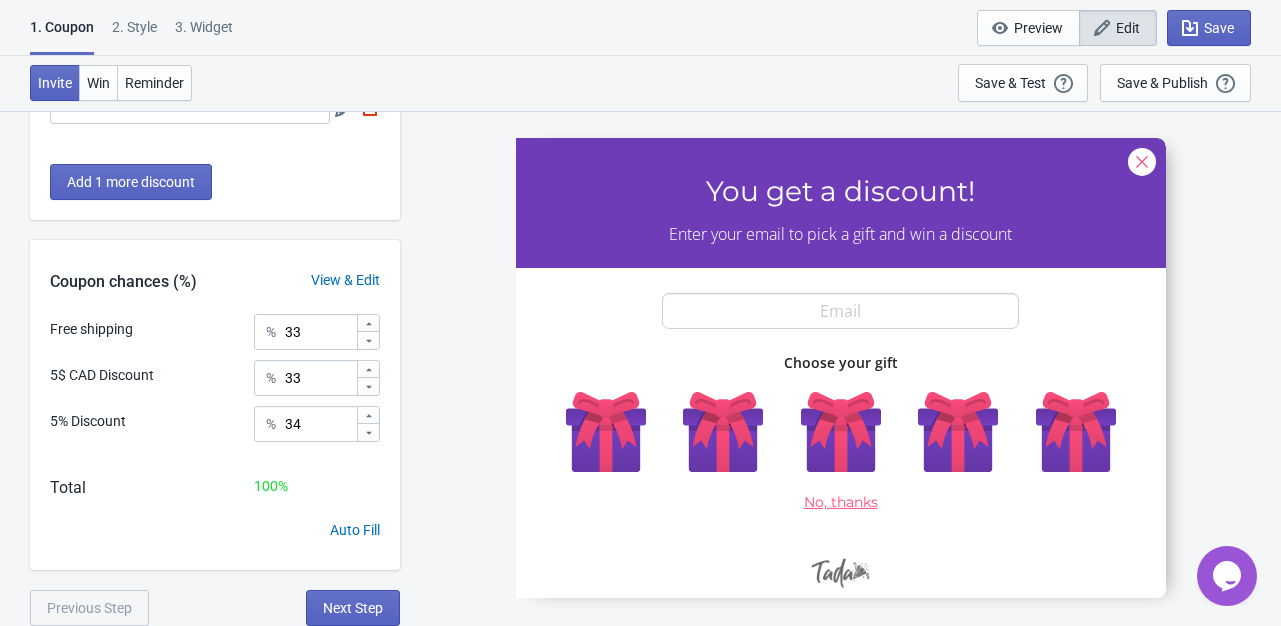 scroll, scrollTop: 0, scrollLeft: 0, axis: both 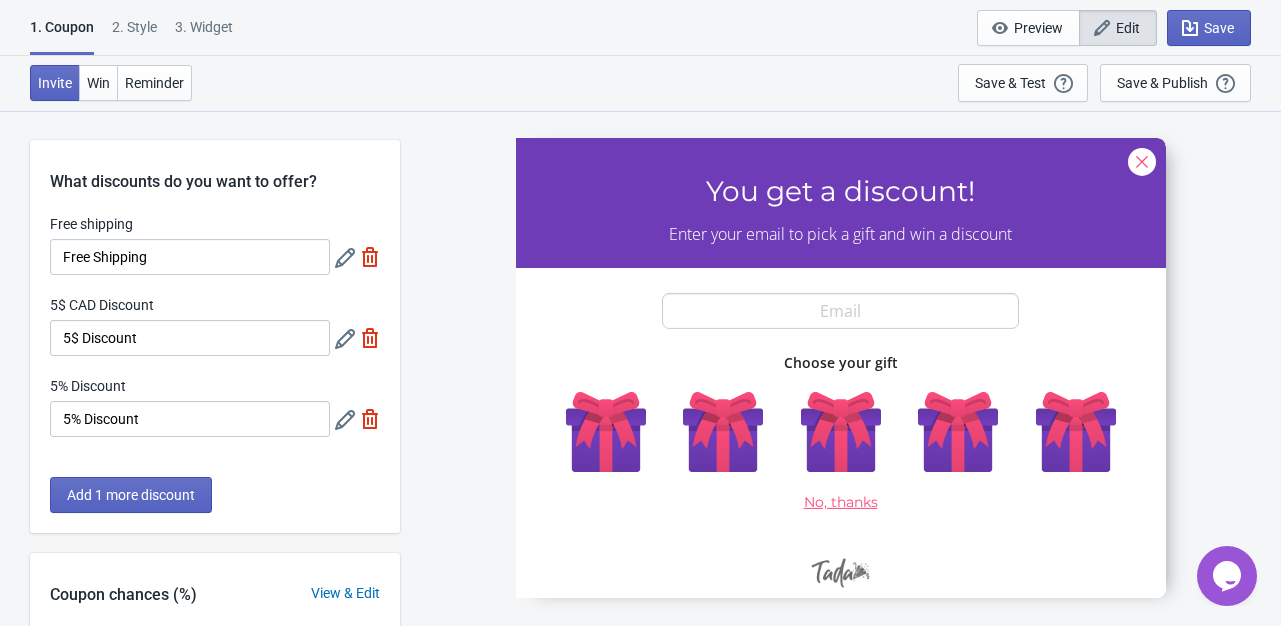 click at bounding box center (841, 367) 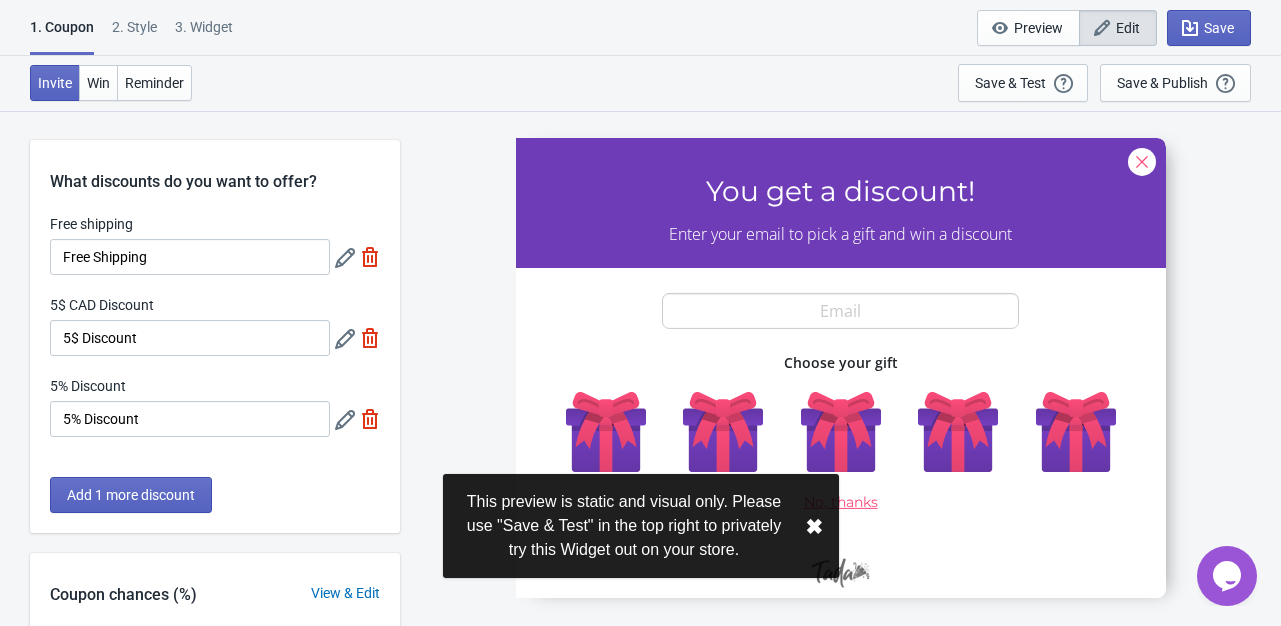click at bounding box center [841, 367] 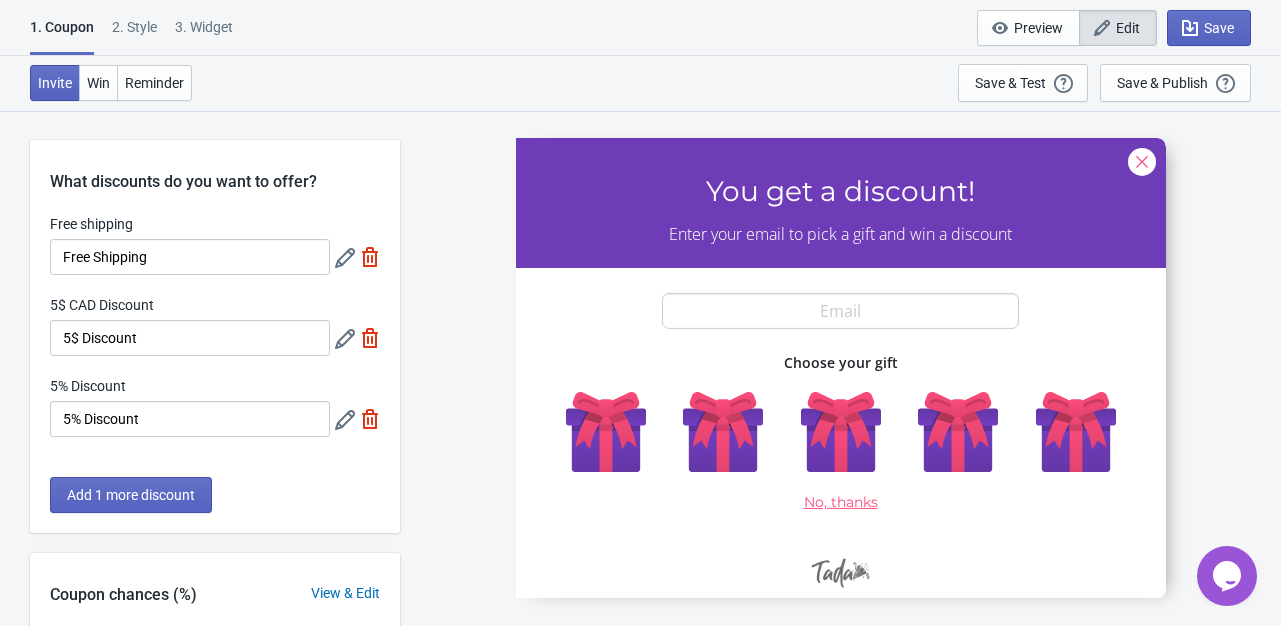 click at bounding box center [841, 367] 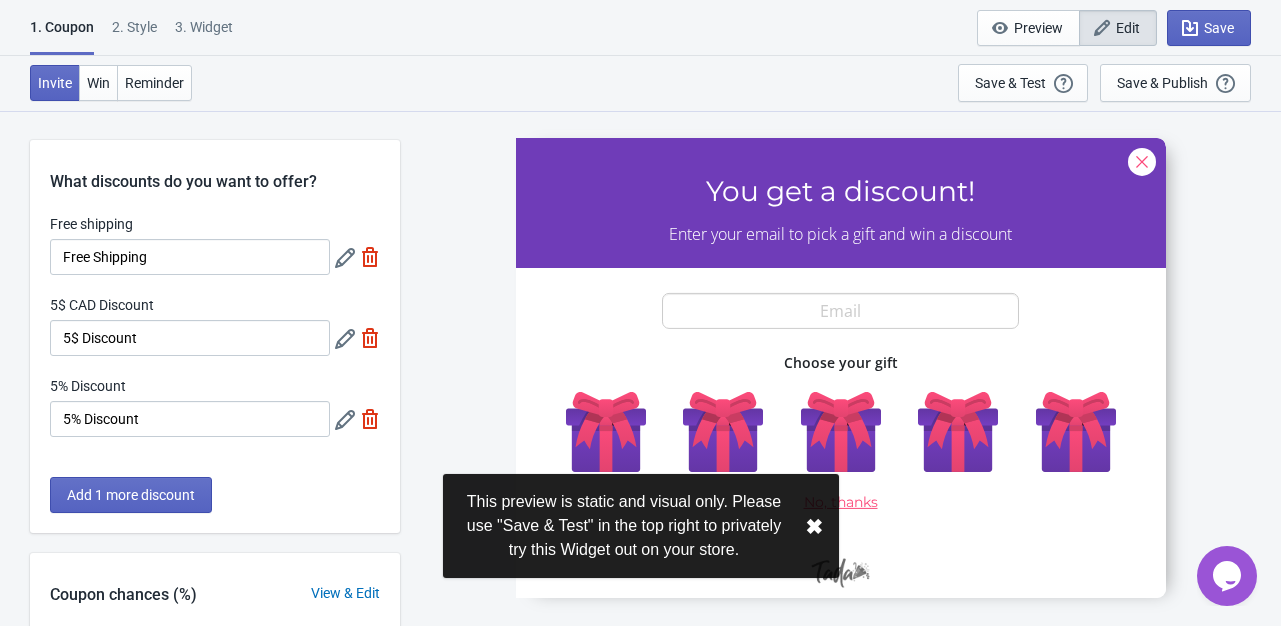 click at bounding box center [841, 367] 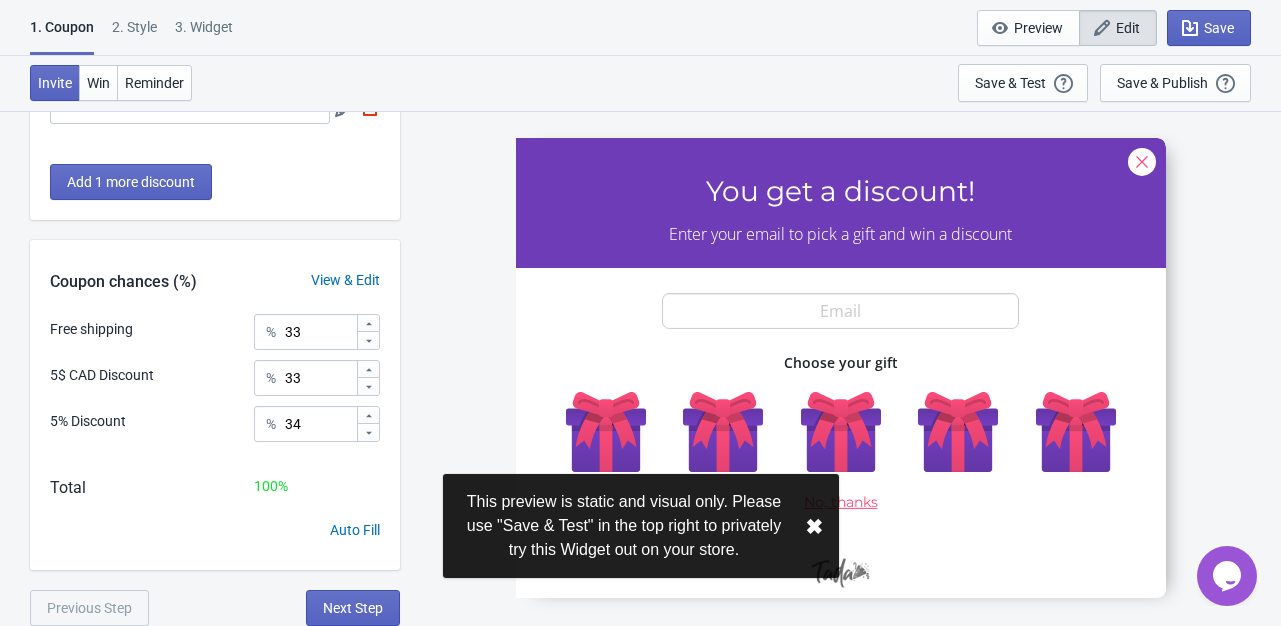scroll, scrollTop: 0, scrollLeft: 0, axis: both 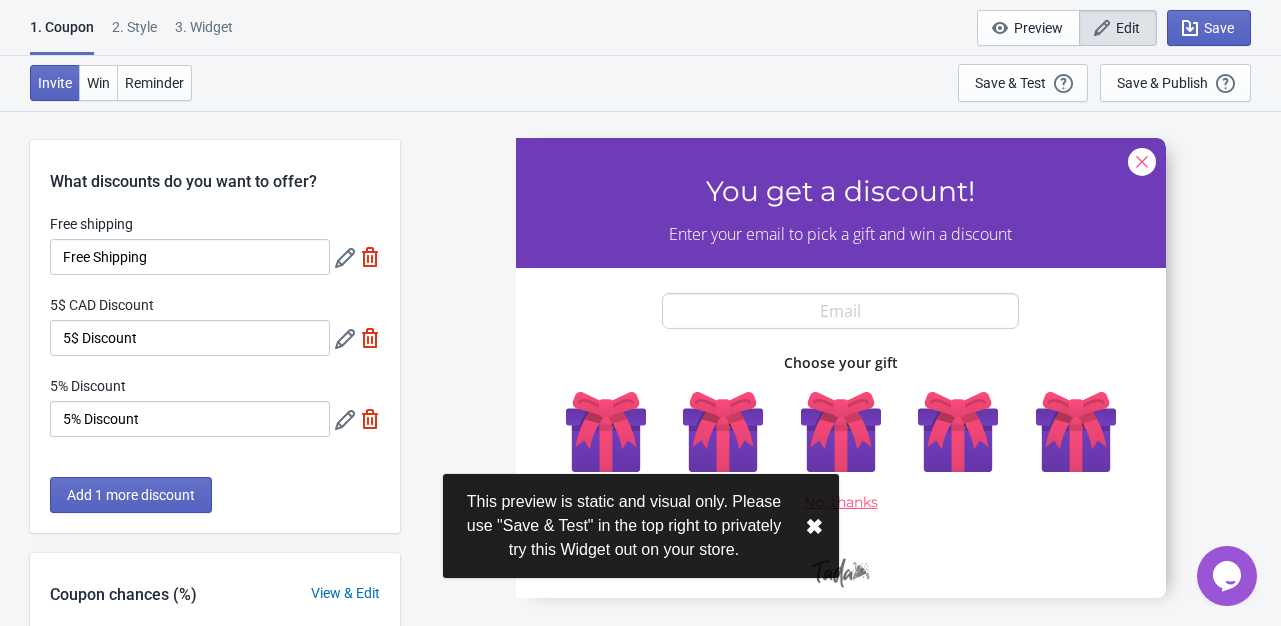 click on "1. Coupon 2 . Style 3. Widget" at bounding box center (135, 36) 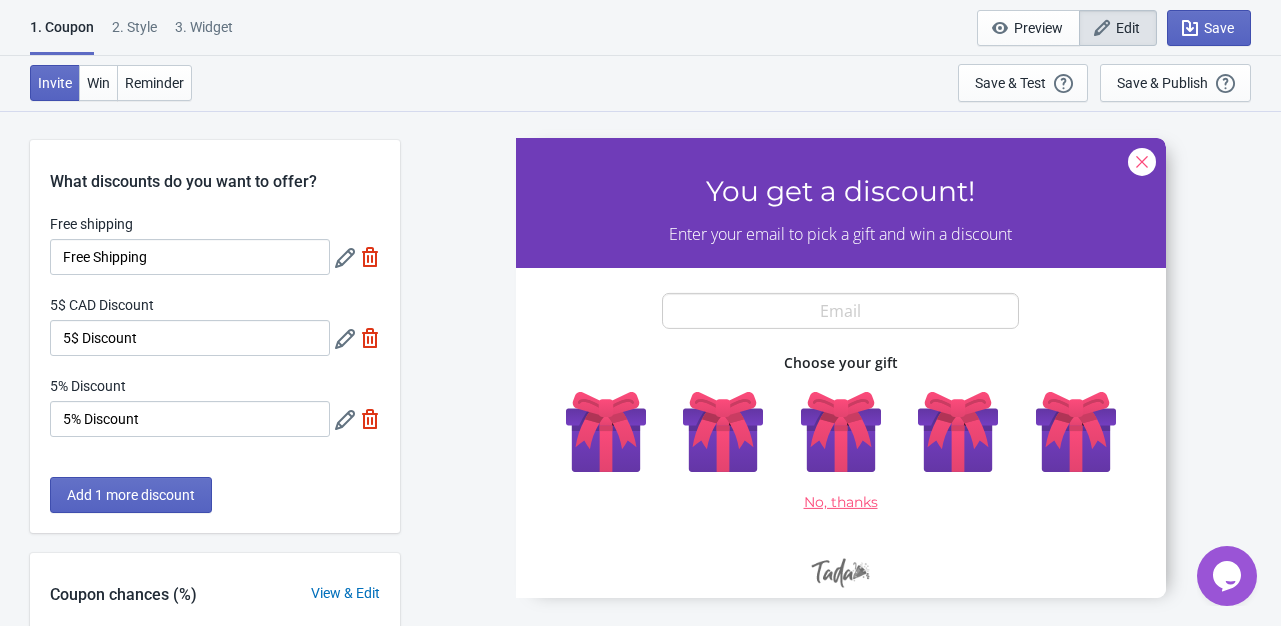click on "3. Widget" at bounding box center (204, 34) 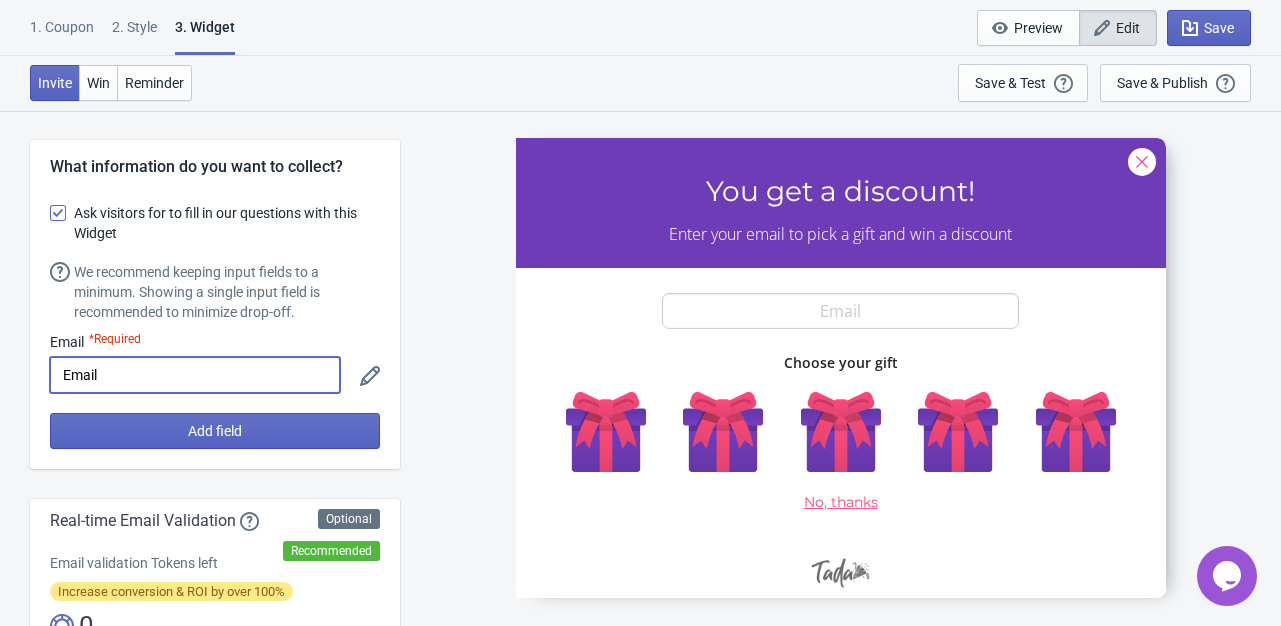 click on "Email" at bounding box center [195, 375] 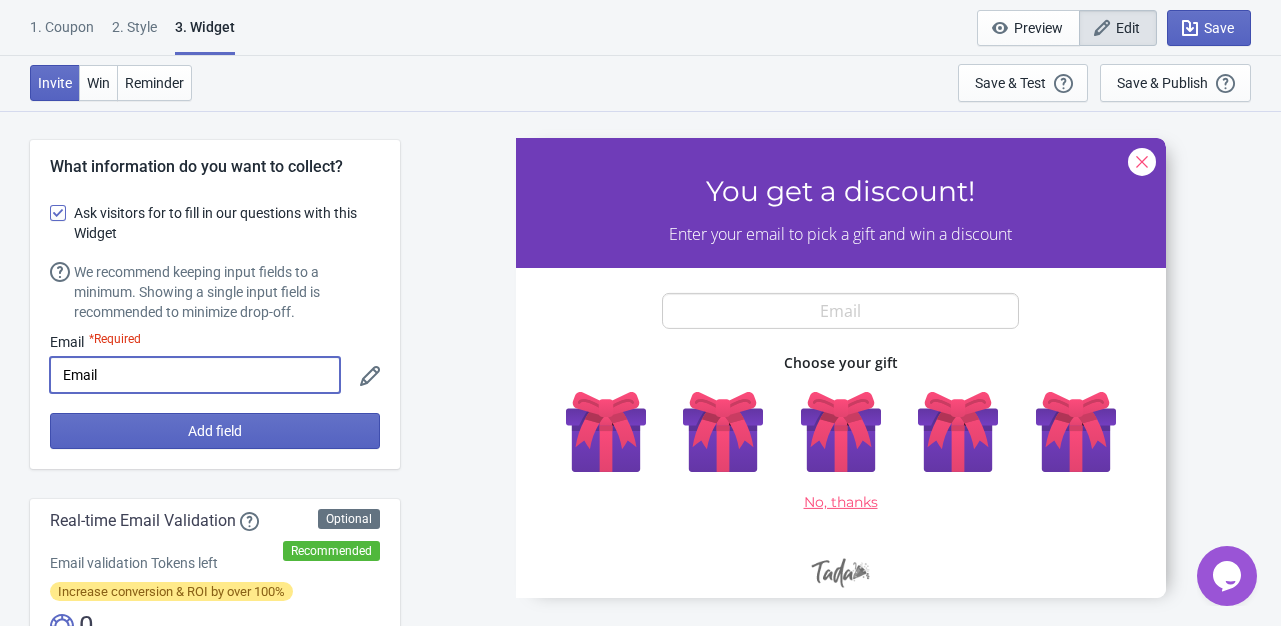 scroll, scrollTop: 400, scrollLeft: 0, axis: vertical 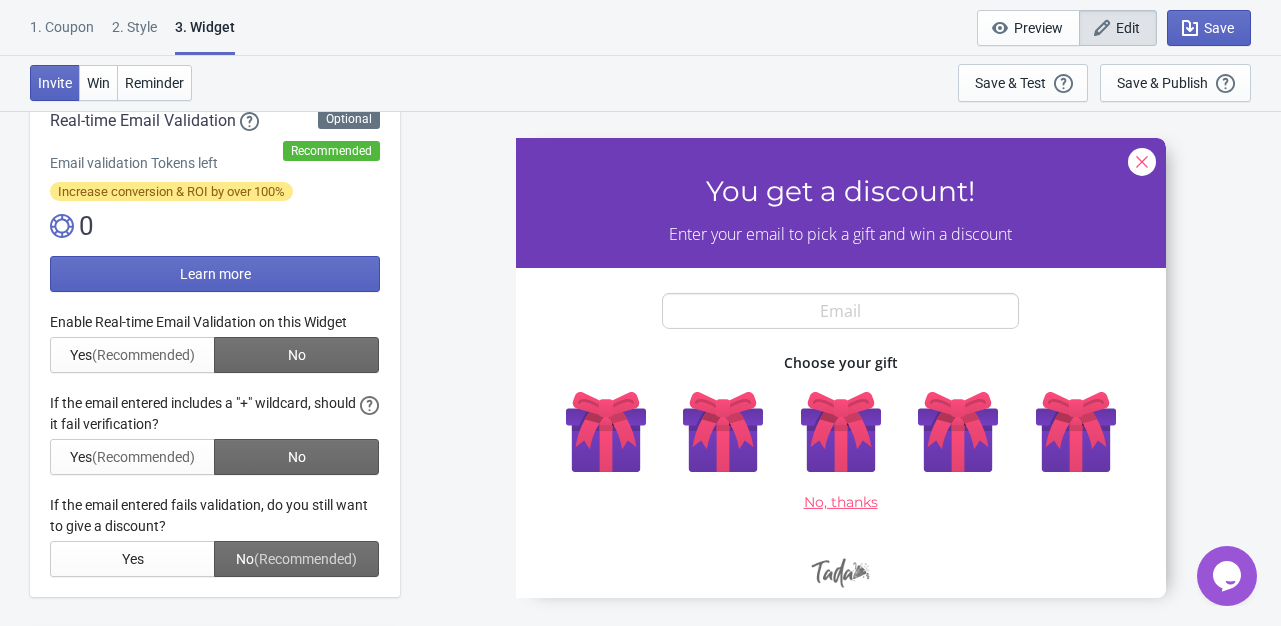 click at bounding box center [215, 444] 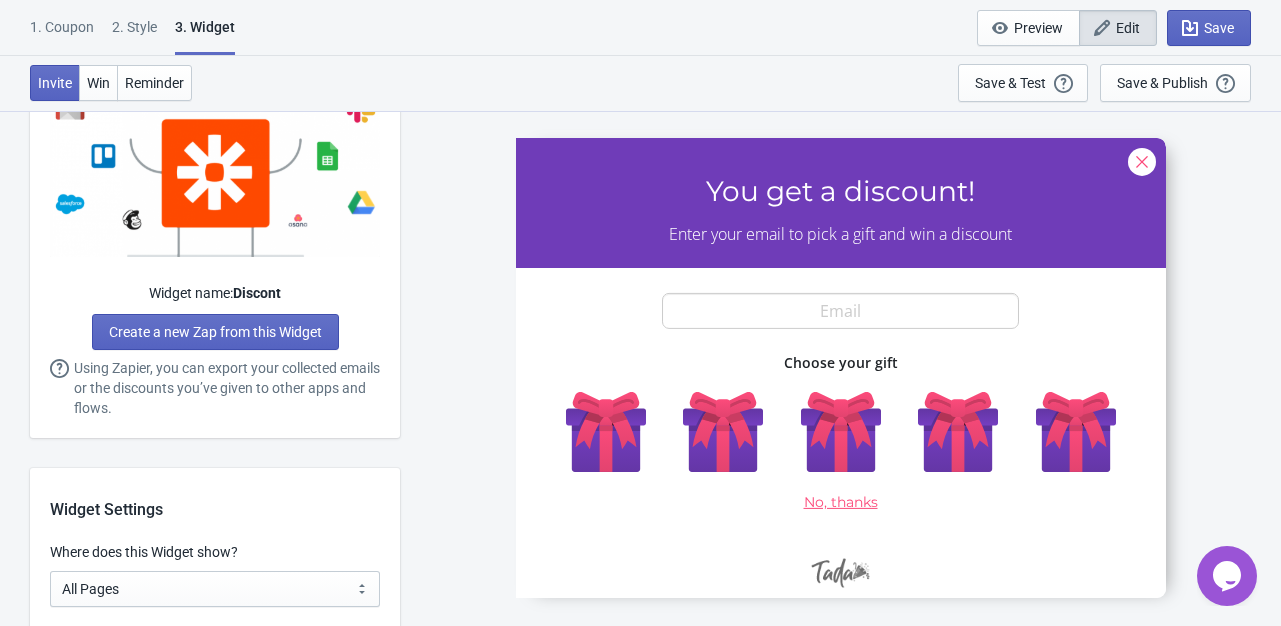 scroll, scrollTop: 1600, scrollLeft: 0, axis: vertical 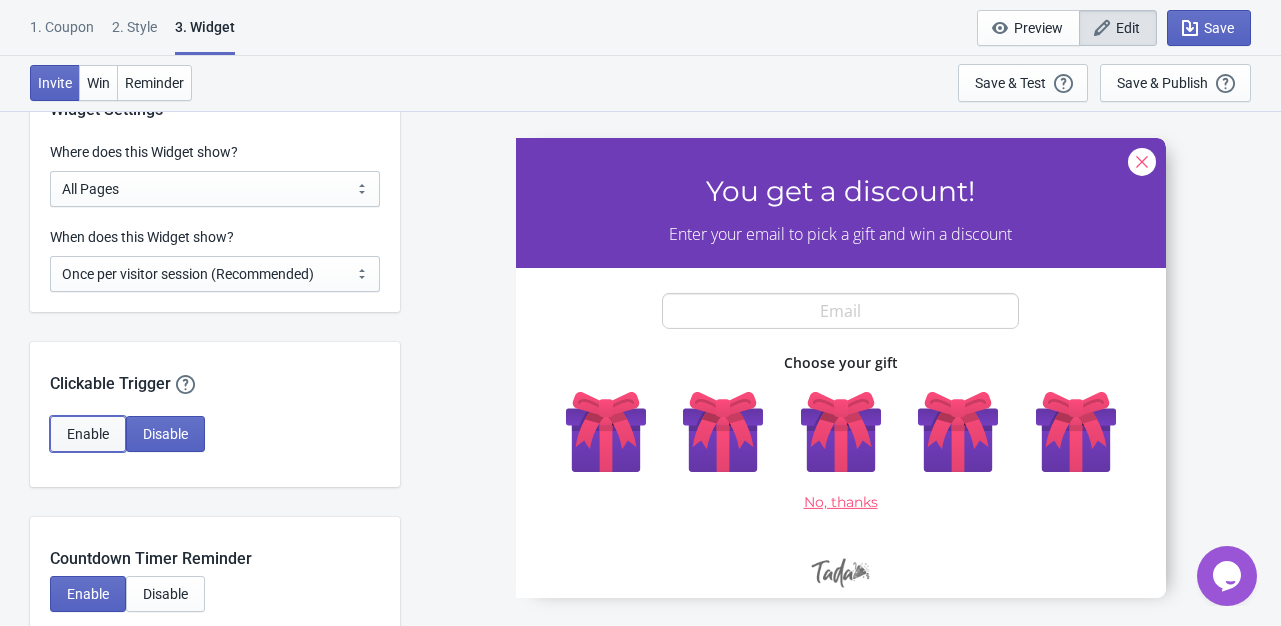 click on "Enable" at bounding box center [88, 434] 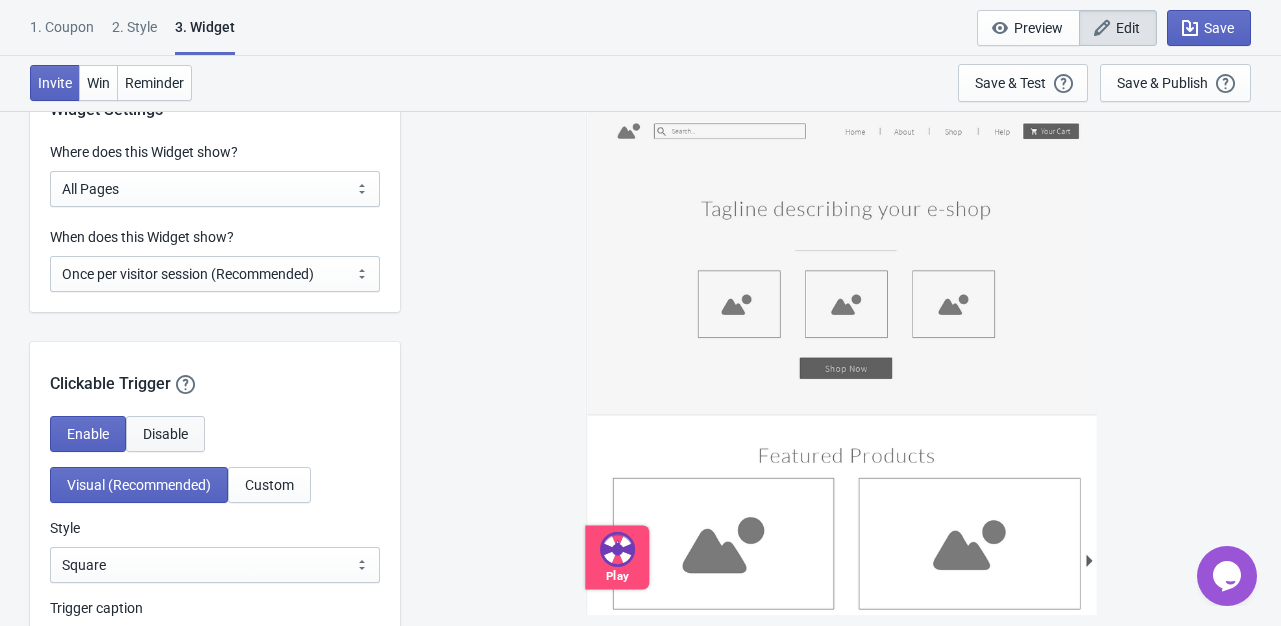 click on "Disable" at bounding box center [165, 434] 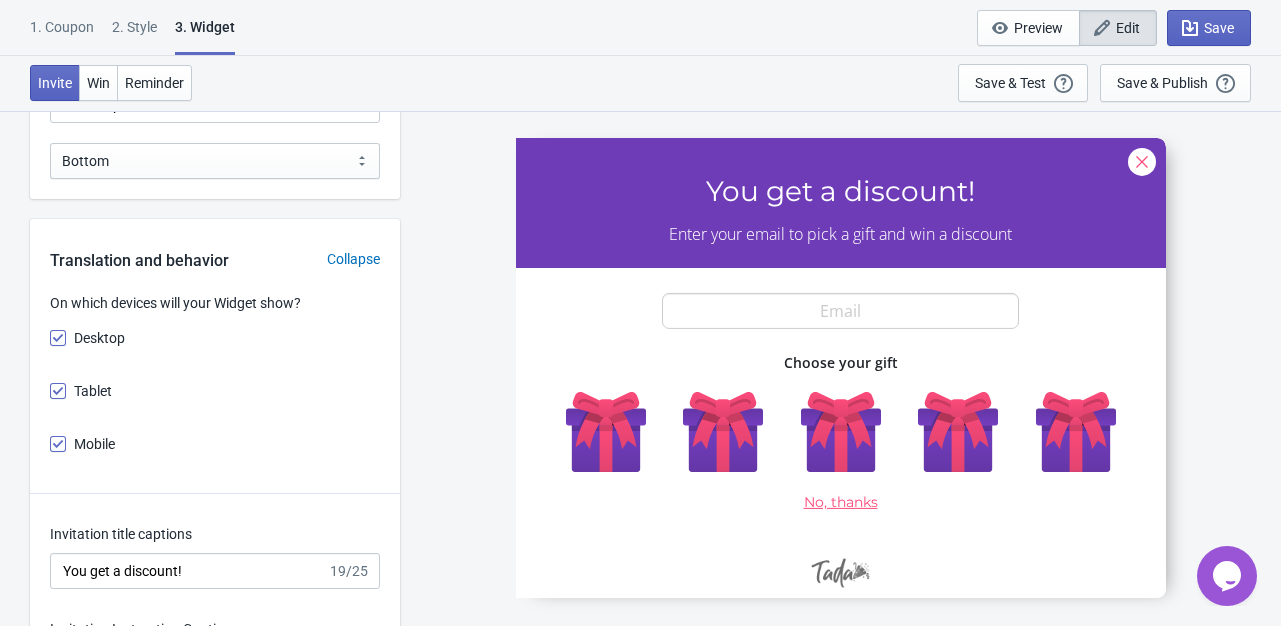 scroll, scrollTop: 2000, scrollLeft: 0, axis: vertical 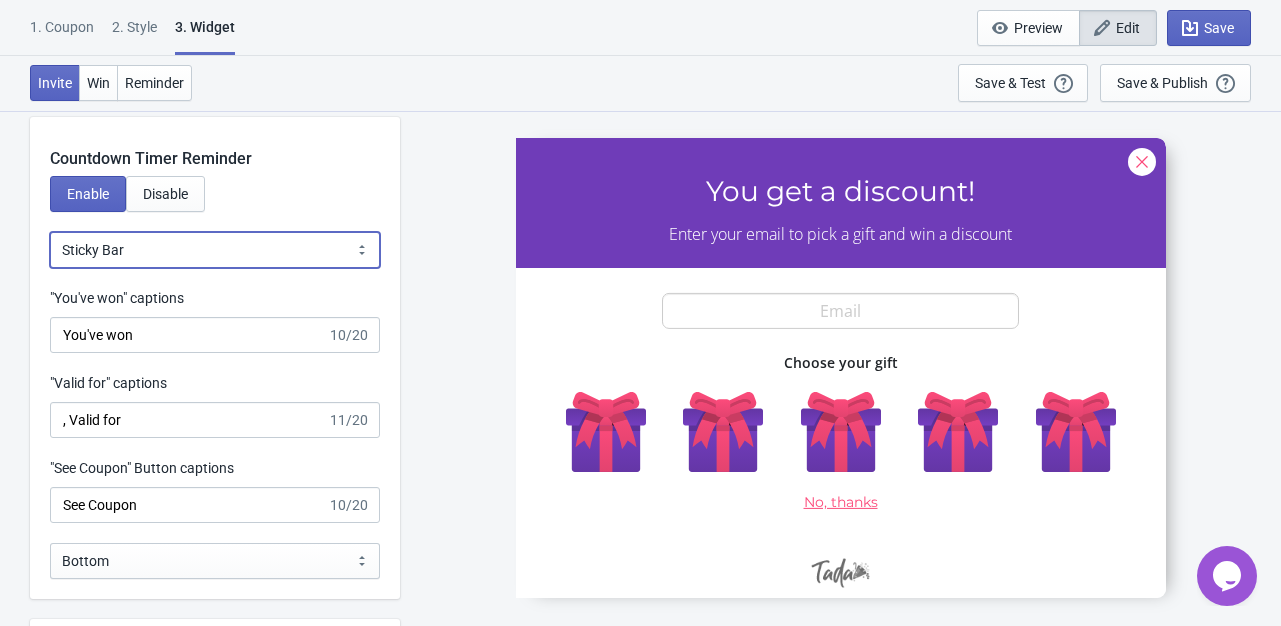 click on "Bubble Sticky Bar" at bounding box center [215, 250] 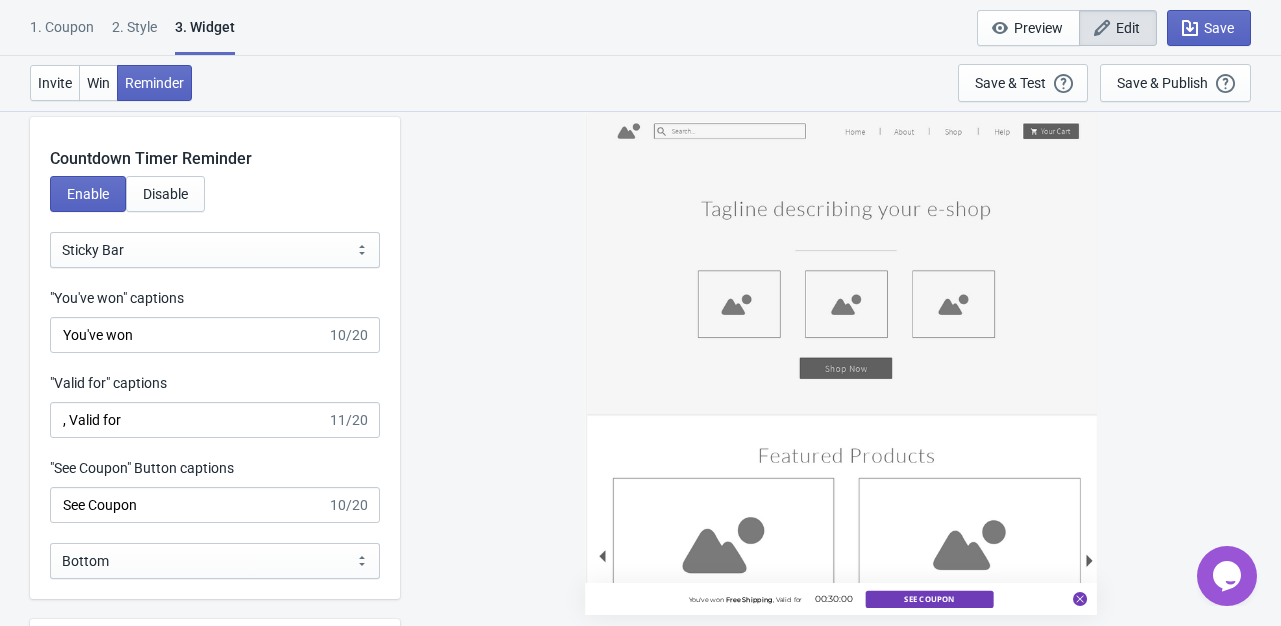 click on "You've won   Free Shipping , Valid for 00:30:00 See Coupon" at bounding box center [840, 367] 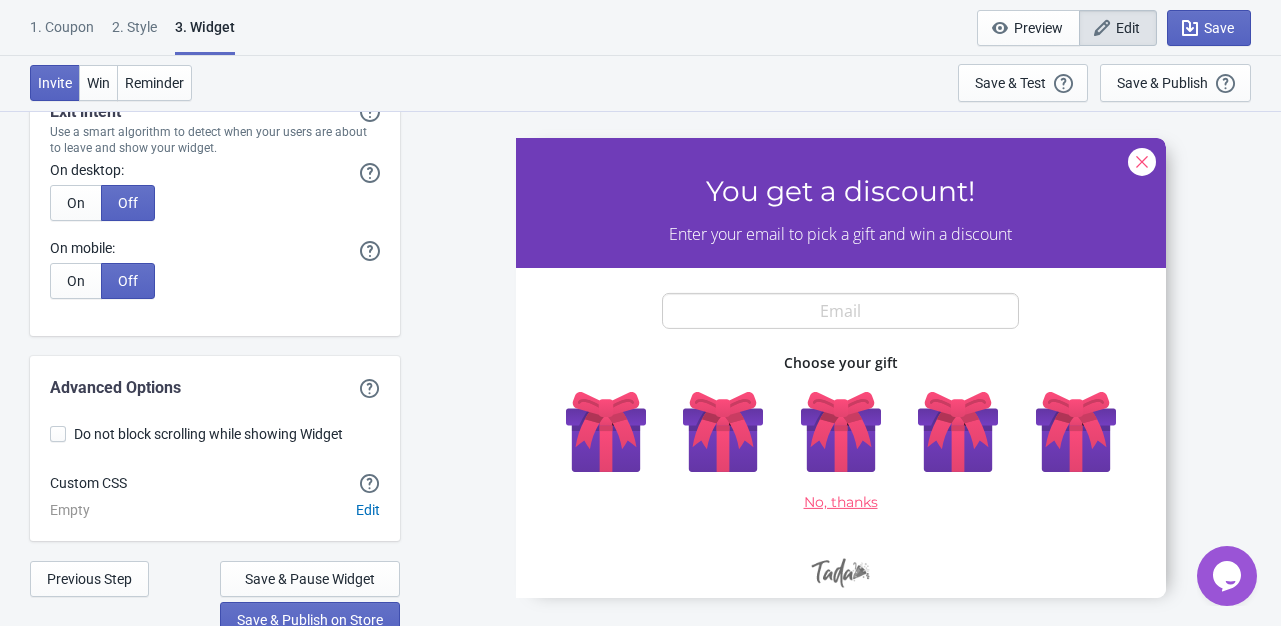 scroll, scrollTop: 5120, scrollLeft: 0, axis: vertical 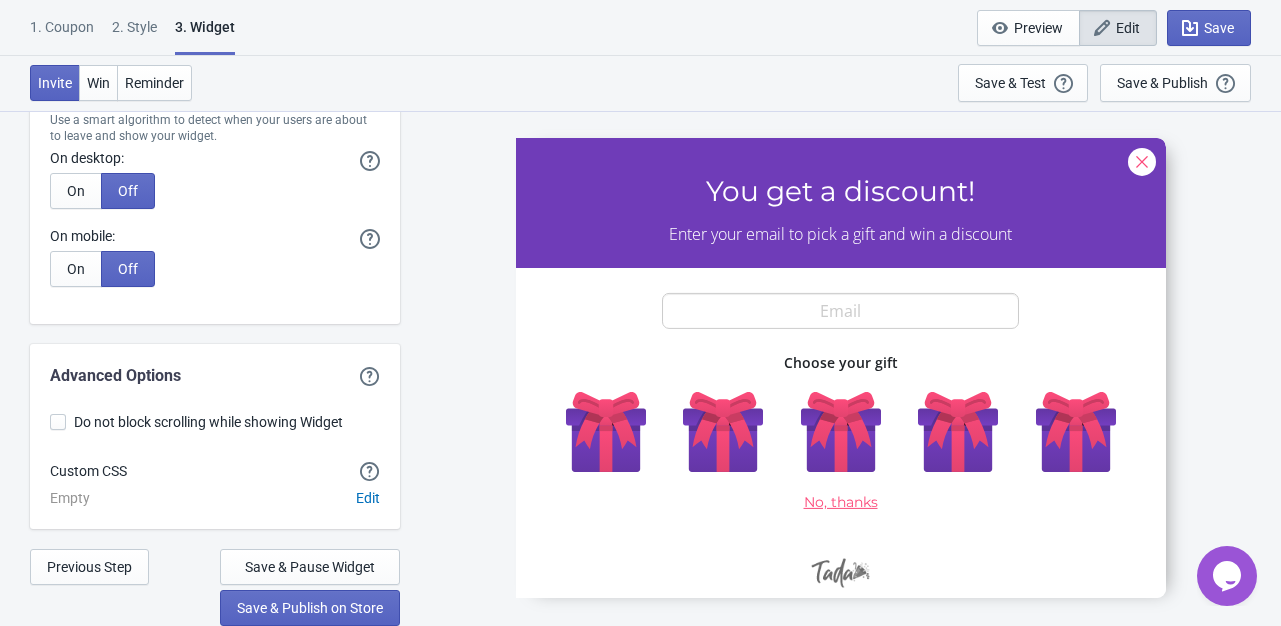 click on "2 . Style" at bounding box center [134, 34] 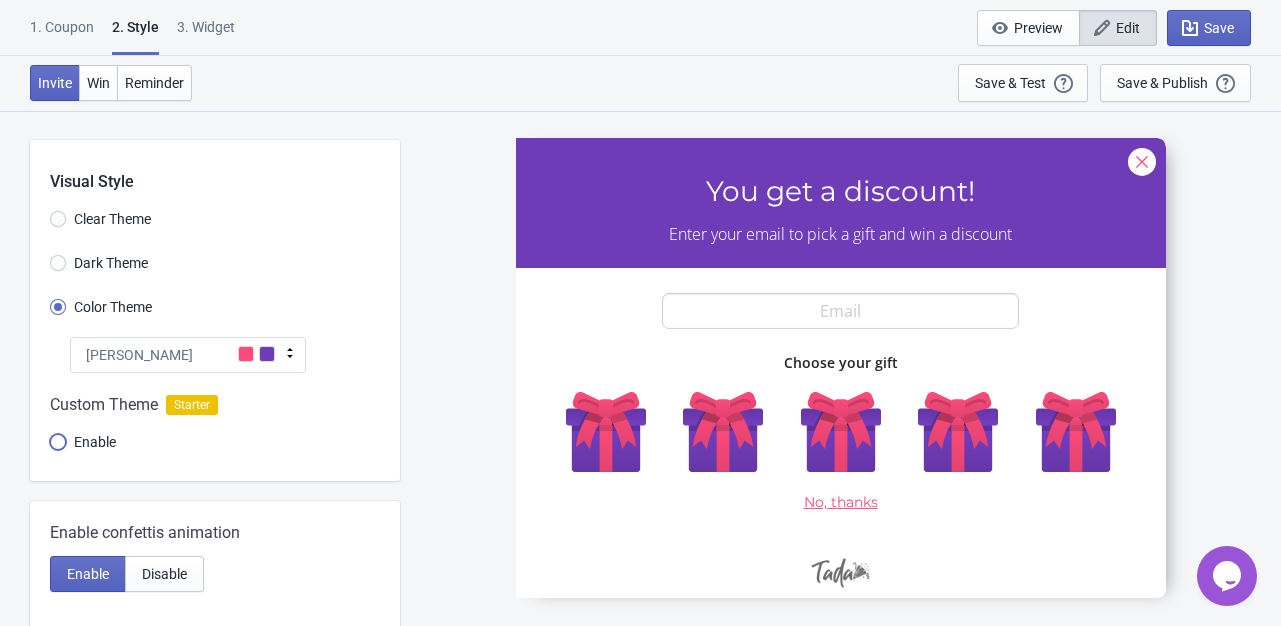 click on "Enable" at bounding box center [58, 452] 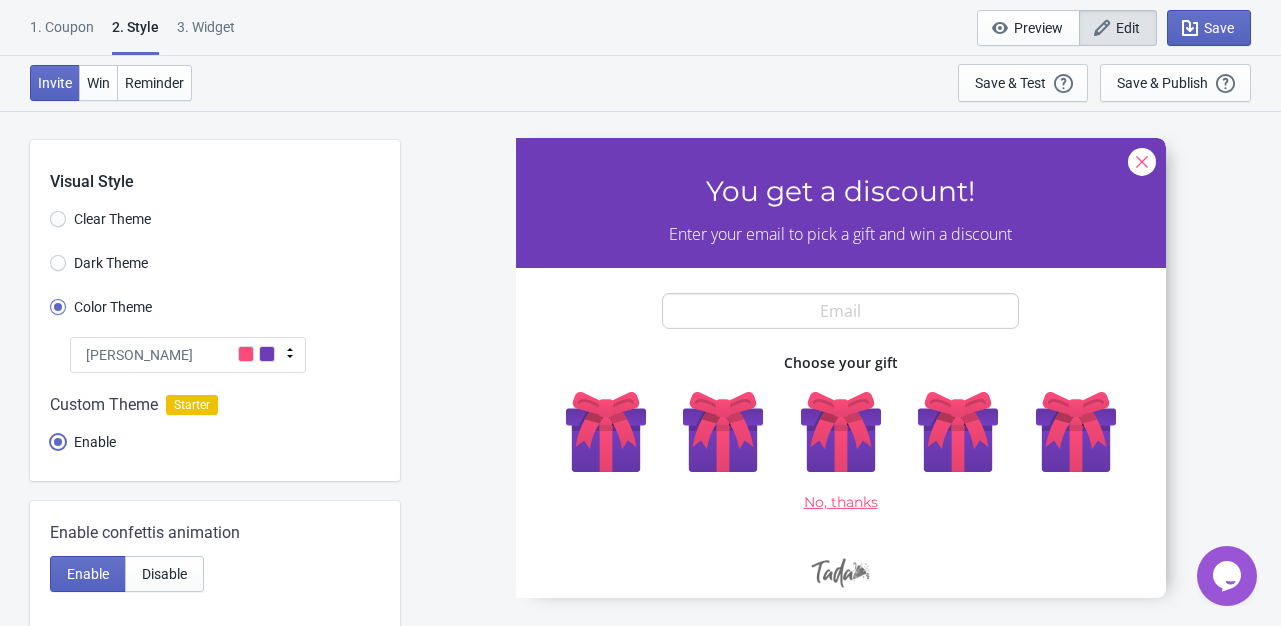 radio on "true" 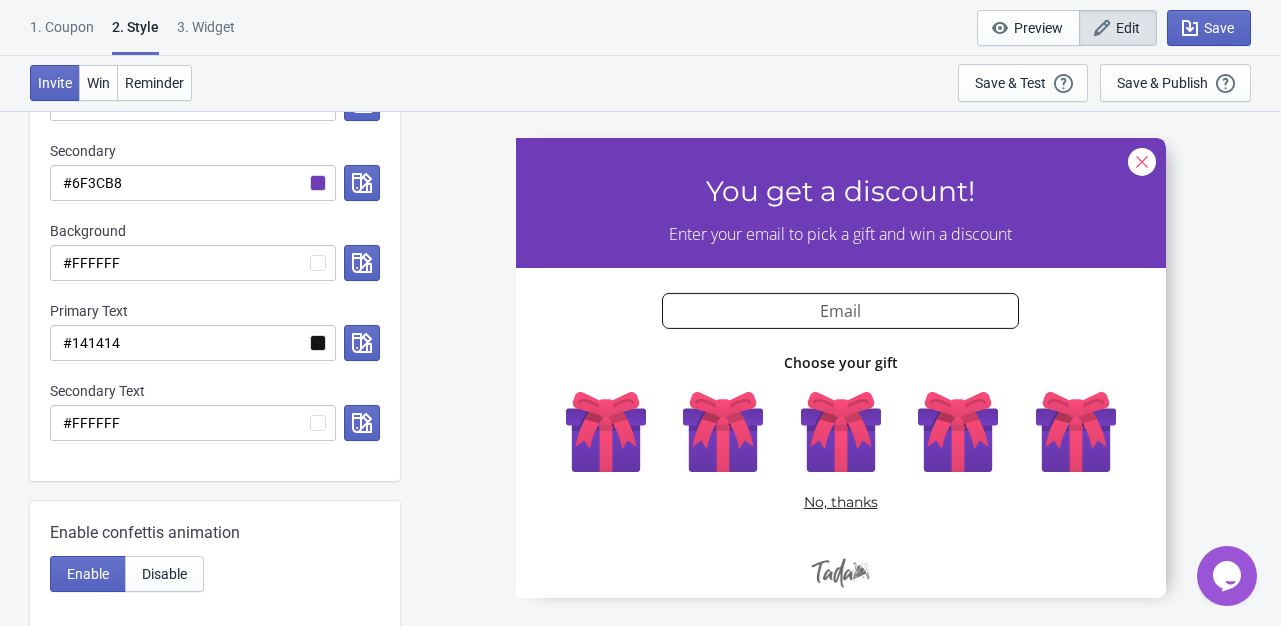 scroll, scrollTop: 800, scrollLeft: 0, axis: vertical 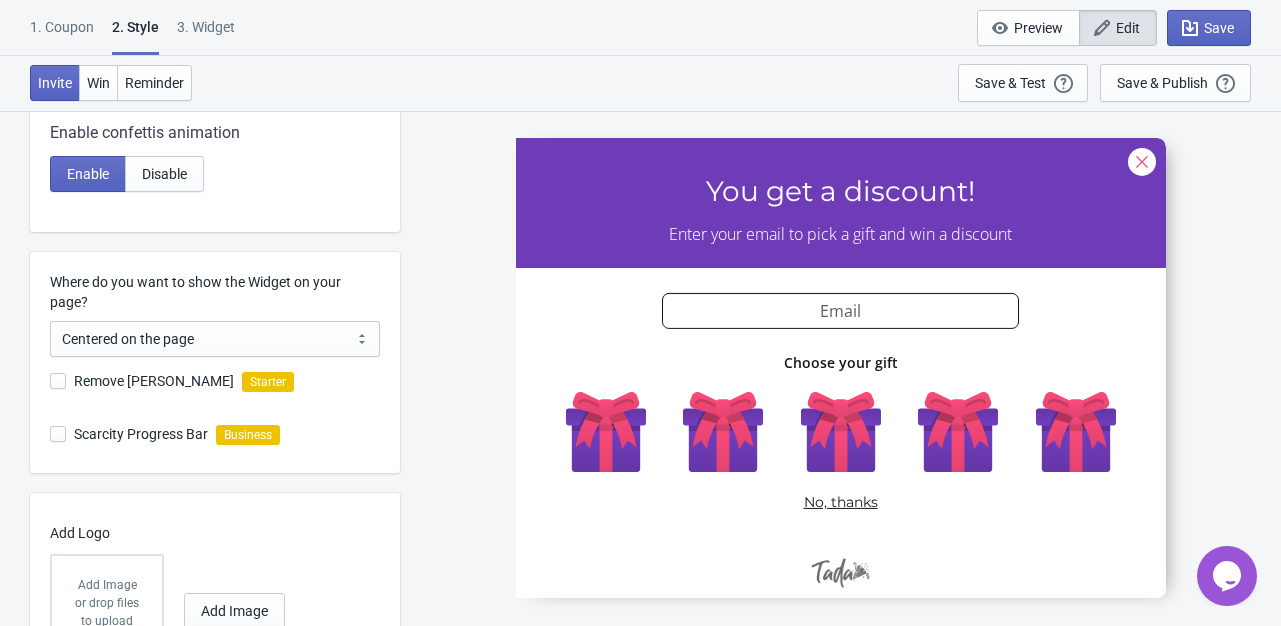 click on "Remove Tada Branding" at bounding box center [154, 381] 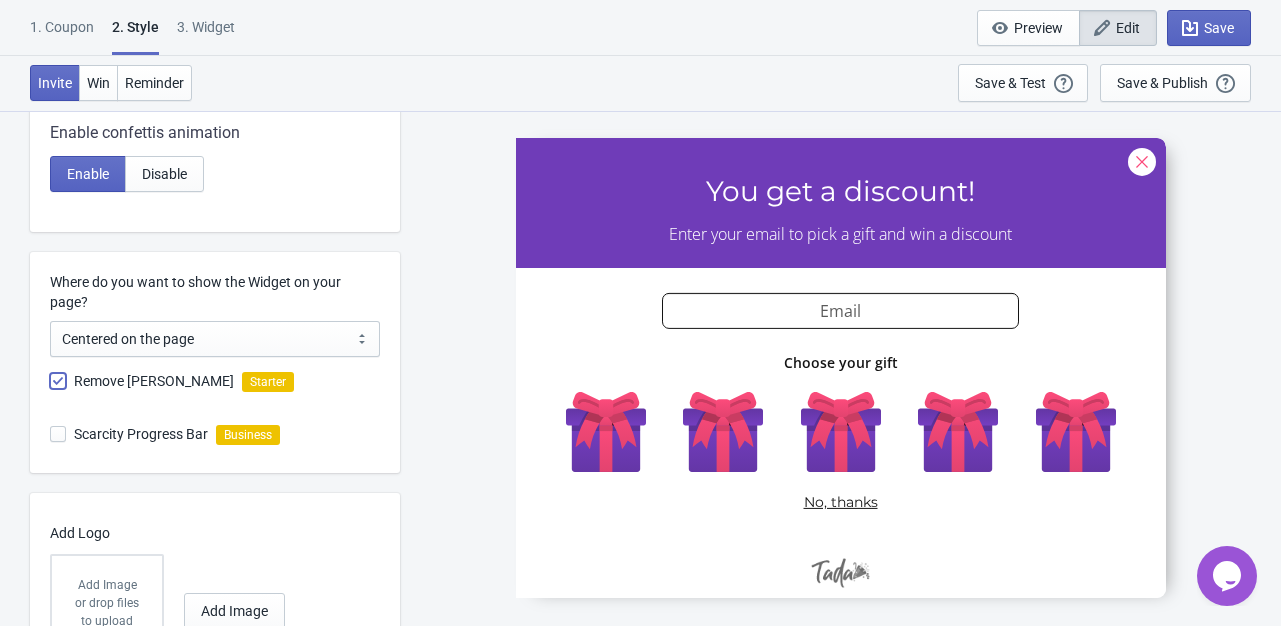 click on "Remove Tada Branding" at bounding box center [50, 391] 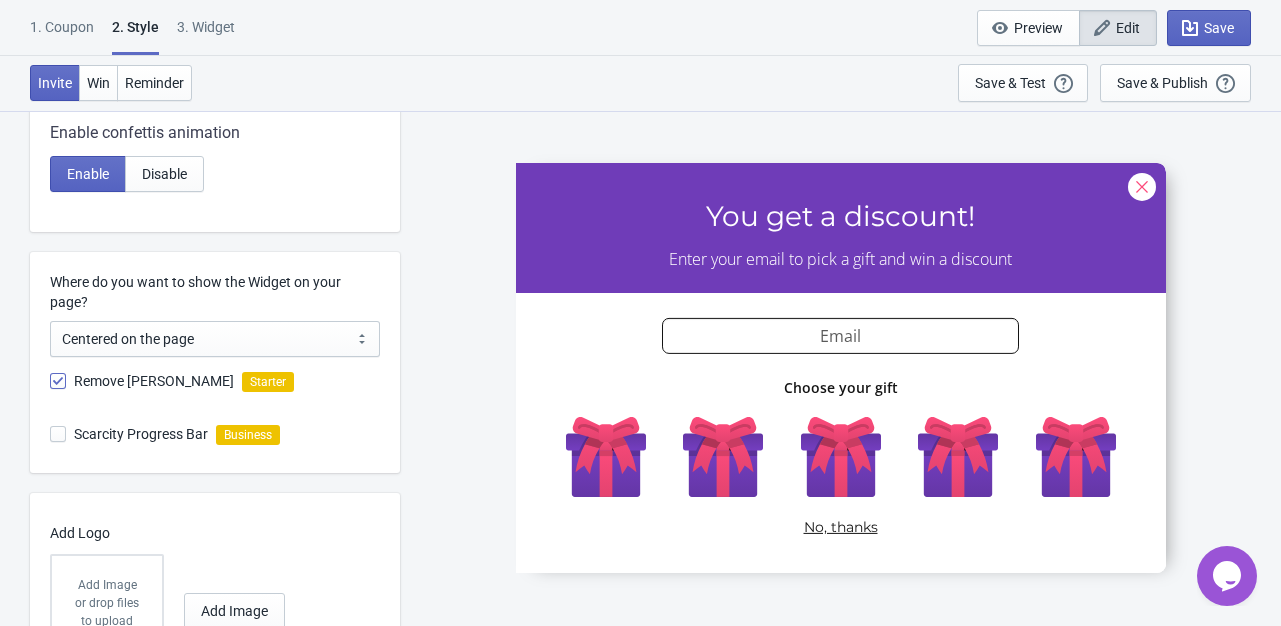 click on "Scarcity Progress Bar" at bounding box center (141, 434) 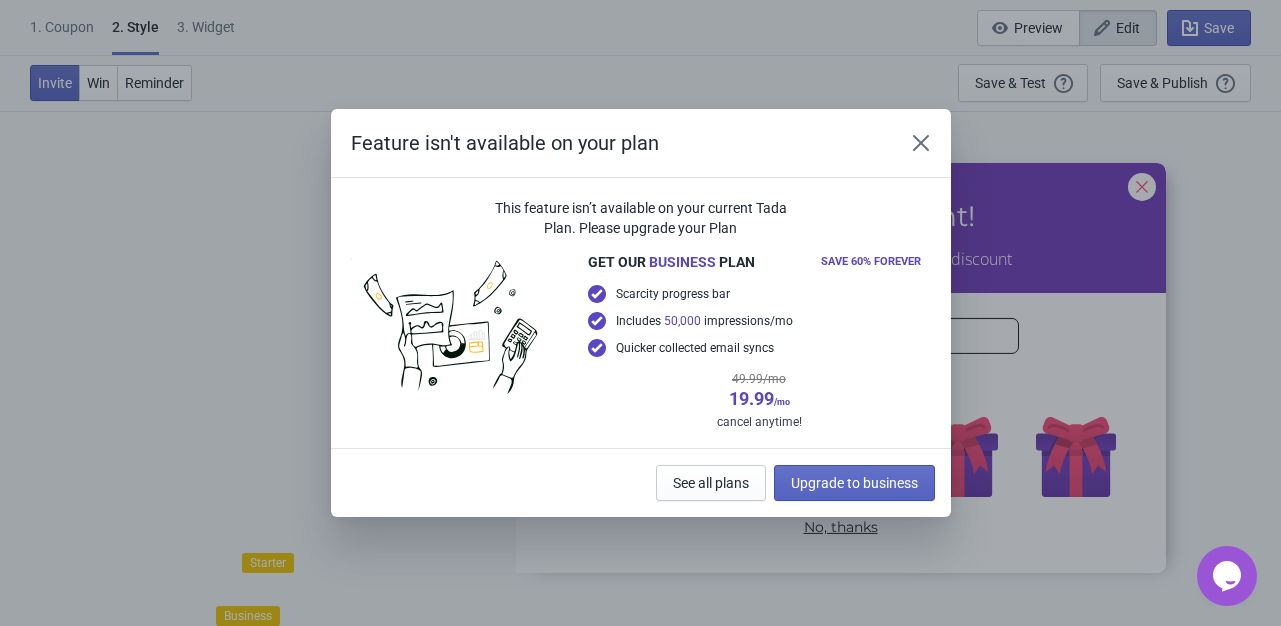 scroll, scrollTop: 800, scrollLeft: 0, axis: vertical 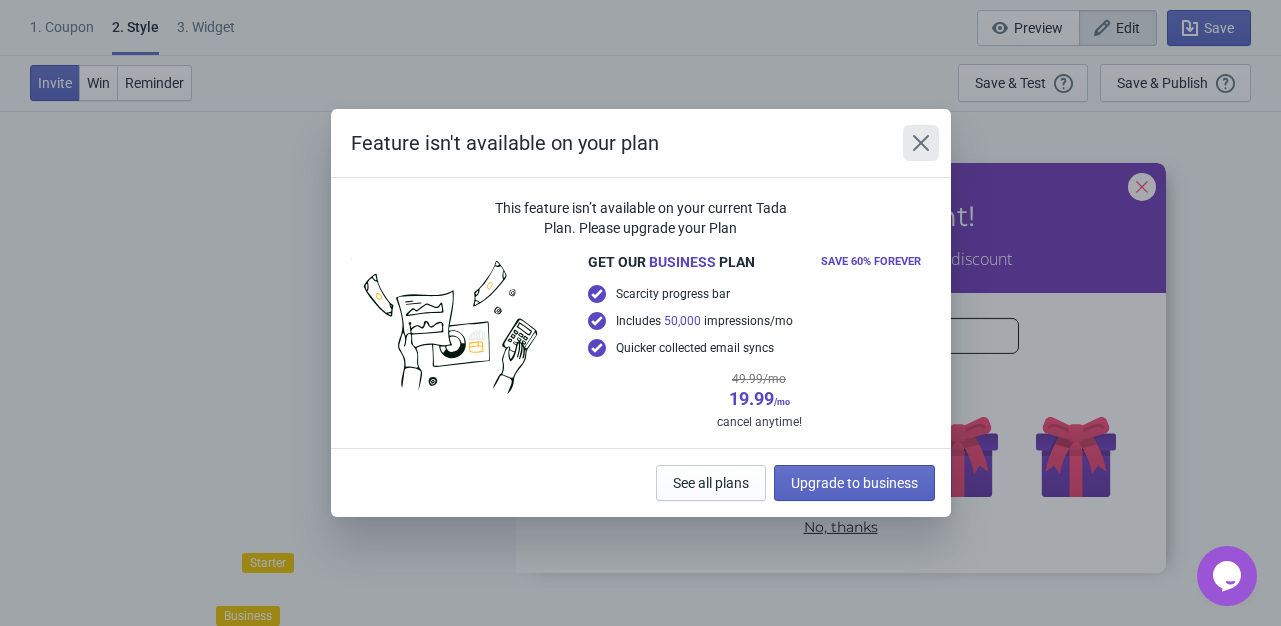 click at bounding box center (921, 143) 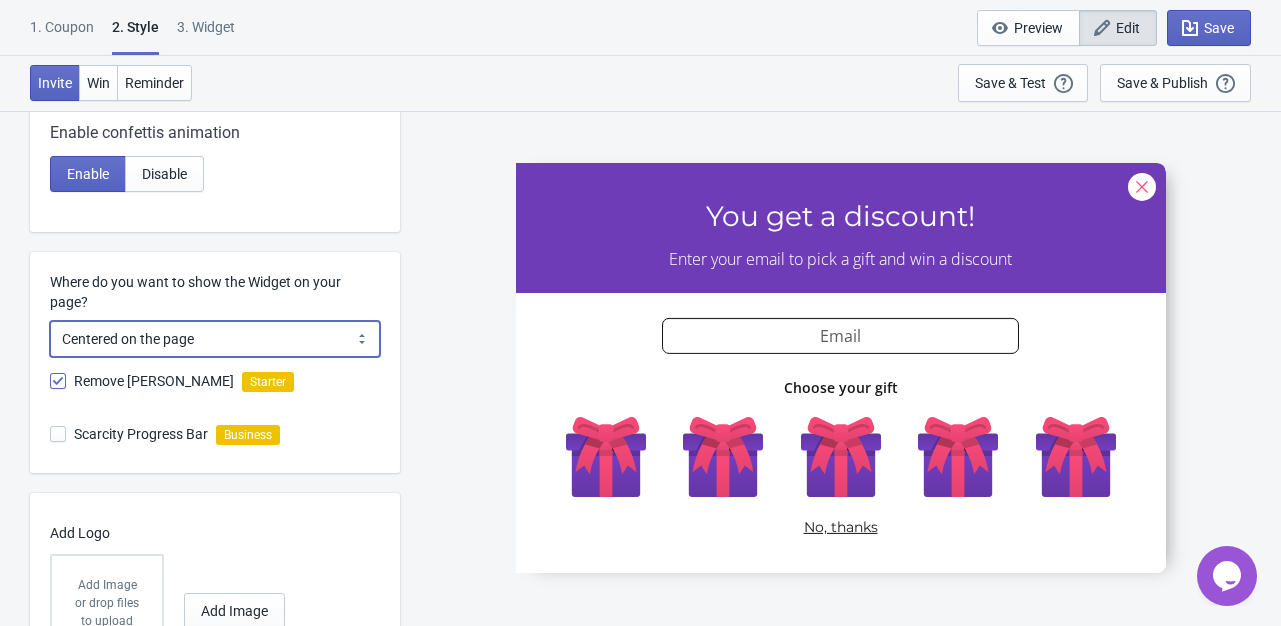 click on "Centered on the page Left side of the page" at bounding box center [215, 339] 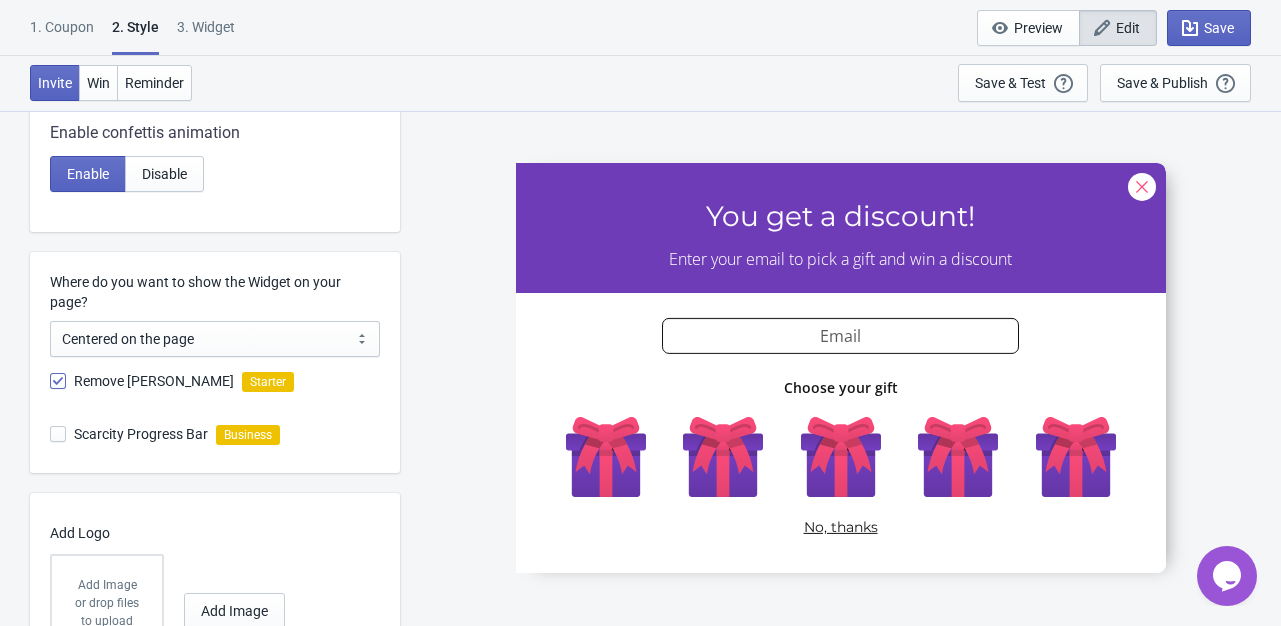 click on "Where do you want to show the Widget on your page? Centered on the page Left side of the page Centered on the page" at bounding box center (225, 304) 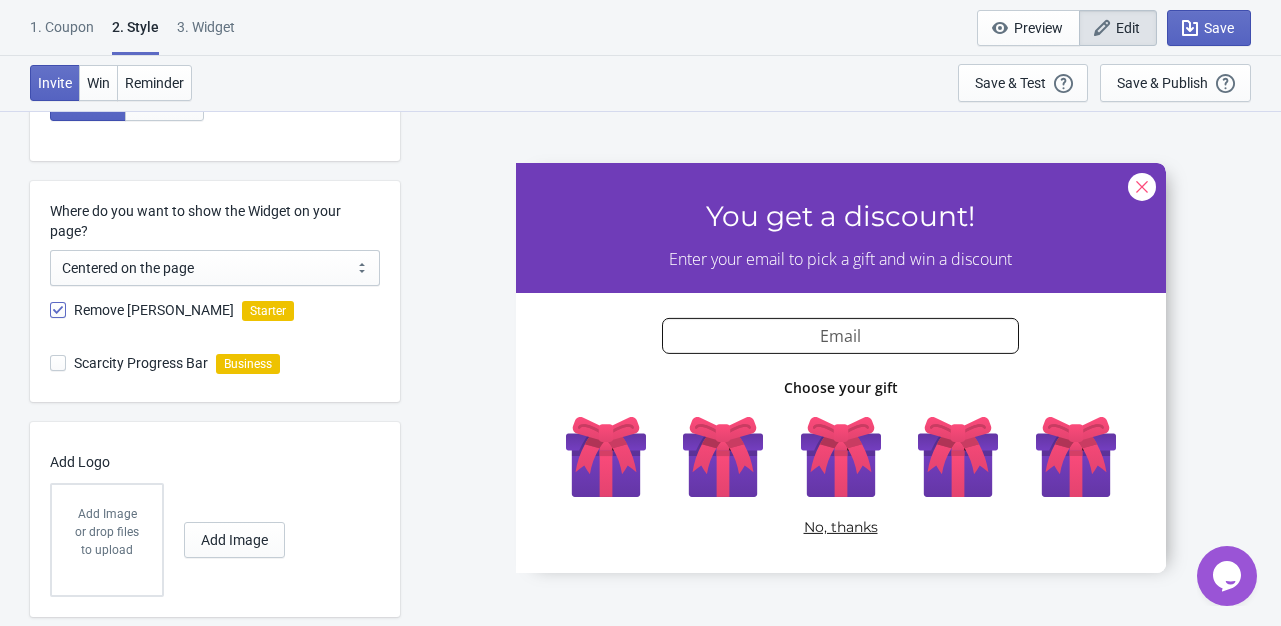 scroll, scrollTop: 918, scrollLeft: 0, axis: vertical 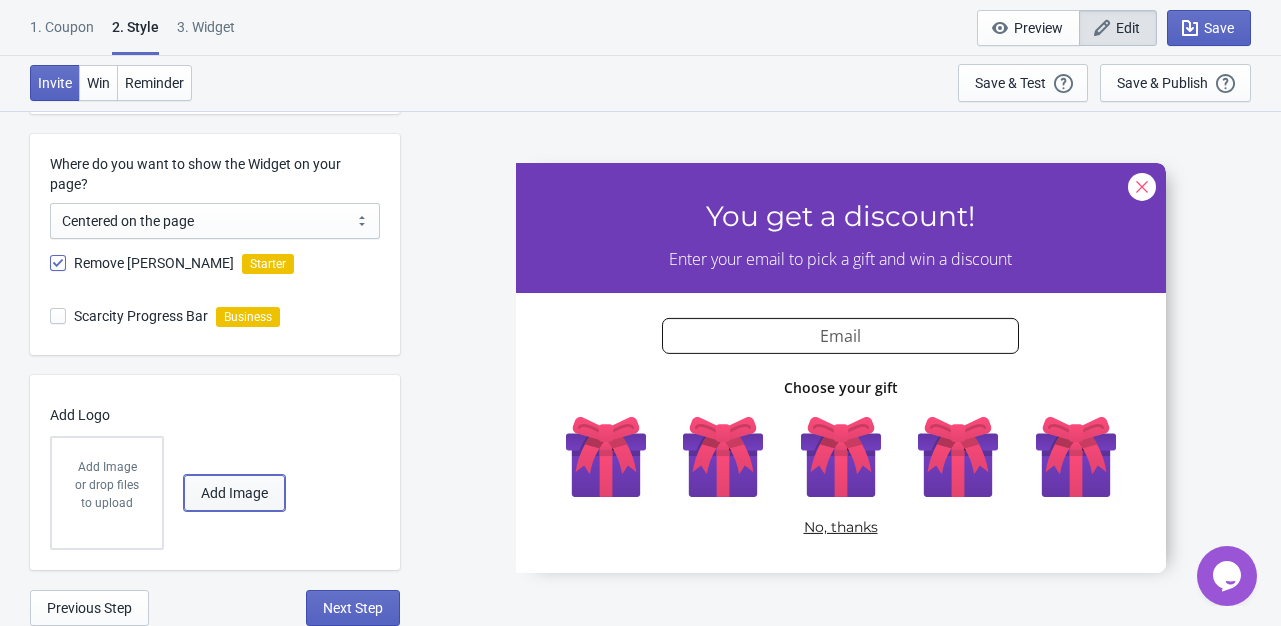 click on "Add Image" at bounding box center [234, 493] 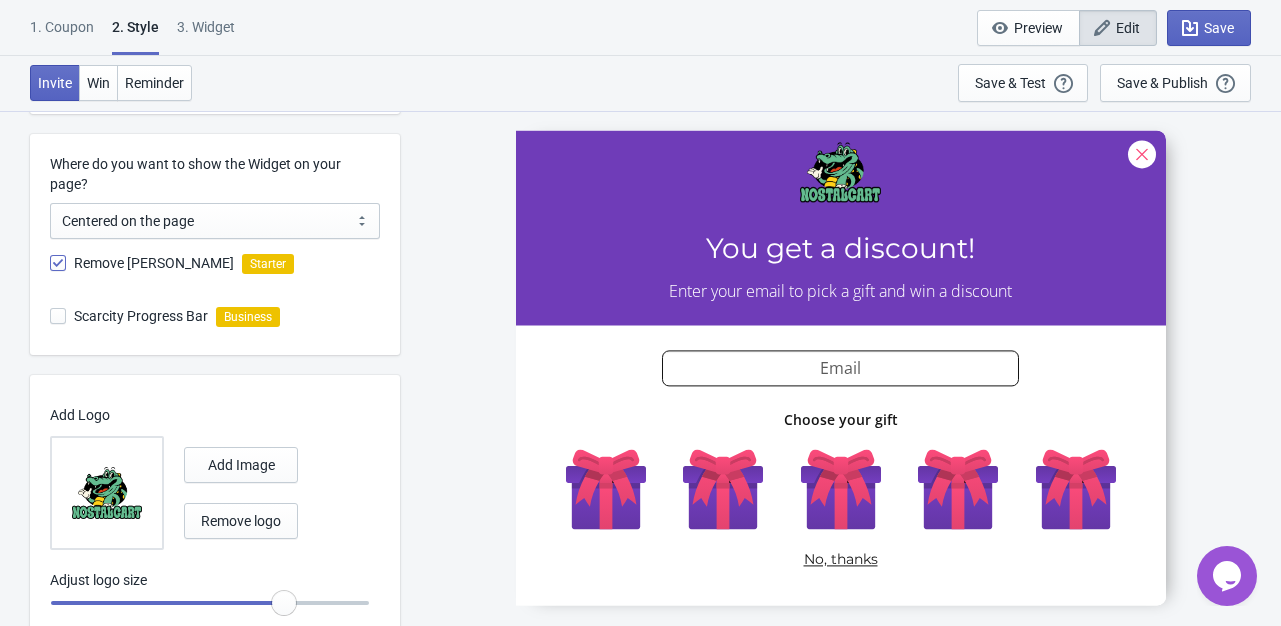 radio on "true" 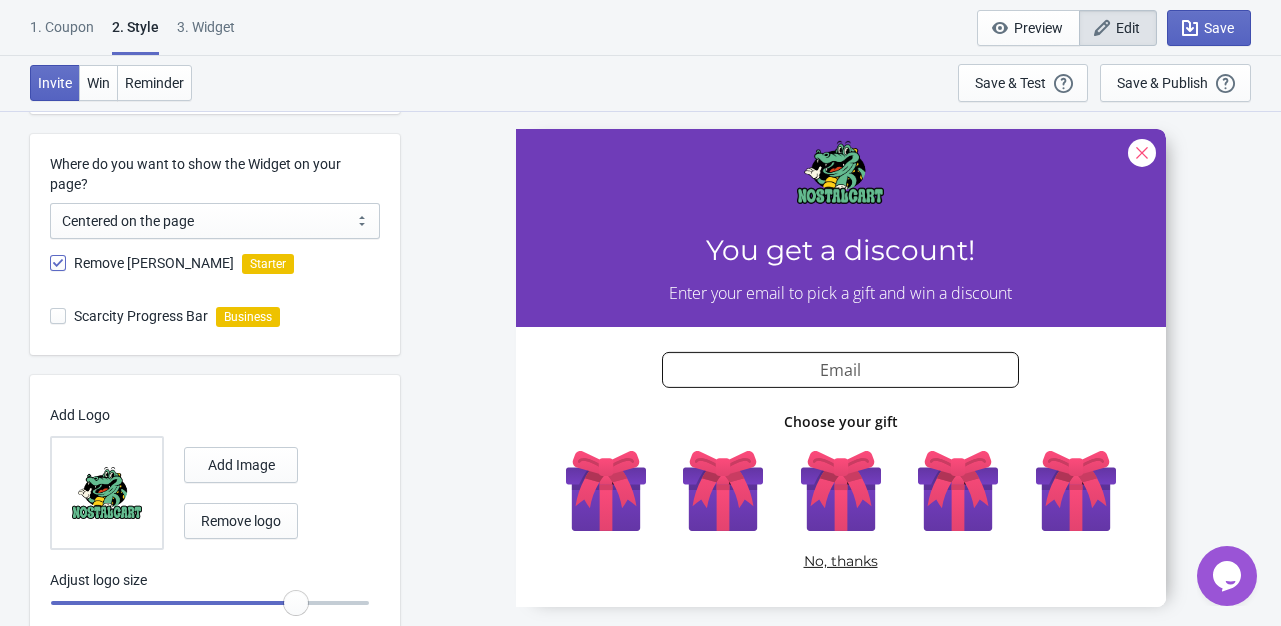 radio on "true" 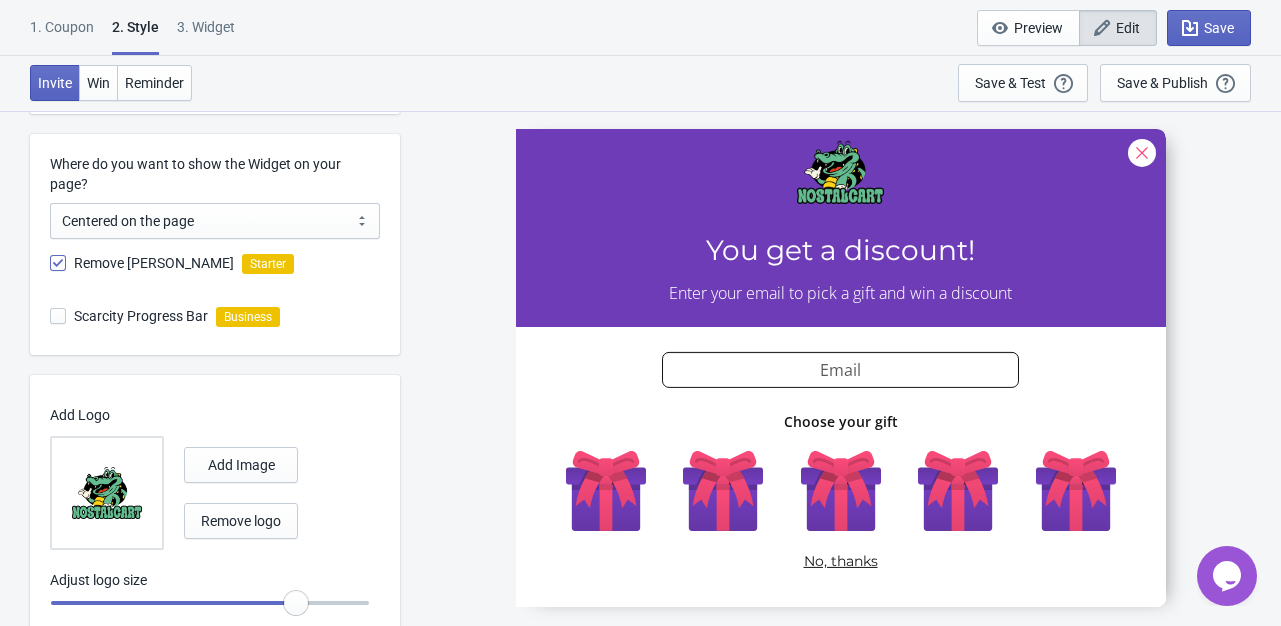 type on "1.1" 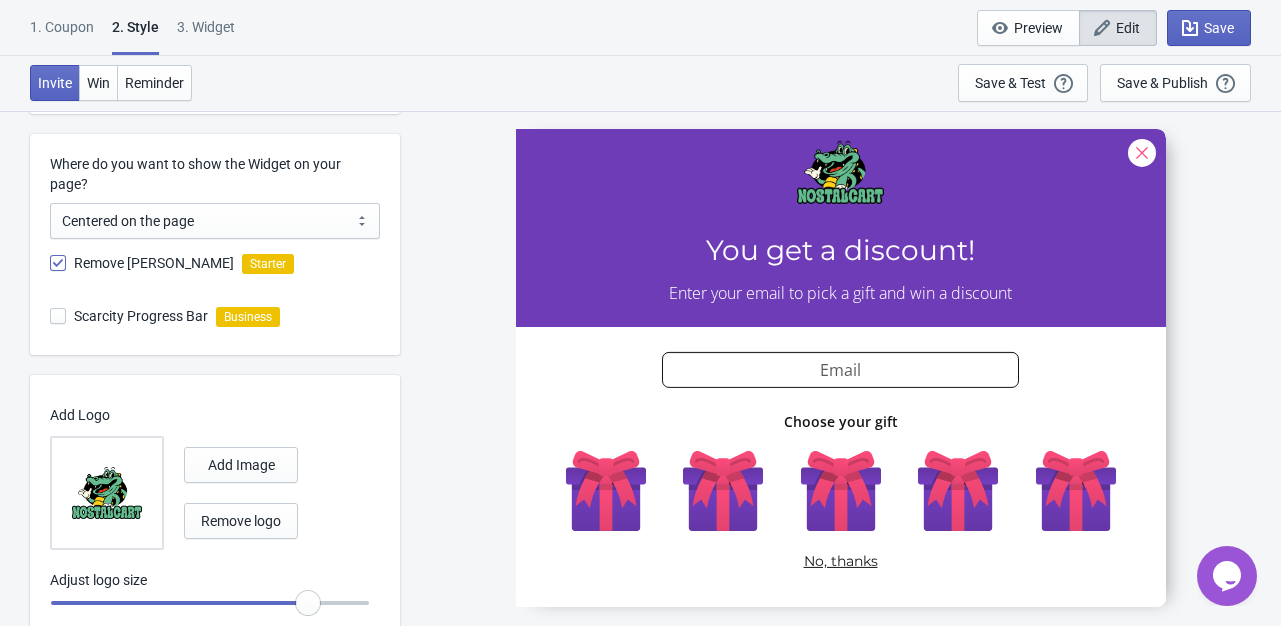 radio on "true" 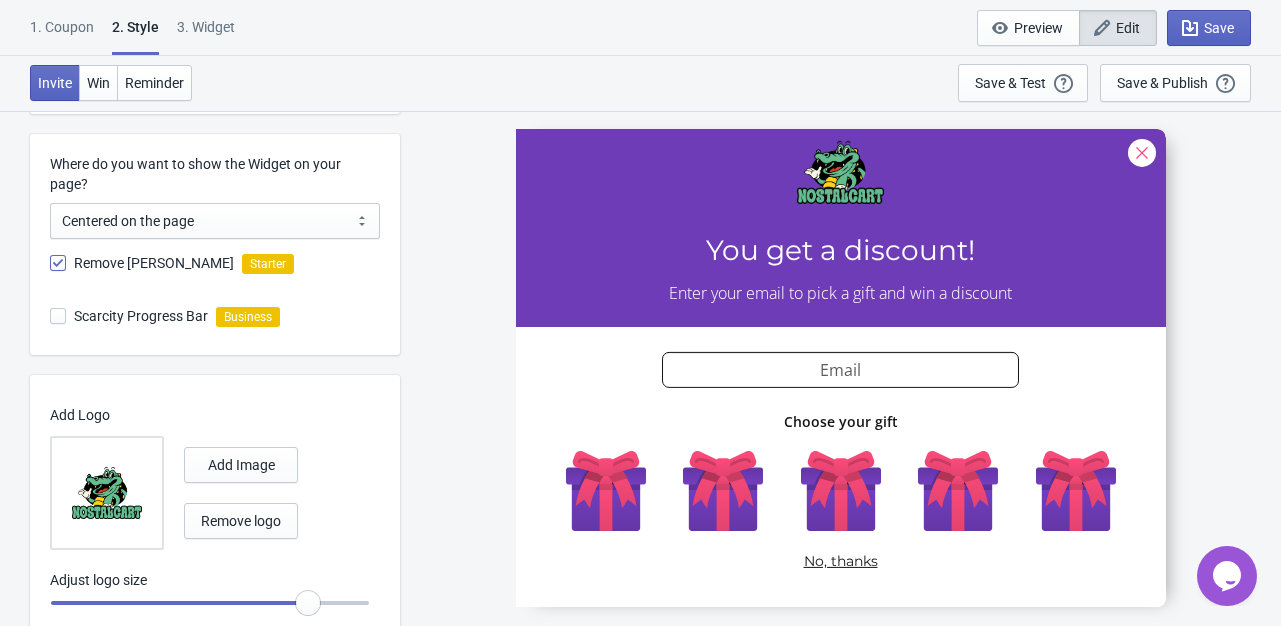 type on "1.15" 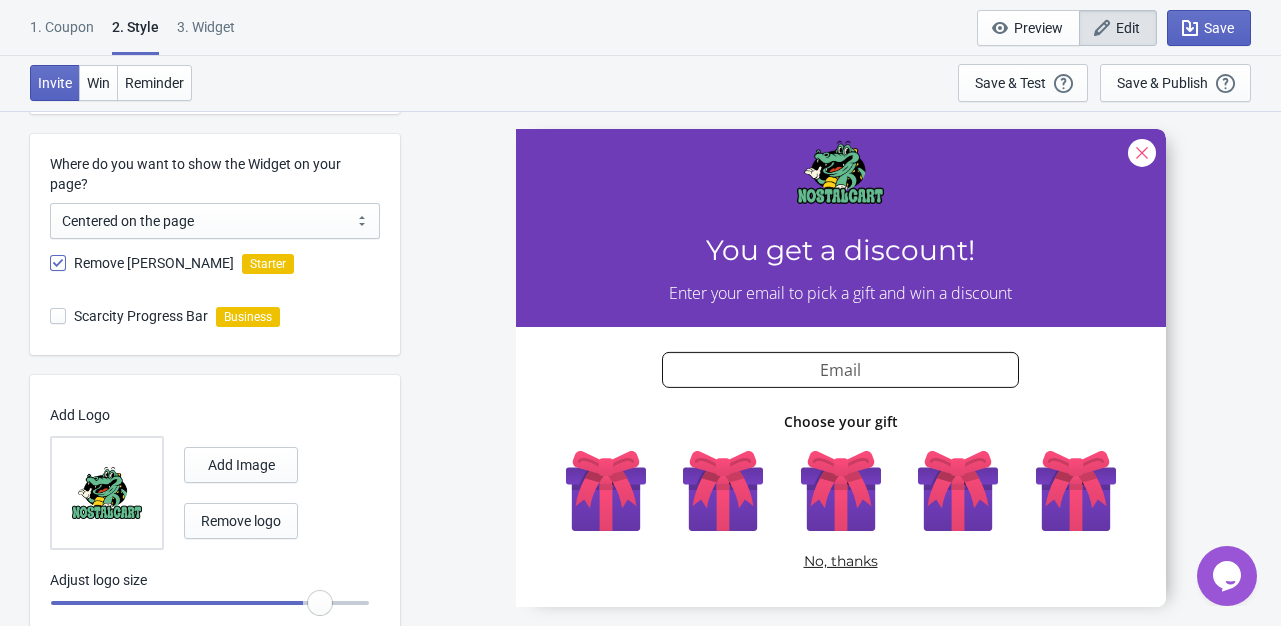 radio on "true" 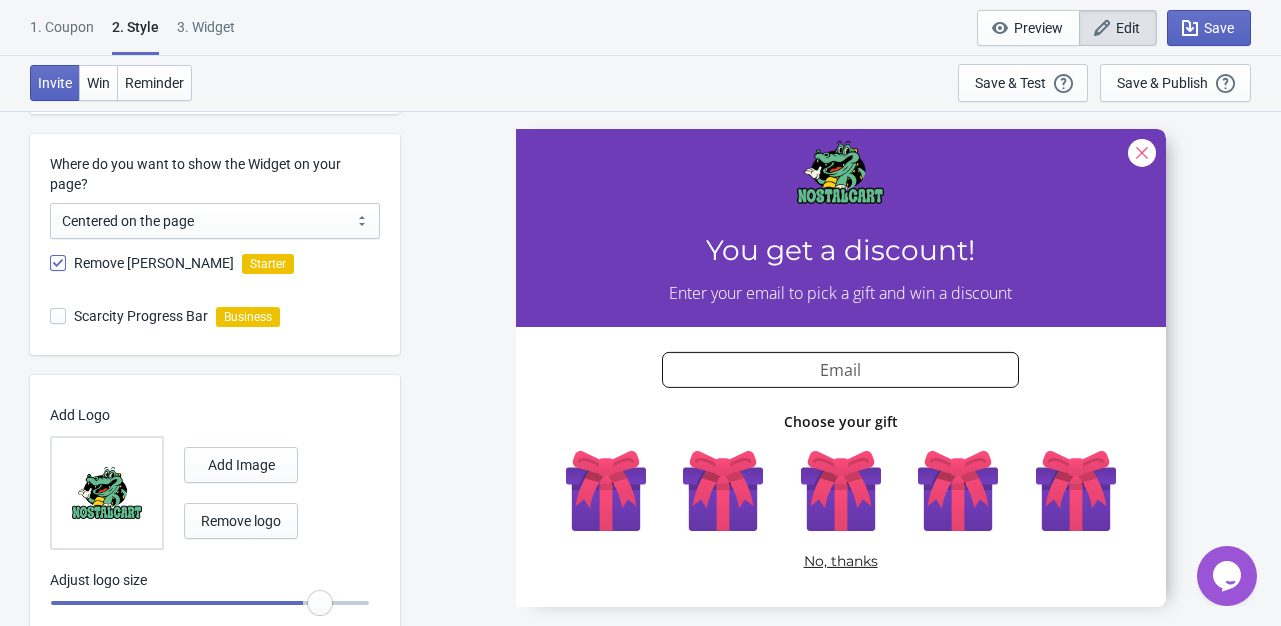 type on "1.2" 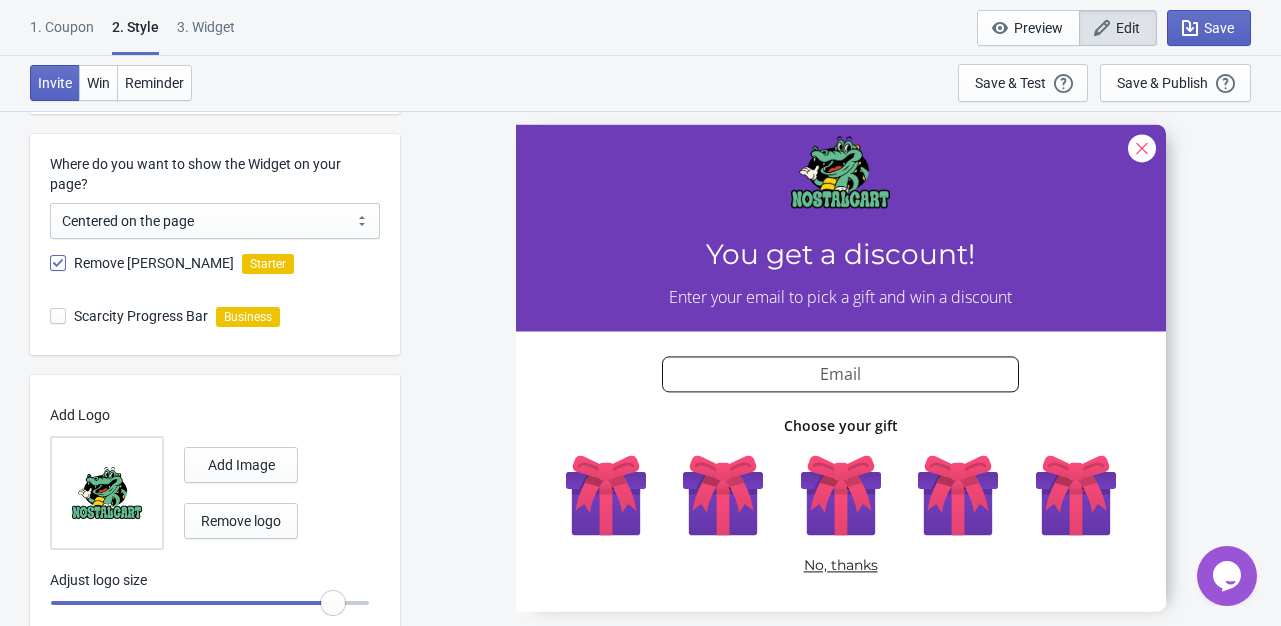 radio on "true" 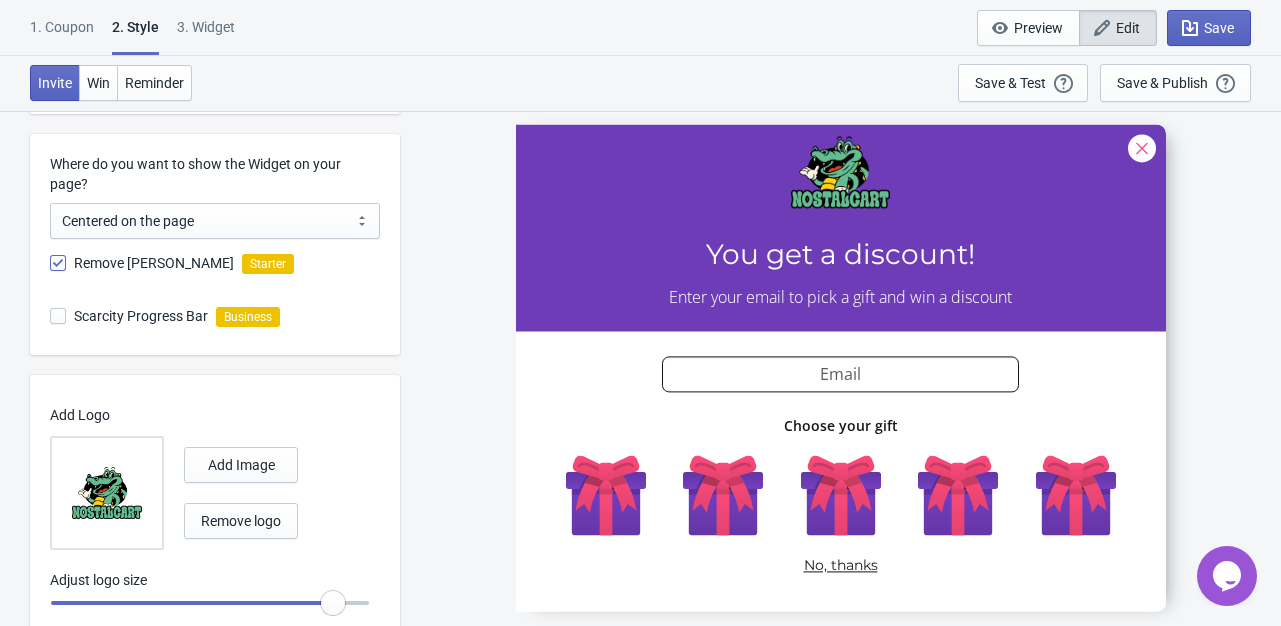type on "1.25" 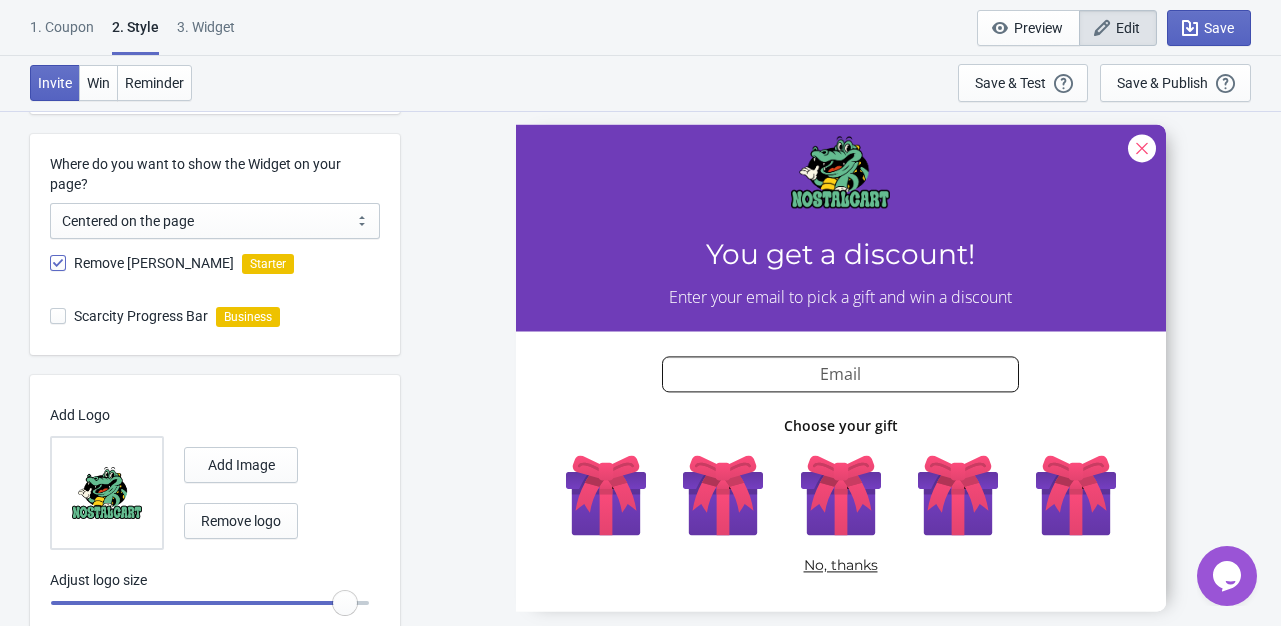 radio on "true" 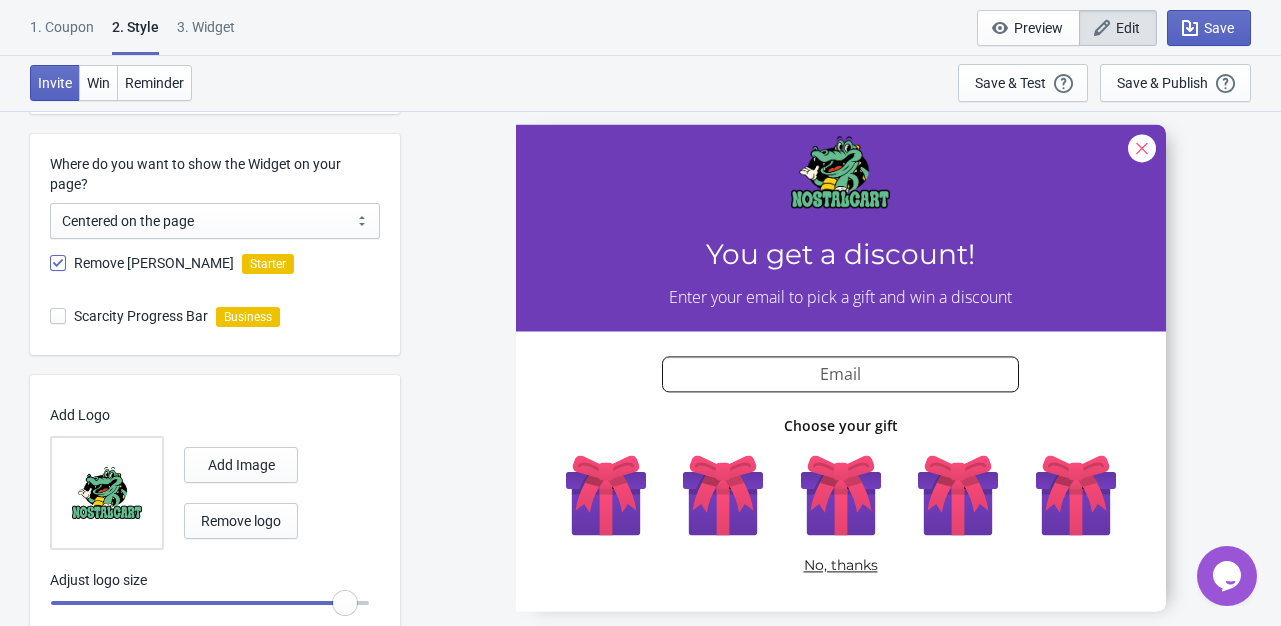 type on "1.3" 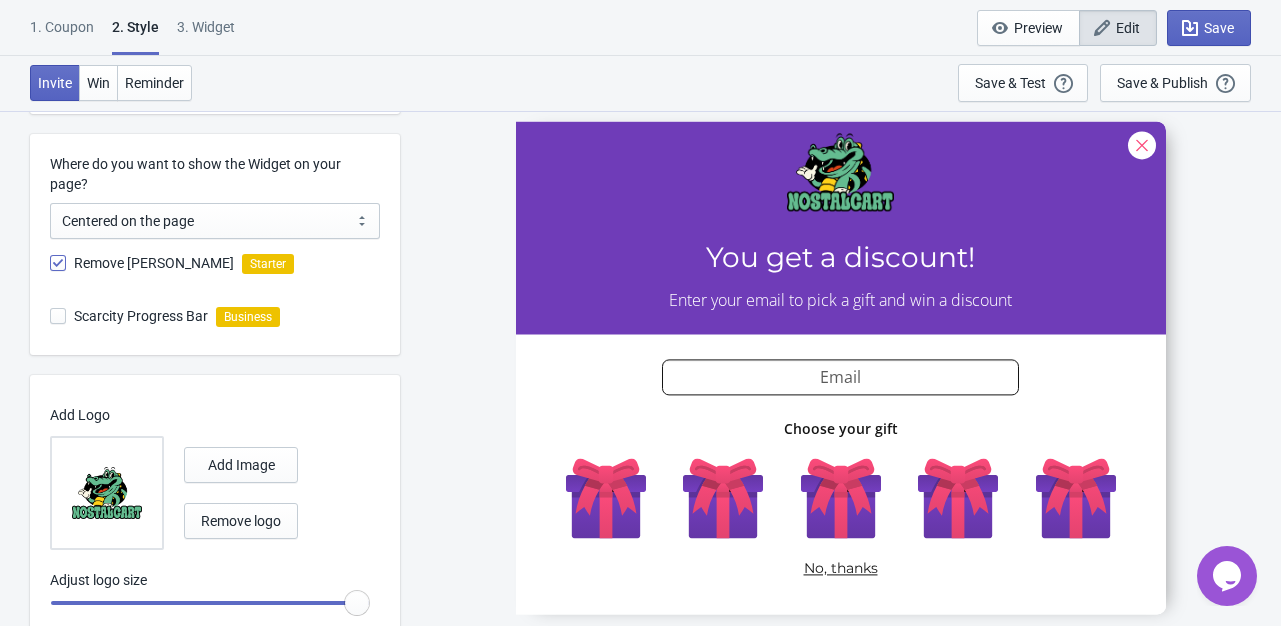 radio on "true" 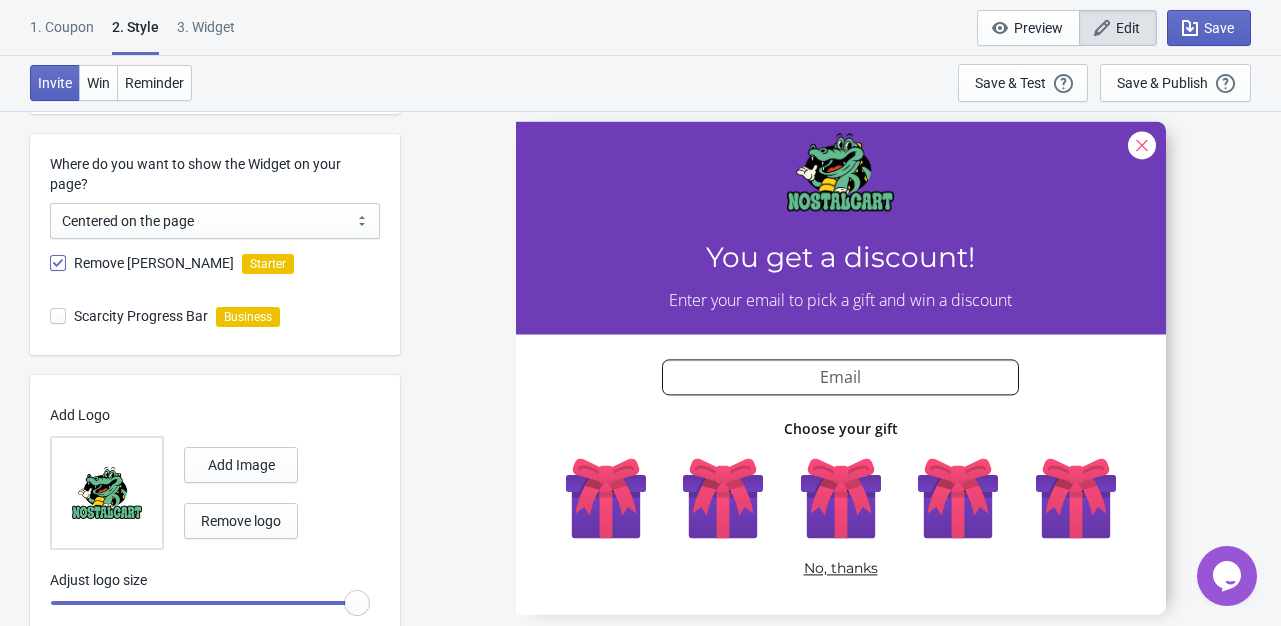 type on "1.25" 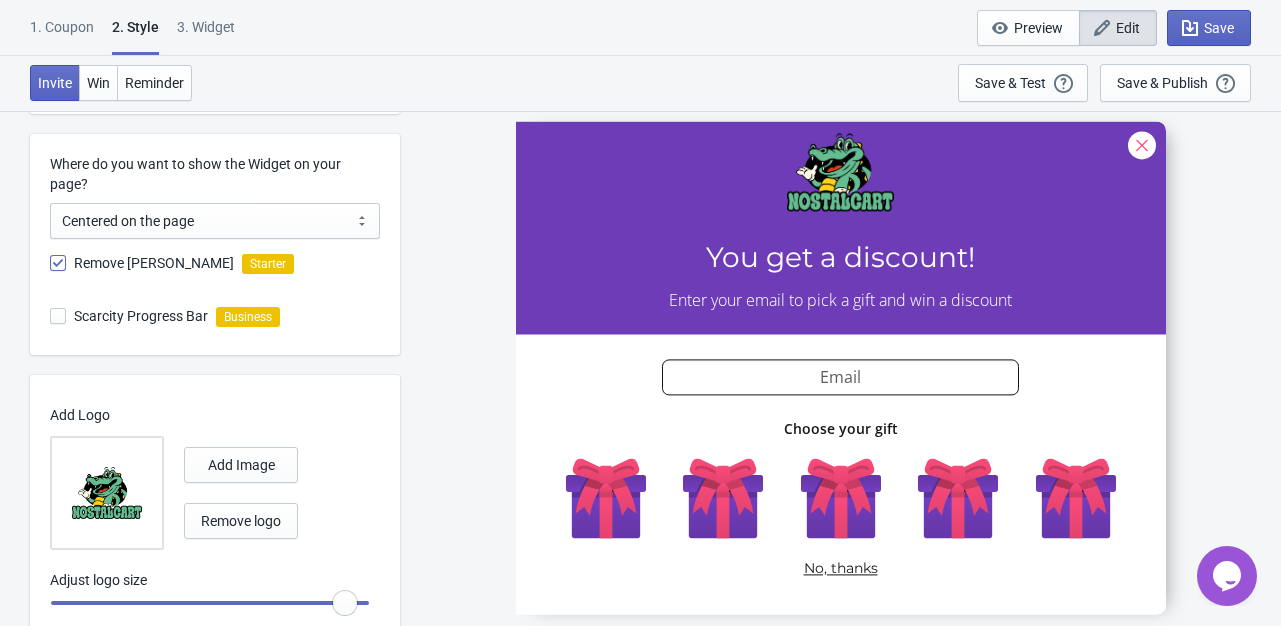 radio on "true" 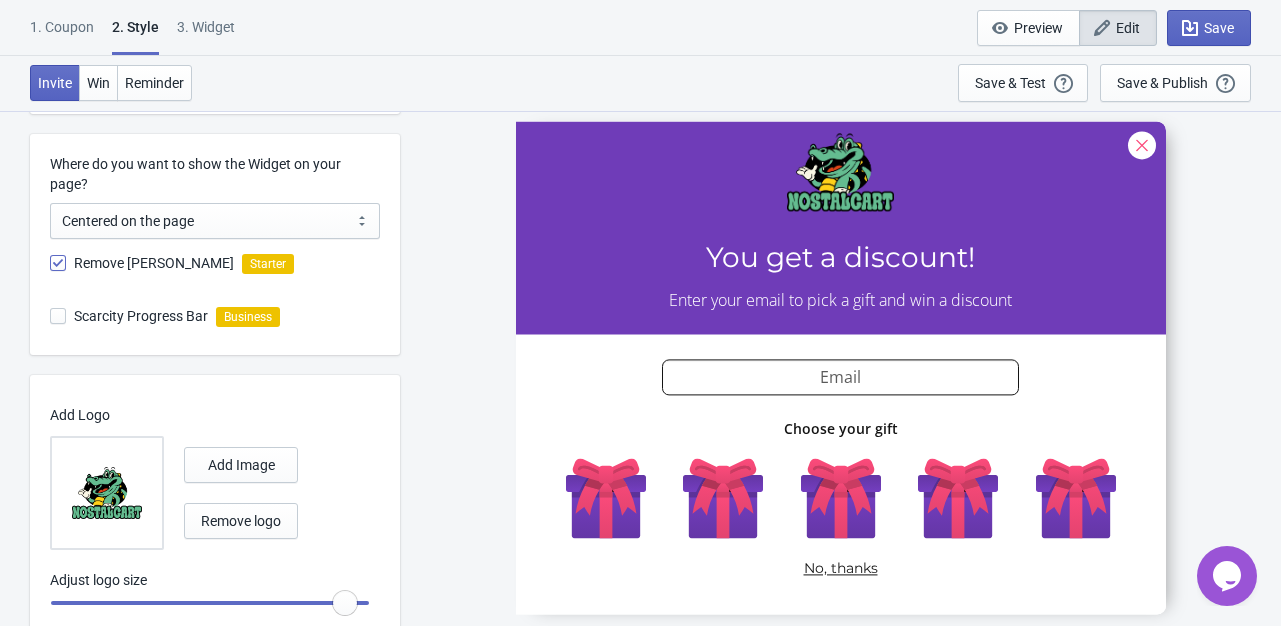 type on "1.2" 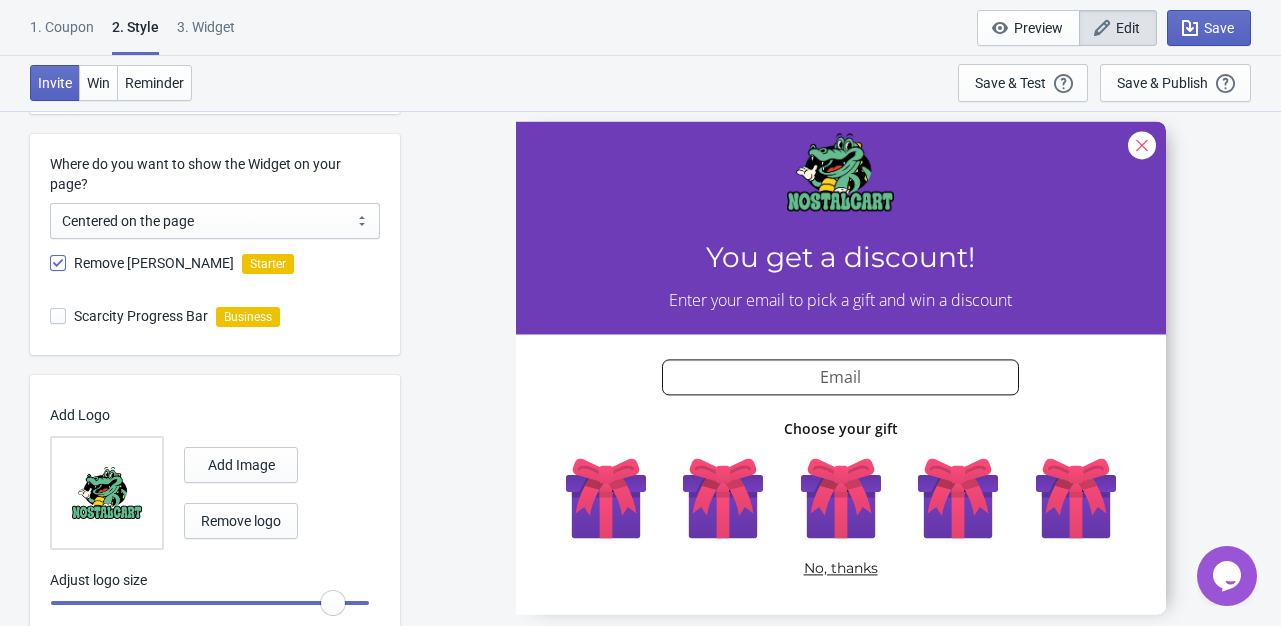radio on "true" 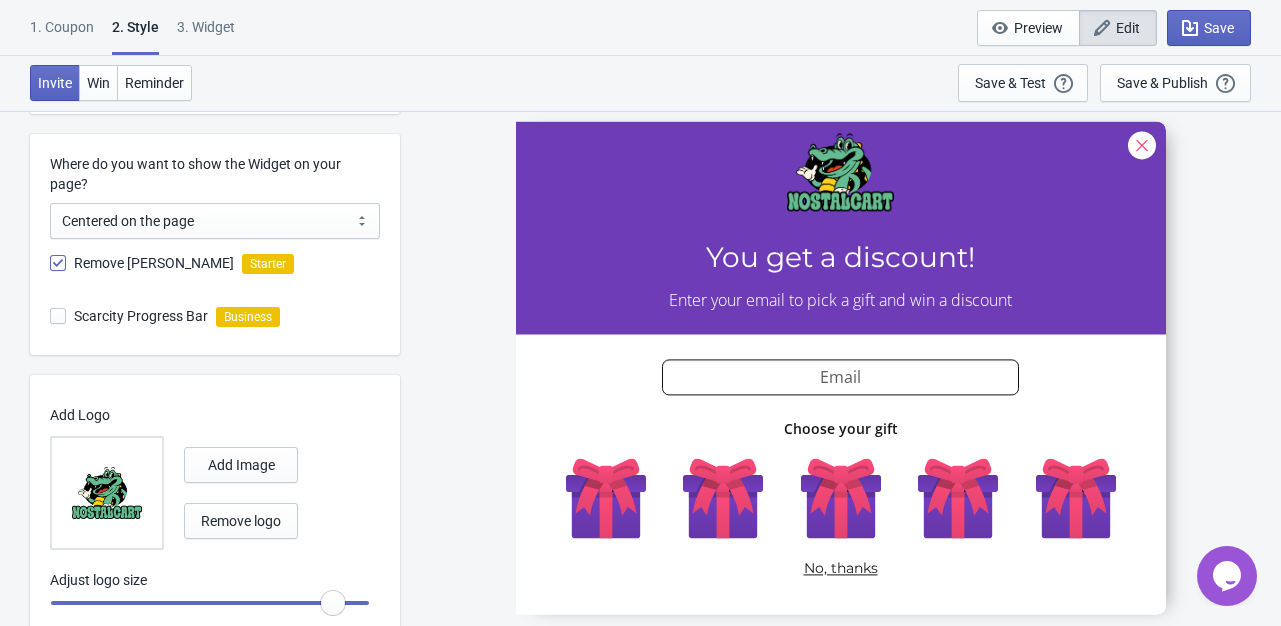 type on "1.15" 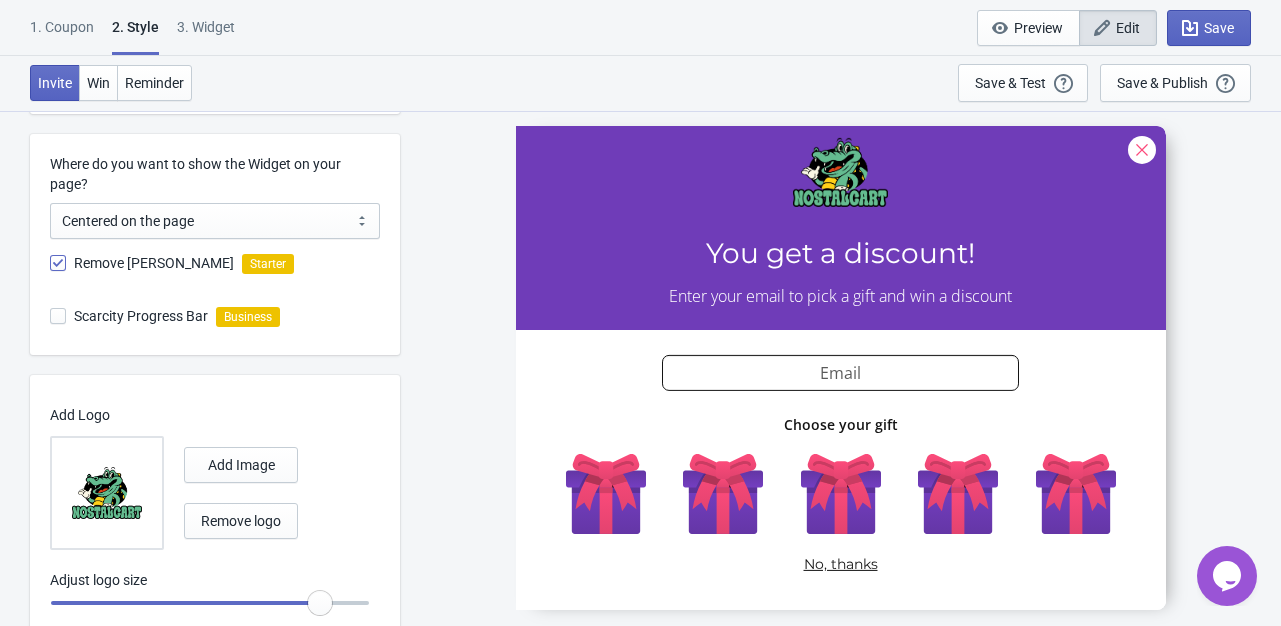 radio on "true" 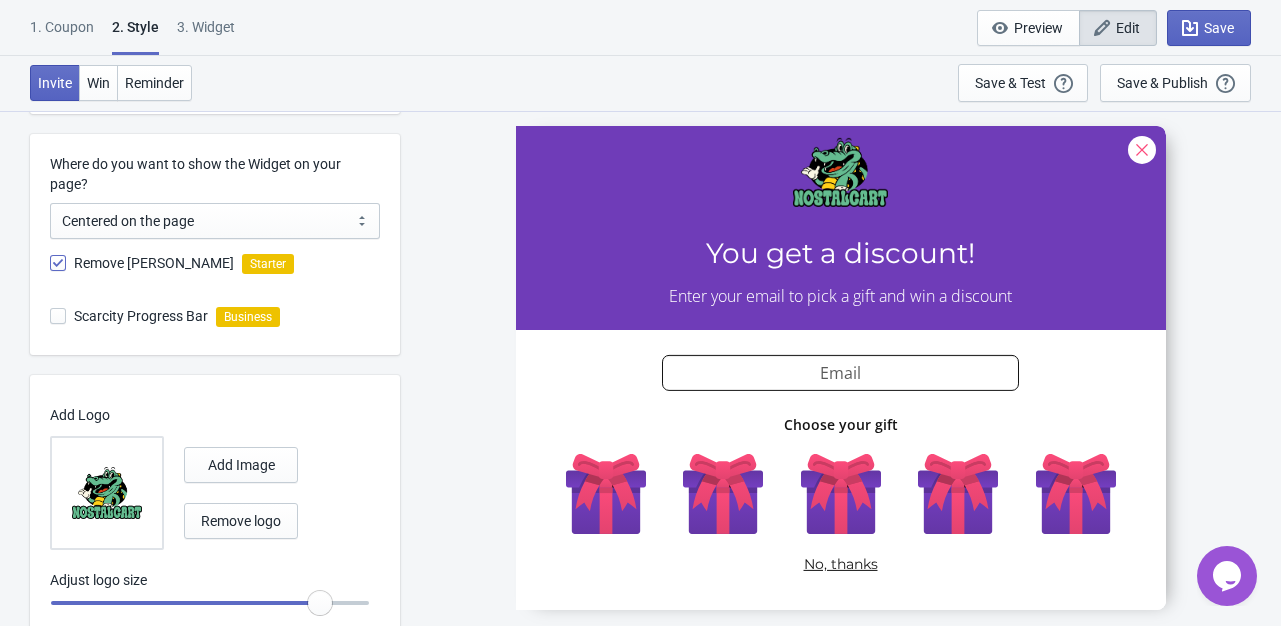 type on "1.1" 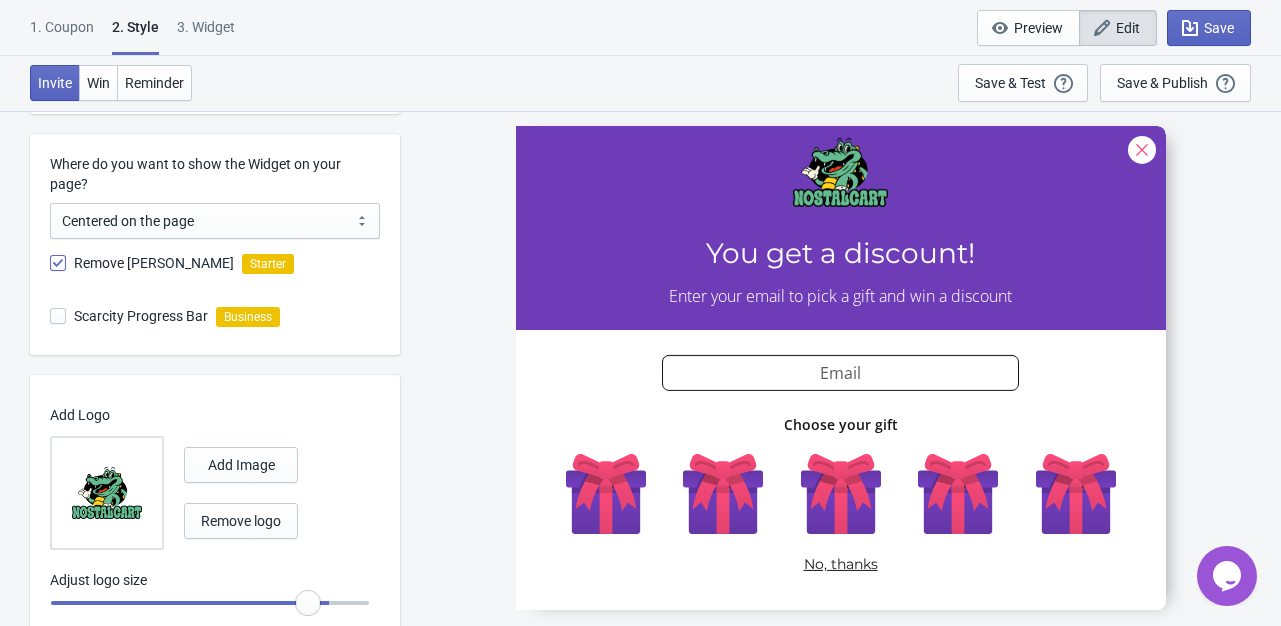 radio on "true" 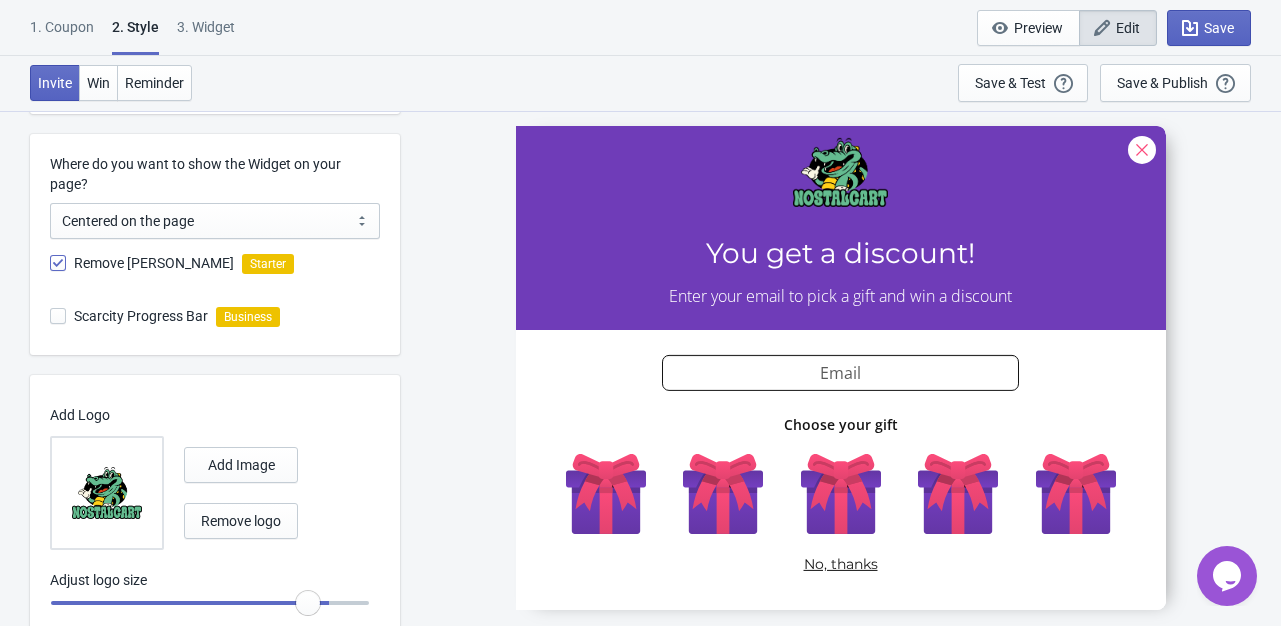 type on "1.05" 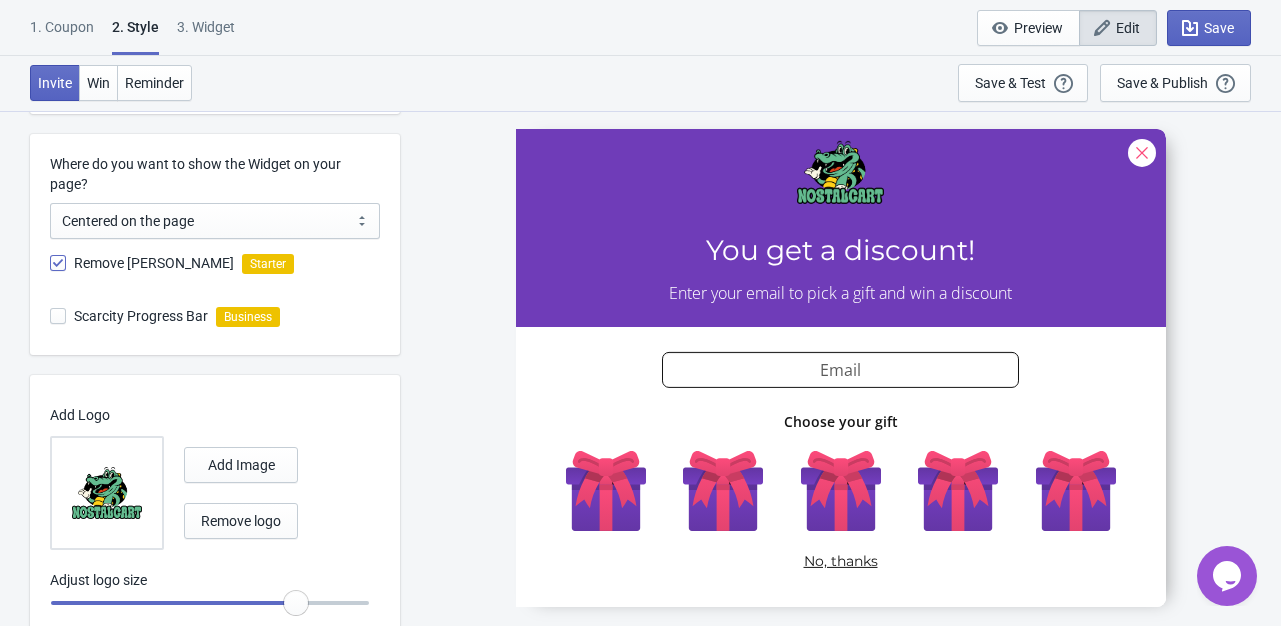 radio on "true" 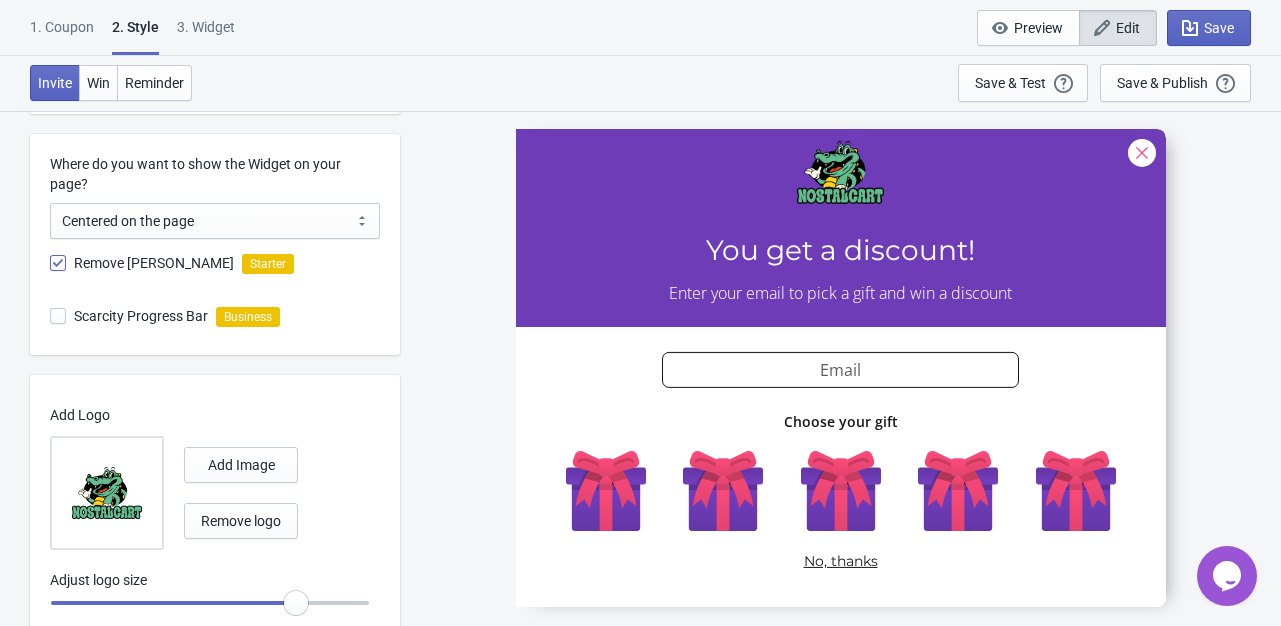 type on "1.1" 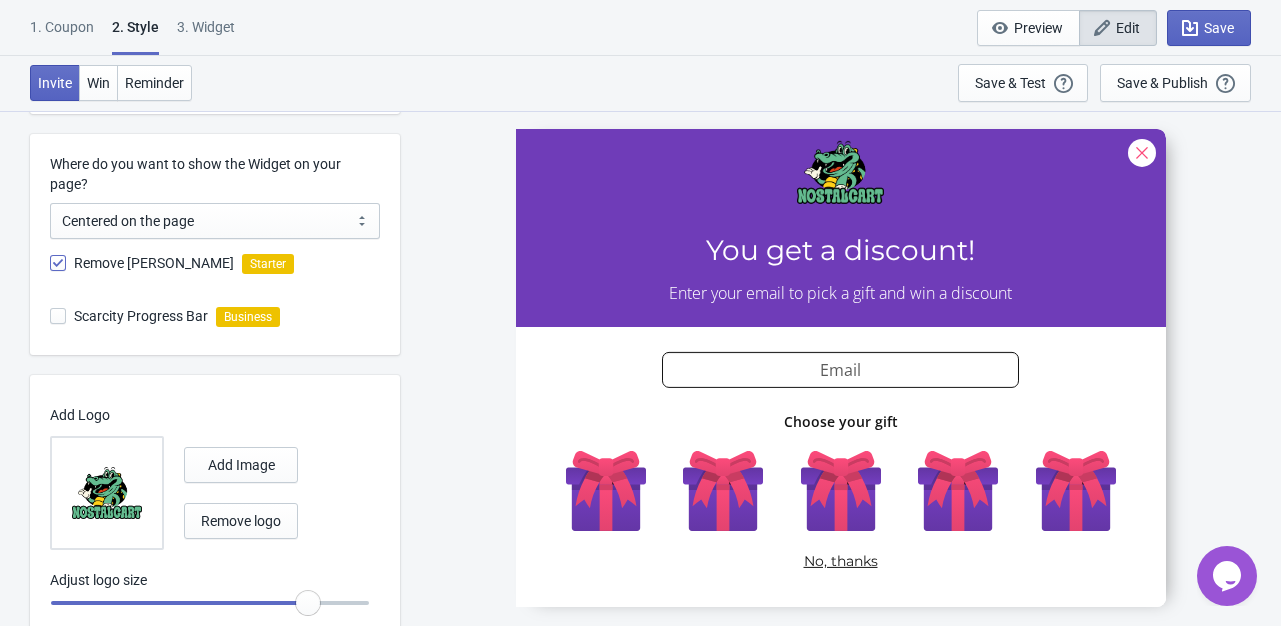 radio on "true" 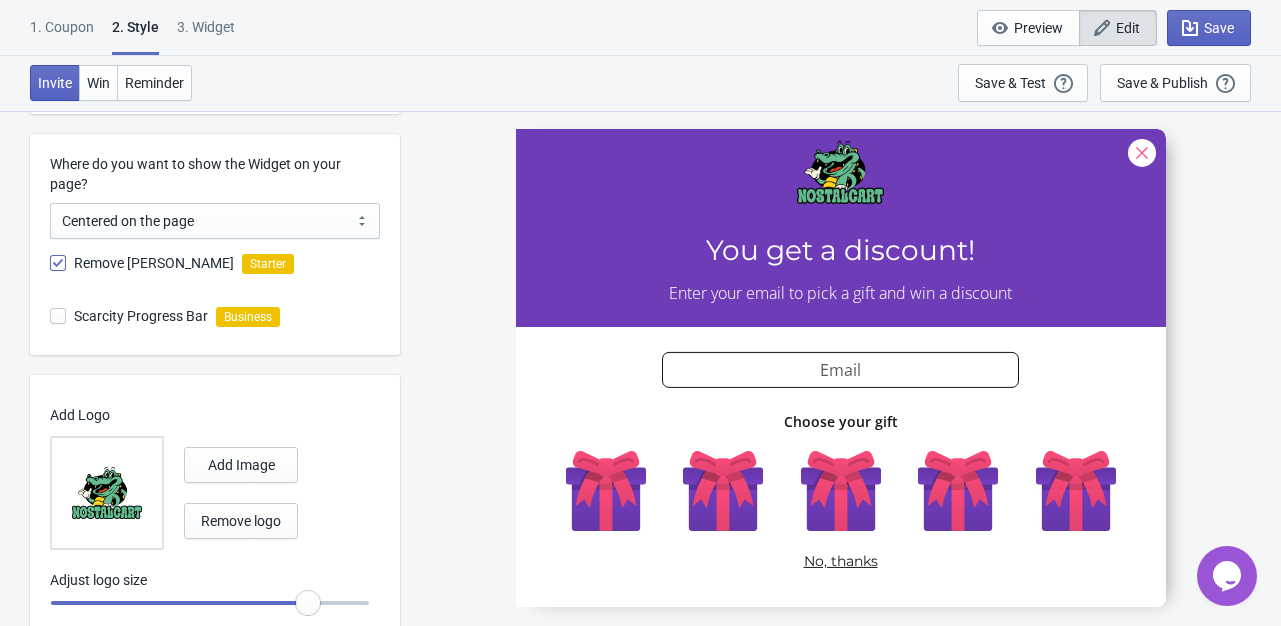 type on "1.2" 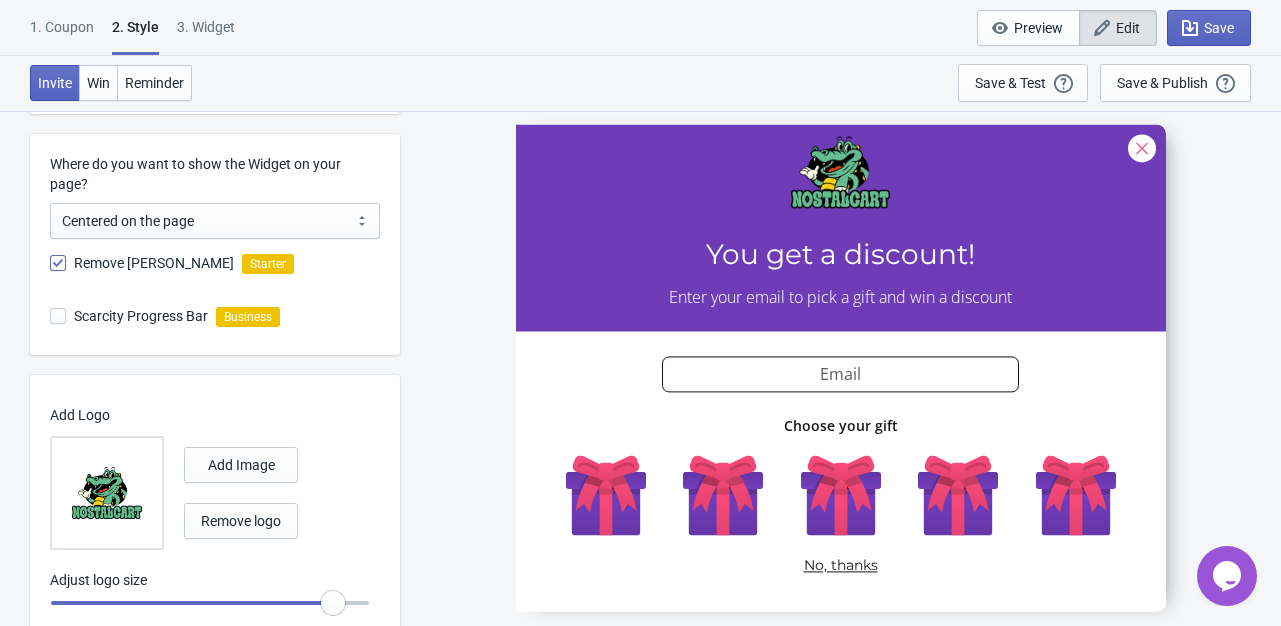 radio on "true" 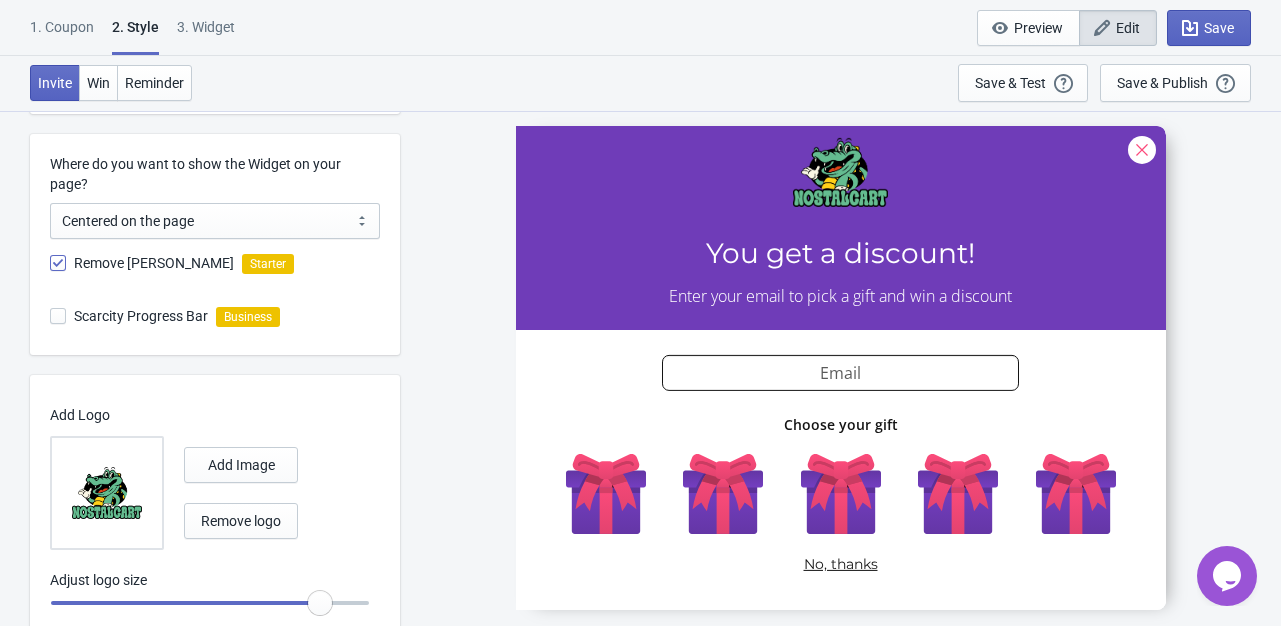 drag, startPoint x: 285, startPoint y: 599, endPoint x: 324, endPoint y: 599, distance: 39 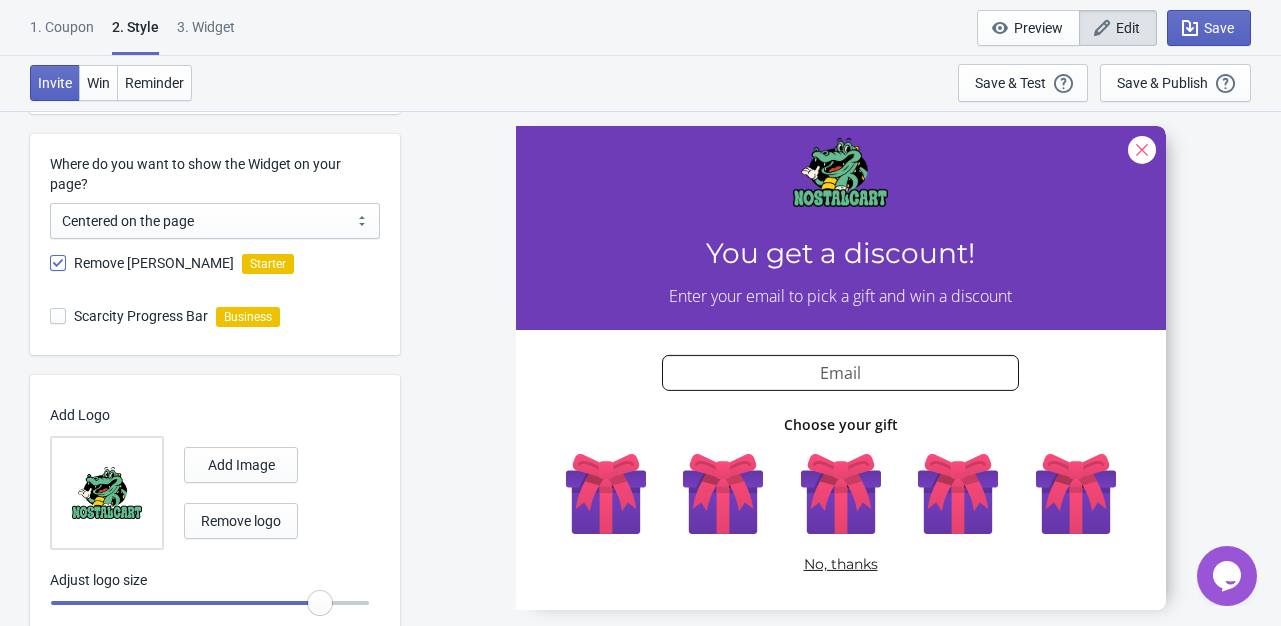 type on "1.15" 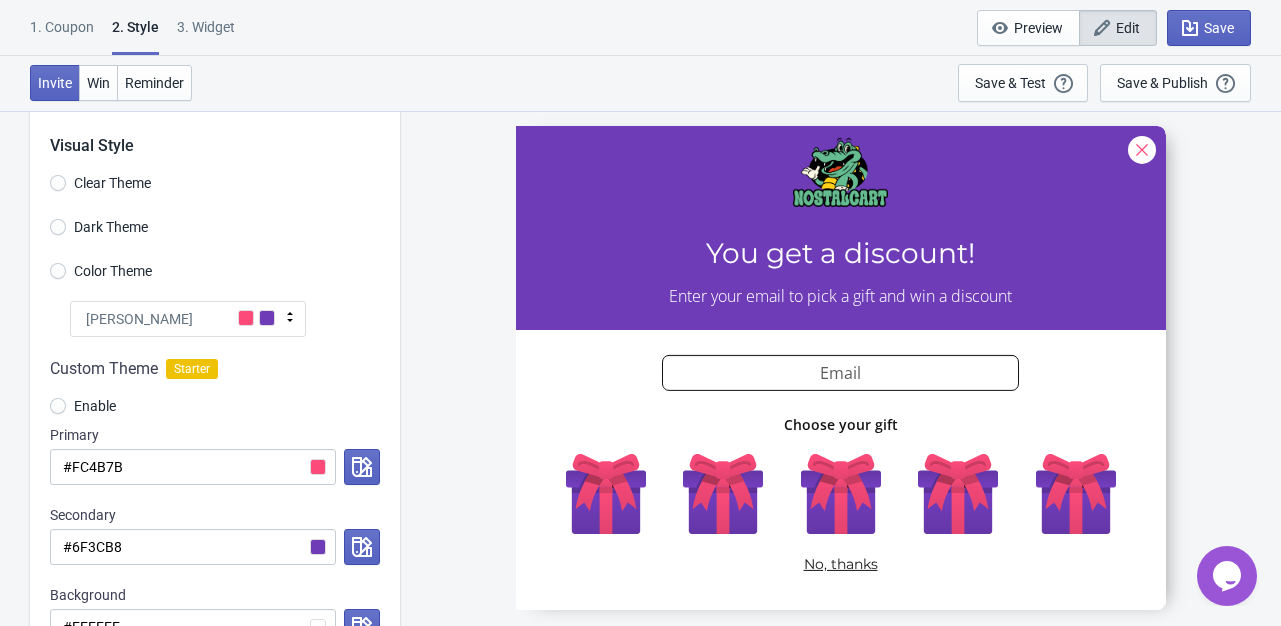 scroll, scrollTop: 0, scrollLeft: 0, axis: both 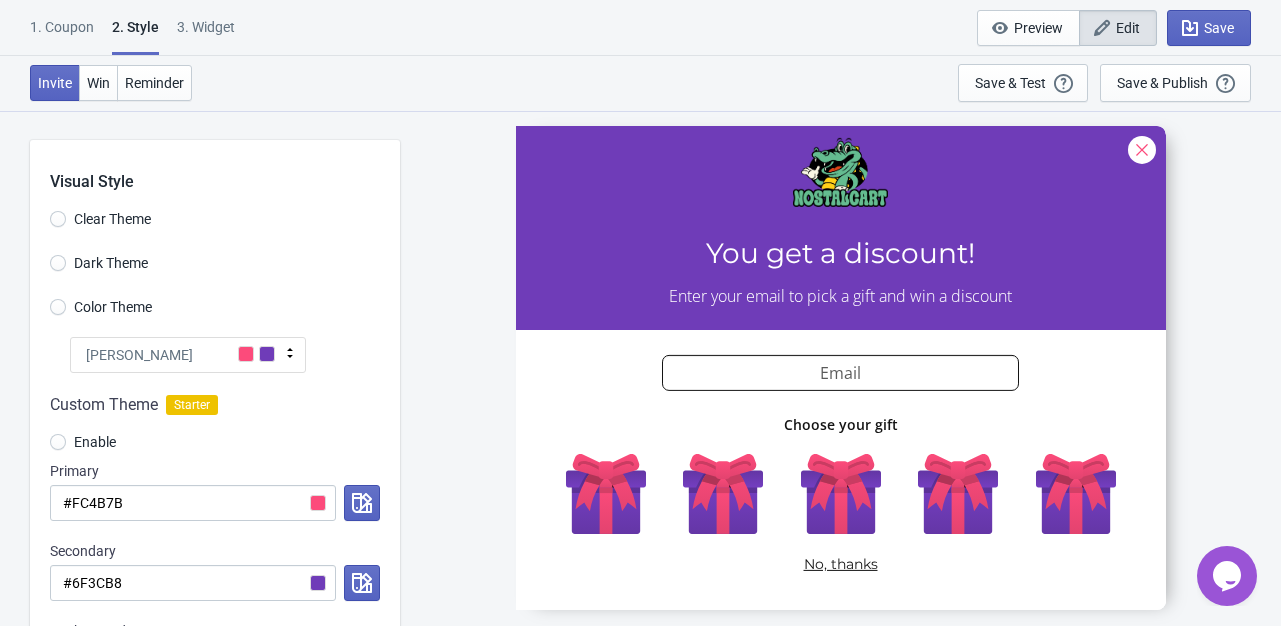click on "1. Coupon 2 . Style 3. Widget 1. Coupon 2 . Style 3. Widget Save and Exit Preview Edit Save" at bounding box center (640, 28) 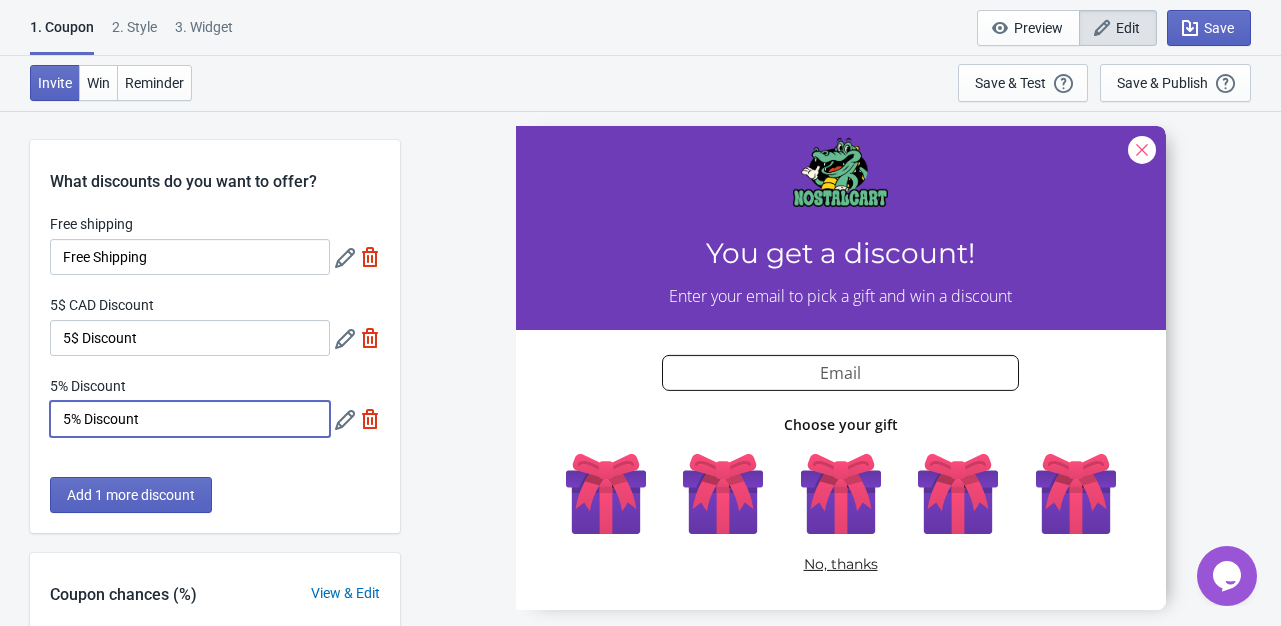 click on "5% Discount" at bounding box center (190, 419) 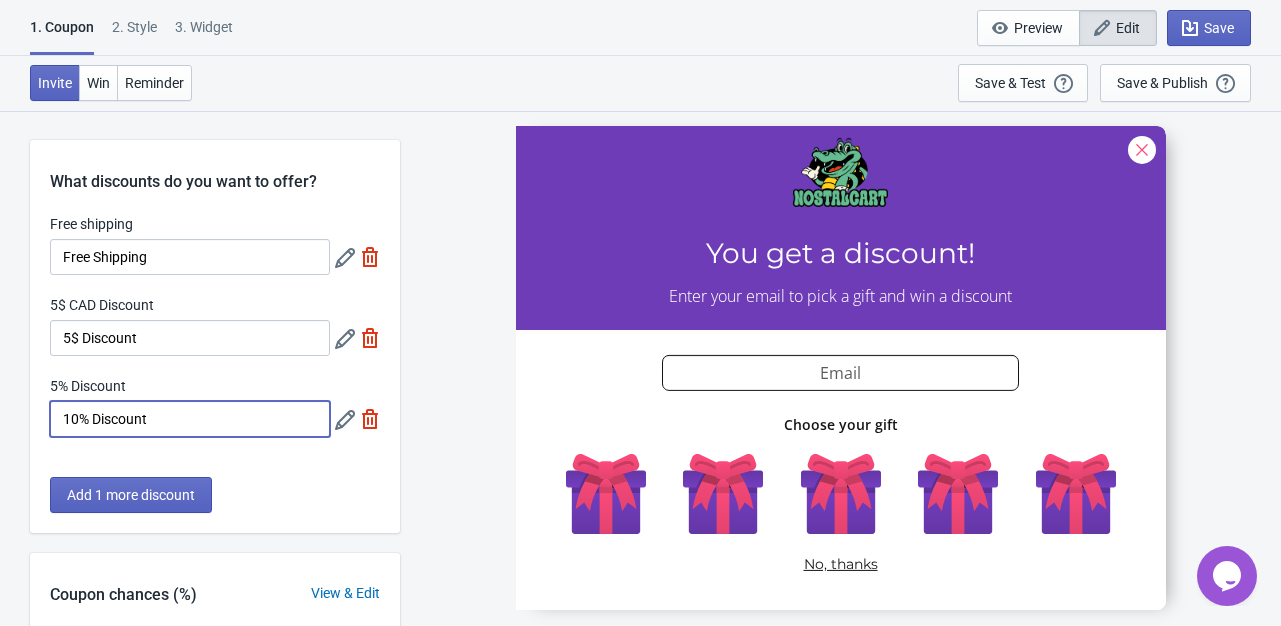 type on "10% Discount" 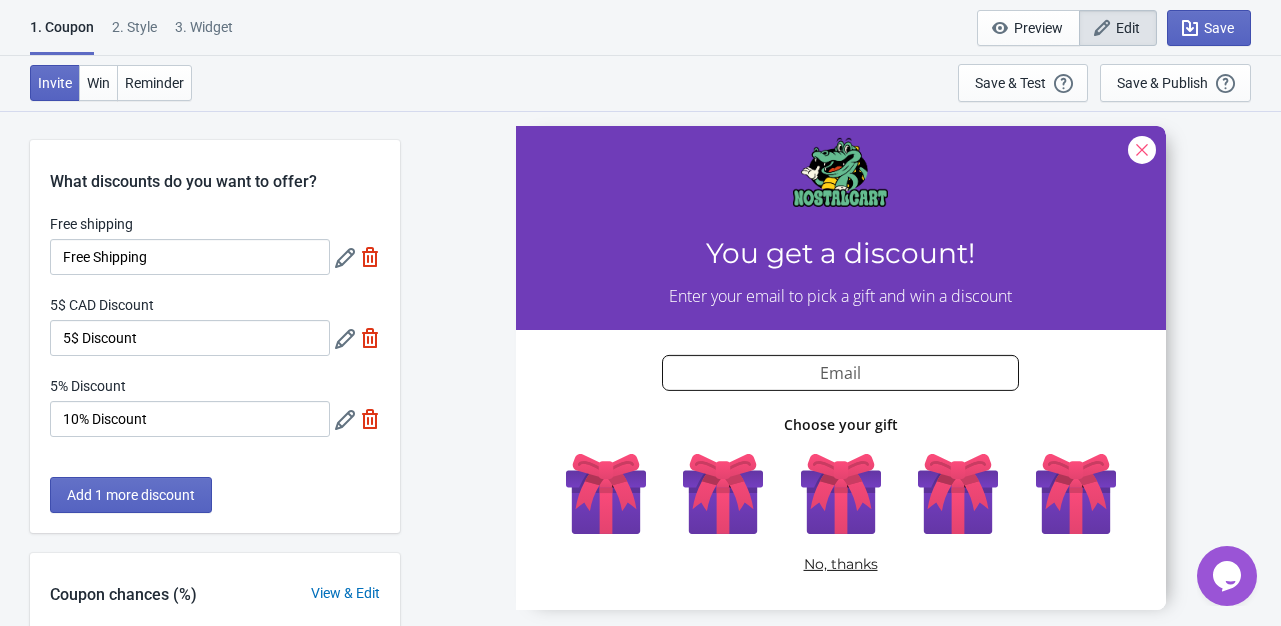 click on "5% Discount" at bounding box center (190, 388) 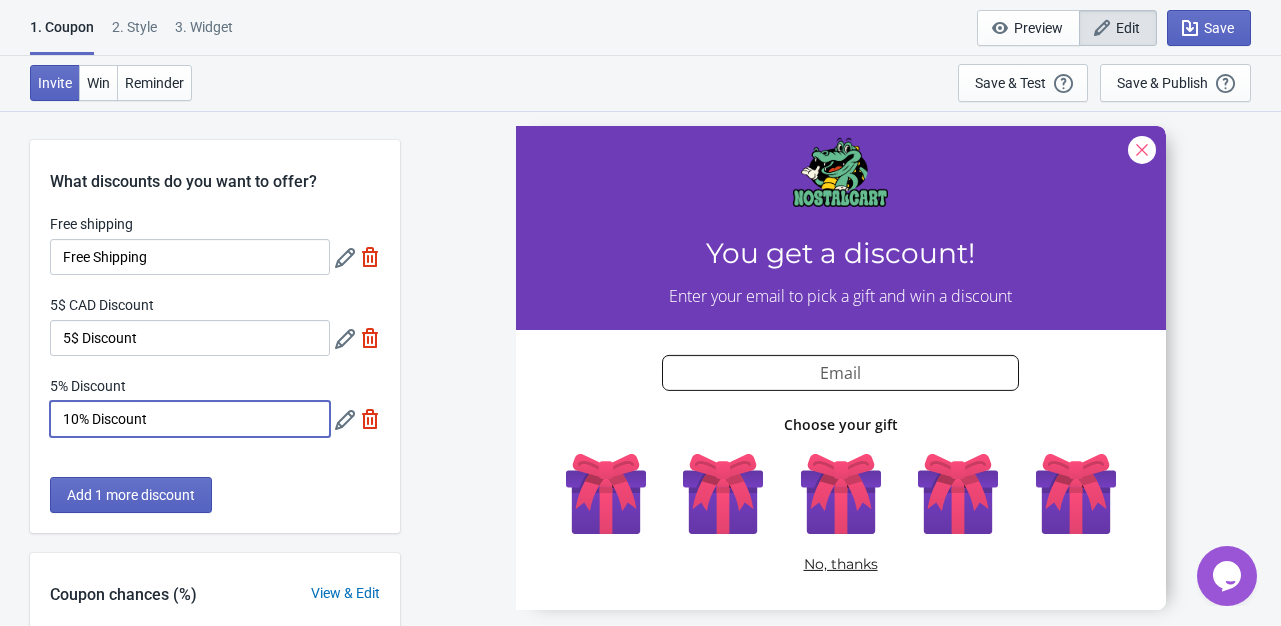 click on "10% Discount" at bounding box center [190, 419] 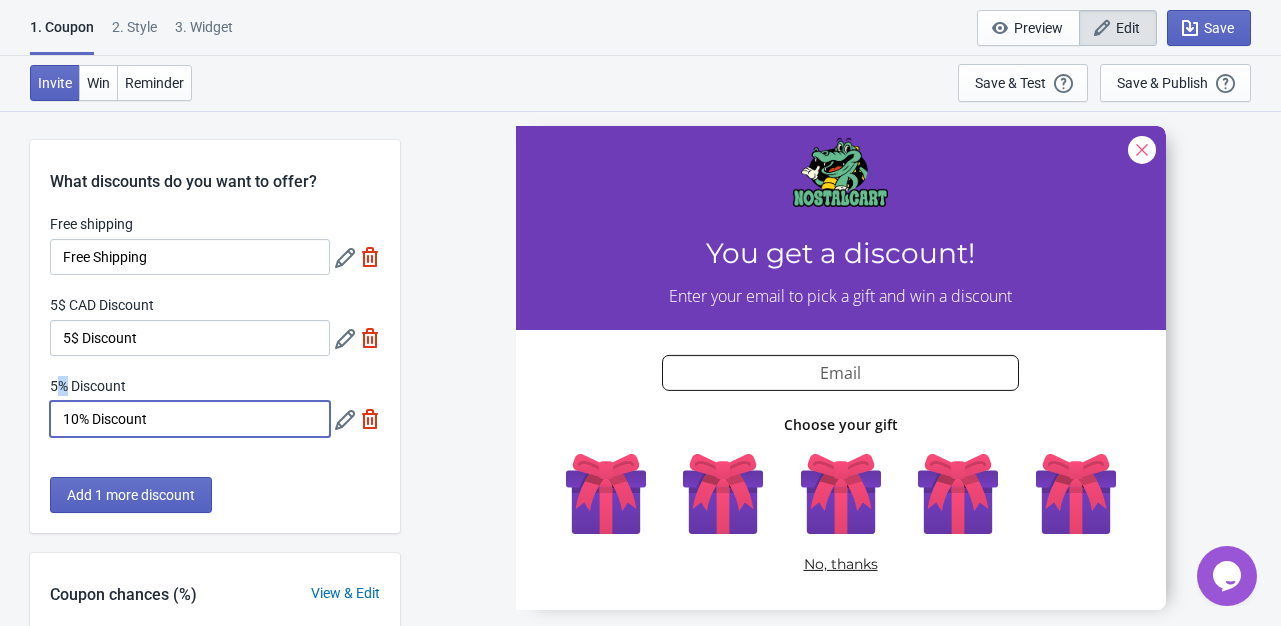 drag, startPoint x: 62, startPoint y: 385, endPoint x: 52, endPoint y: 387, distance: 10.198039 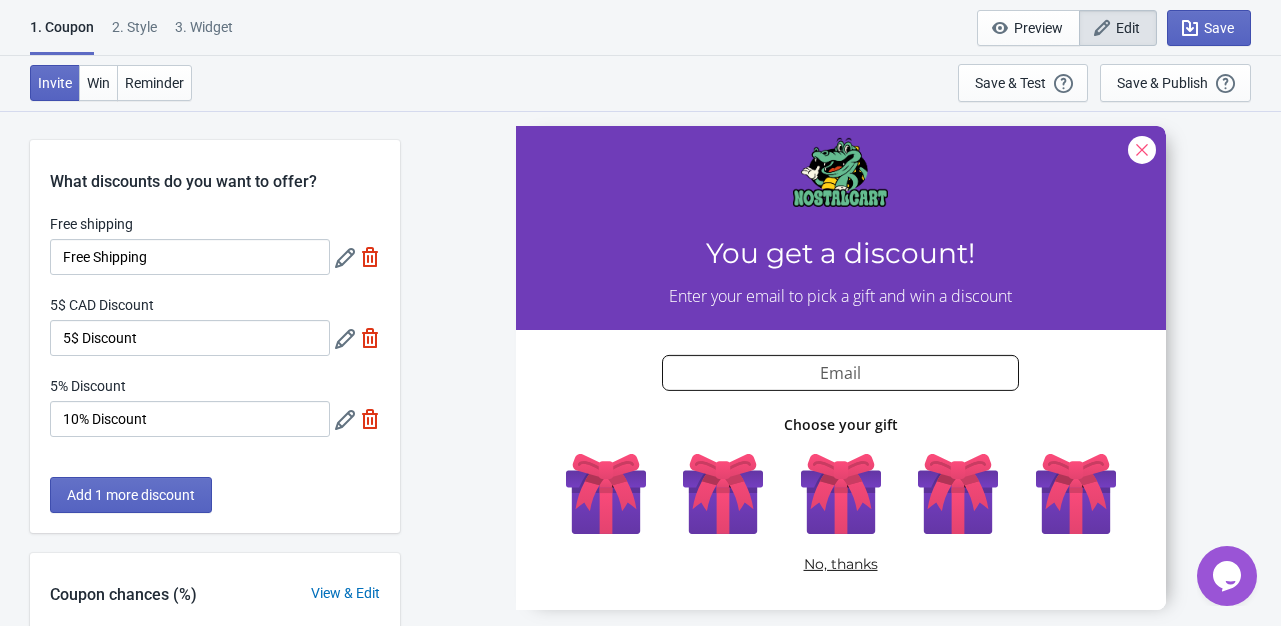 click on "5% Discount" at bounding box center [88, 386] 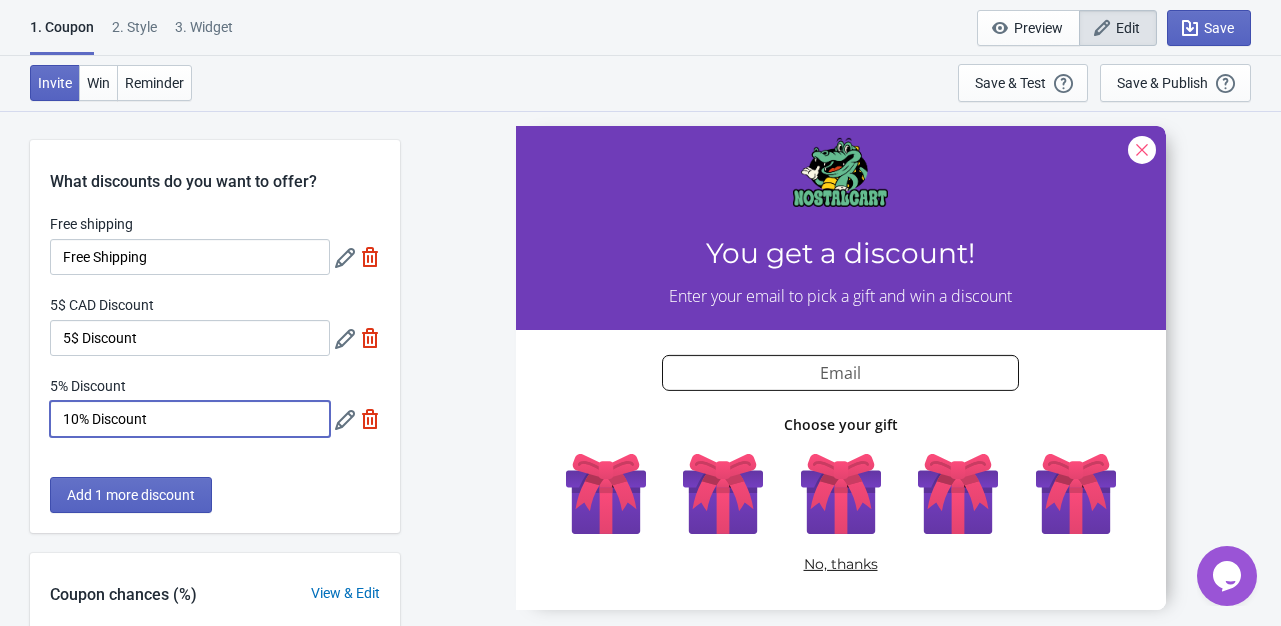 click on "10% Discount" at bounding box center (190, 419) 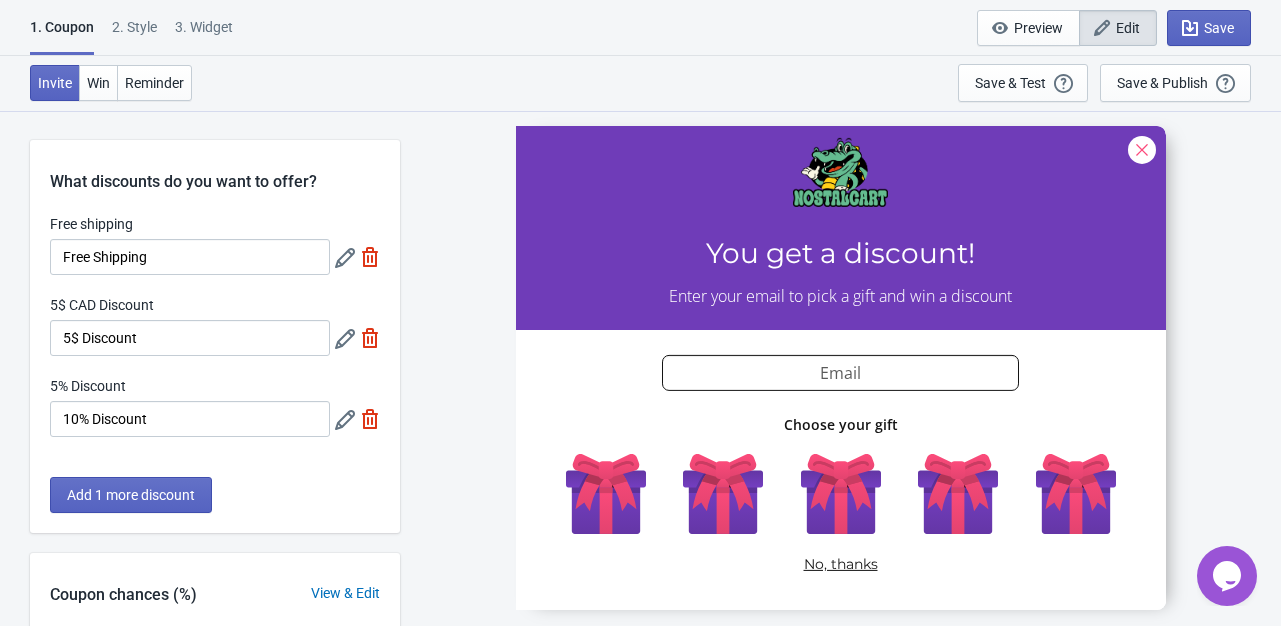 click at bounding box center [370, 338] 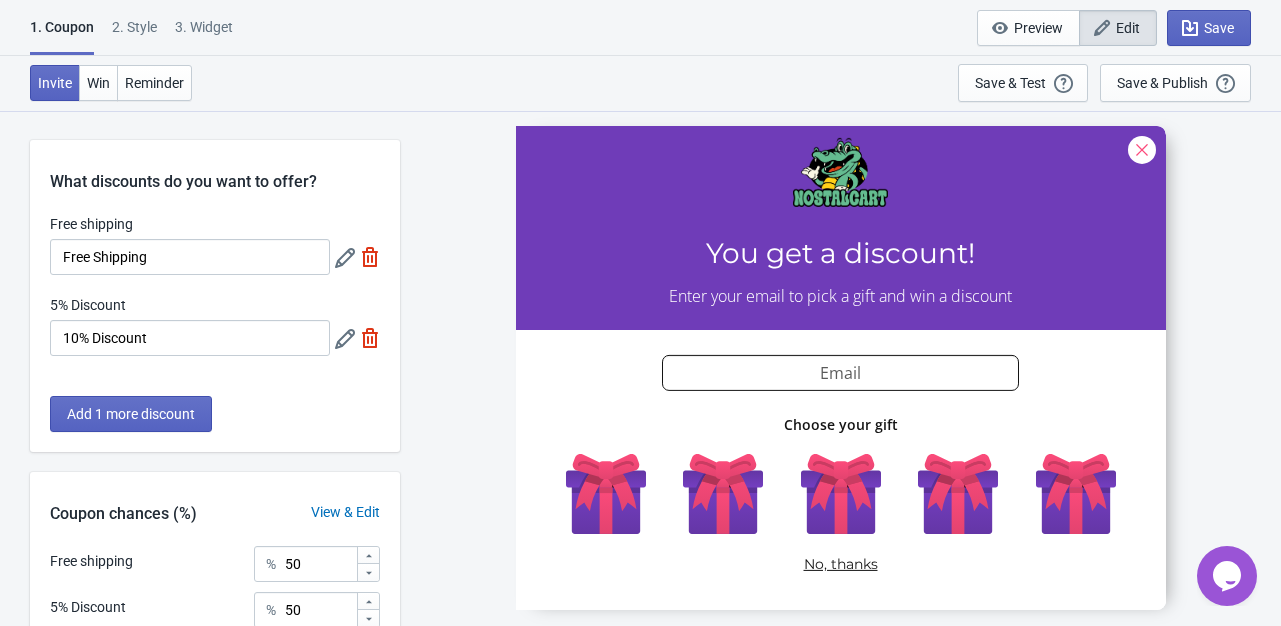 click at bounding box center [370, 257] 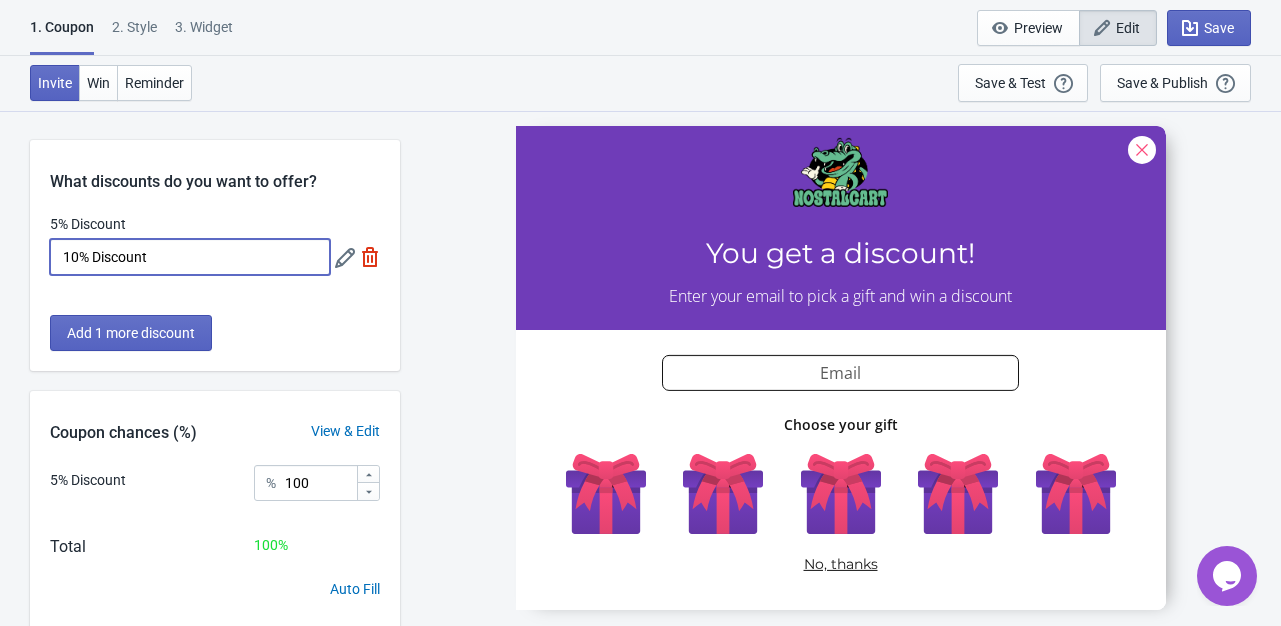 click on "10% Discount" at bounding box center (190, 257) 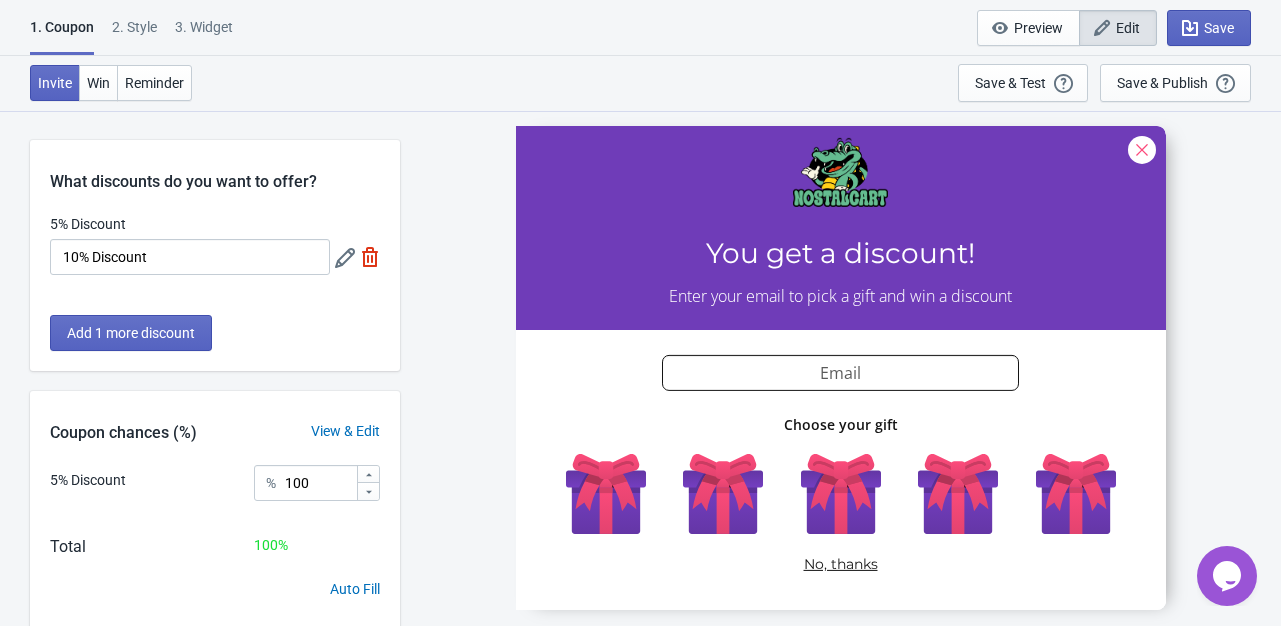 click on "What discounts do you want to offer? 5% Discount 10% Discount Add 1 more discount" at bounding box center (215, 255) 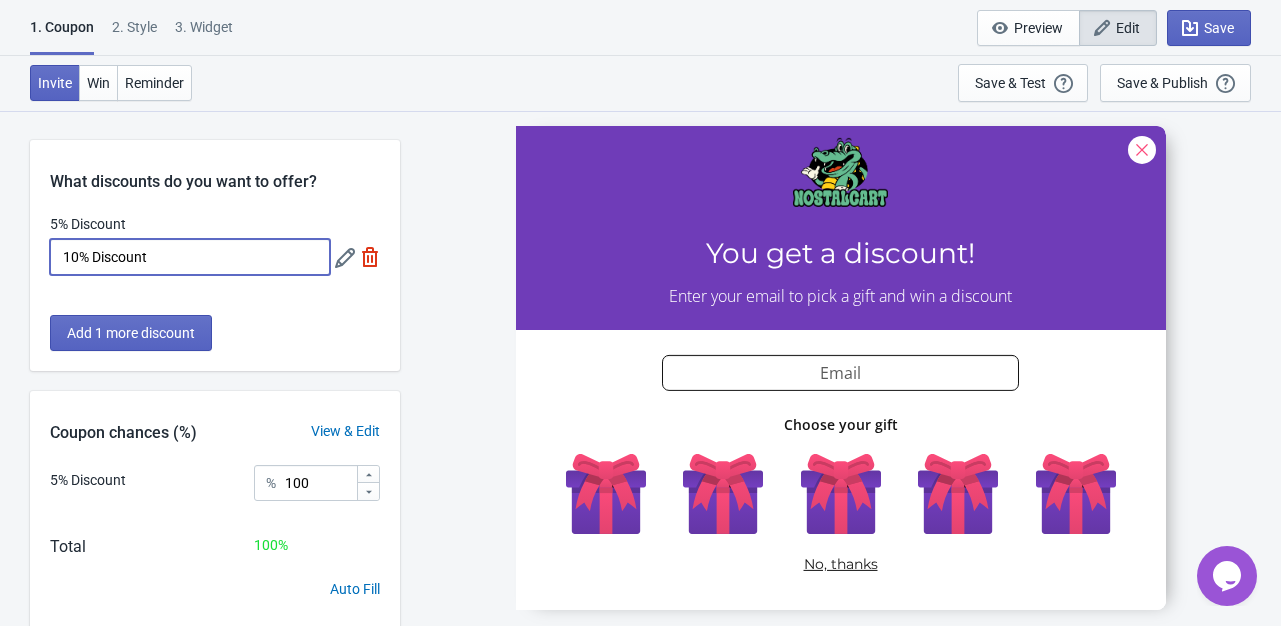 click on "10% Discount" at bounding box center [190, 257] 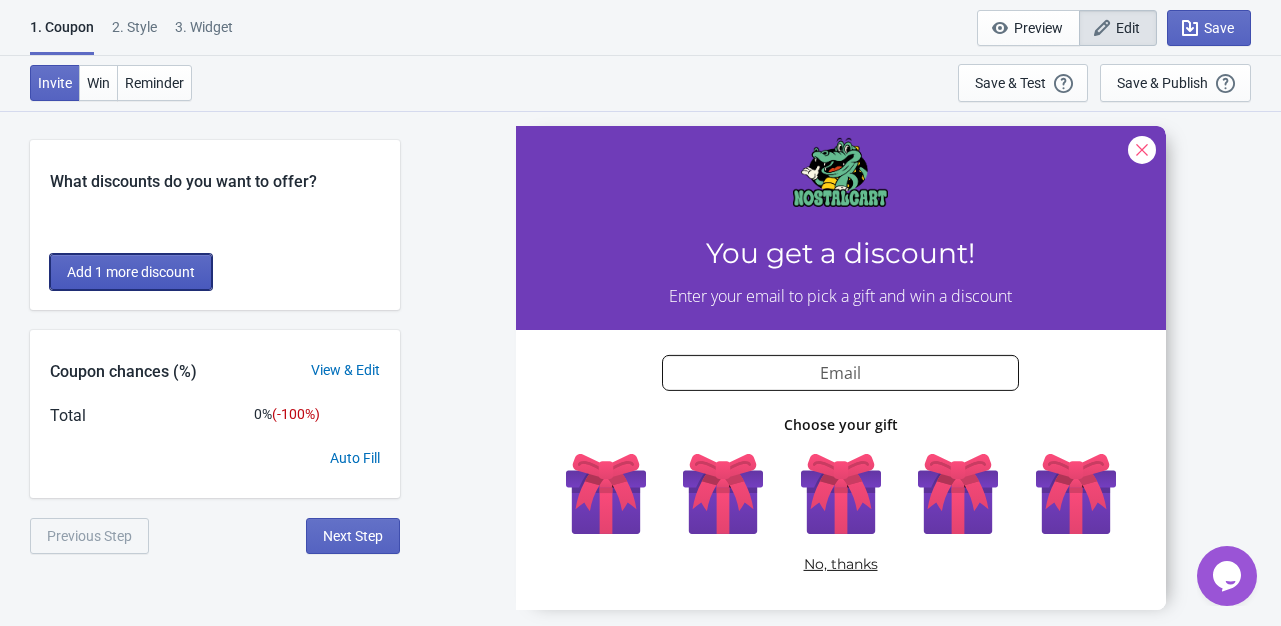 click on "Add 1 more discount" at bounding box center (131, 272) 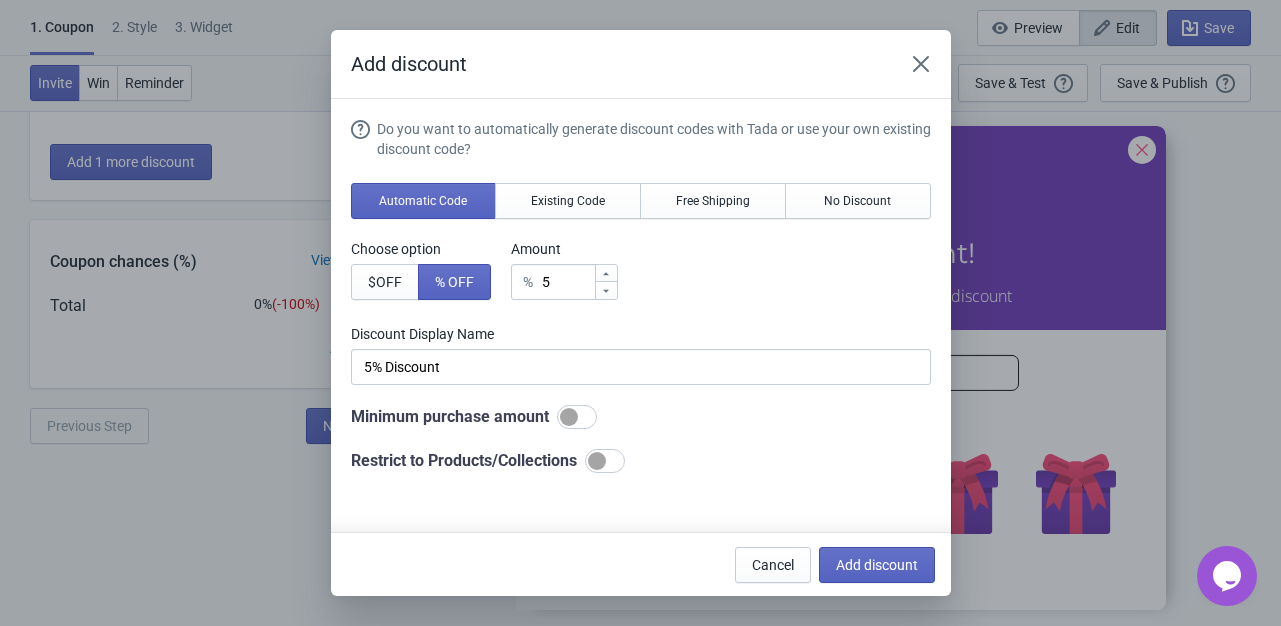 scroll, scrollTop: 0, scrollLeft: 0, axis: both 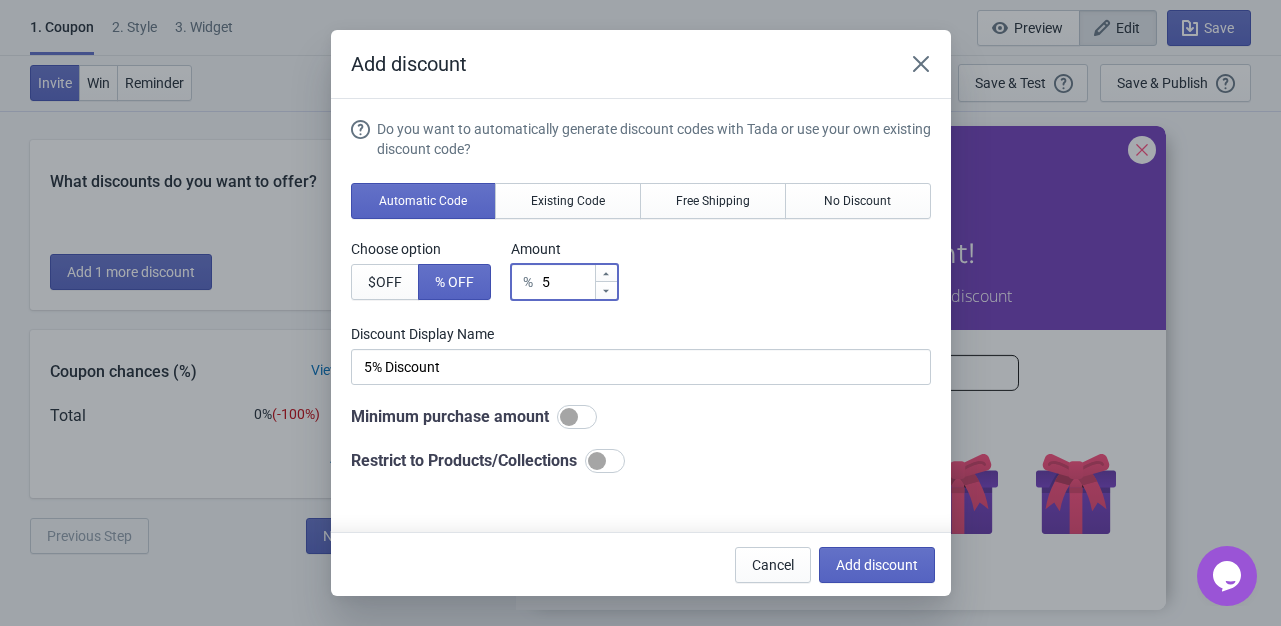 click on "5" at bounding box center [567, 282] 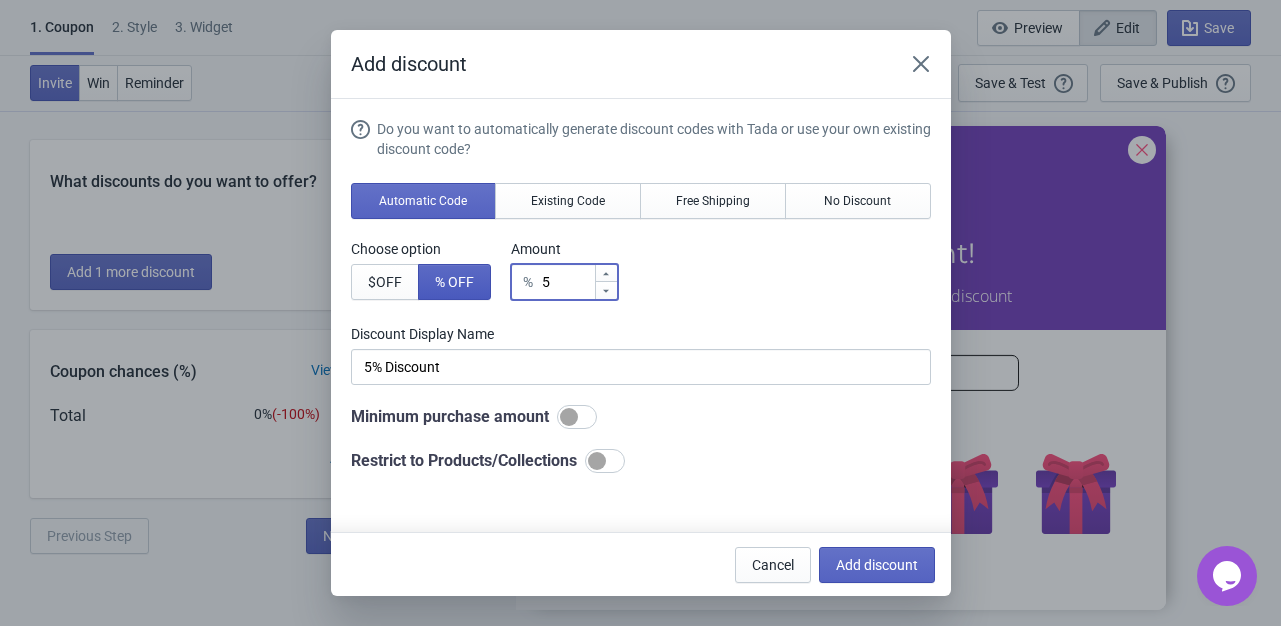 drag, startPoint x: 552, startPoint y: 276, endPoint x: 479, endPoint y: 267, distance: 73.552704 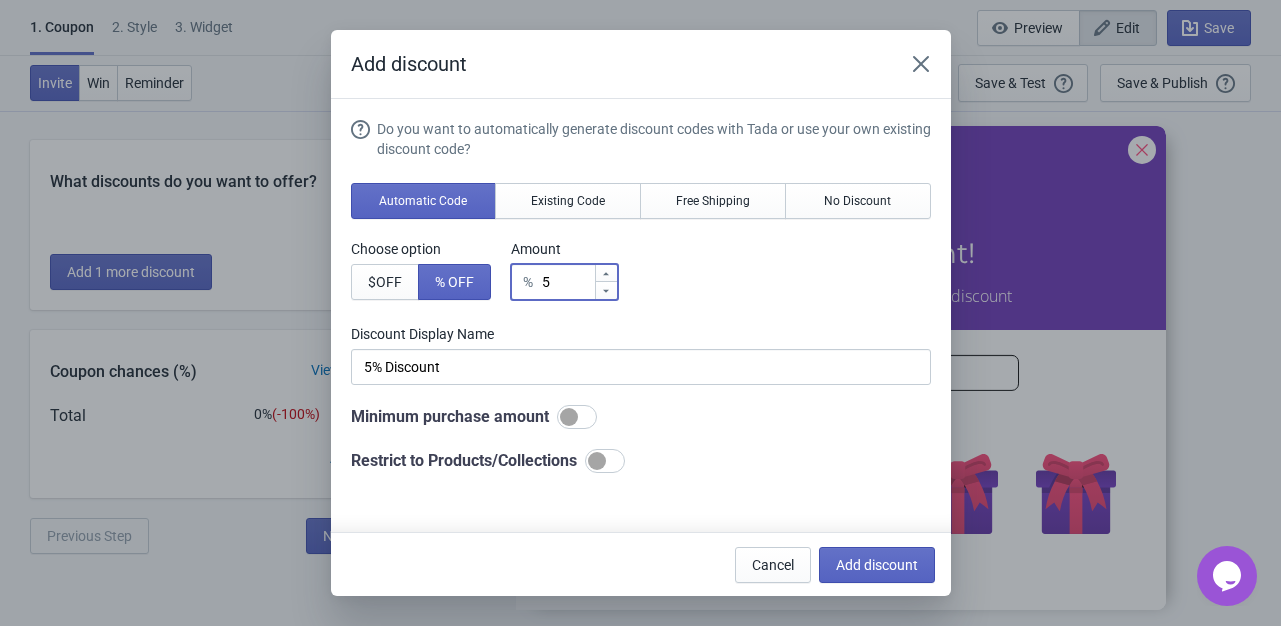 type on "1" 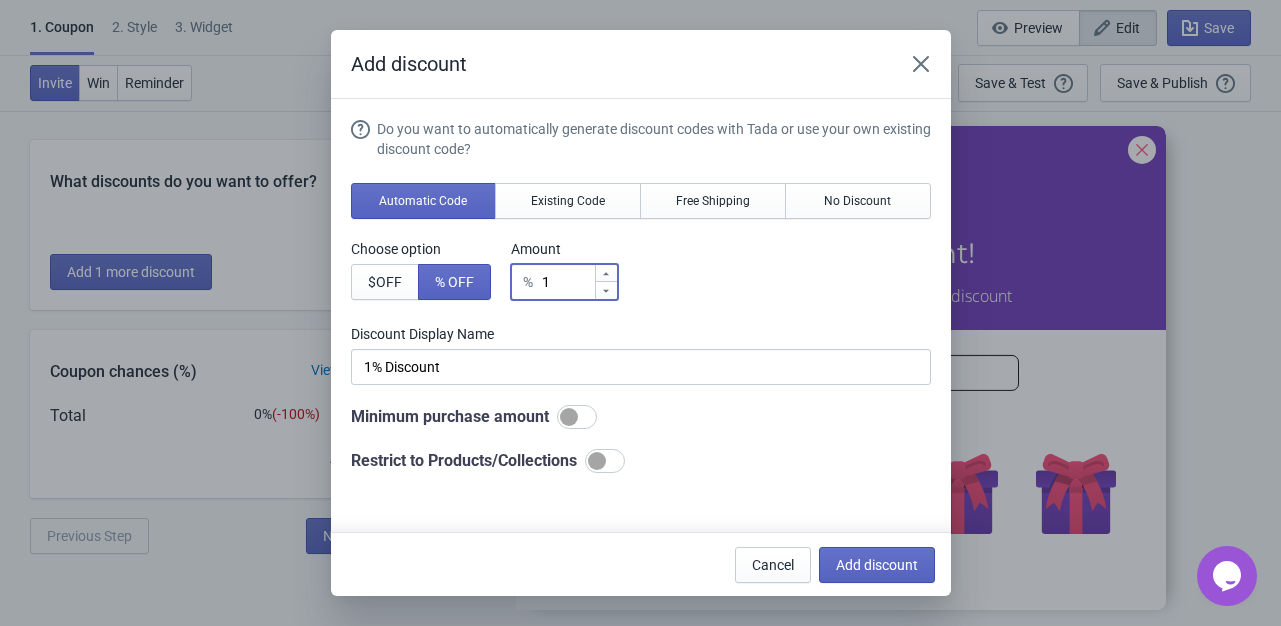type on "10" 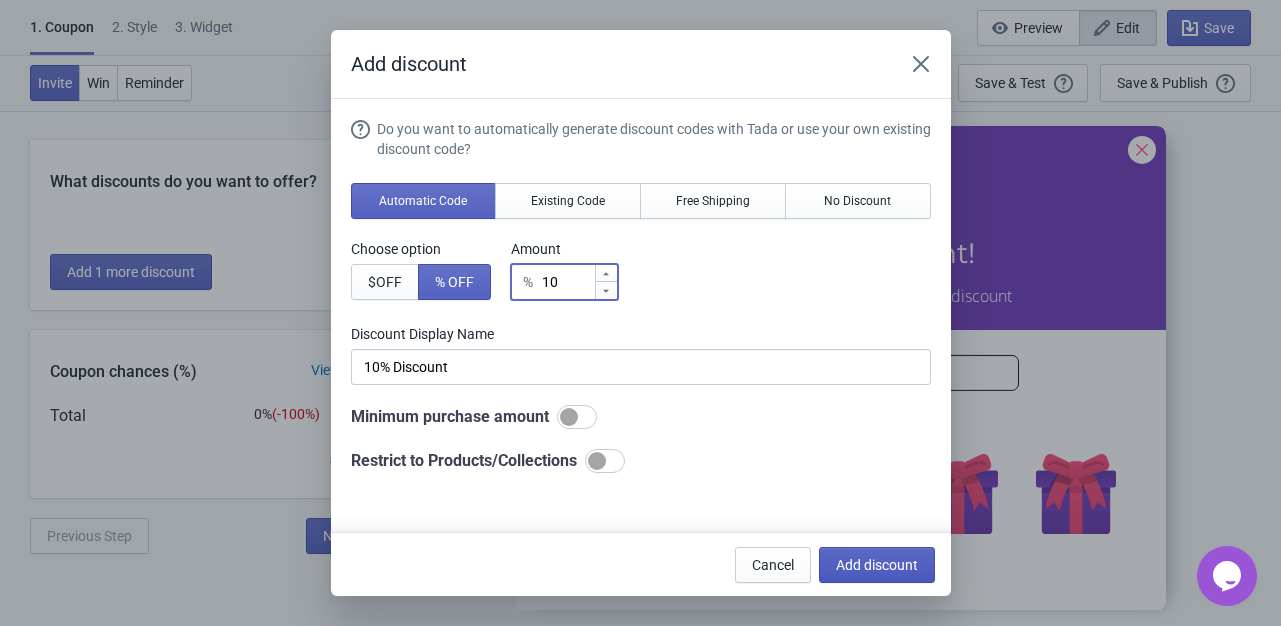 type on "10" 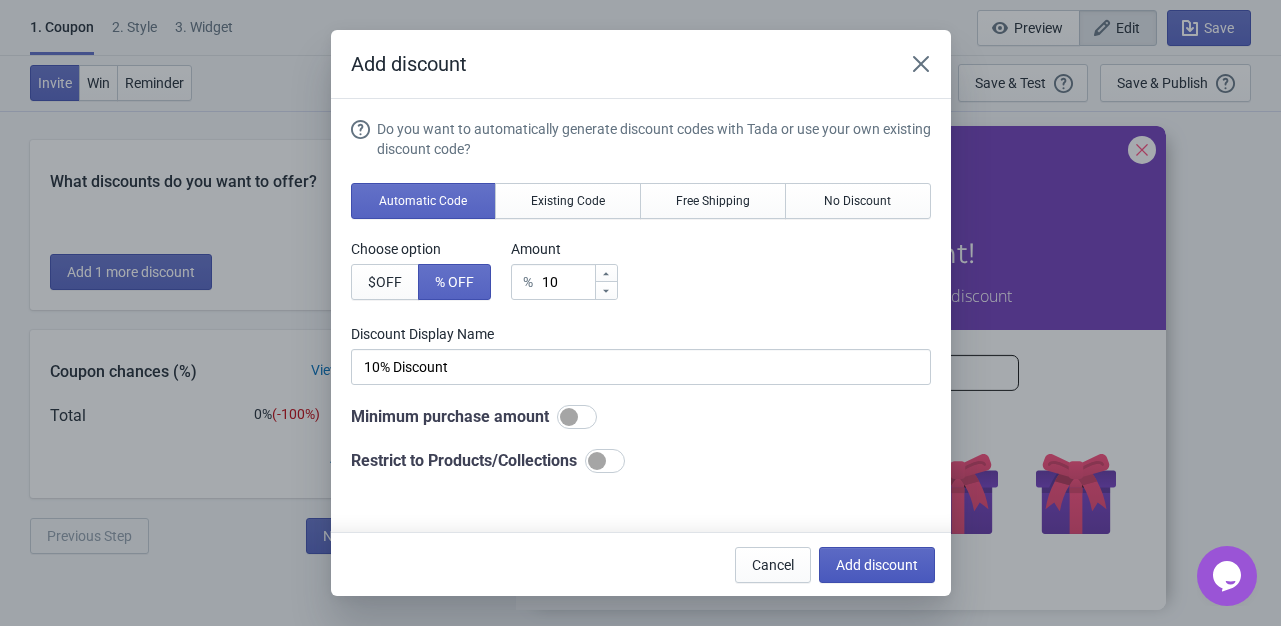 click on "Add discount" at bounding box center [877, 565] 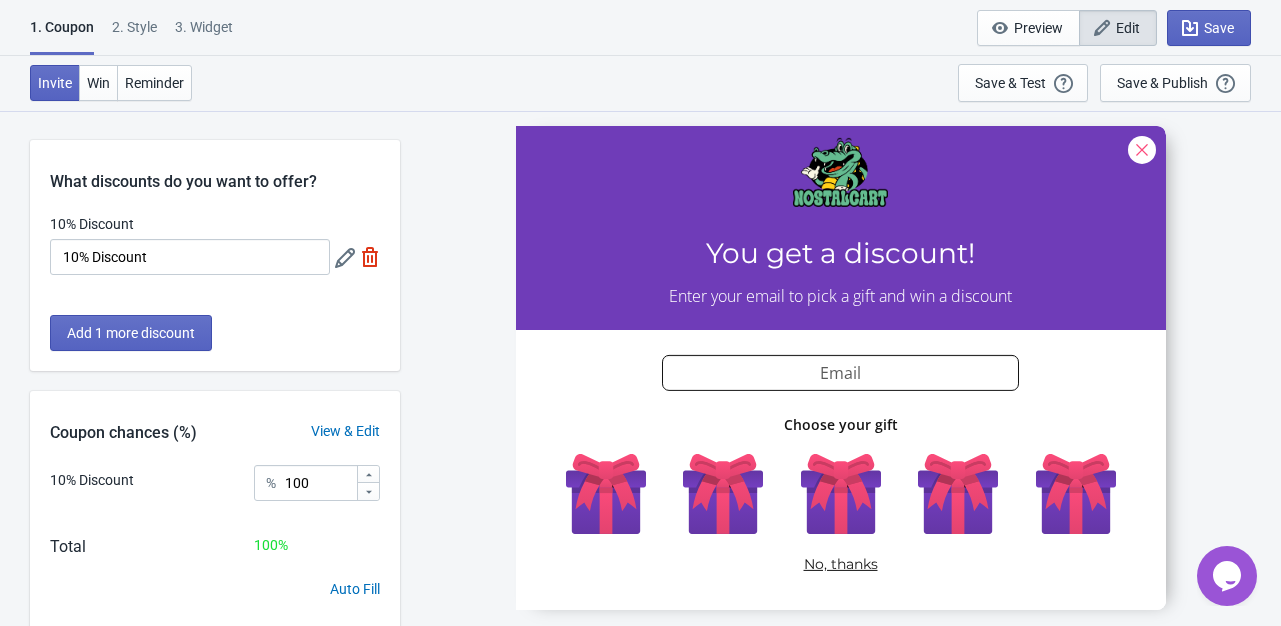 scroll, scrollTop: 110, scrollLeft: 0, axis: vertical 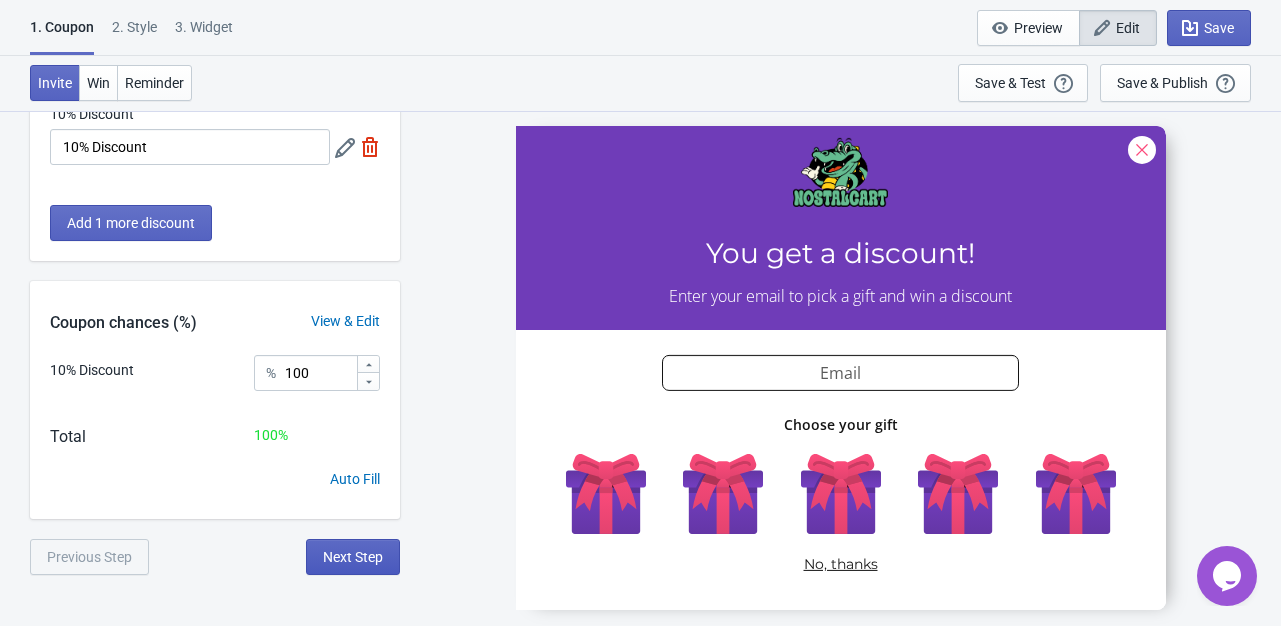 click on "Next Step" at bounding box center (353, 557) 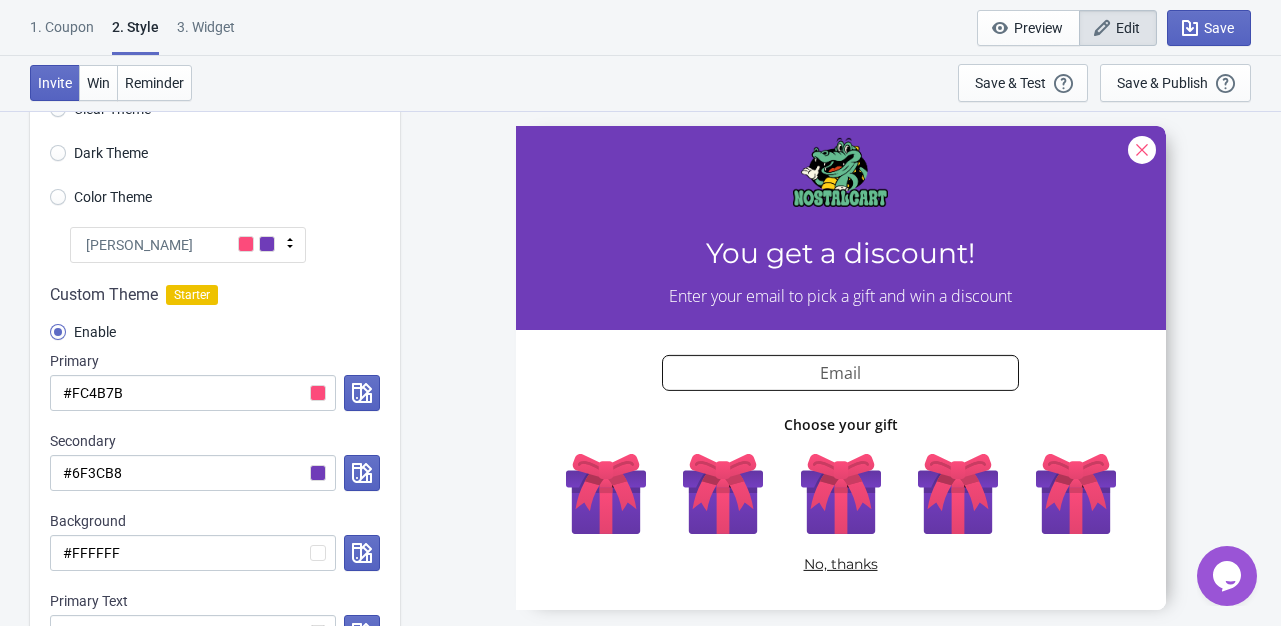 scroll, scrollTop: 0, scrollLeft: 0, axis: both 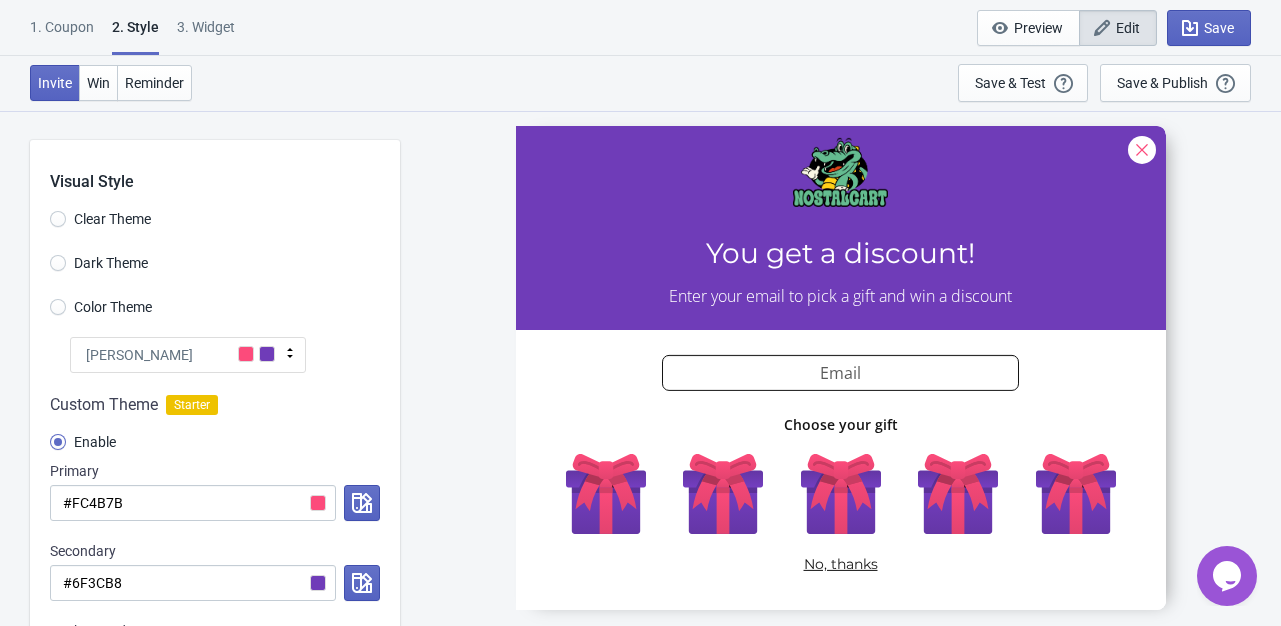 click on "Clear Theme" at bounding box center (112, 219) 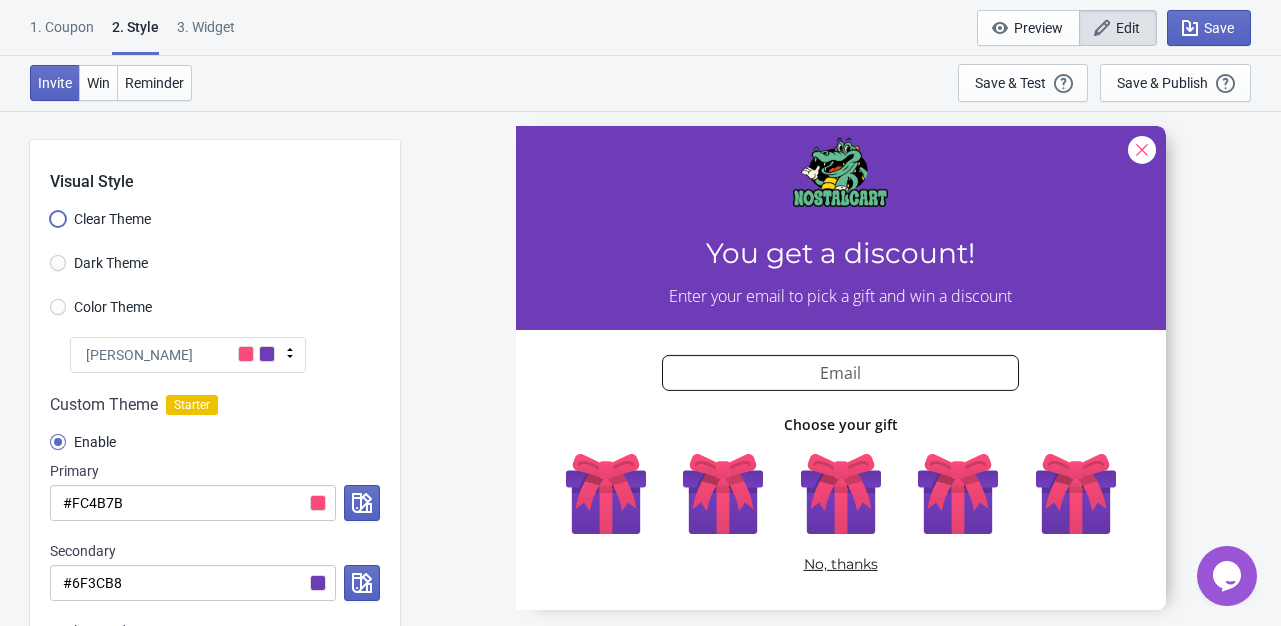 click on "Clear Theme" at bounding box center (58, 229) 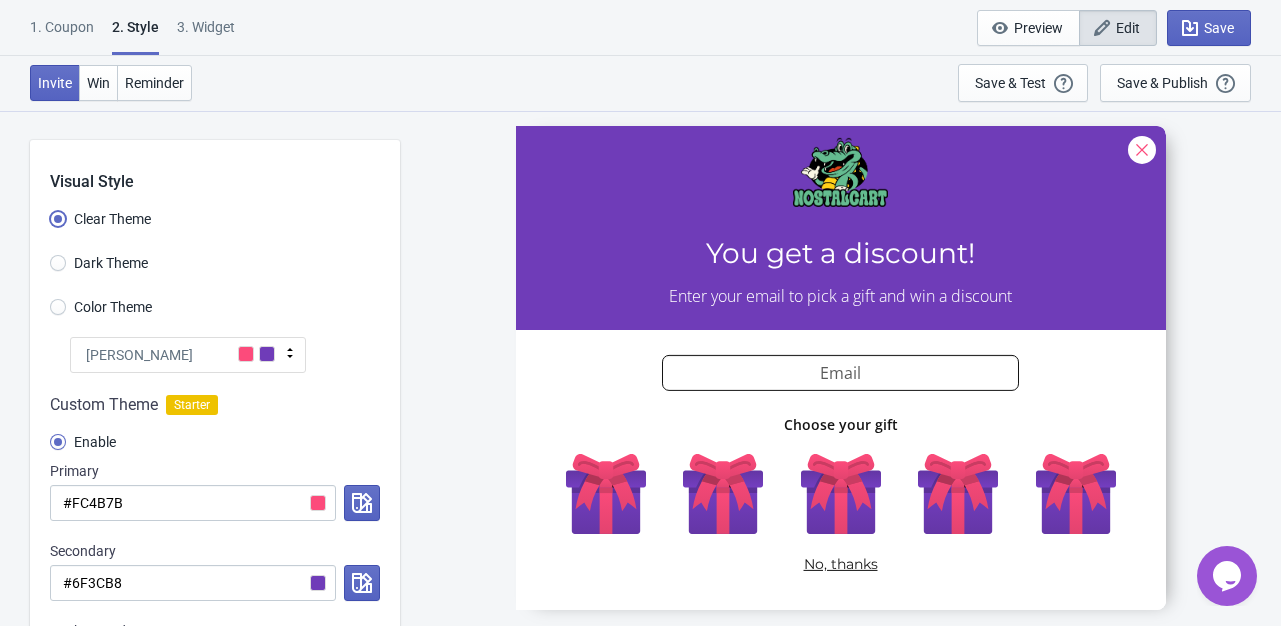 radio on "true" 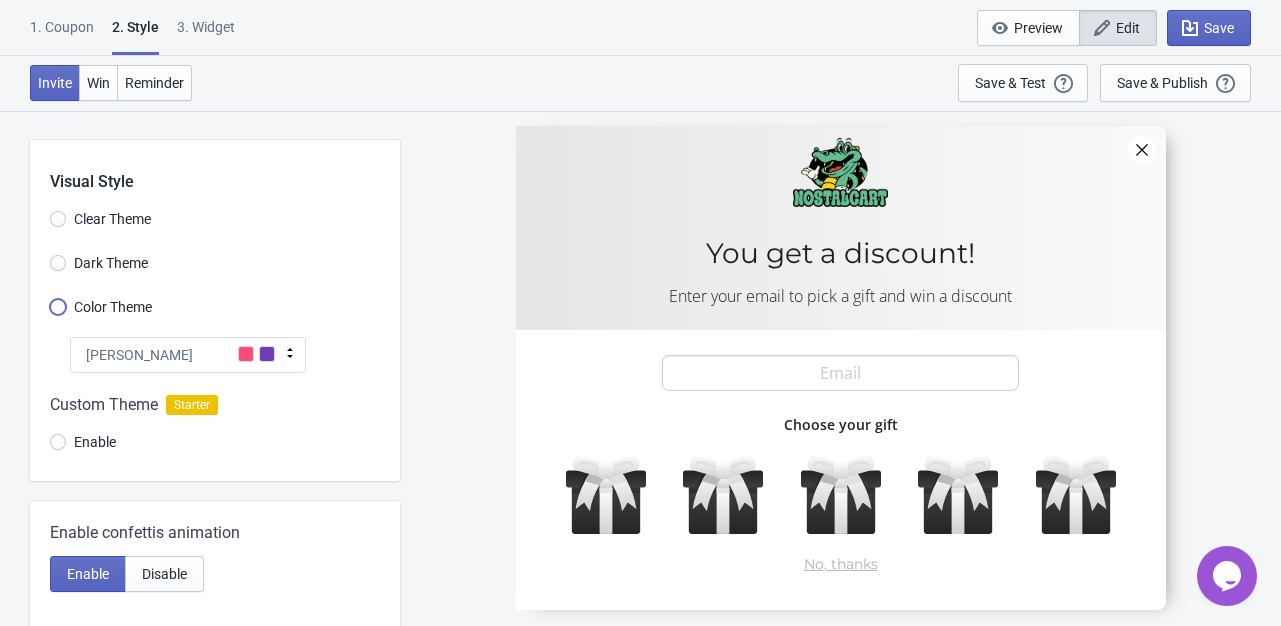 click on "Color Theme" at bounding box center (58, 317) 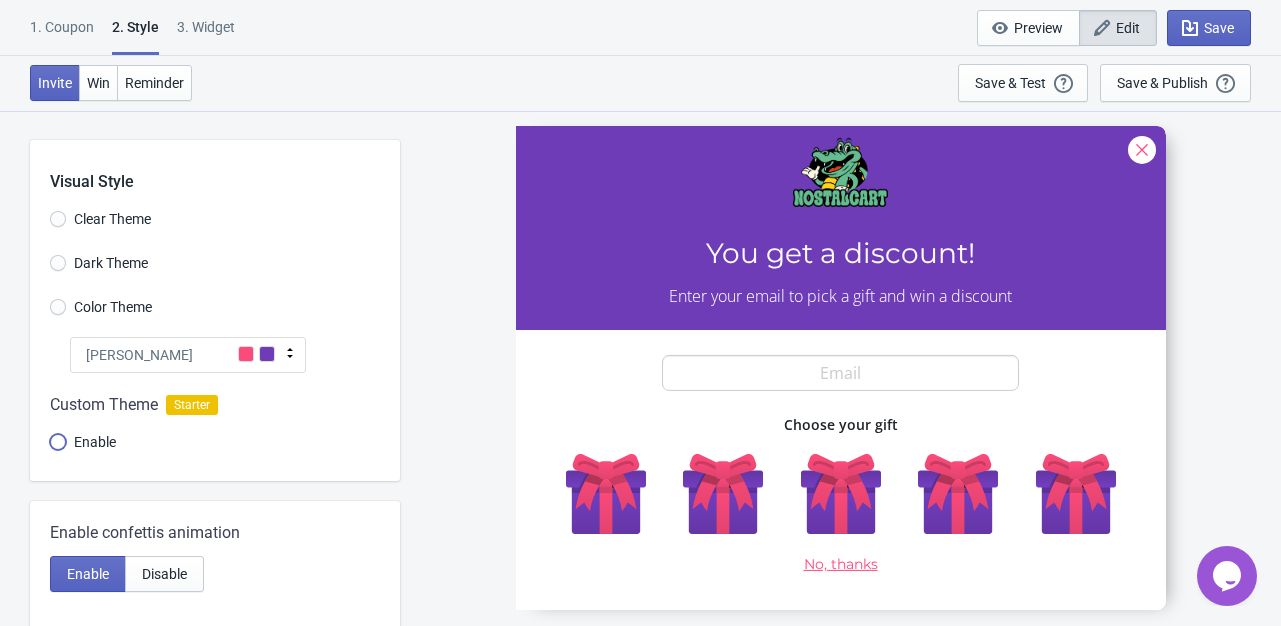 click on "Enable" at bounding box center (58, 452) 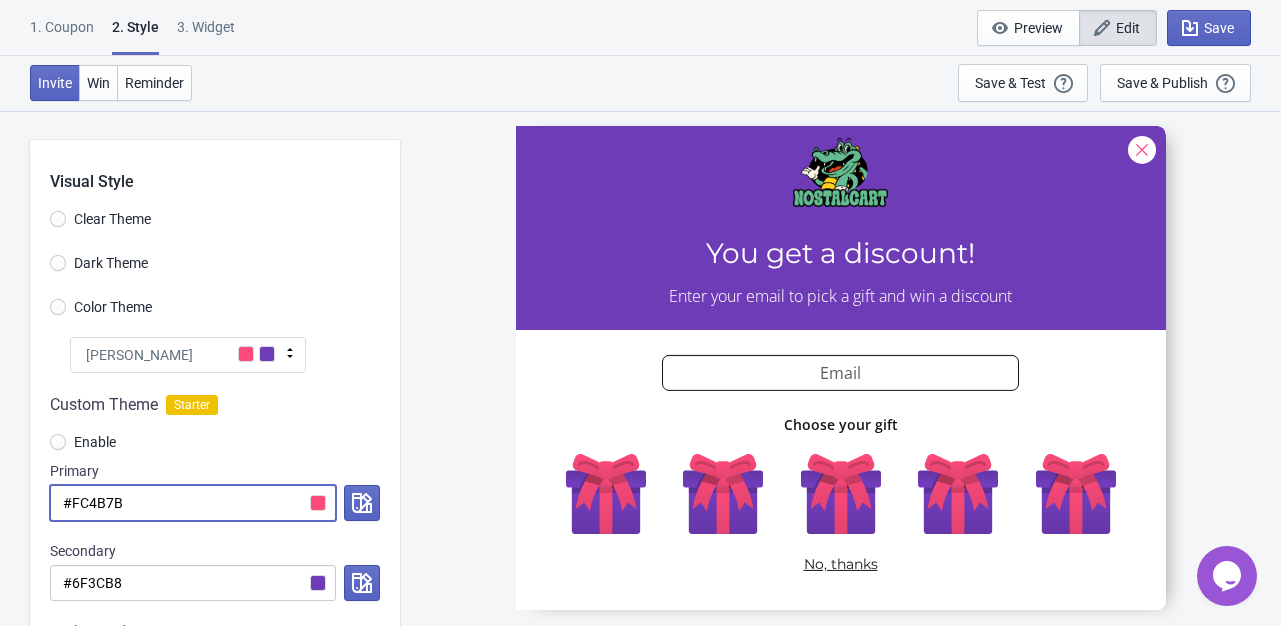 click on "#FC4B7B" at bounding box center (193, 503) 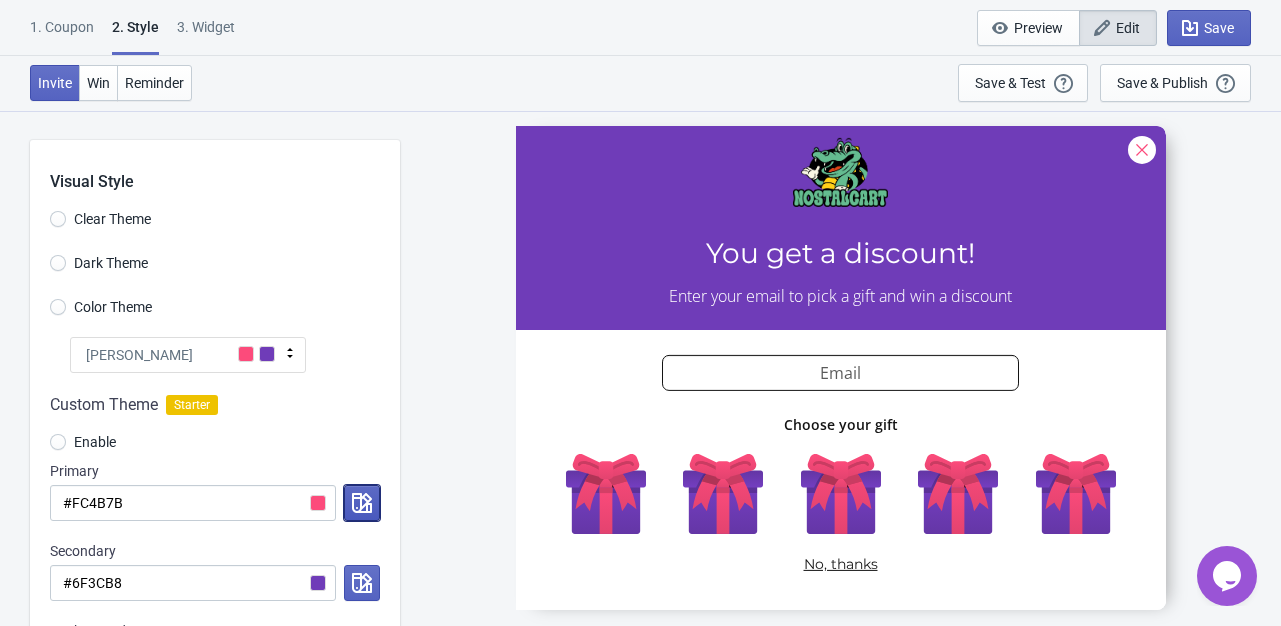 click at bounding box center [362, 503] 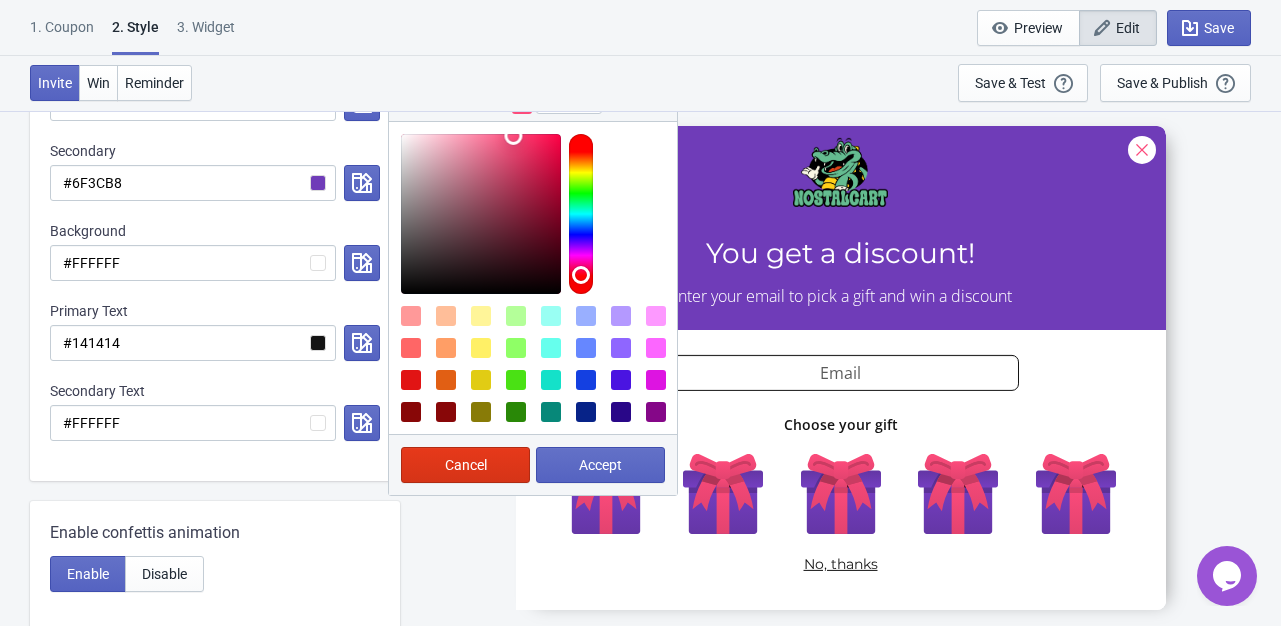 scroll, scrollTop: 0, scrollLeft: 0, axis: both 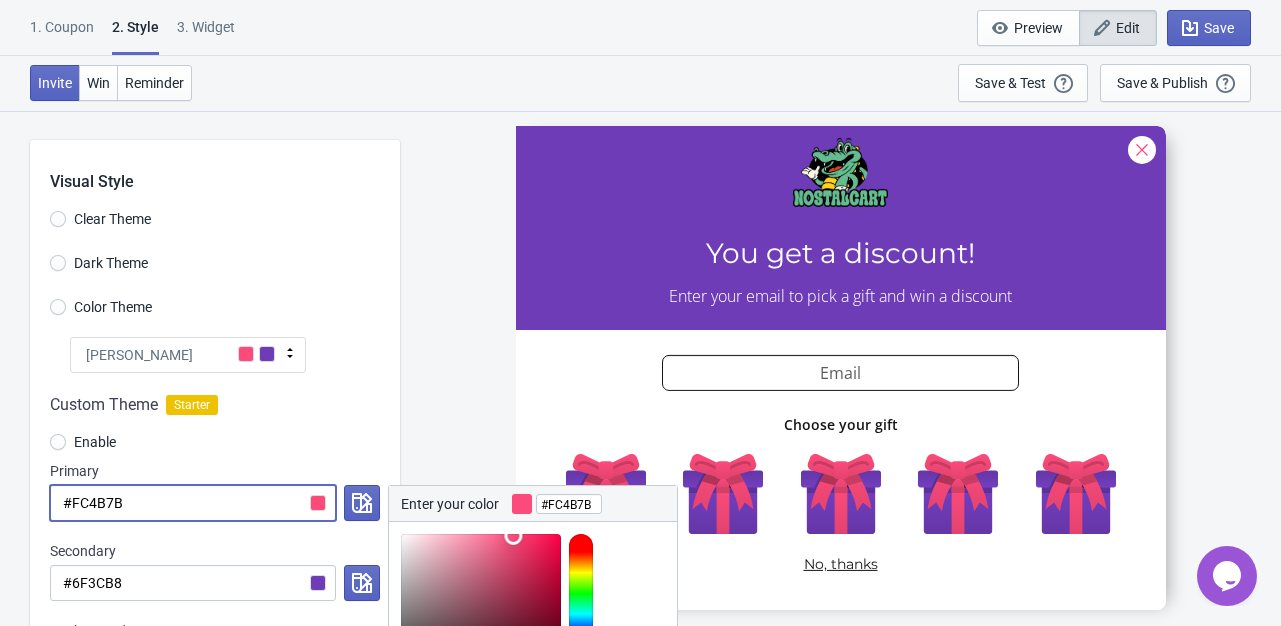 drag, startPoint x: 137, startPoint y: 509, endPoint x: 70, endPoint y: 508, distance: 67.00746 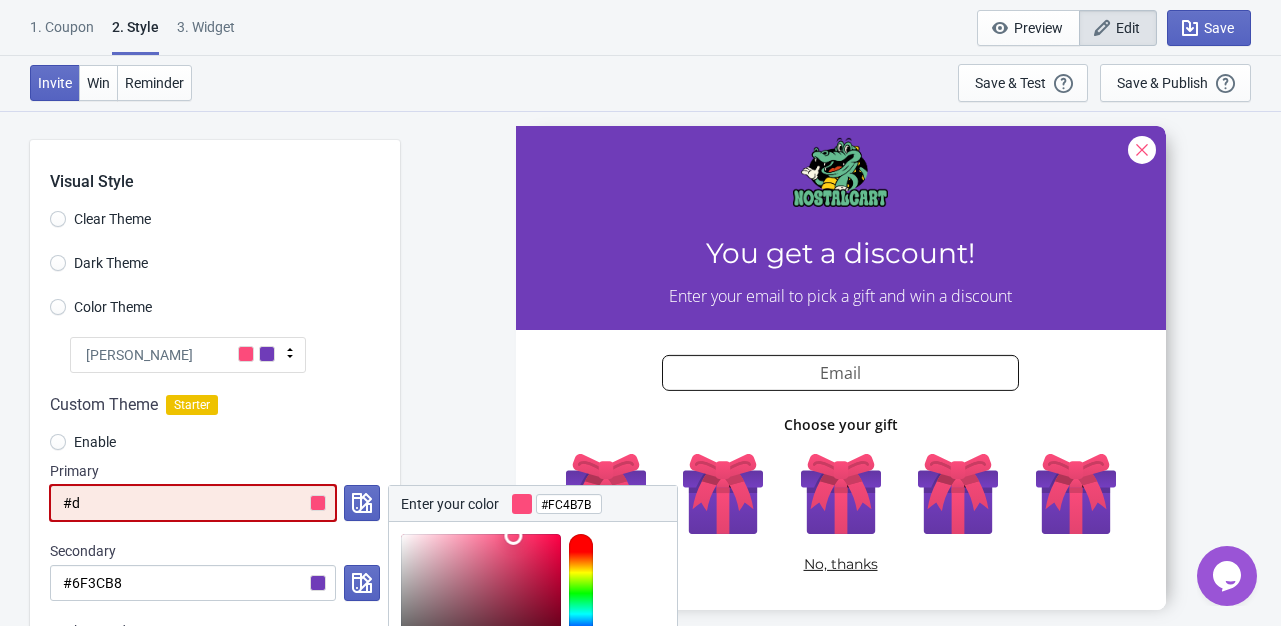 radio on "true" 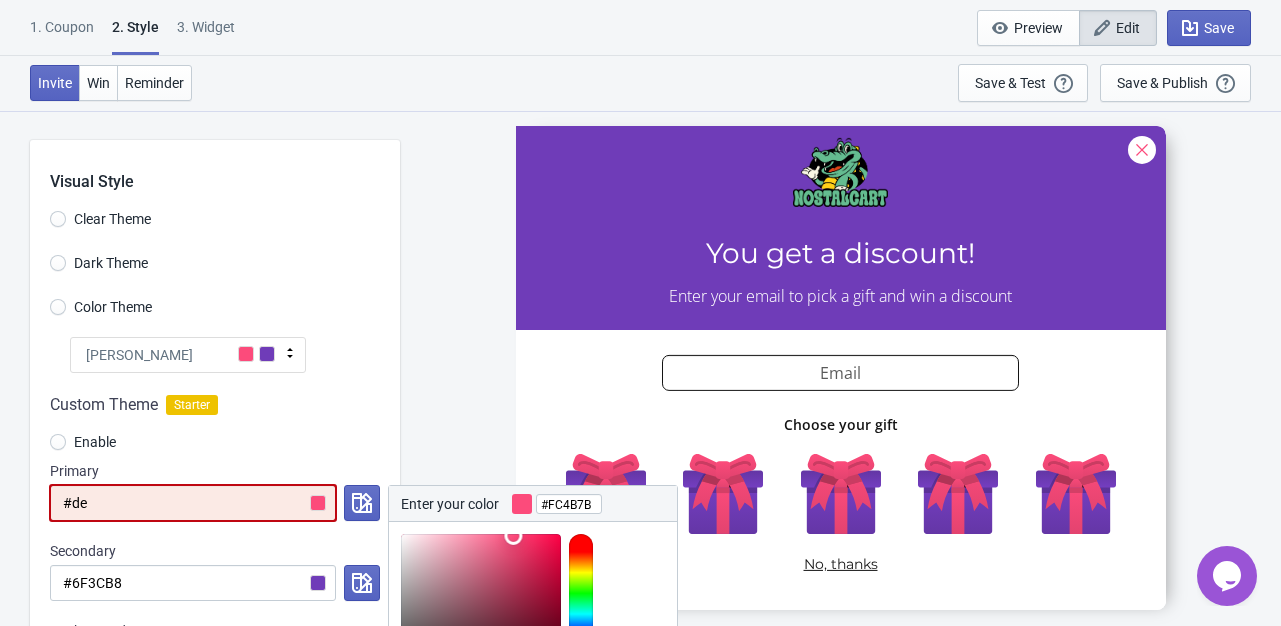 radio on "true" 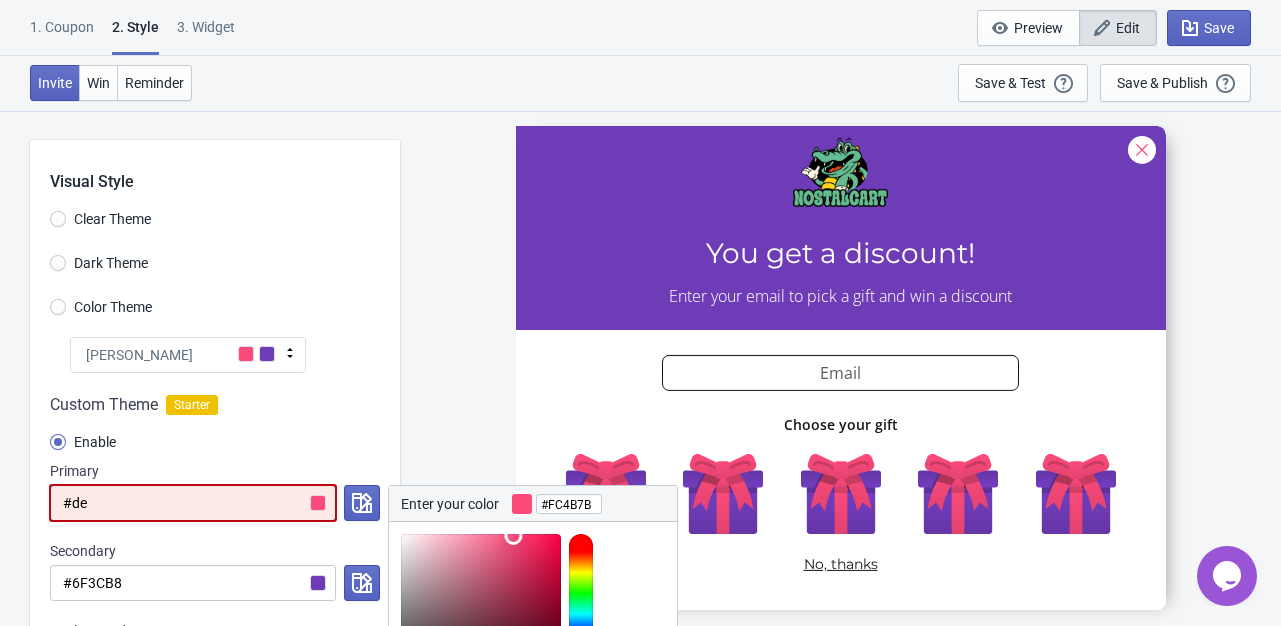 type on "#de4" 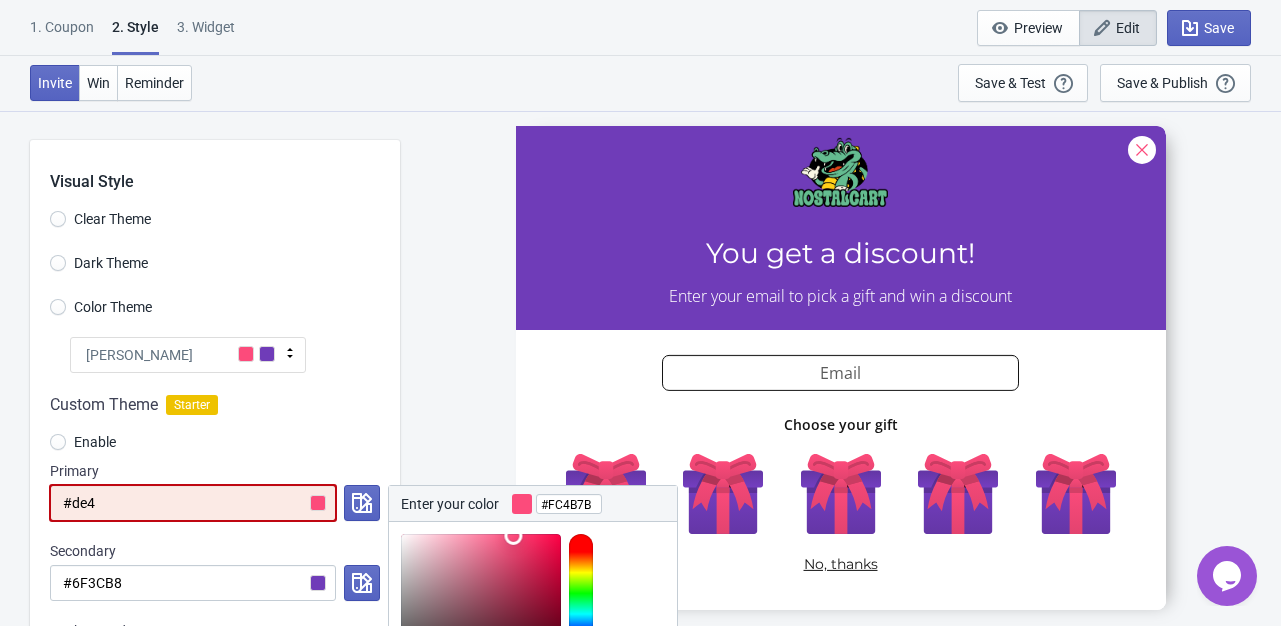 radio on "true" 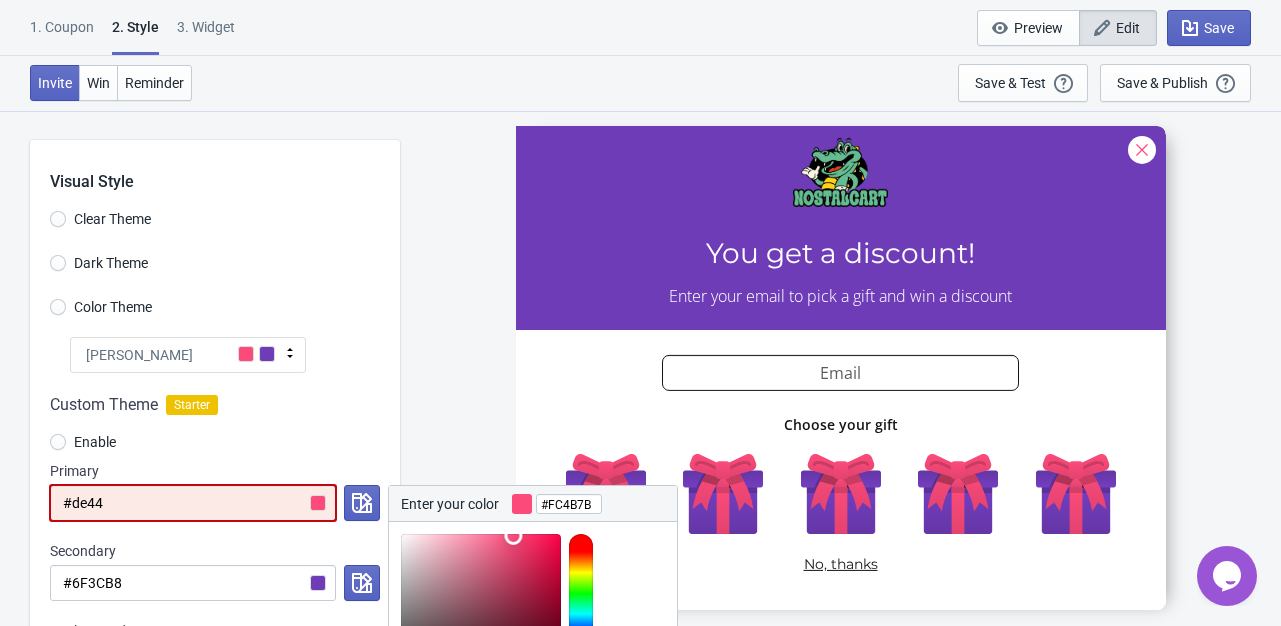 radio on "true" 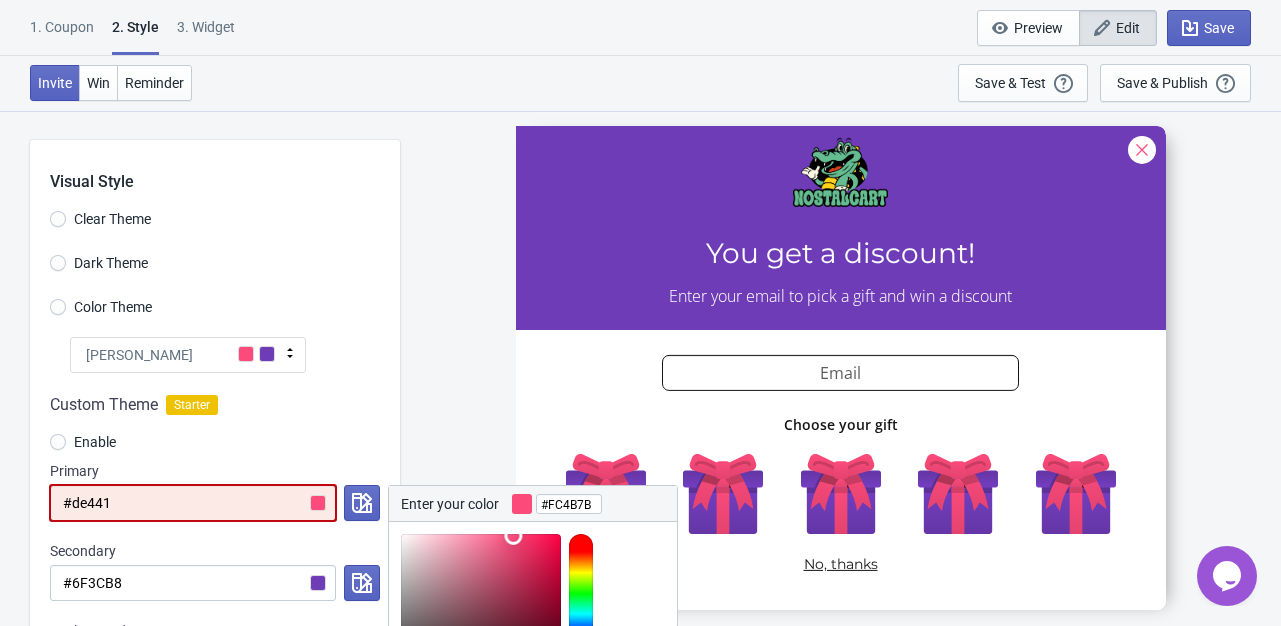 radio on "true" 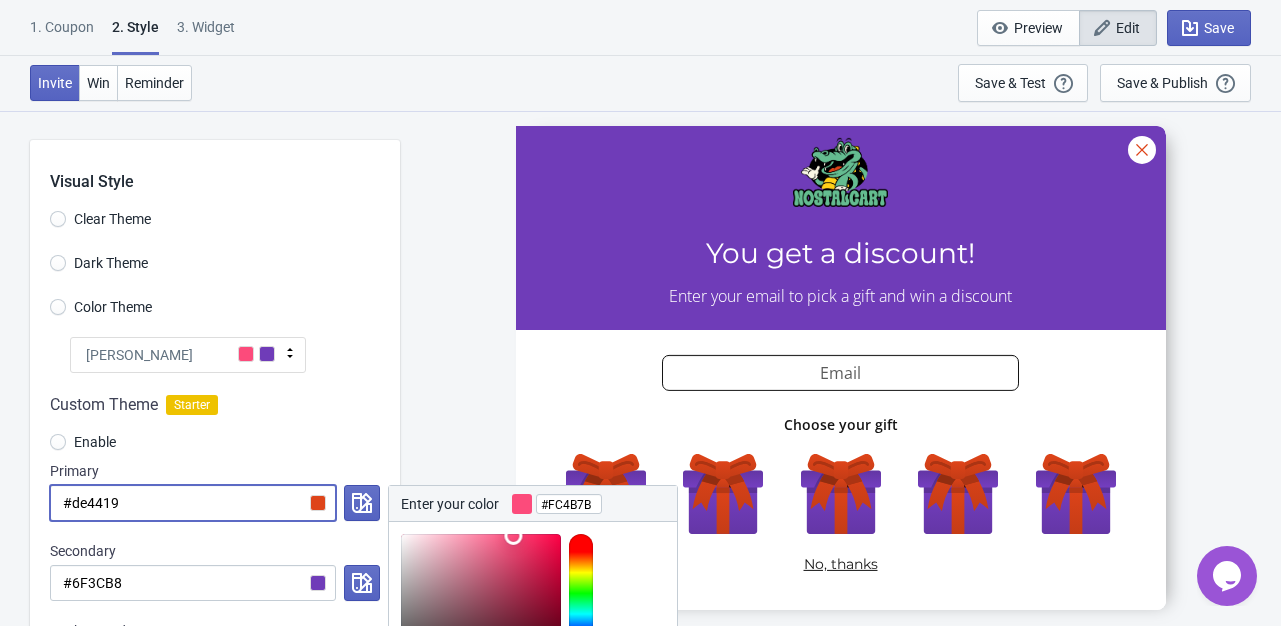 radio on "true" 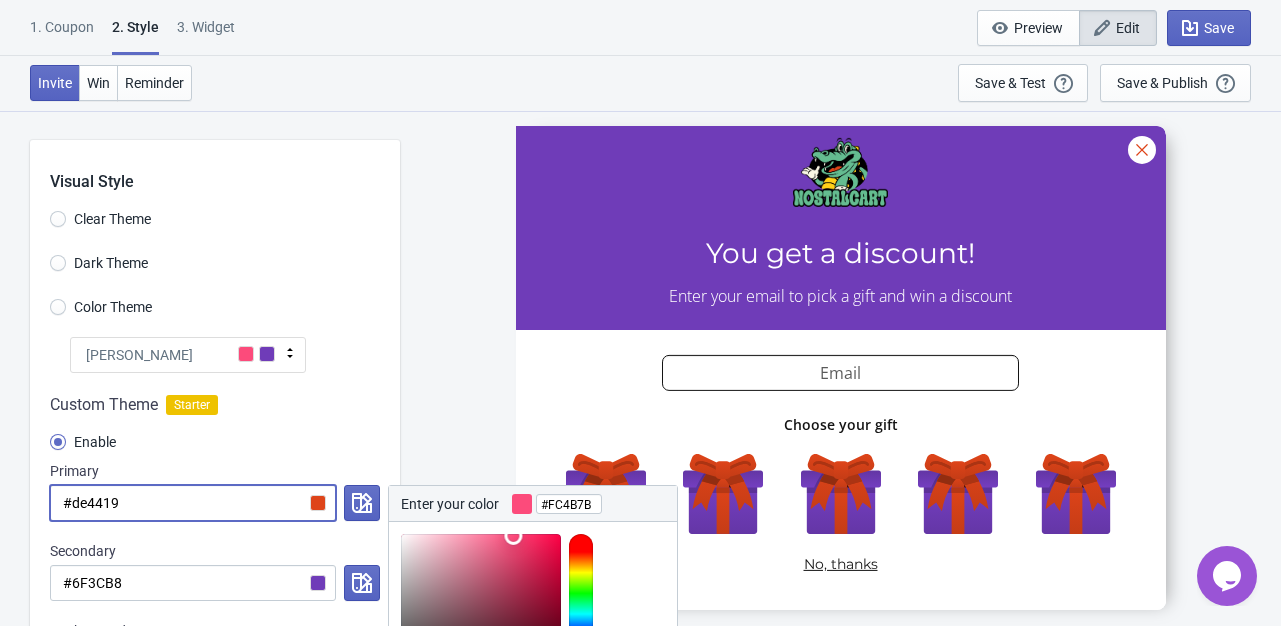 type on "#de441" 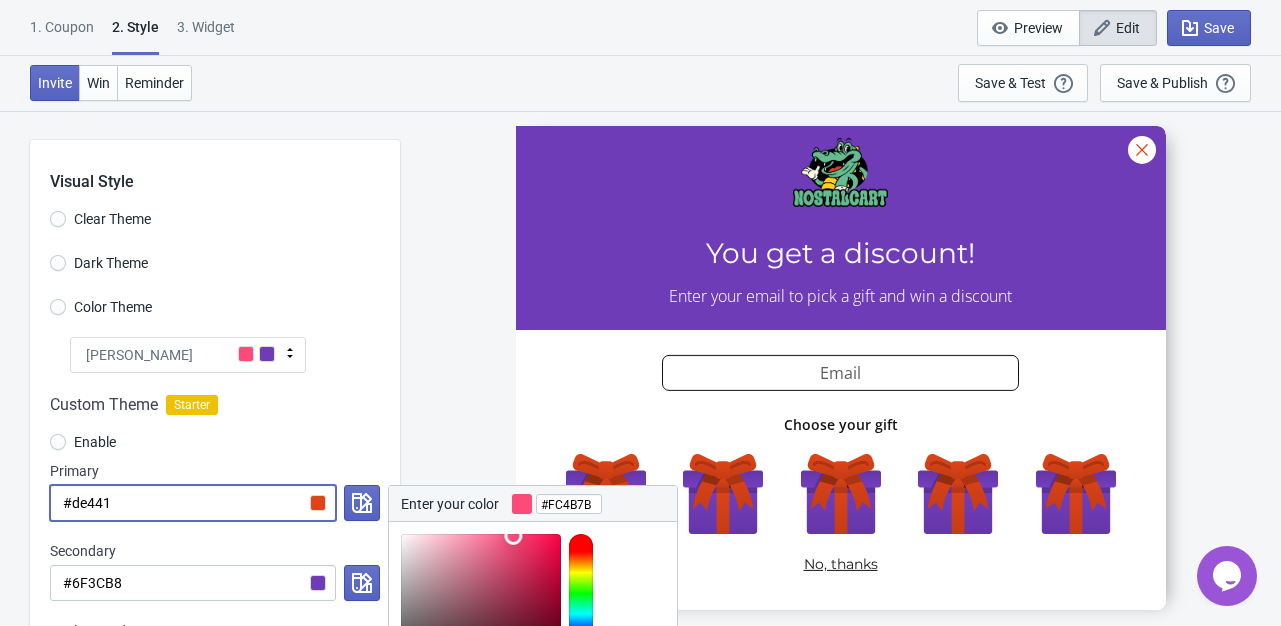 radio on "true" 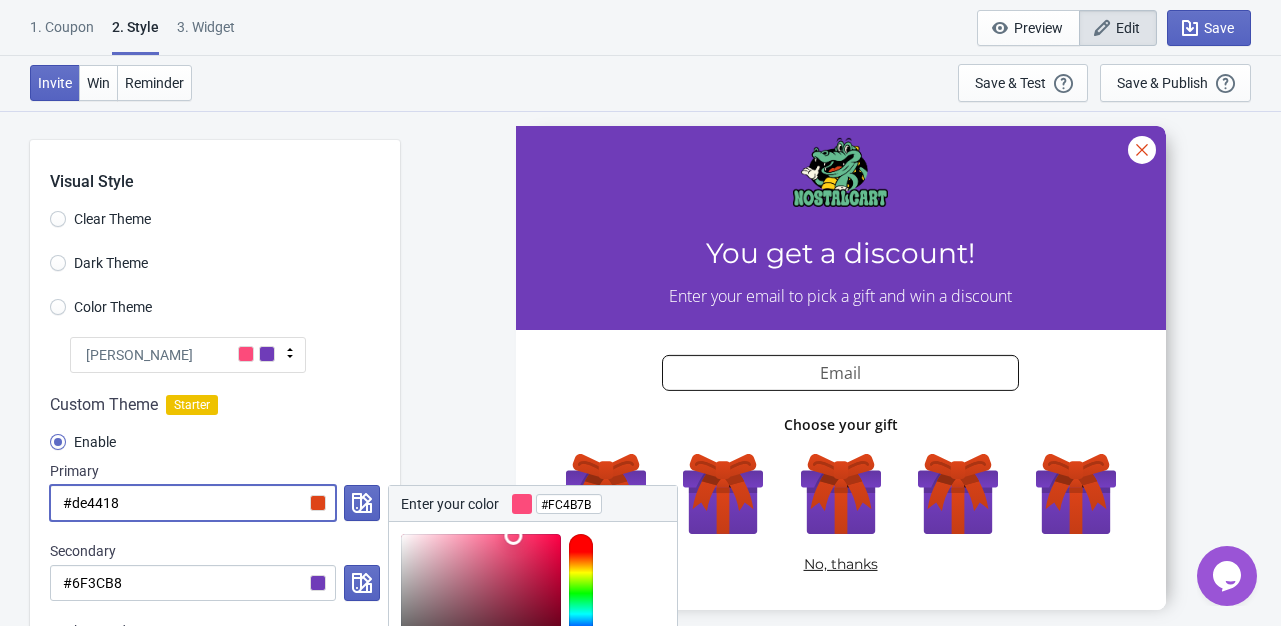 type on "#de4418" 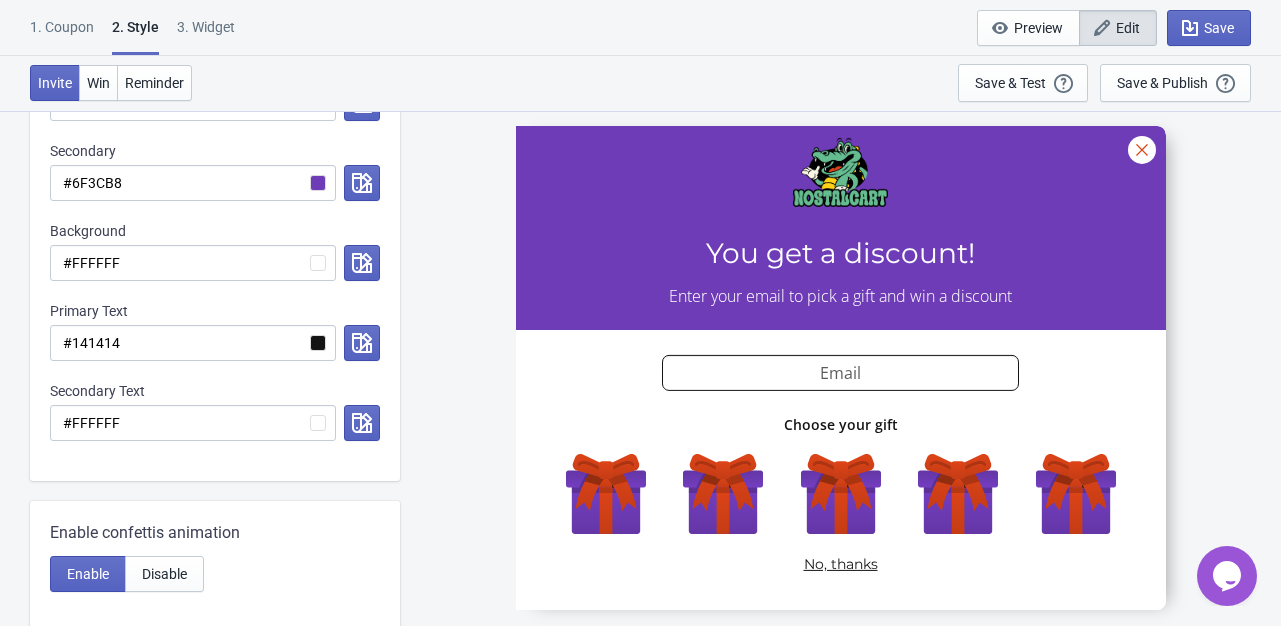 scroll, scrollTop: 0, scrollLeft: 0, axis: both 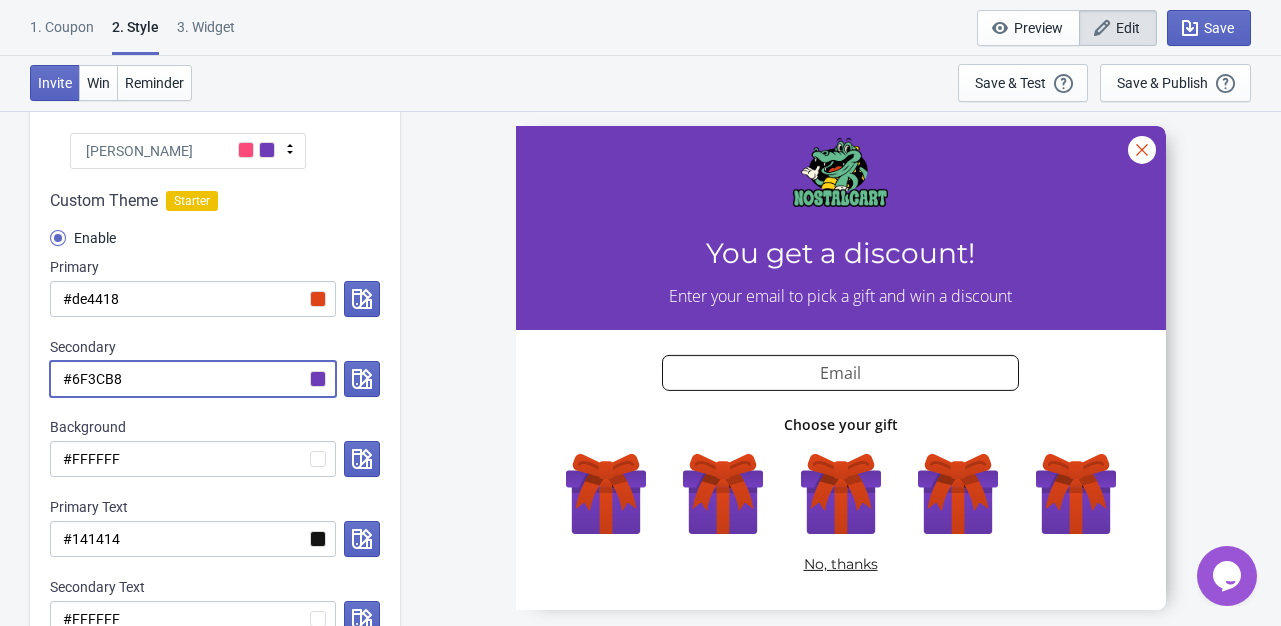 click on "#6F3CB8" at bounding box center [193, 379] 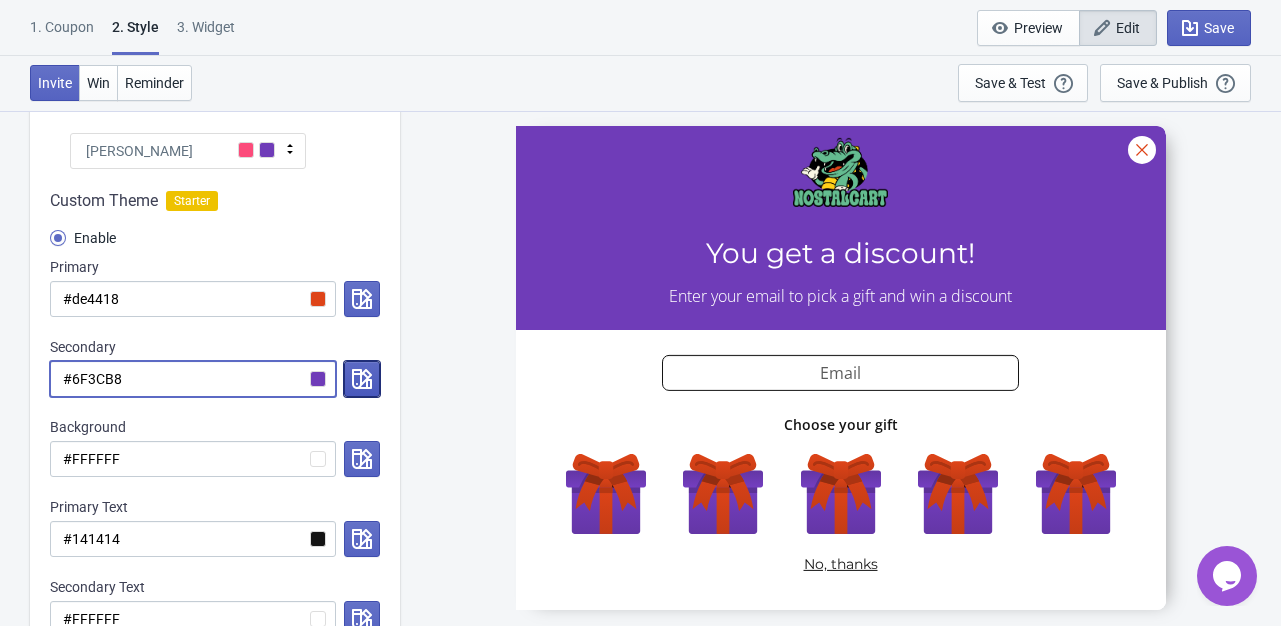 click 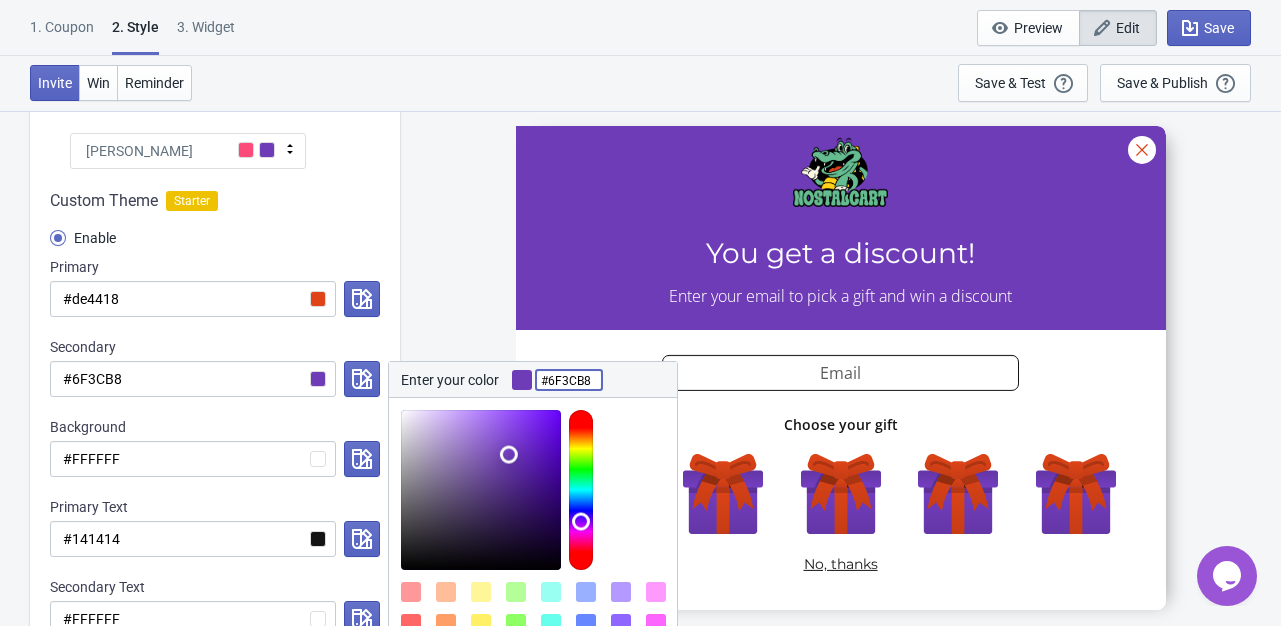 click on "#6F3CB8" at bounding box center (569, 380) 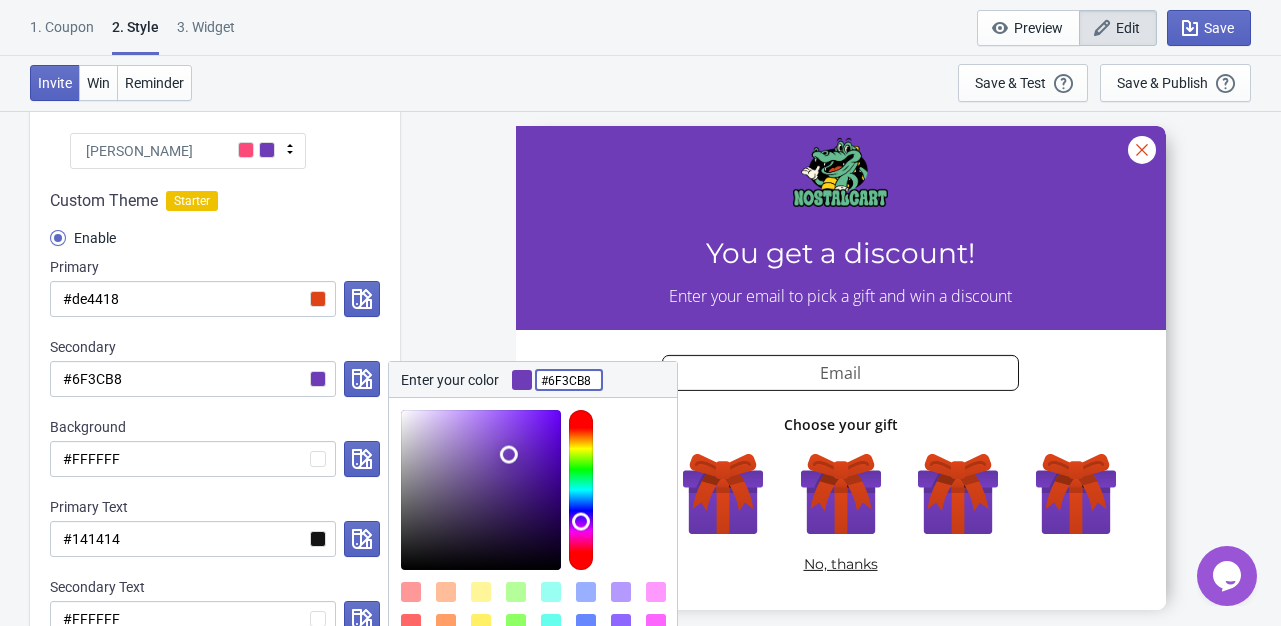 drag, startPoint x: 593, startPoint y: 376, endPoint x: 548, endPoint y: 376, distance: 45 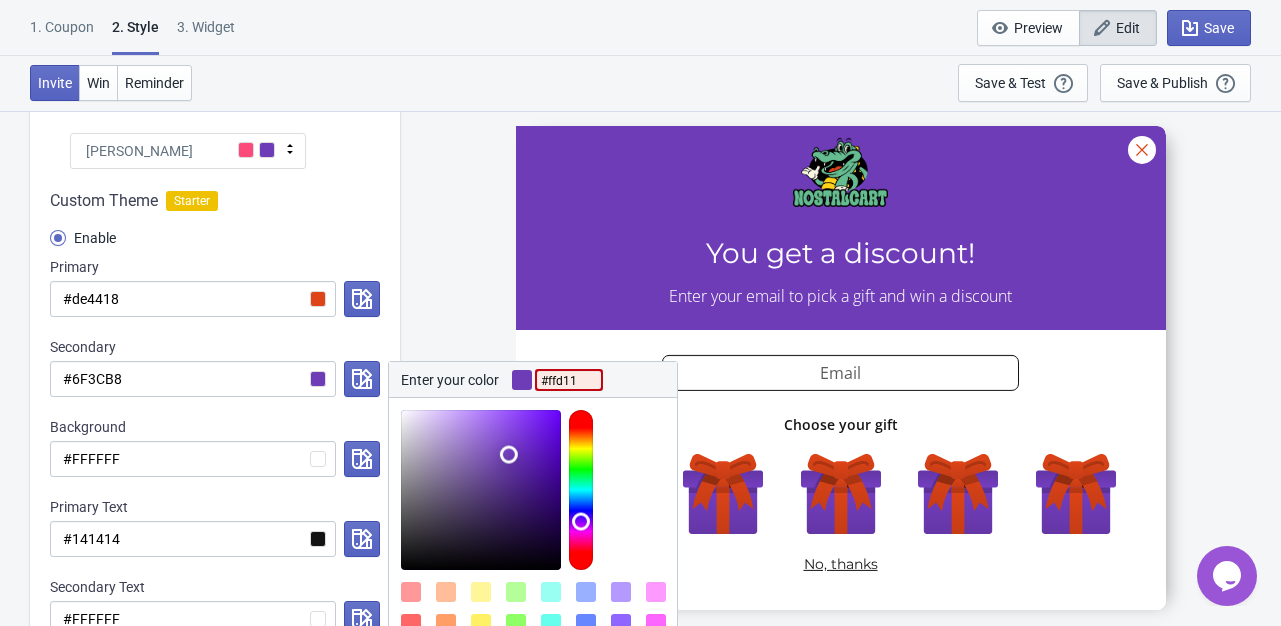 type on "#ffd119" 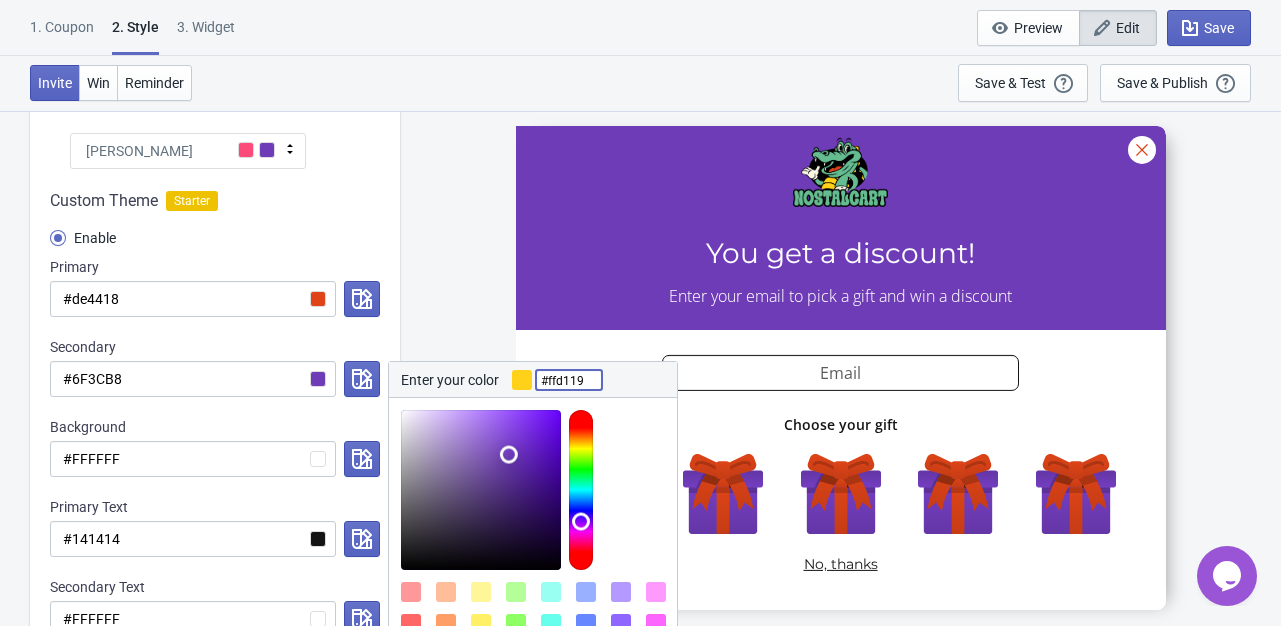 click on "SASDERWERT3H You get a discount! Enter your email to pick a gift and win a discount email-input Choose your gift No, thanks" at bounding box center [840, 367] 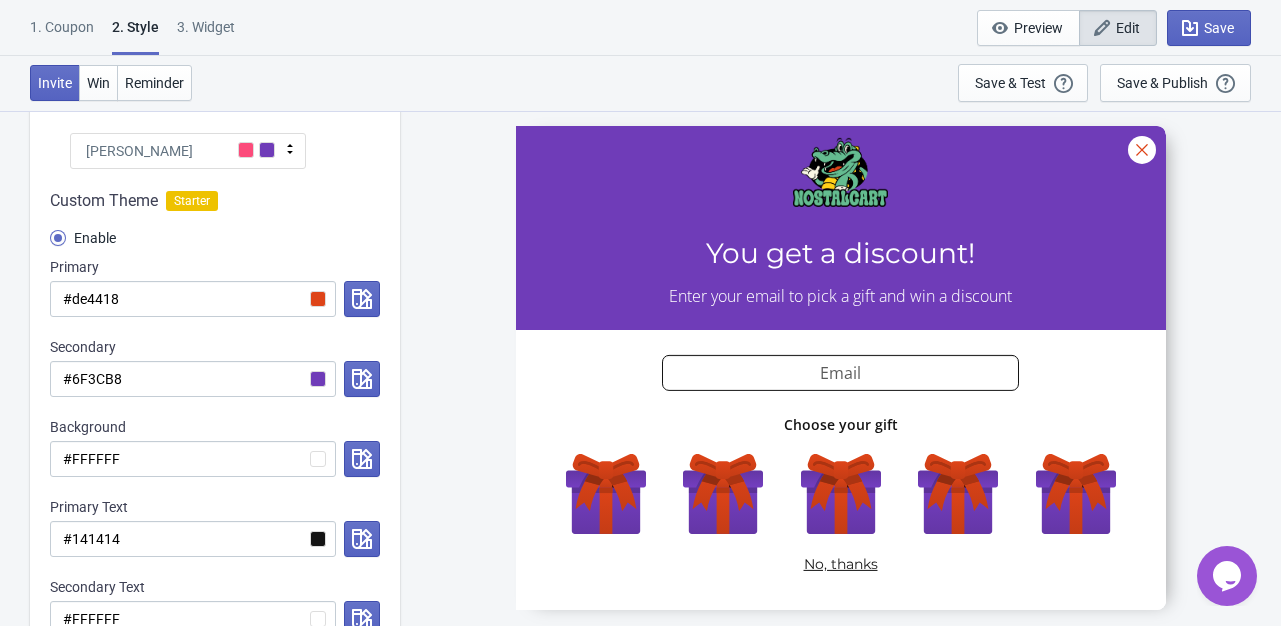 click on "Custom Theme Starter Enable Primary #de4418 Secondary #6F3CB8 Background #FFFFFF Primary Text #141414 Secondary Text #FFFFFF" at bounding box center [215, 423] 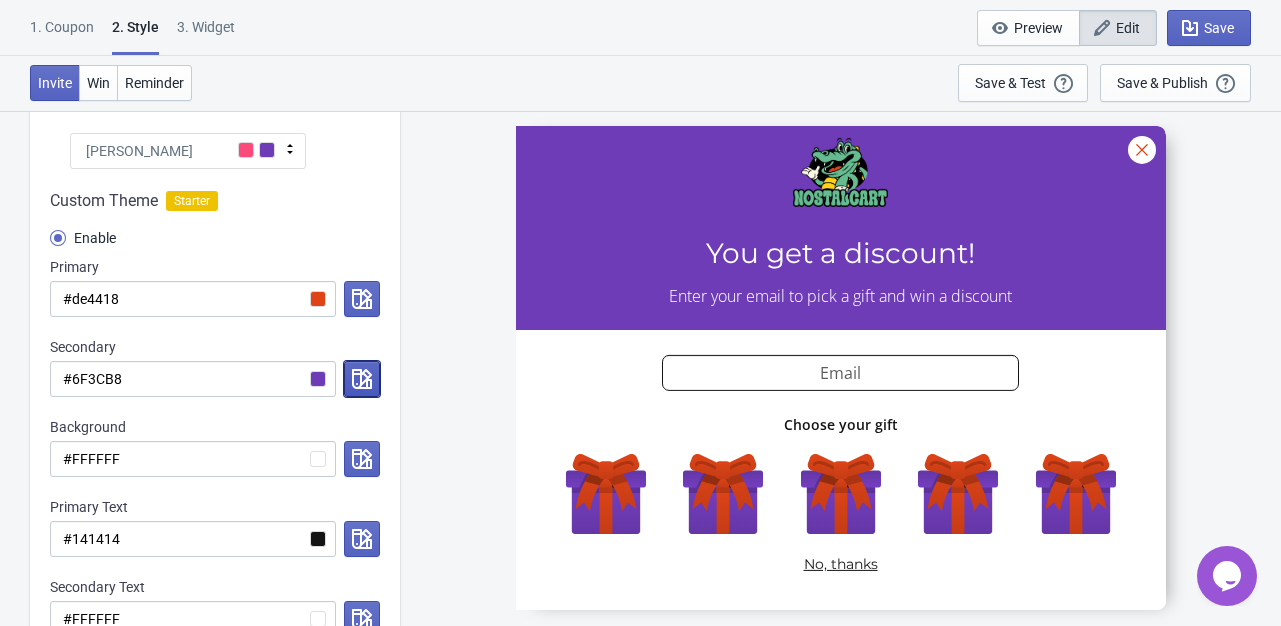 click at bounding box center (362, 379) 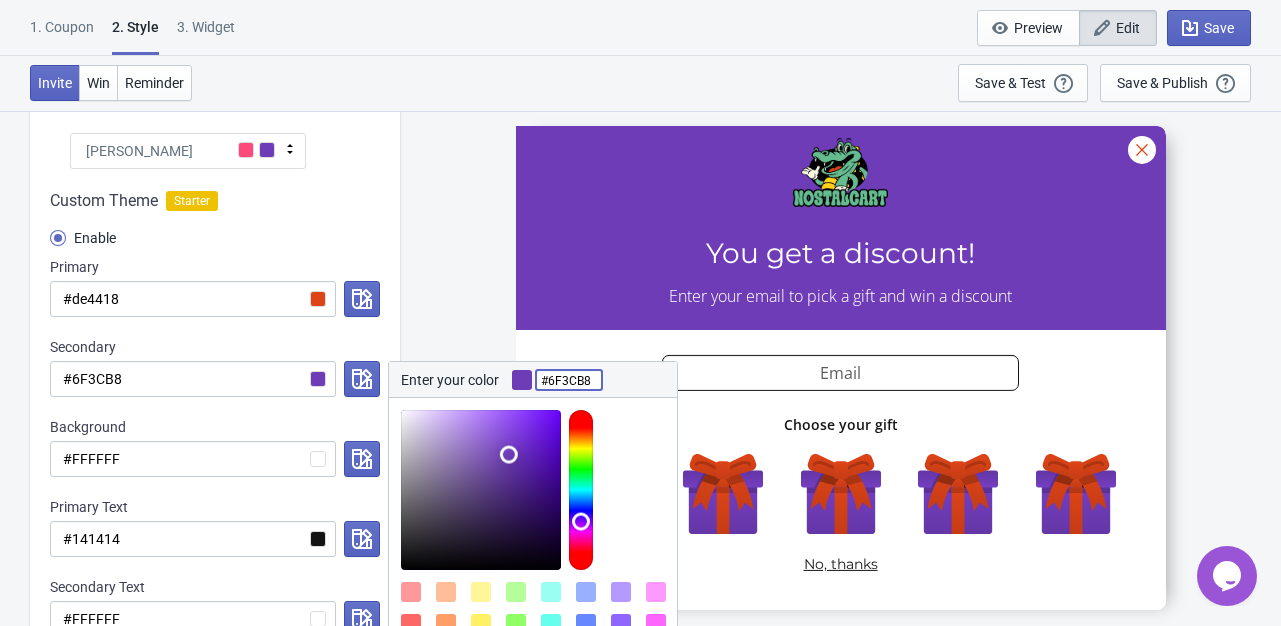 click on "#6F3CB8" at bounding box center (569, 380) 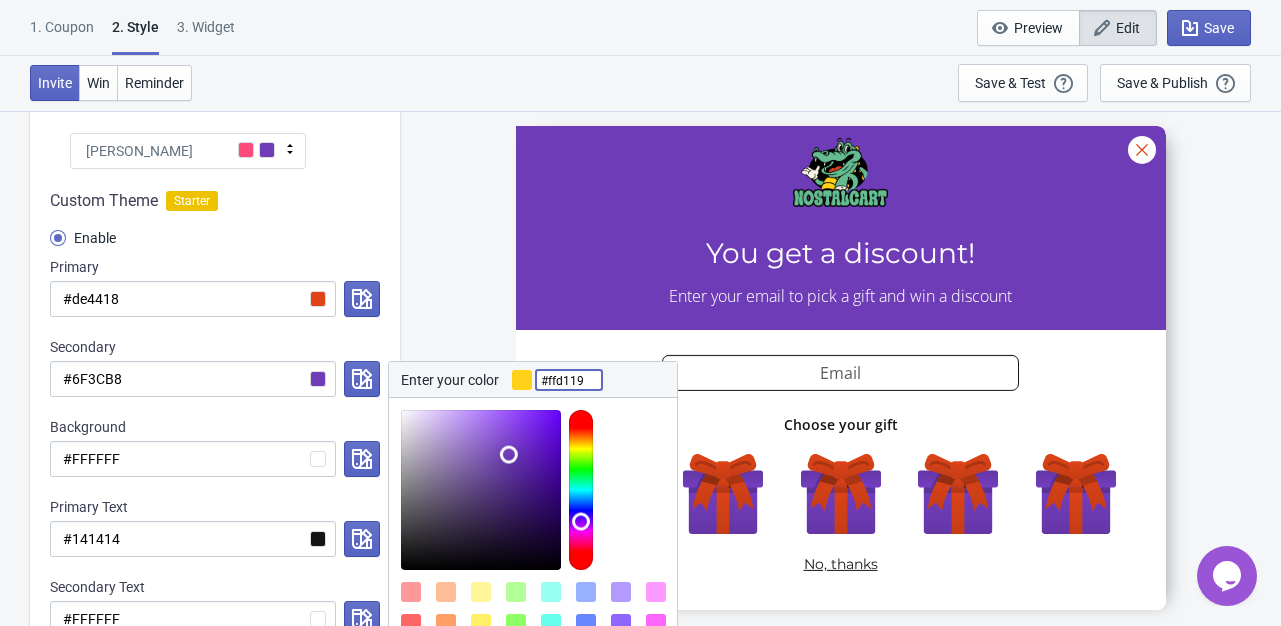 type on "#ffd119" 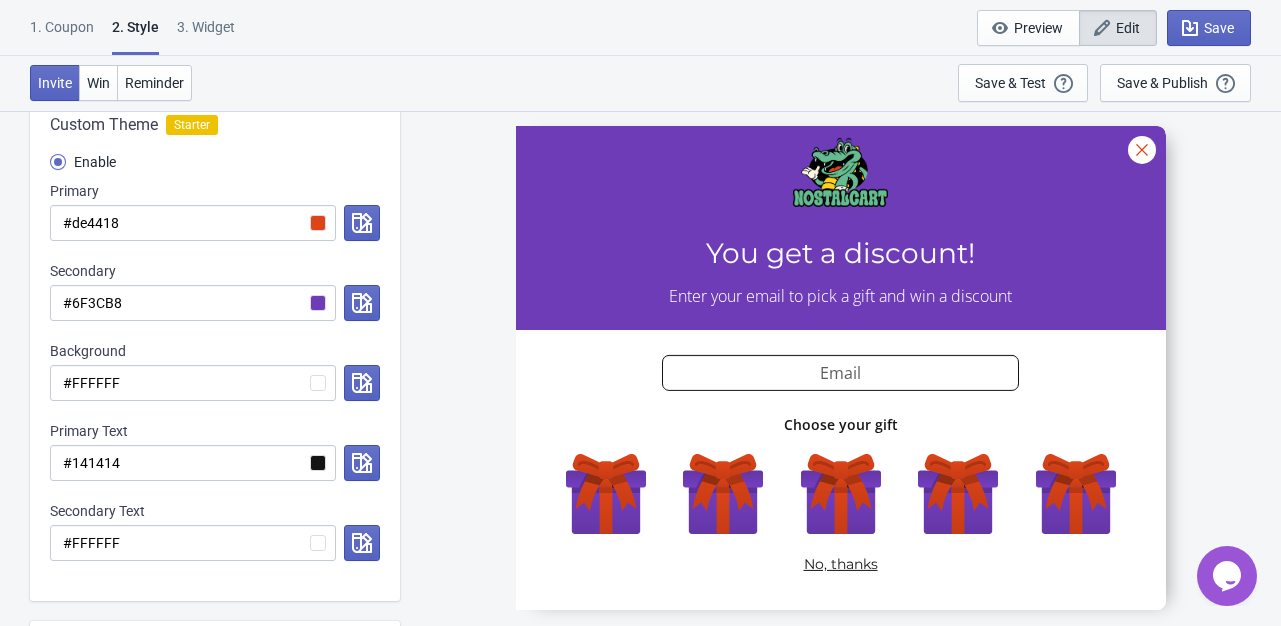 scroll, scrollTop: 211, scrollLeft: 0, axis: vertical 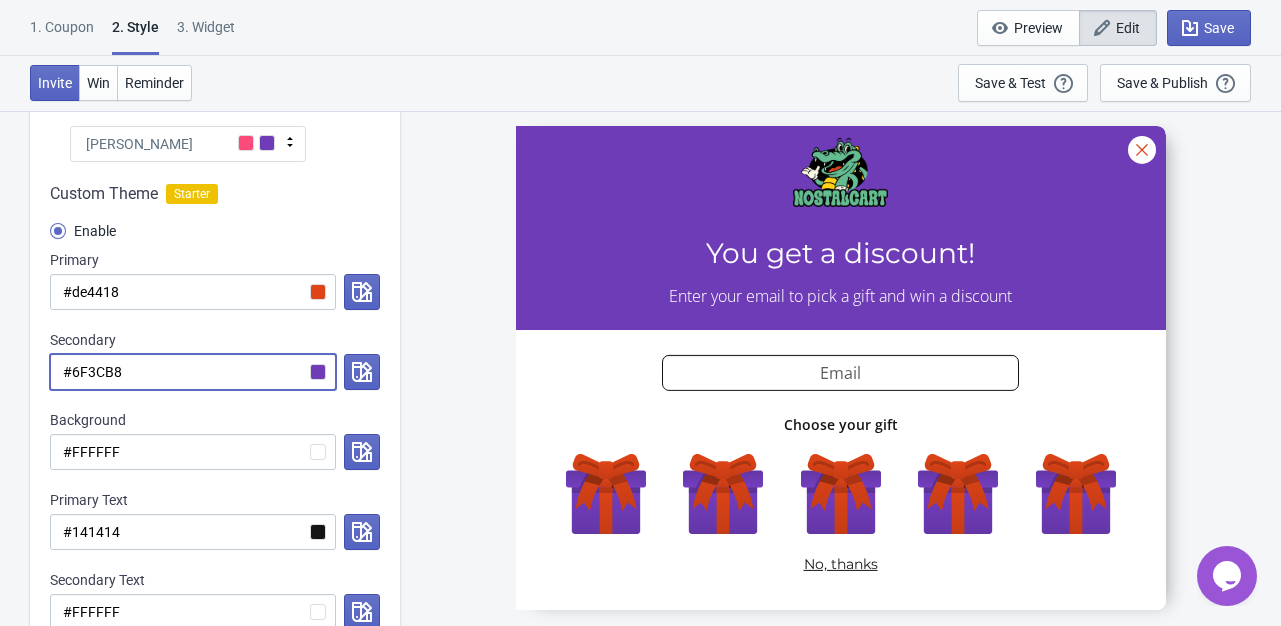 click on "#6F3CB8" at bounding box center (193, 372) 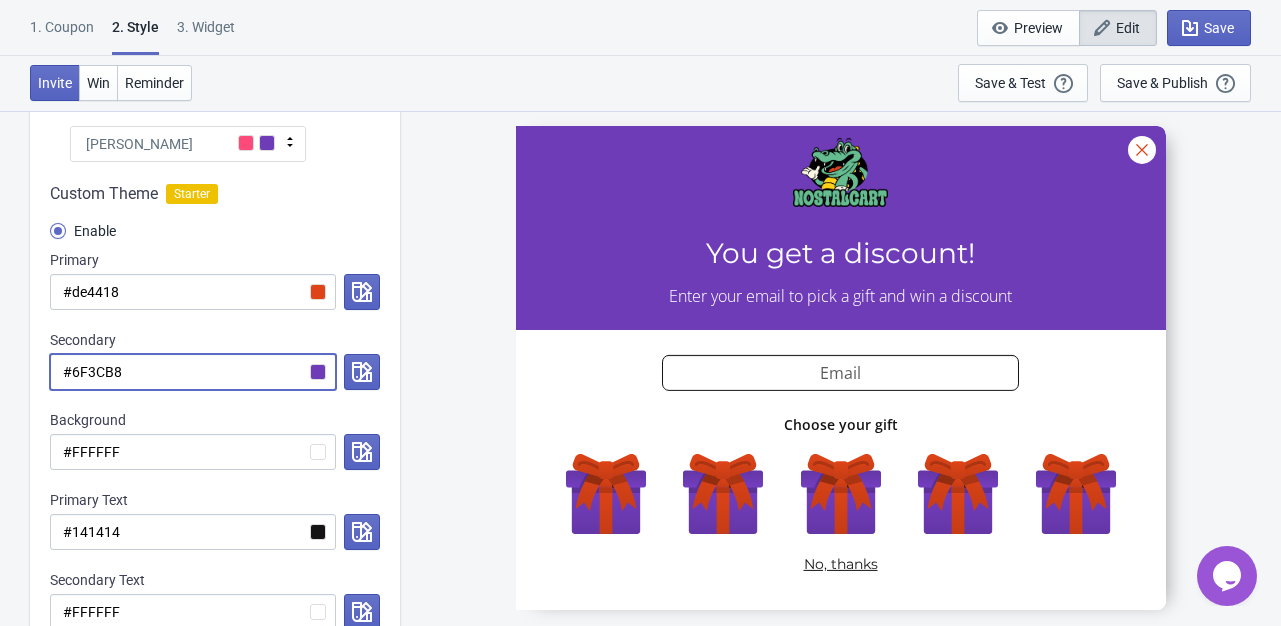 drag, startPoint x: 229, startPoint y: 377, endPoint x: 74, endPoint y: 385, distance: 155.20631 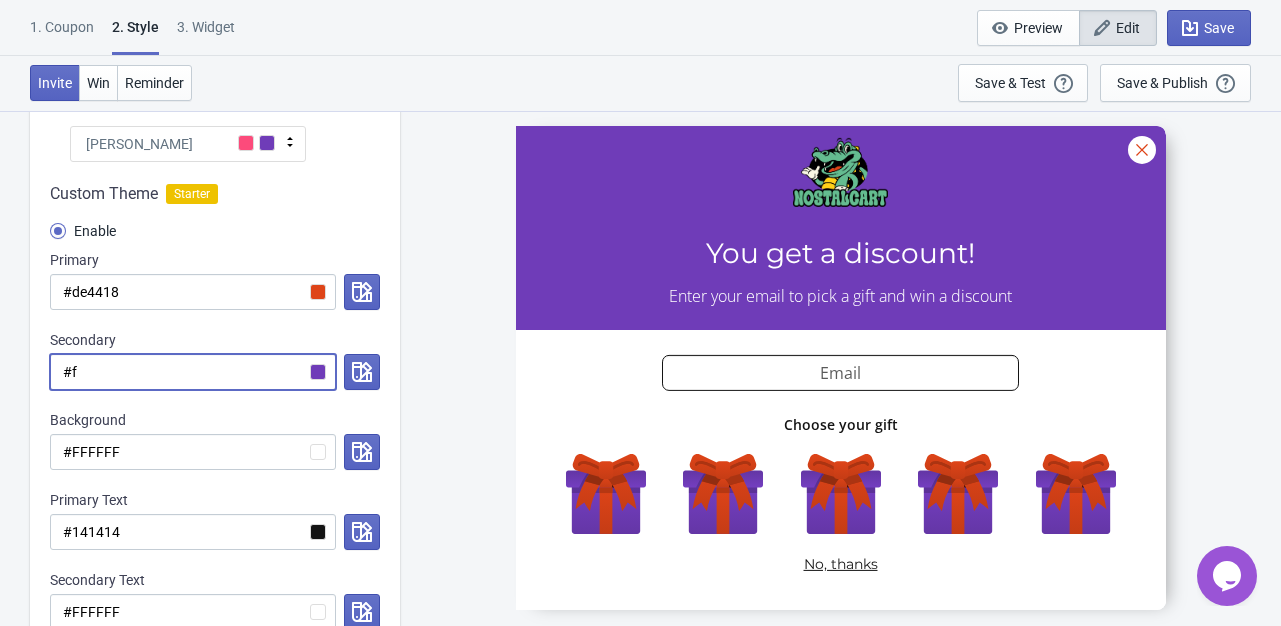 radio on "true" 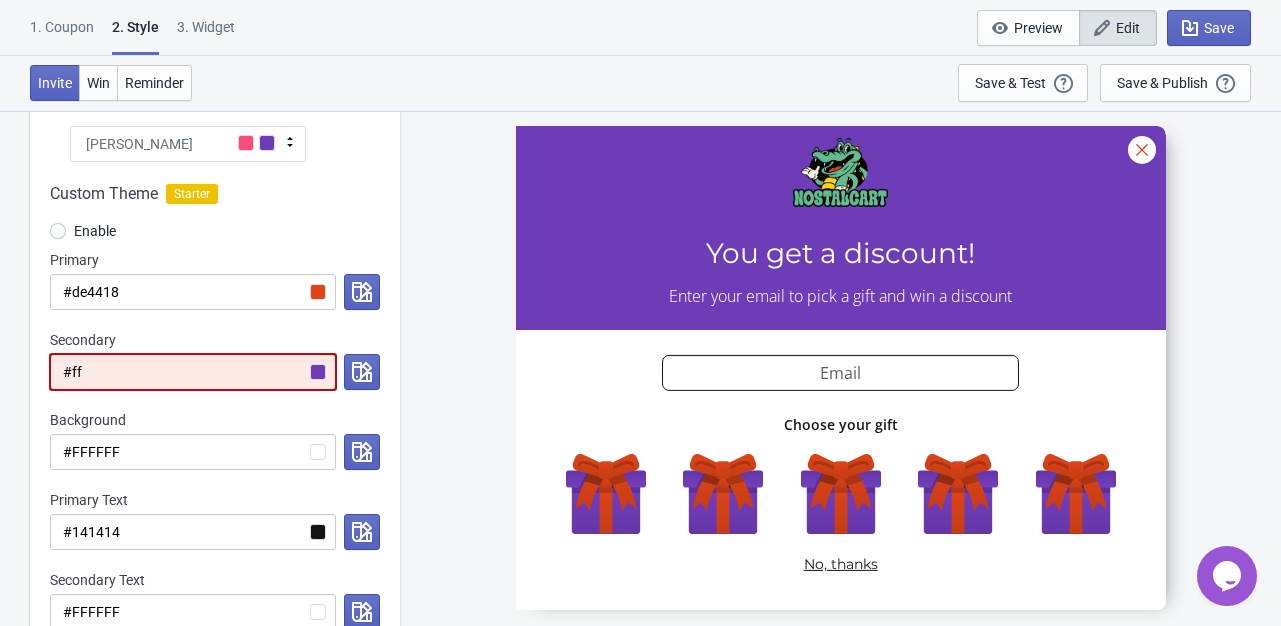 radio on "true" 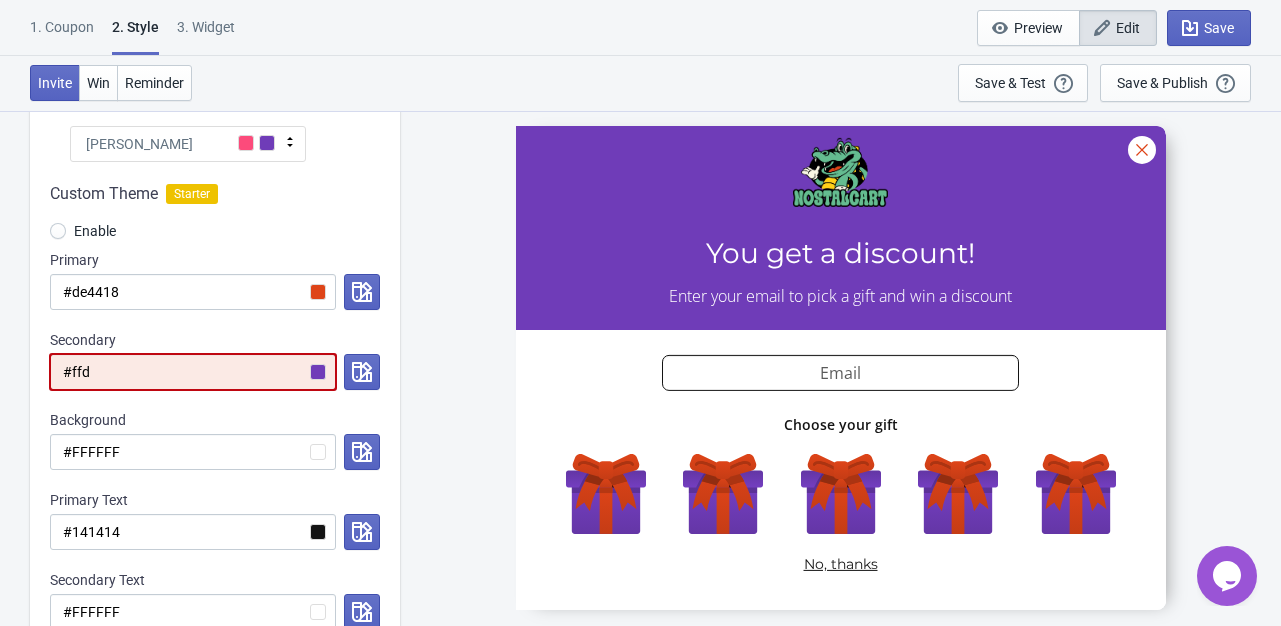 radio on "true" 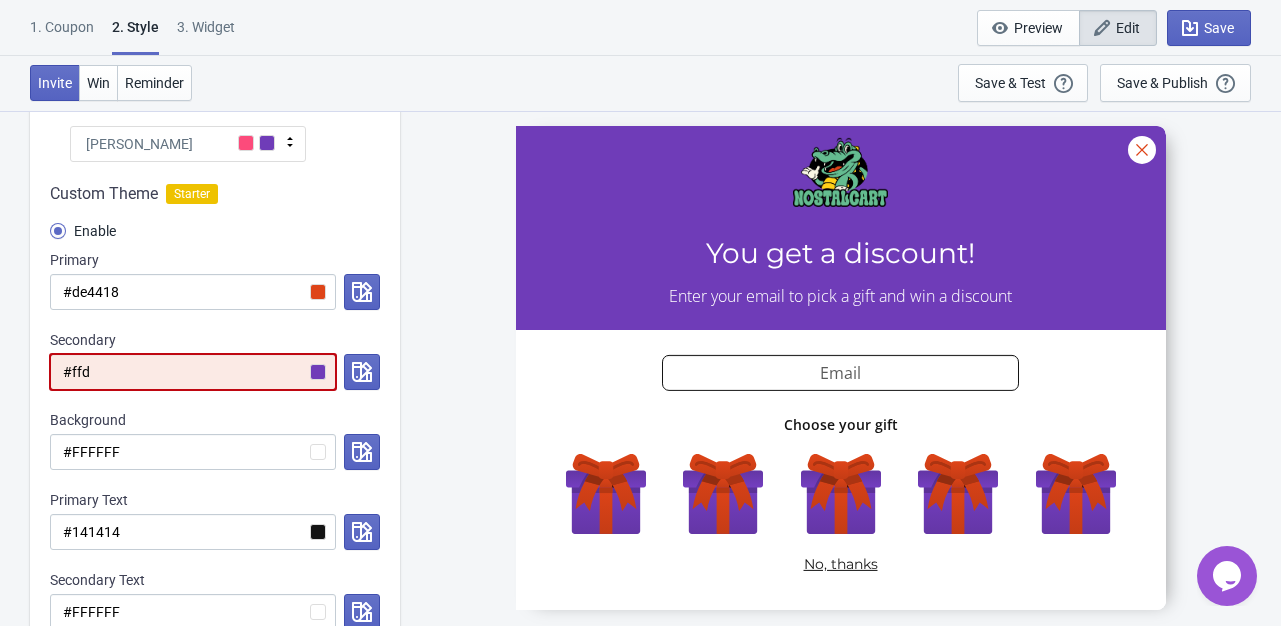 type on "#ffd1" 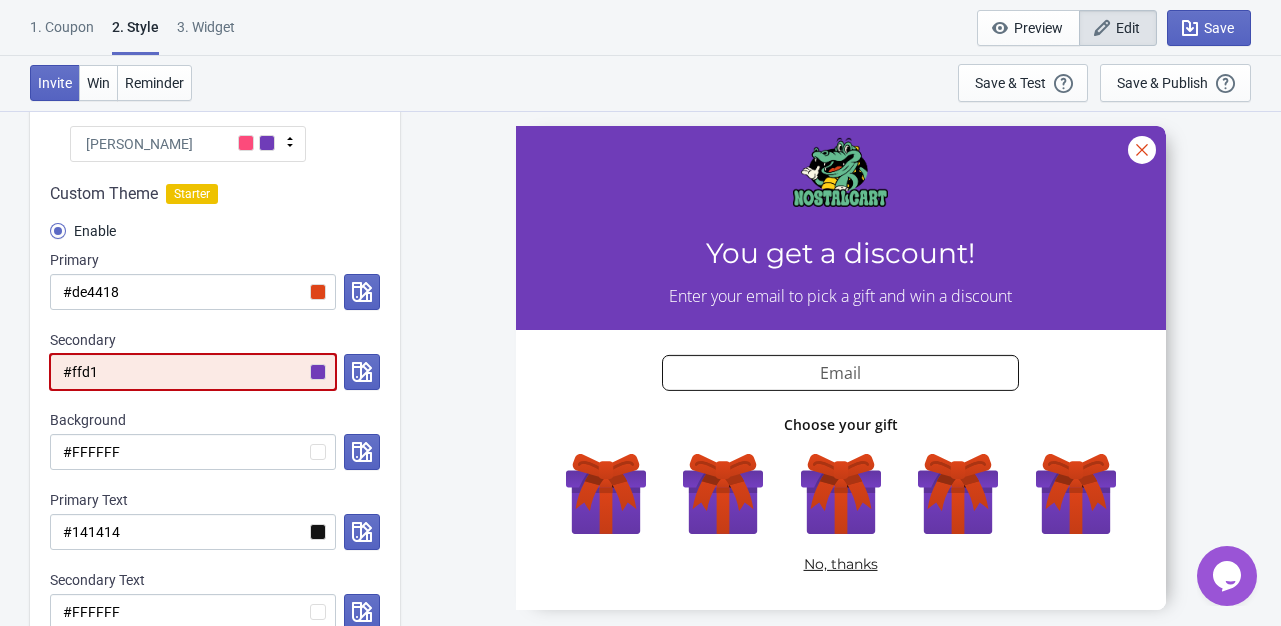 radio on "true" 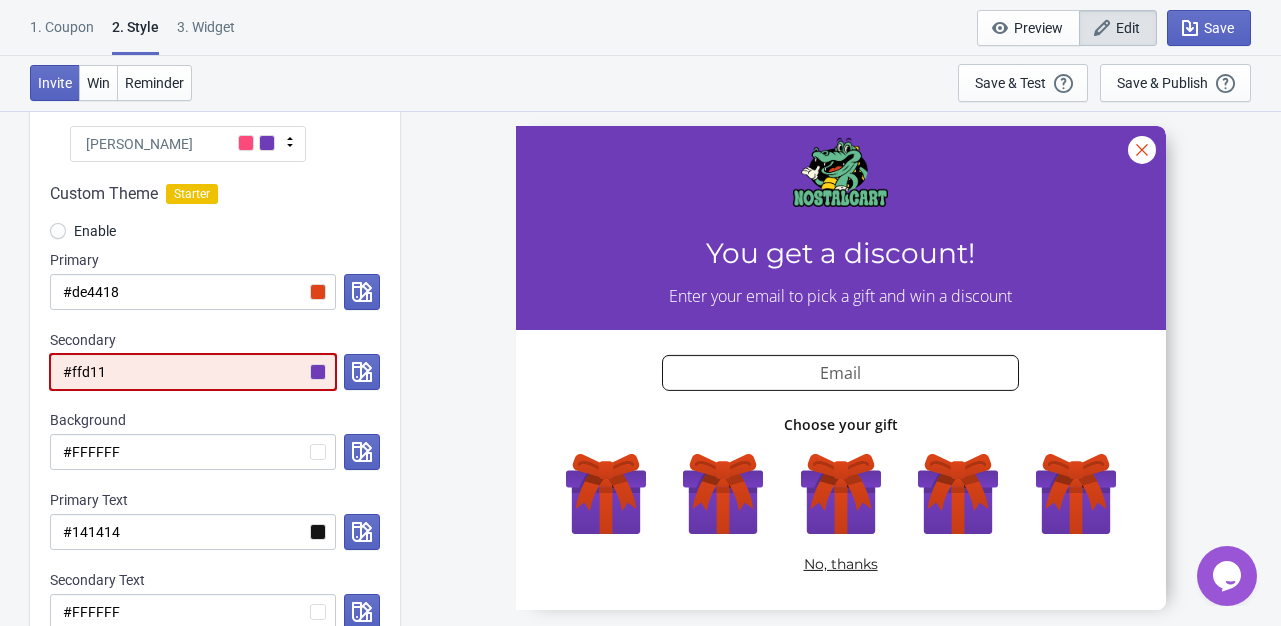 radio on "true" 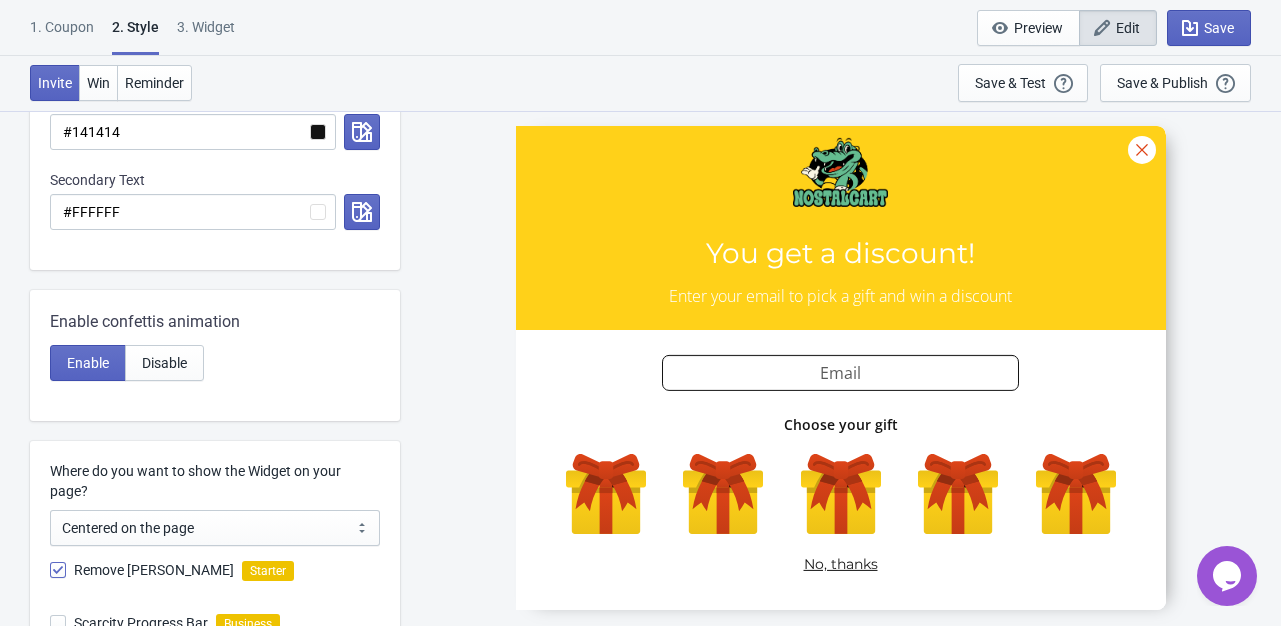 scroll, scrollTop: 211, scrollLeft: 0, axis: vertical 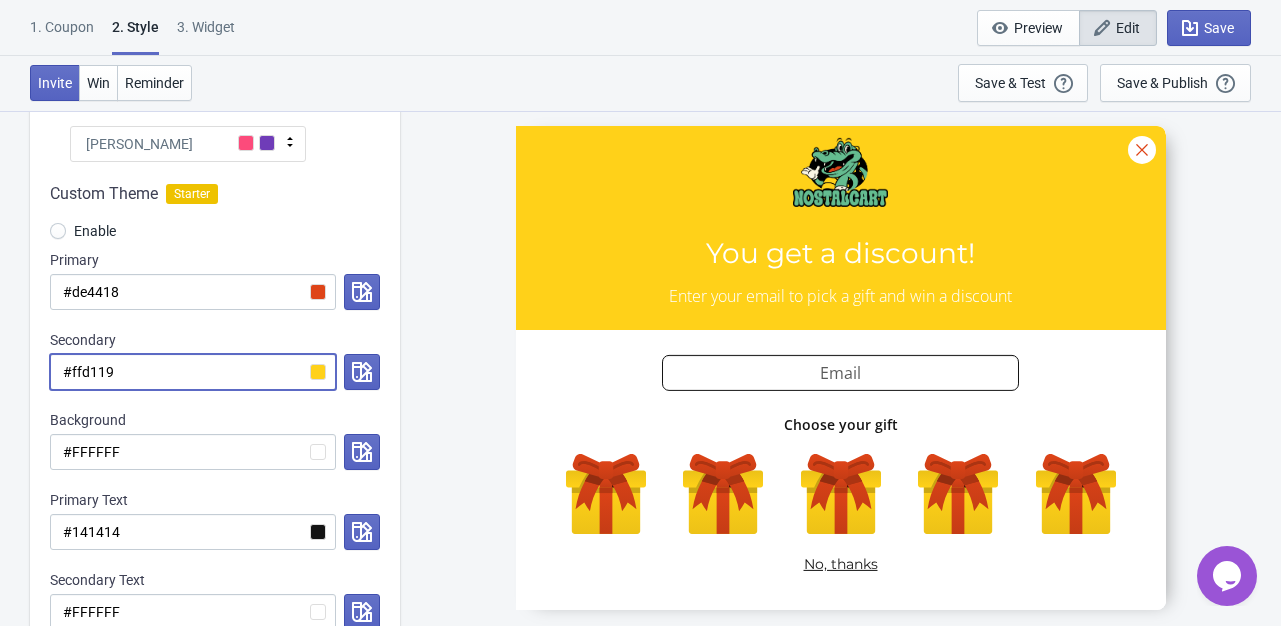 type on "#ffd119" 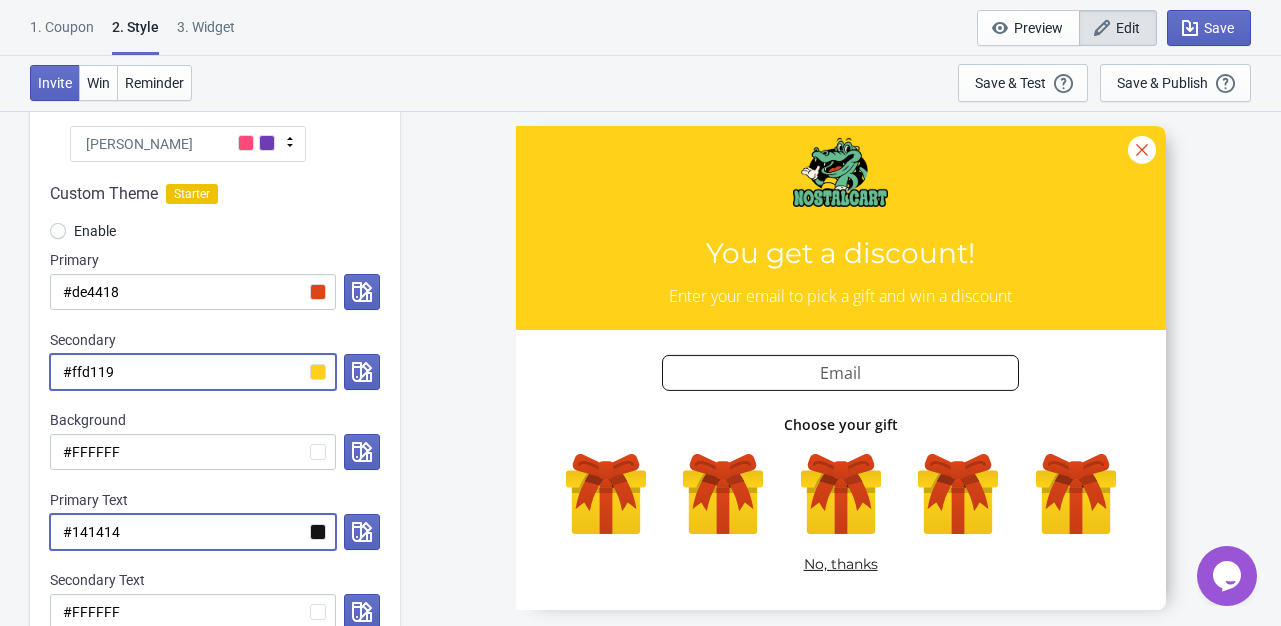 click on "#141414" at bounding box center [193, 532] 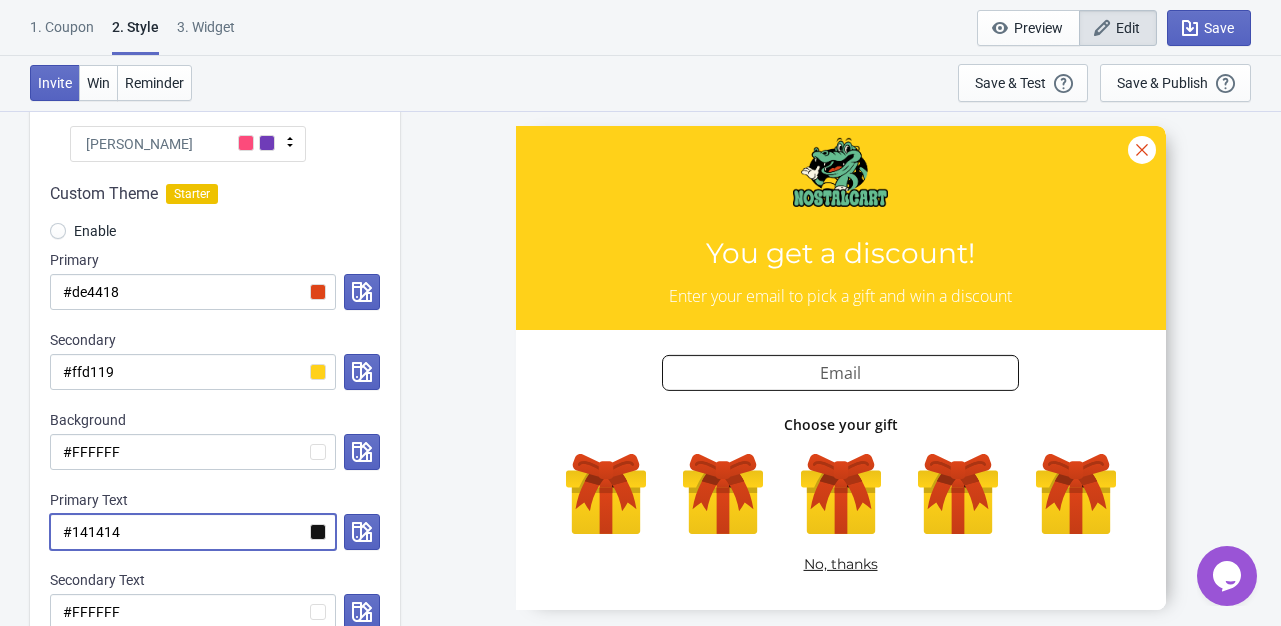 scroll, scrollTop: 611, scrollLeft: 0, axis: vertical 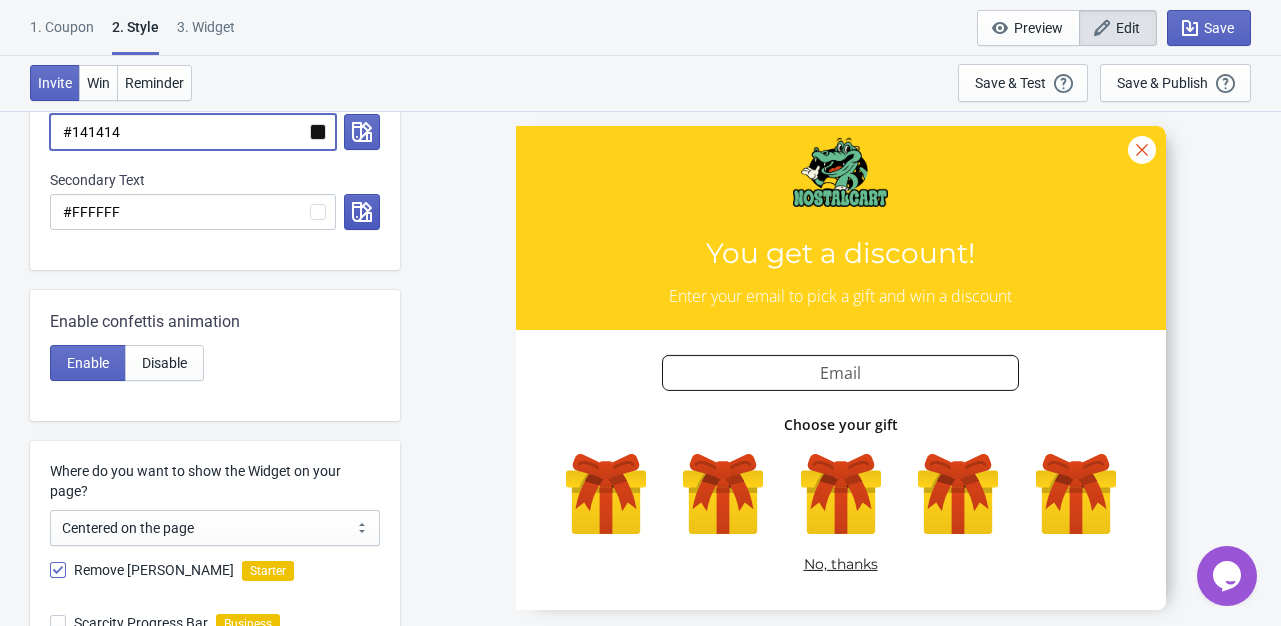 click 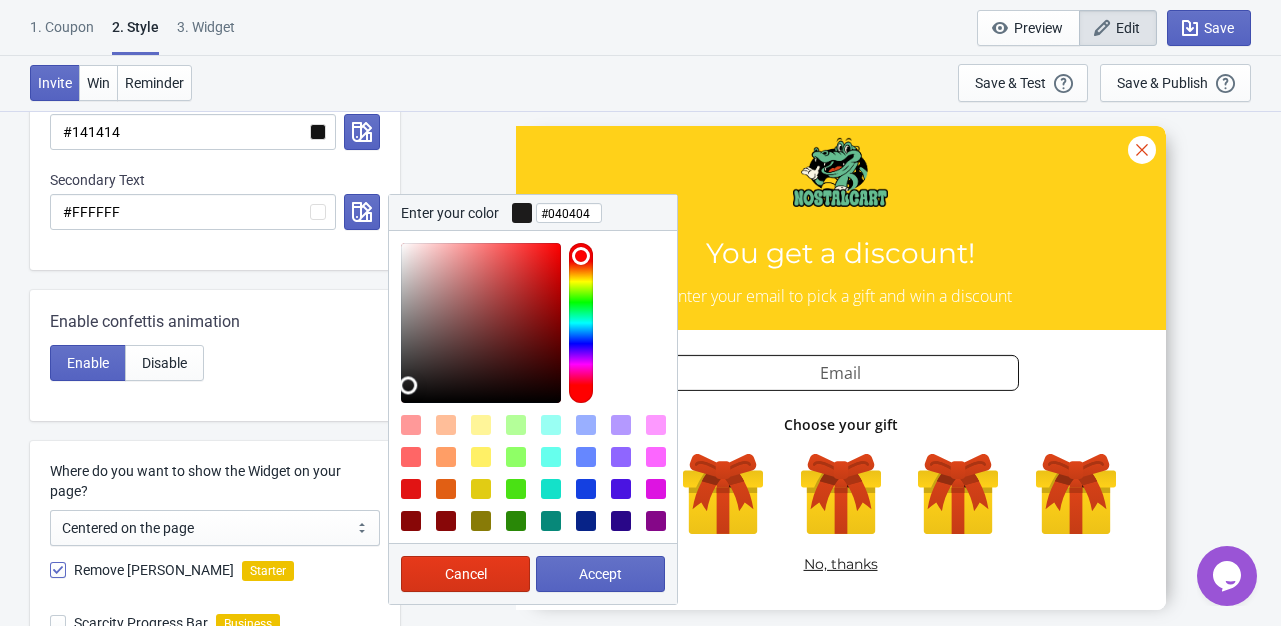 type on "#000000" 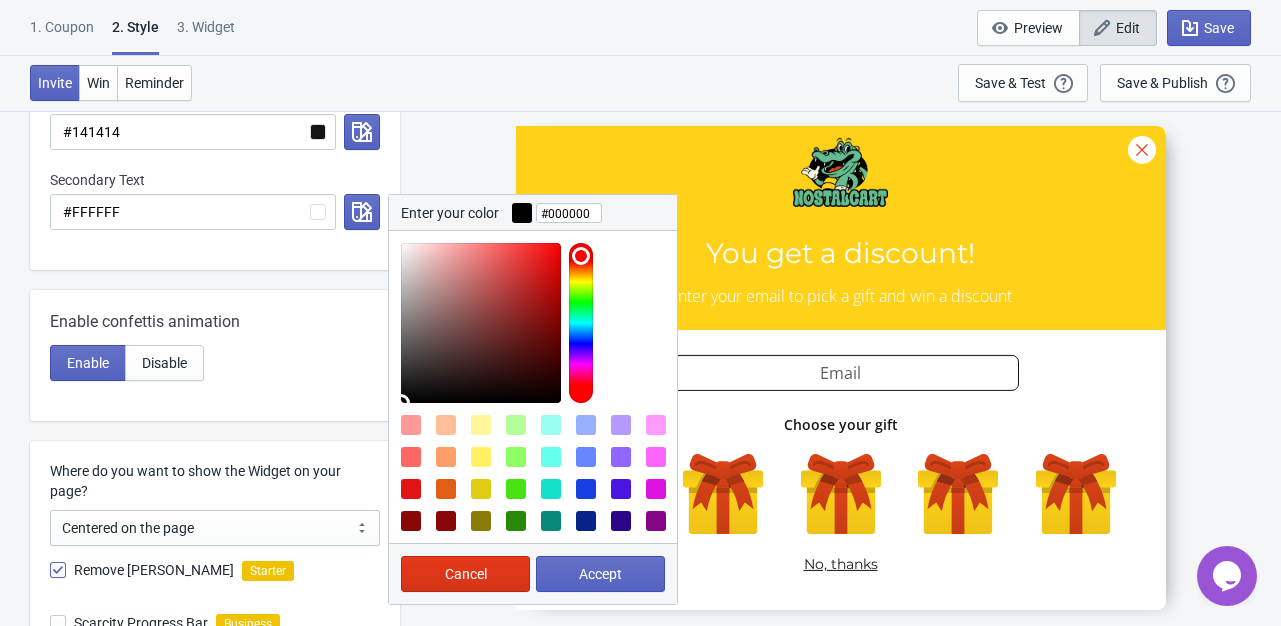 drag, startPoint x: 408, startPoint y: 385, endPoint x: 358, endPoint y: 437, distance: 72.138756 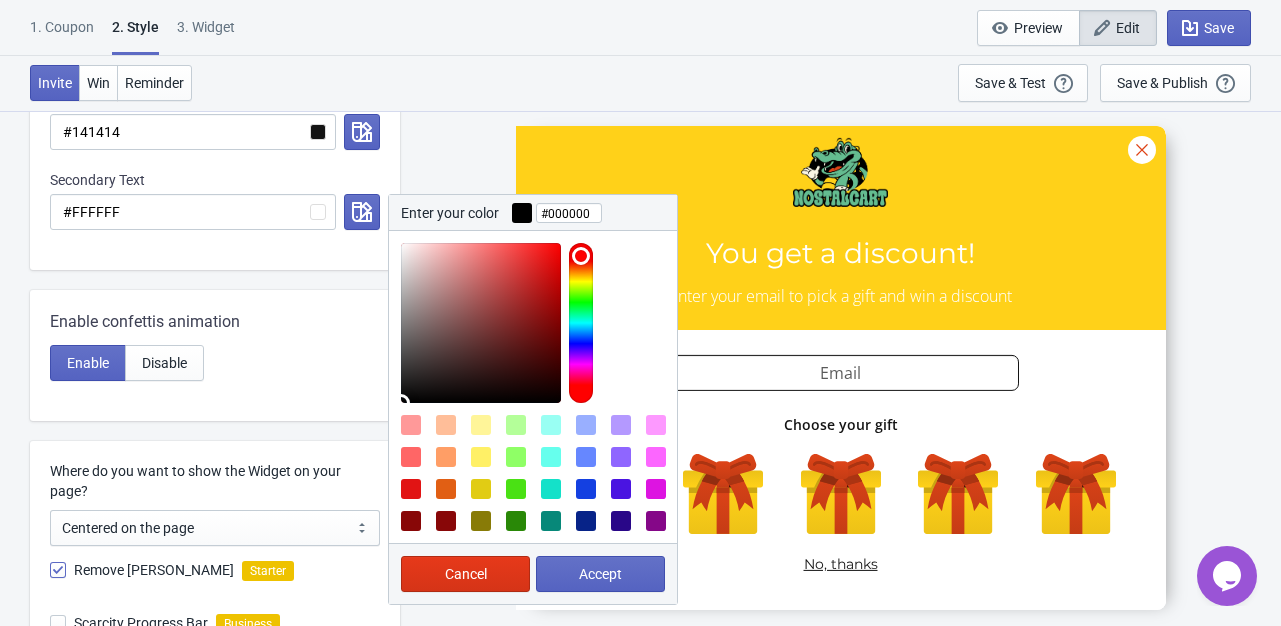 click on "Accept" at bounding box center (600, 574) 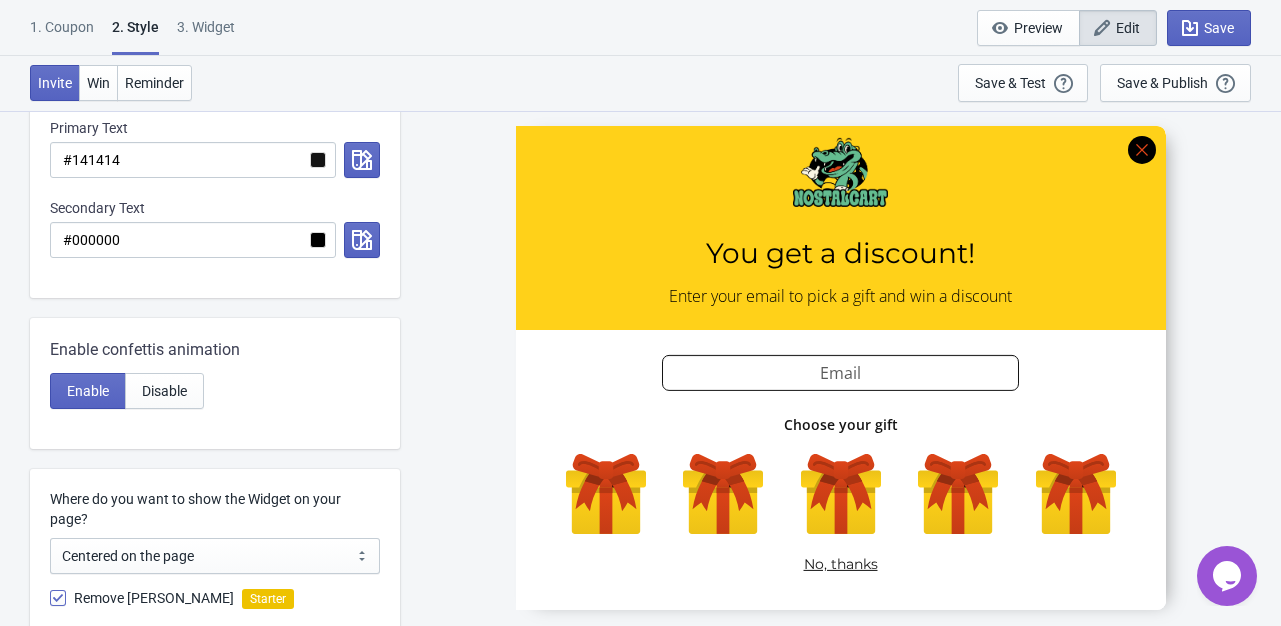 scroll, scrollTop: 183, scrollLeft: 0, axis: vertical 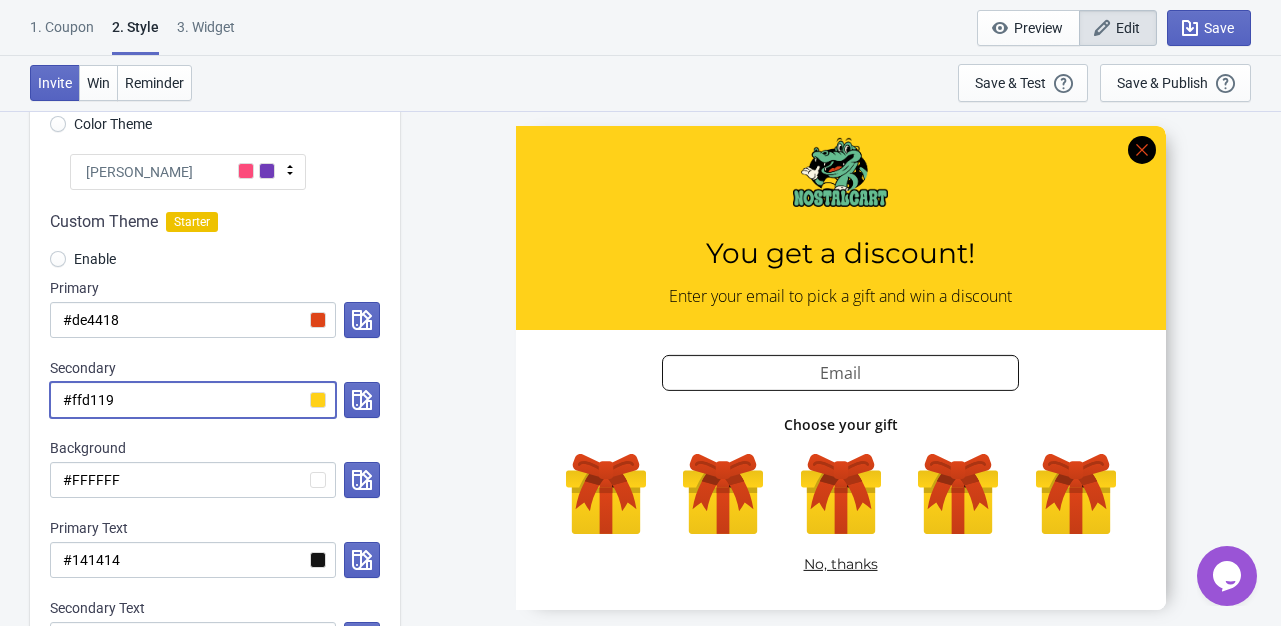 click on "#ffd119" at bounding box center [193, 400] 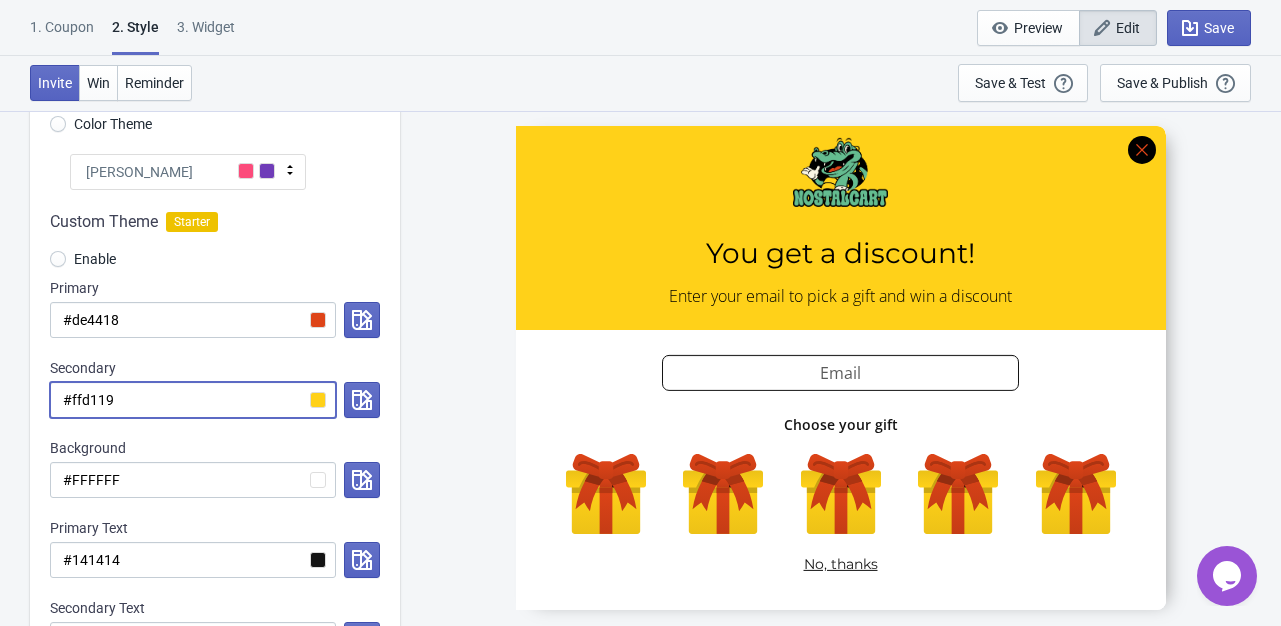 drag, startPoint x: 202, startPoint y: 381, endPoint x: 73, endPoint y: 398, distance: 130.11533 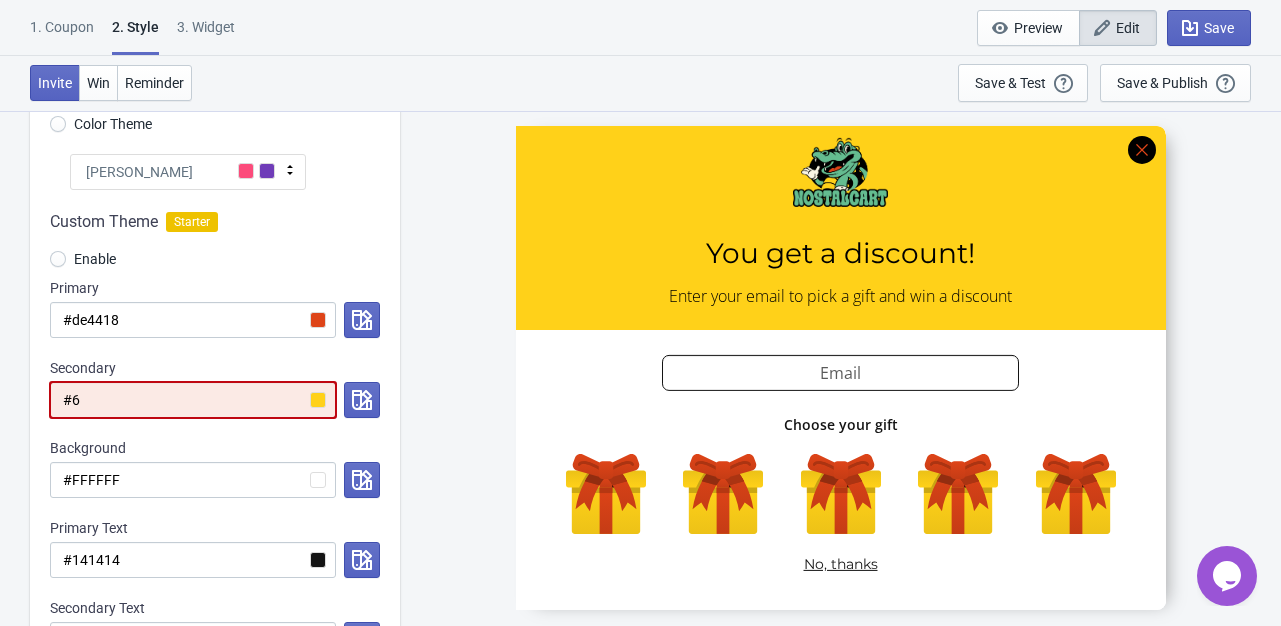 radio on "true" 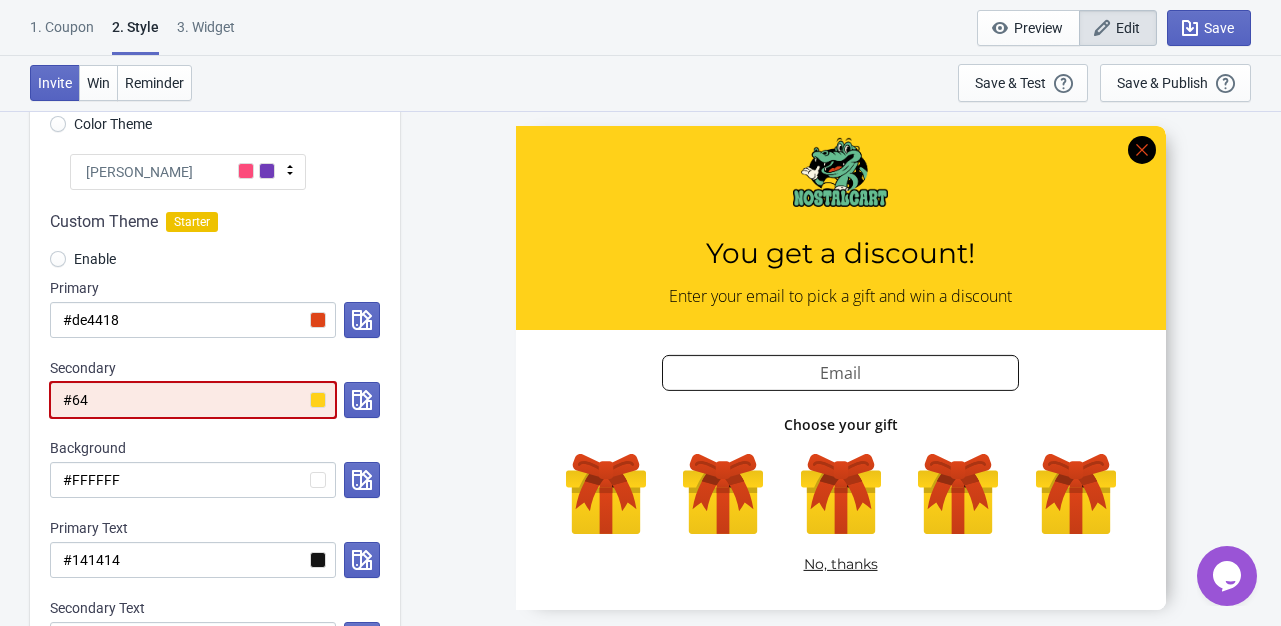 radio on "true" 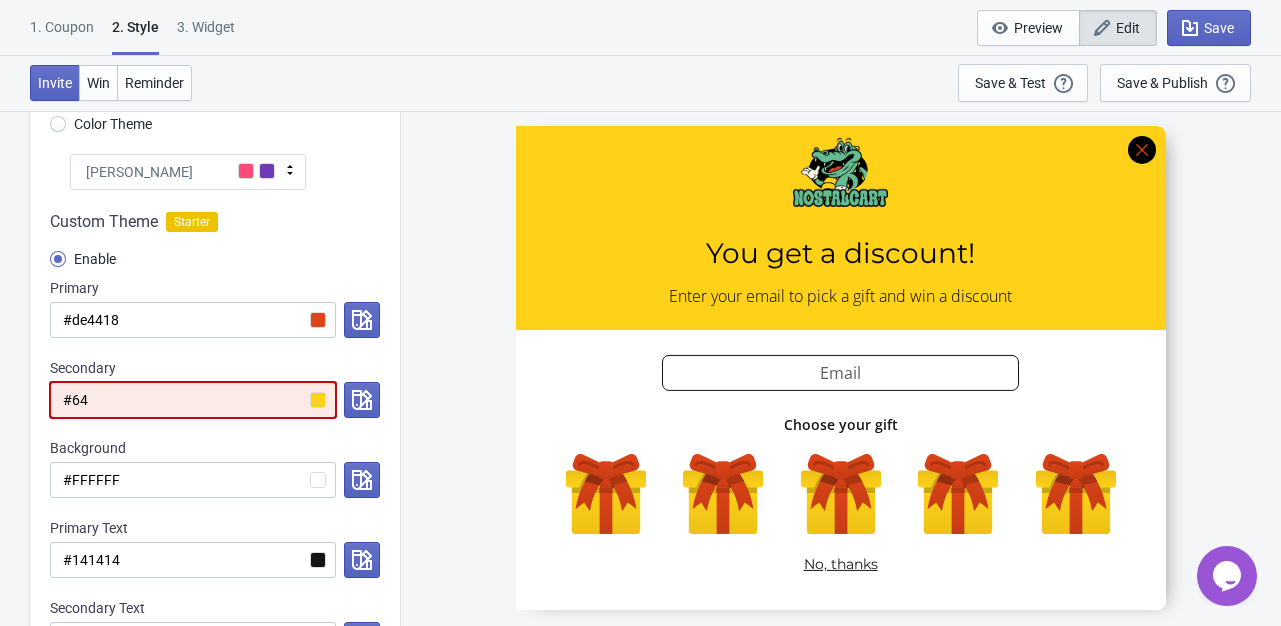 type on "#64b" 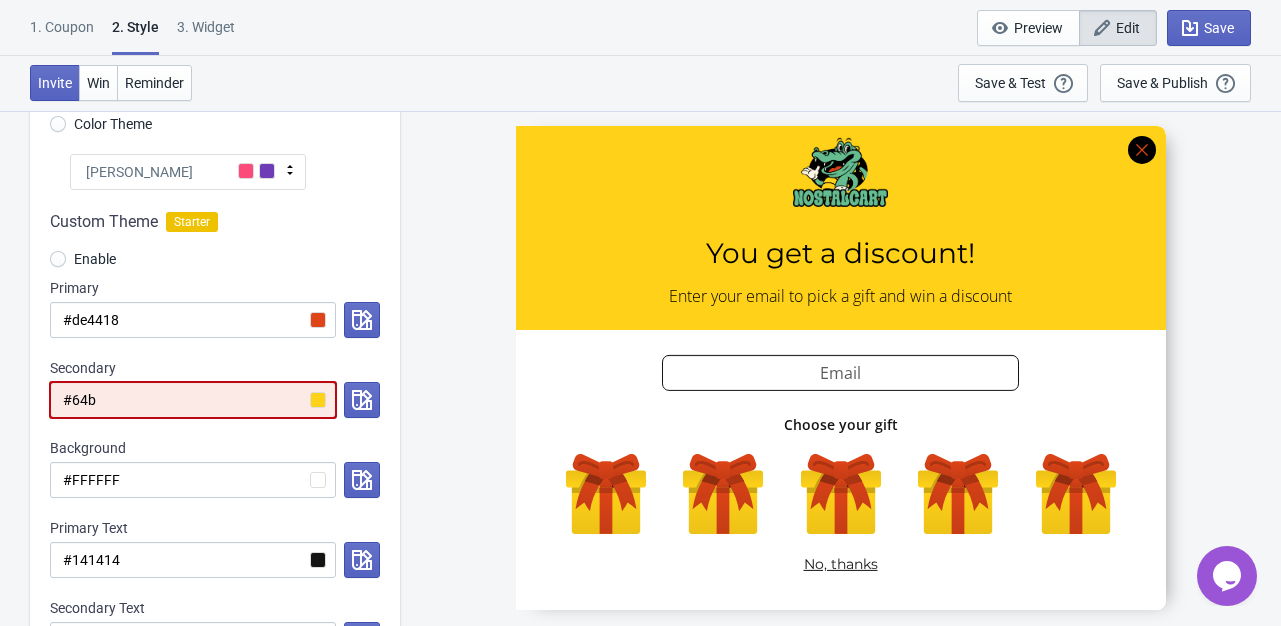 radio on "true" 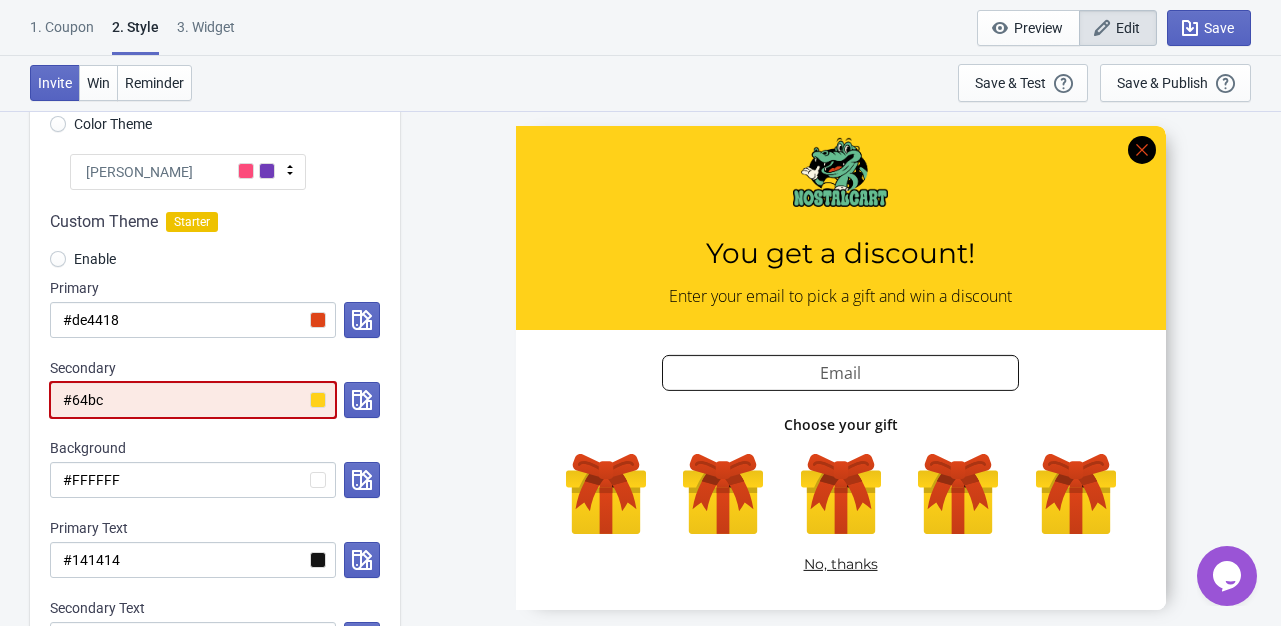 radio on "true" 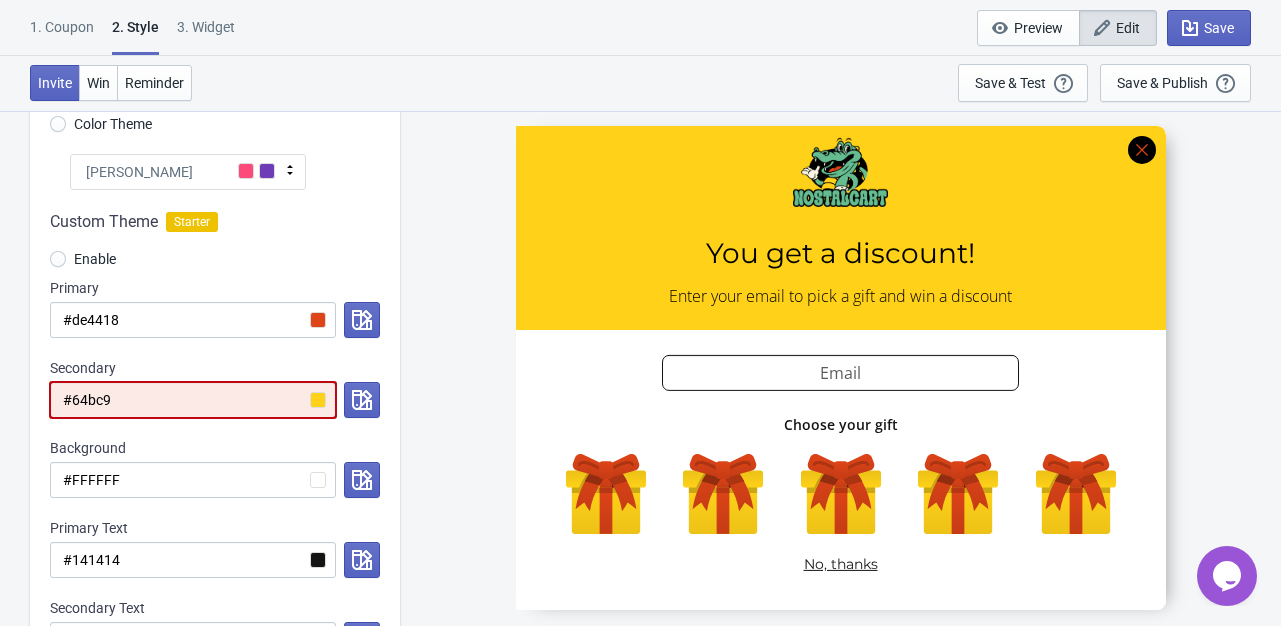 radio on "true" 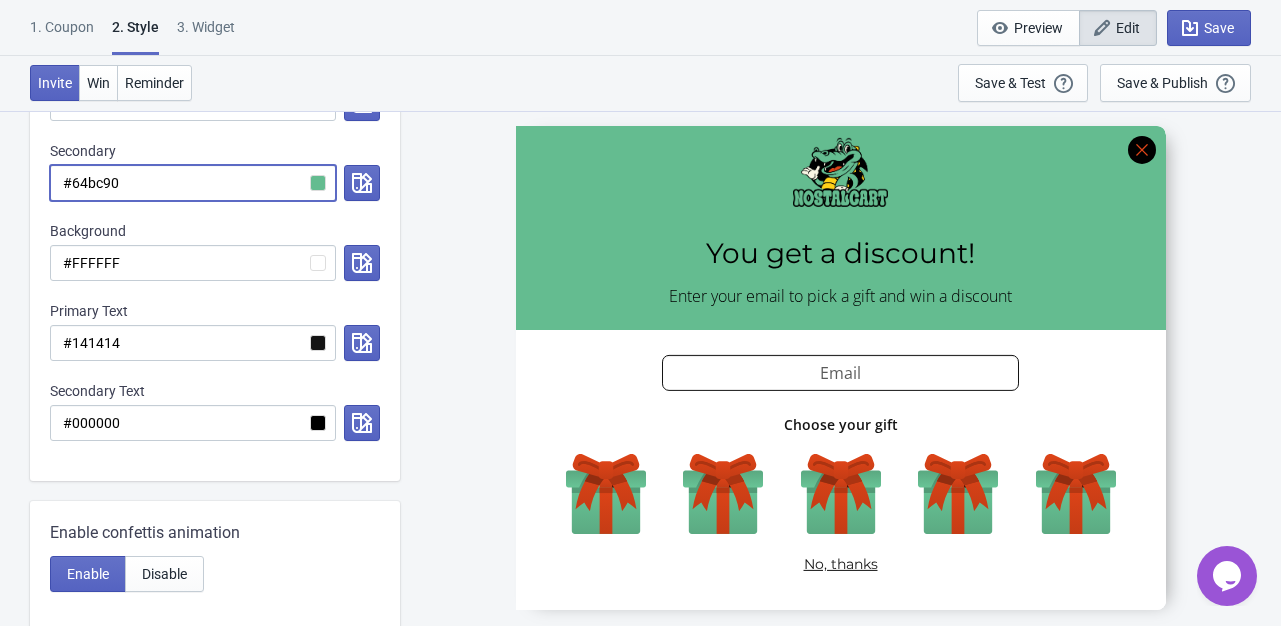 scroll, scrollTop: 0, scrollLeft: 0, axis: both 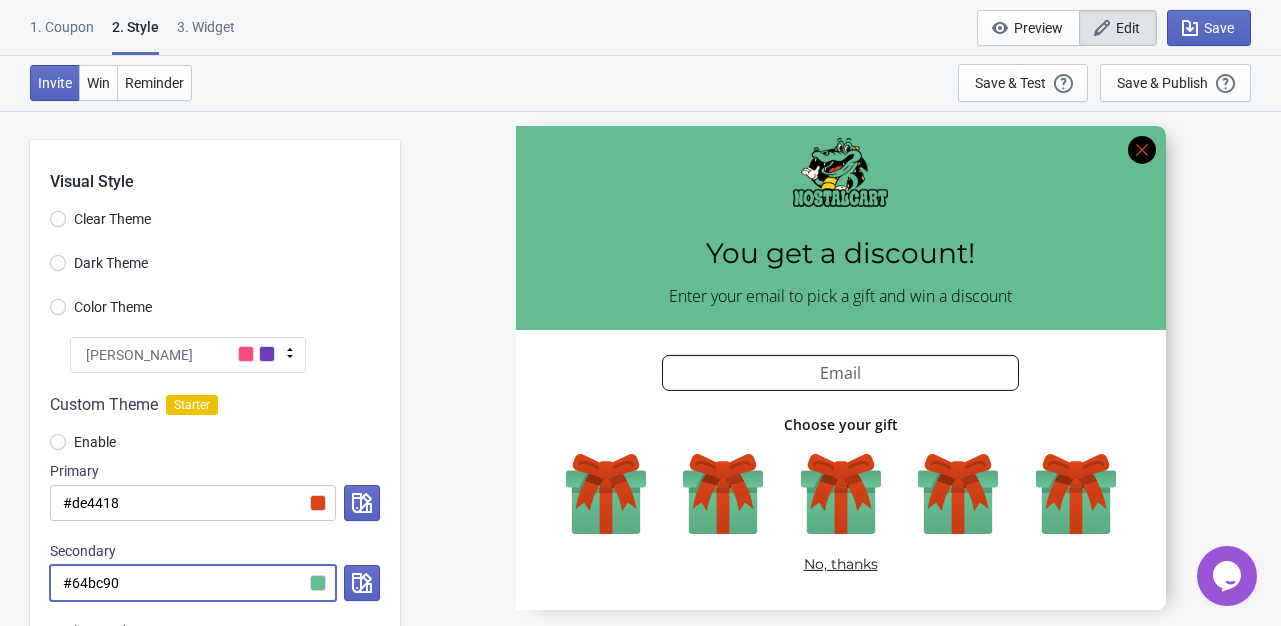 type on "#64bc90" 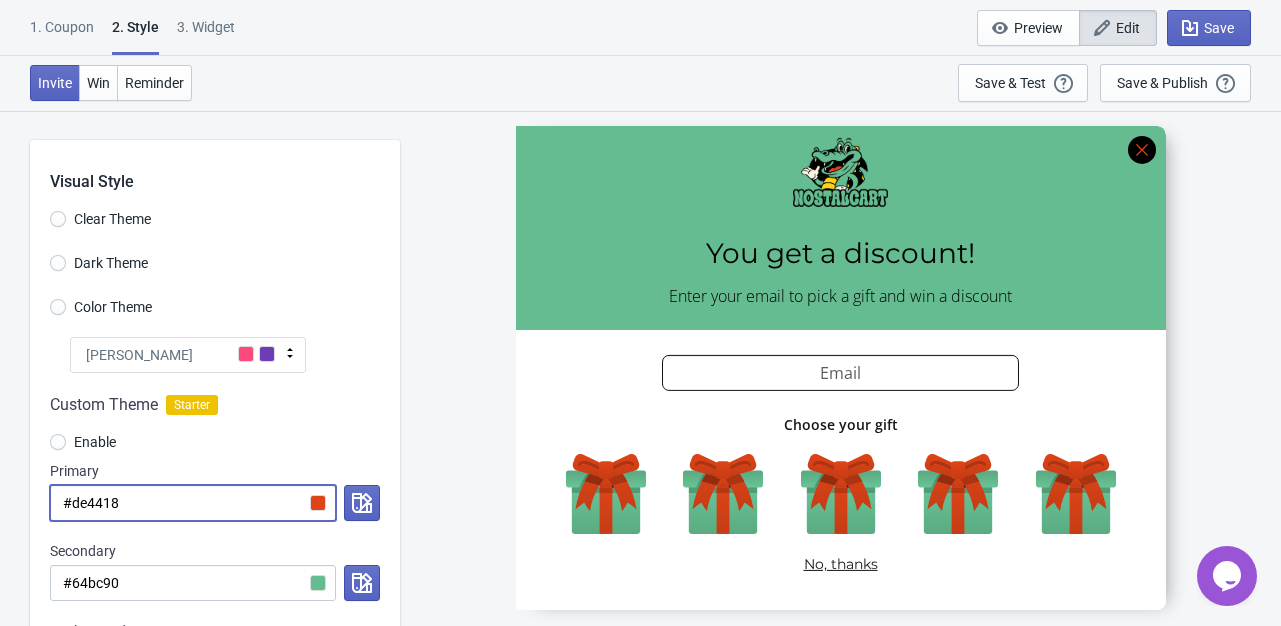 drag, startPoint x: 239, startPoint y: 506, endPoint x: 67, endPoint y: 498, distance: 172.18594 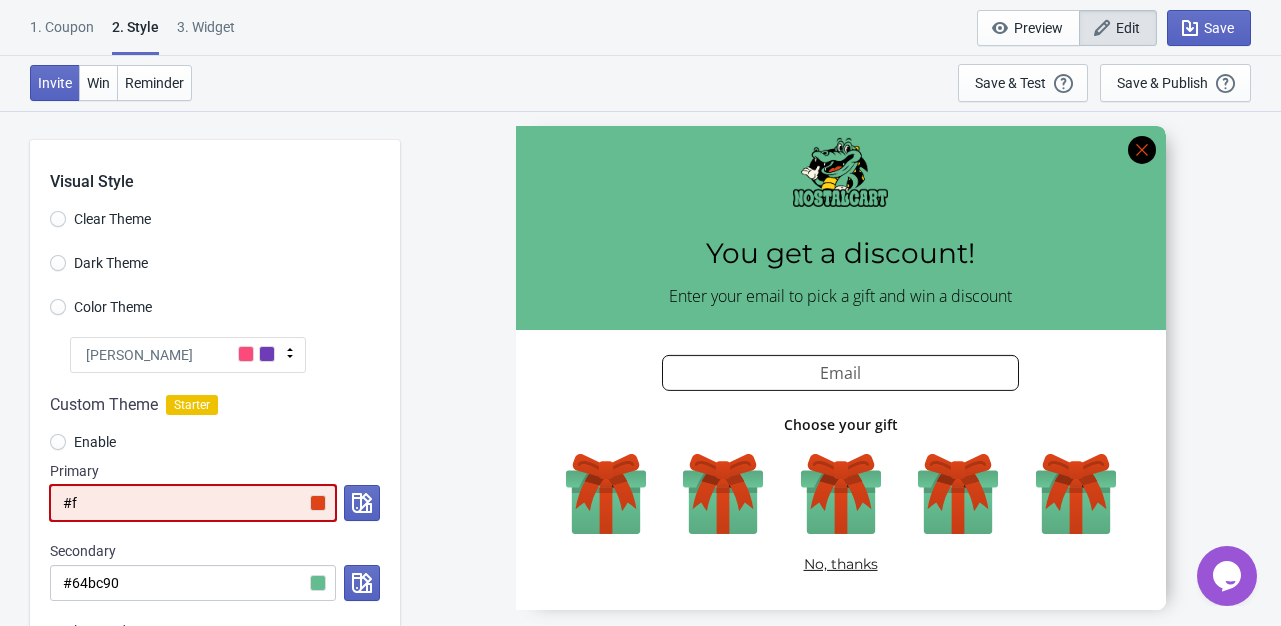 radio on "true" 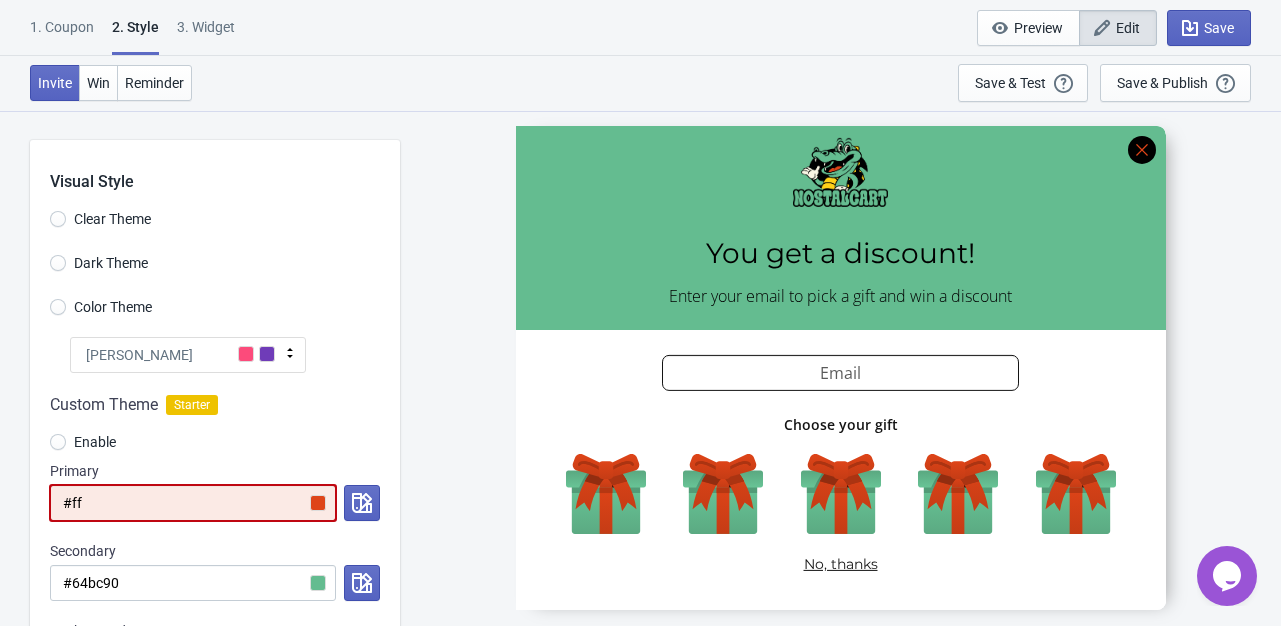 radio on "true" 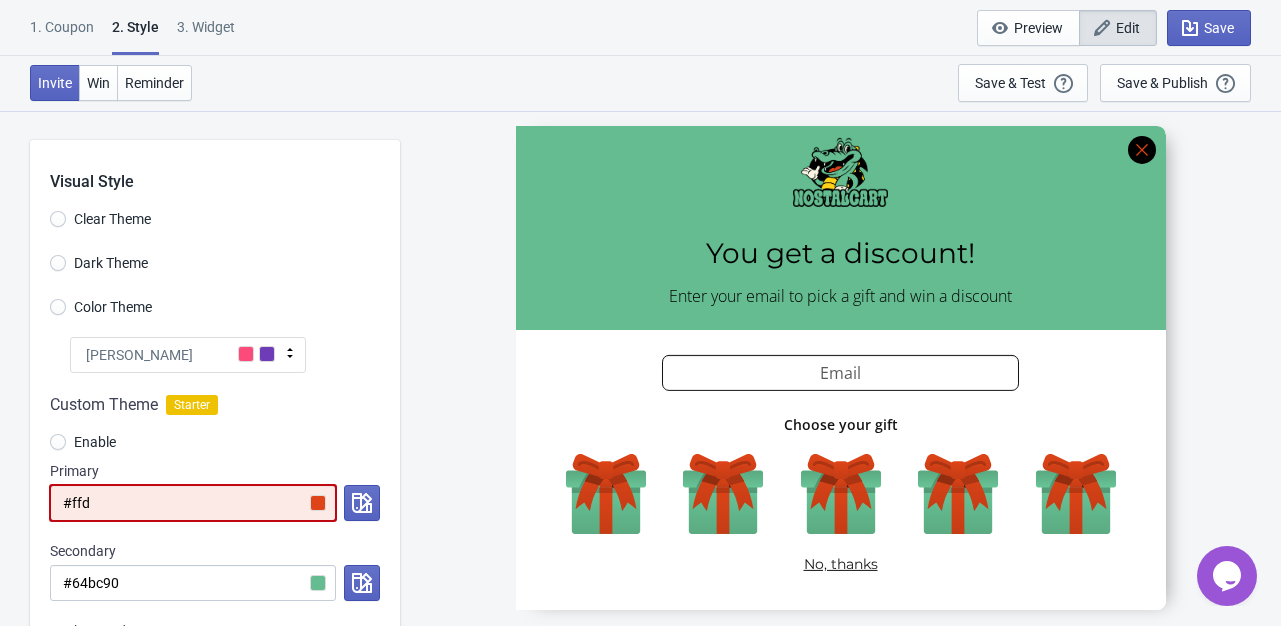 radio on "true" 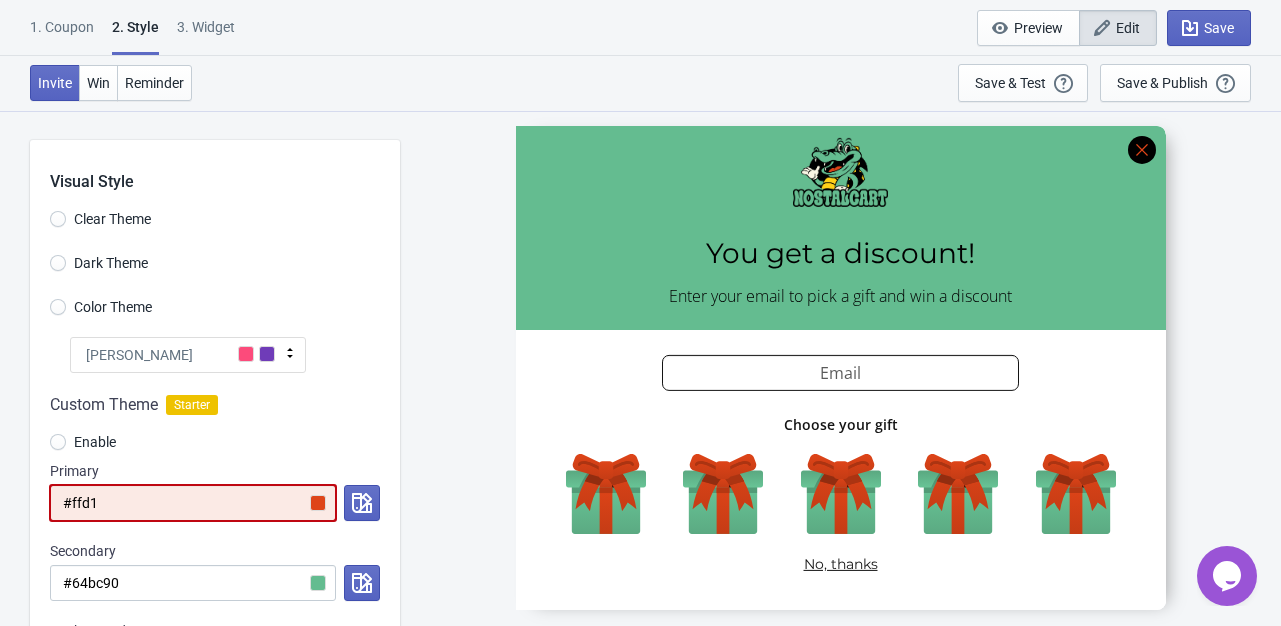 radio on "true" 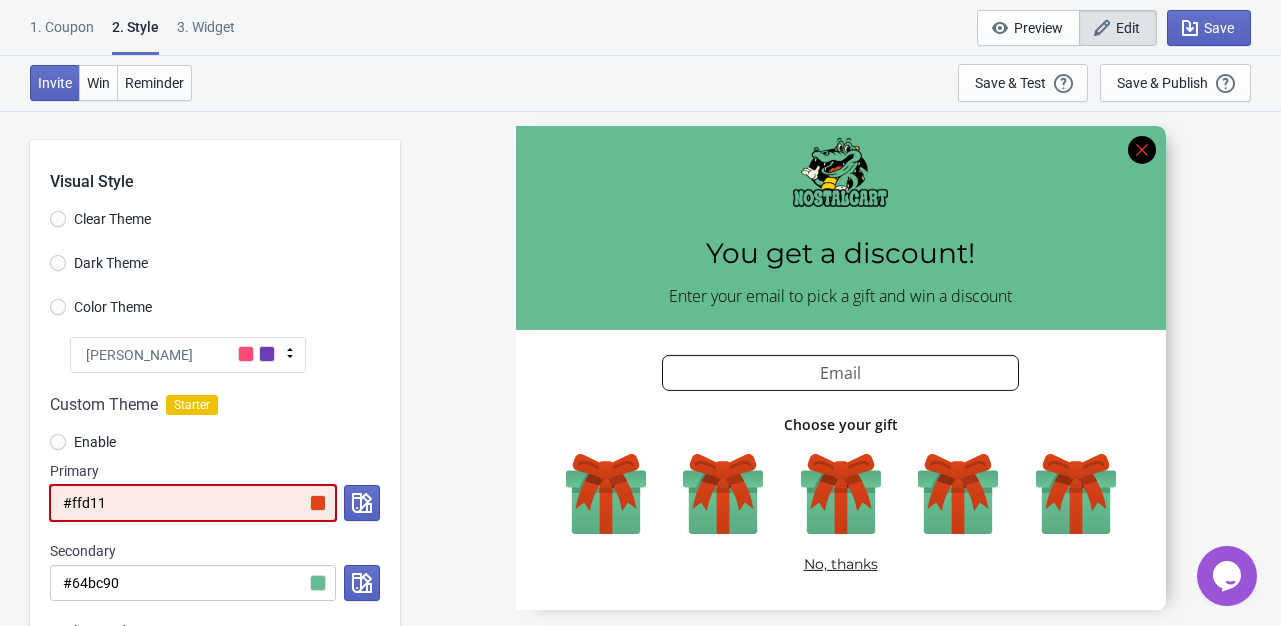 radio on "true" 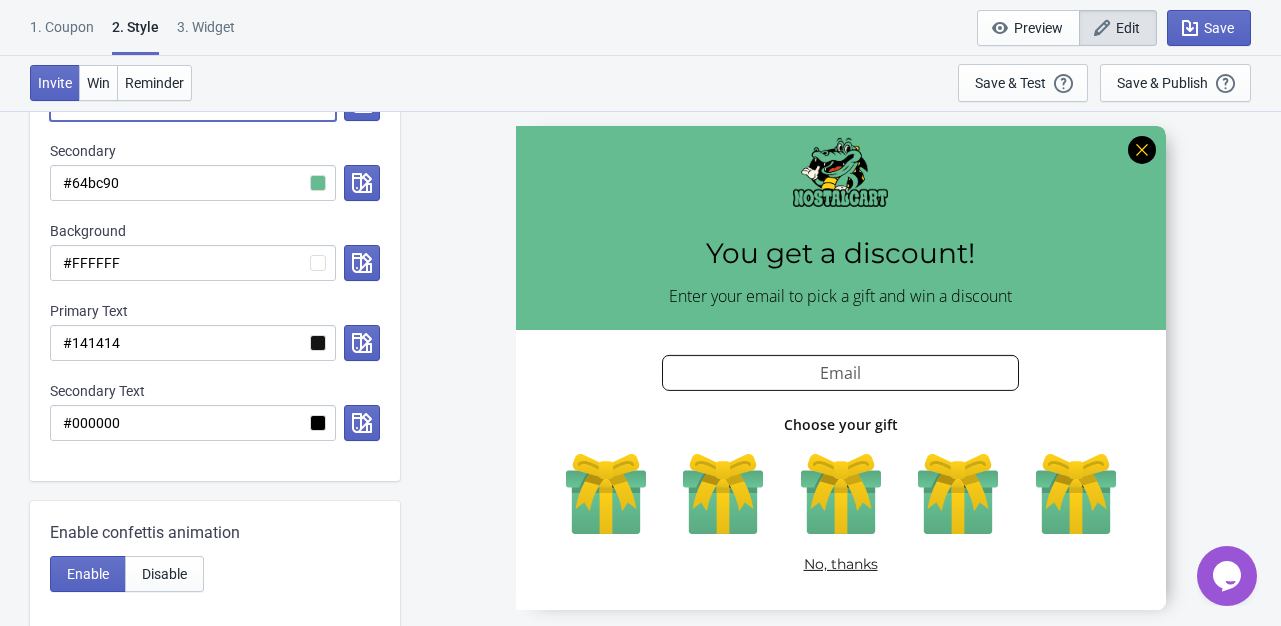 scroll, scrollTop: 800, scrollLeft: 0, axis: vertical 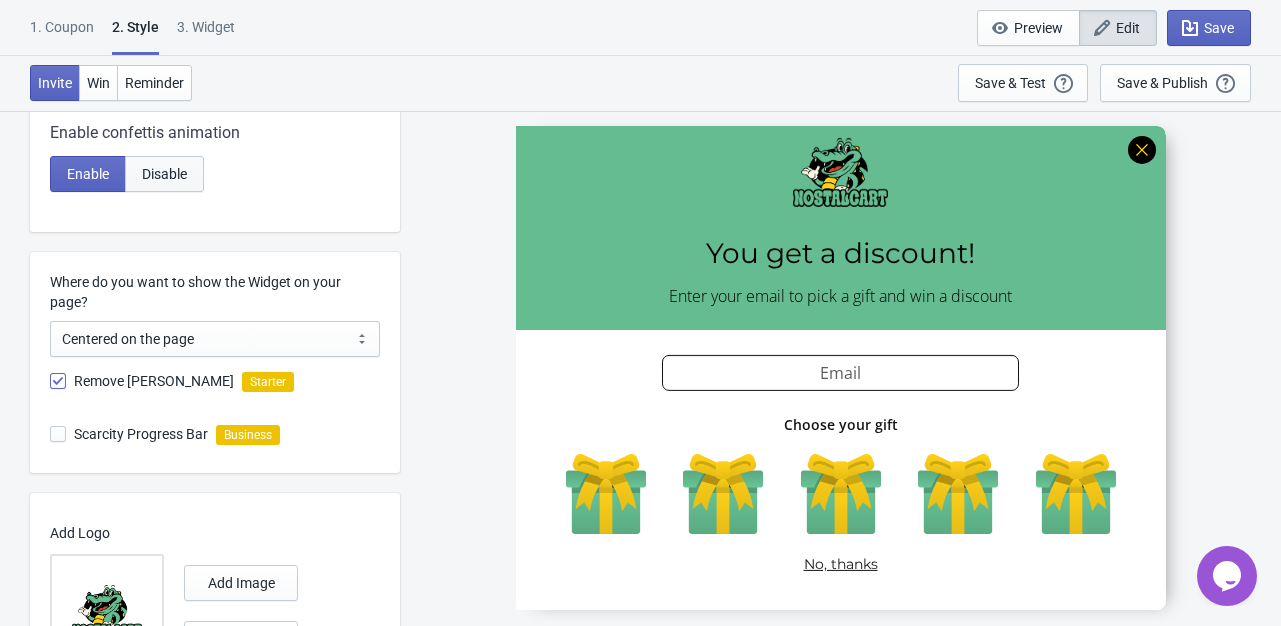 type on "#ffd119" 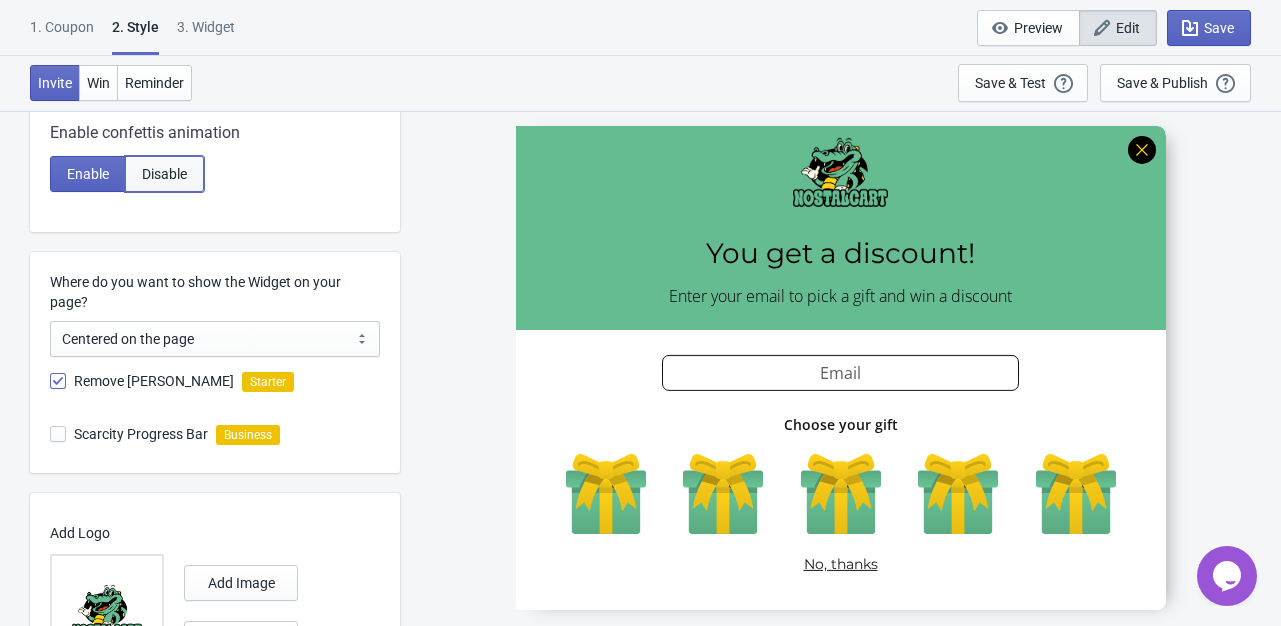 click on "Disable" at bounding box center (164, 174) 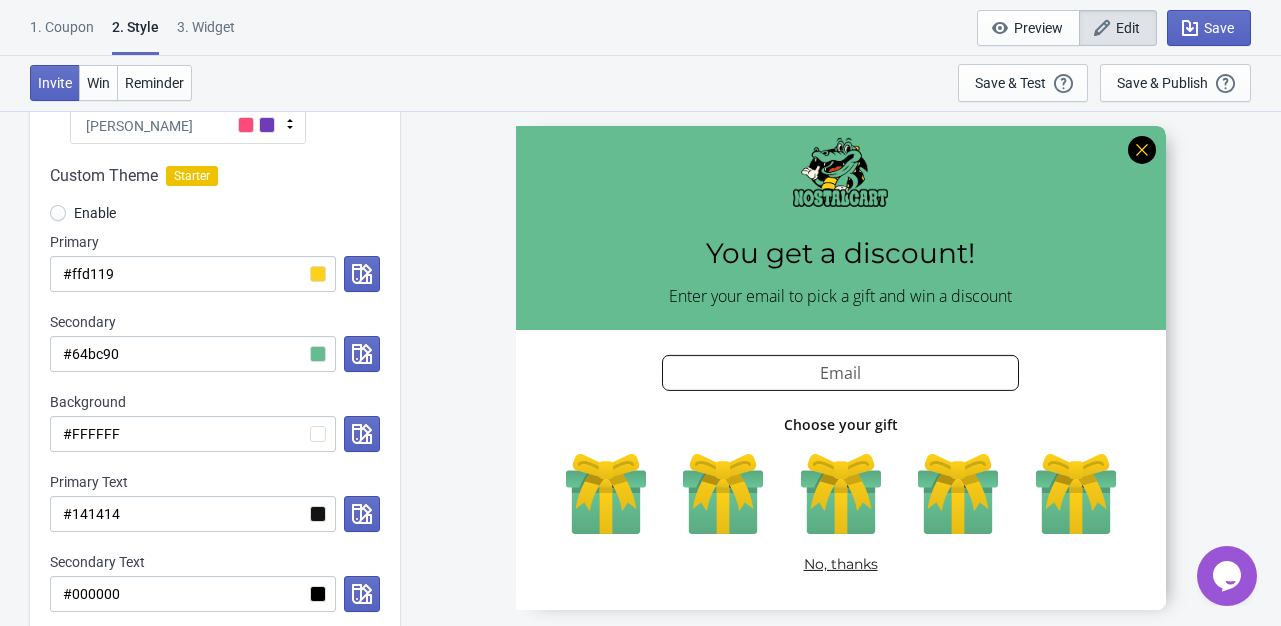 scroll, scrollTop: 0, scrollLeft: 0, axis: both 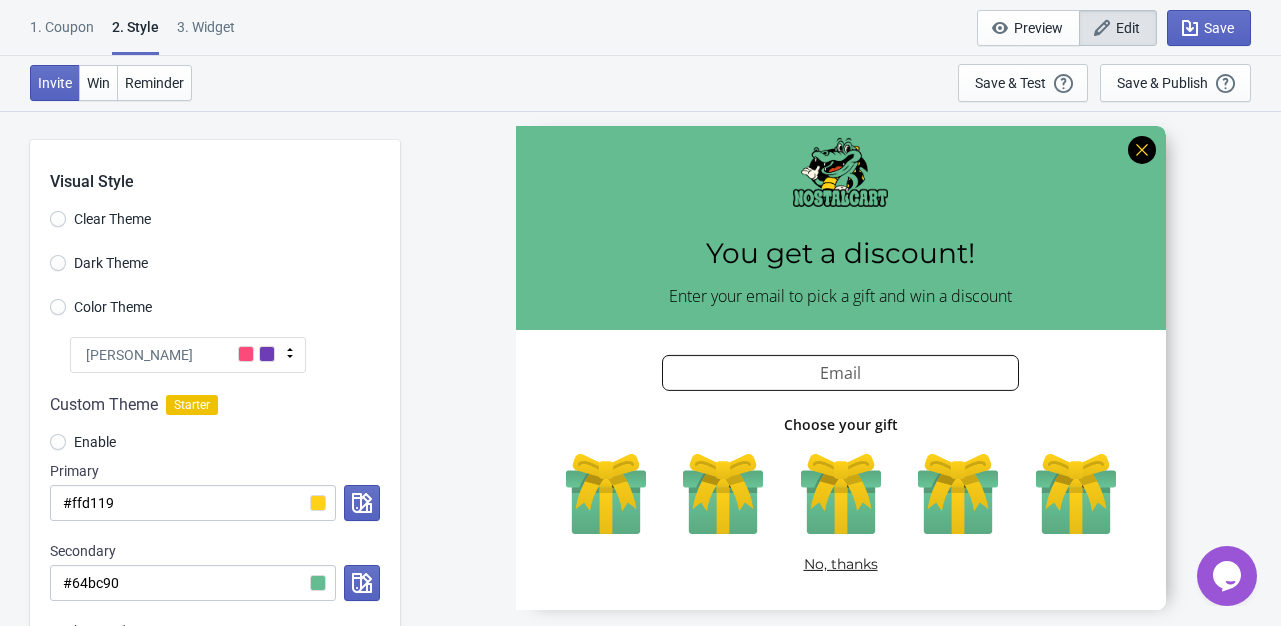 click at bounding box center (841, 367) 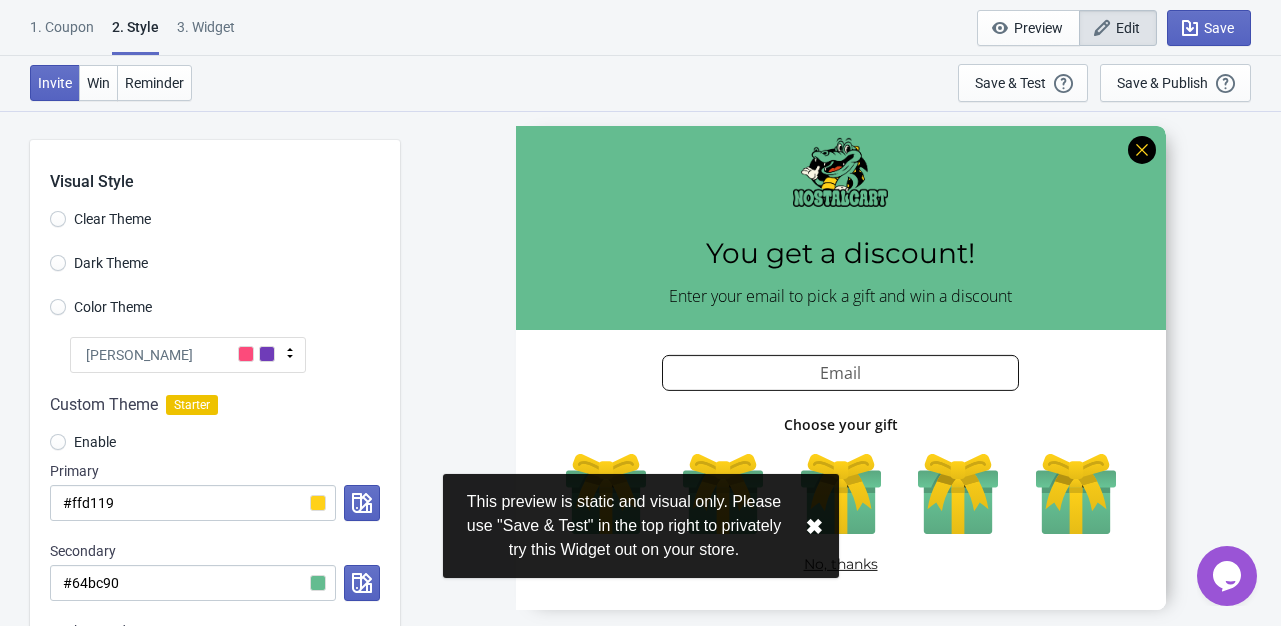 click at bounding box center [841, 367] 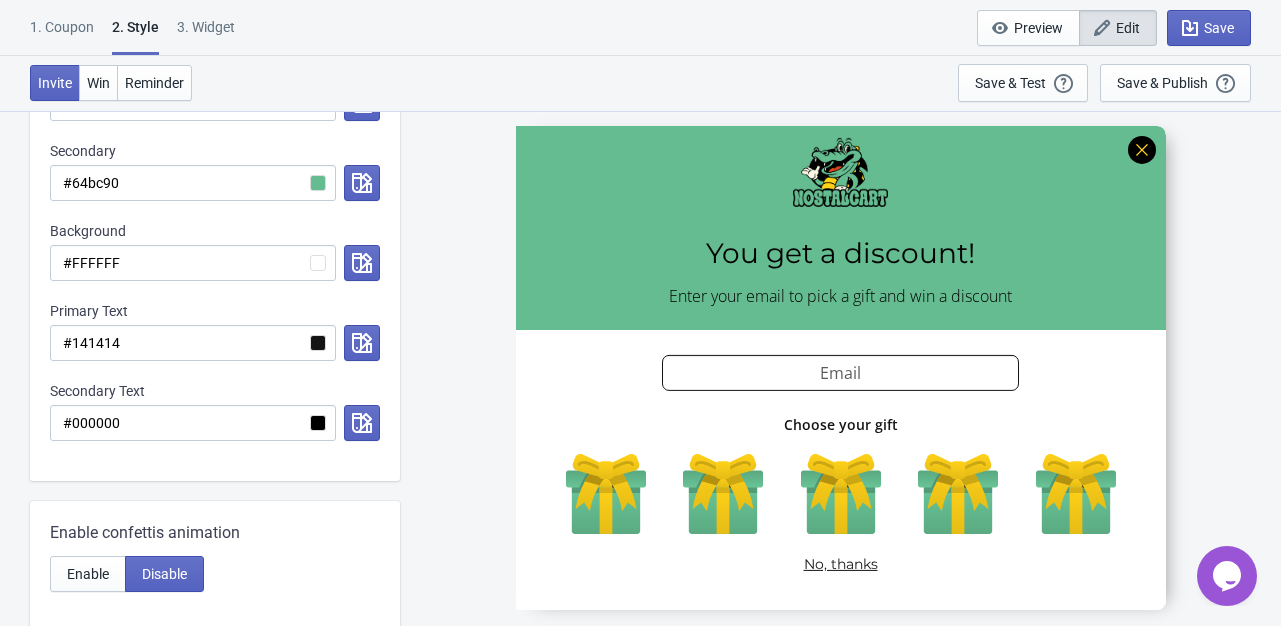 scroll, scrollTop: 0, scrollLeft: 0, axis: both 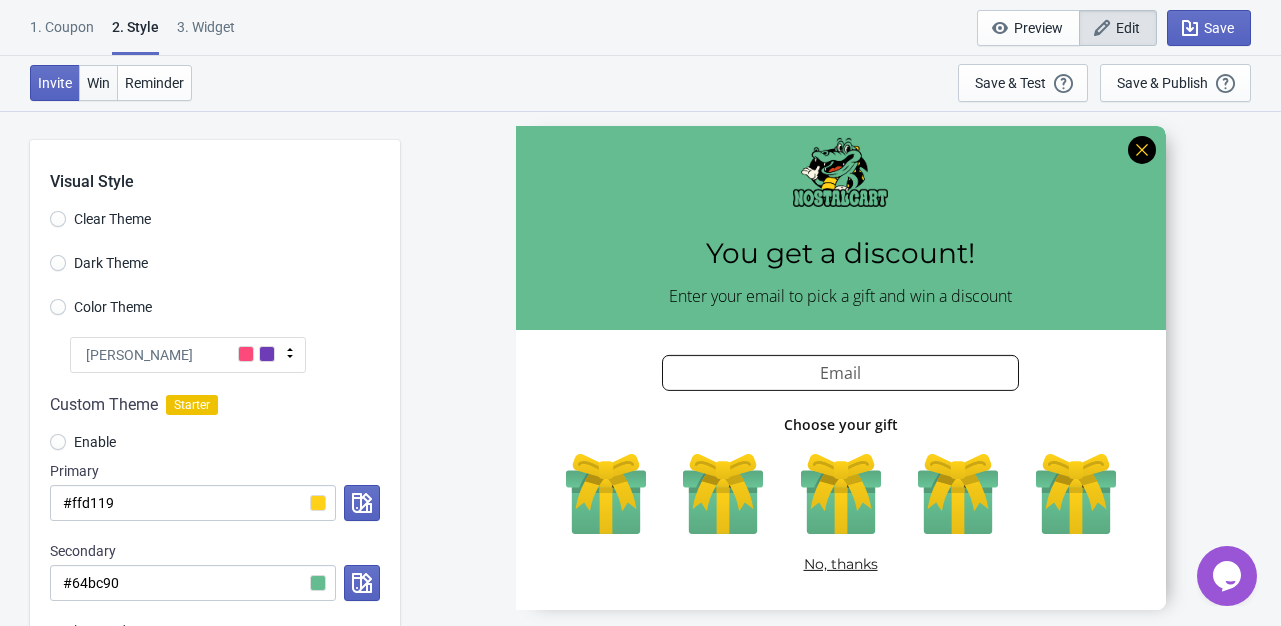 click on "Win" at bounding box center [98, 83] 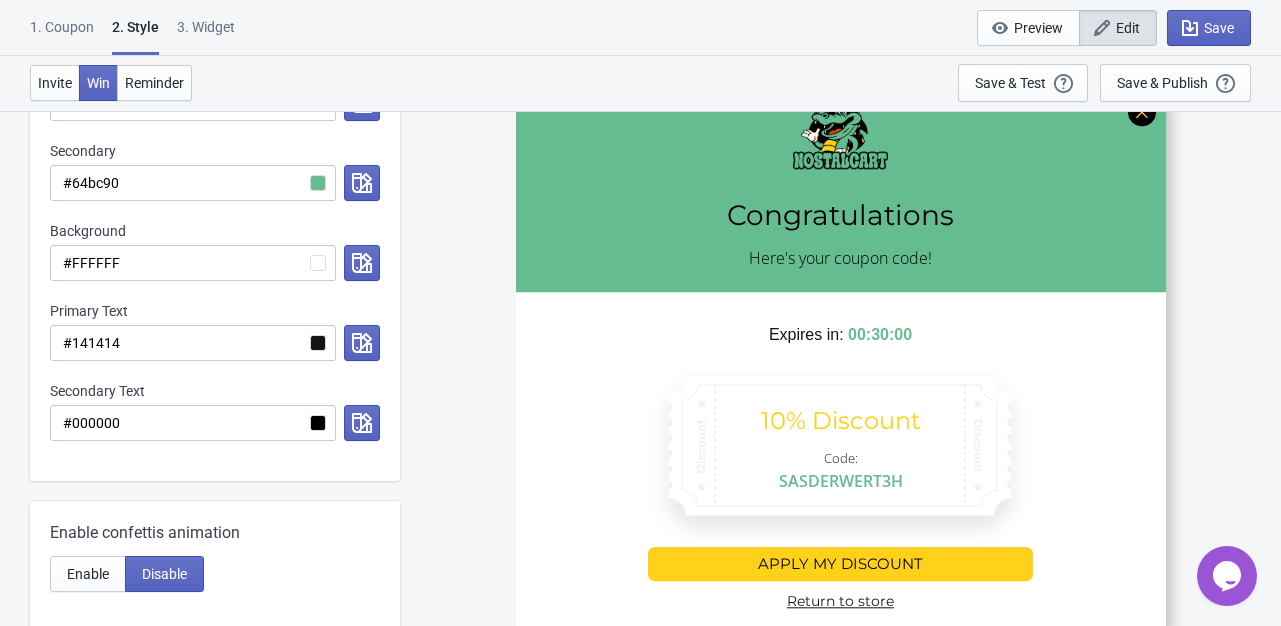 scroll, scrollTop: 800, scrollLeft: 0, axis: vertical 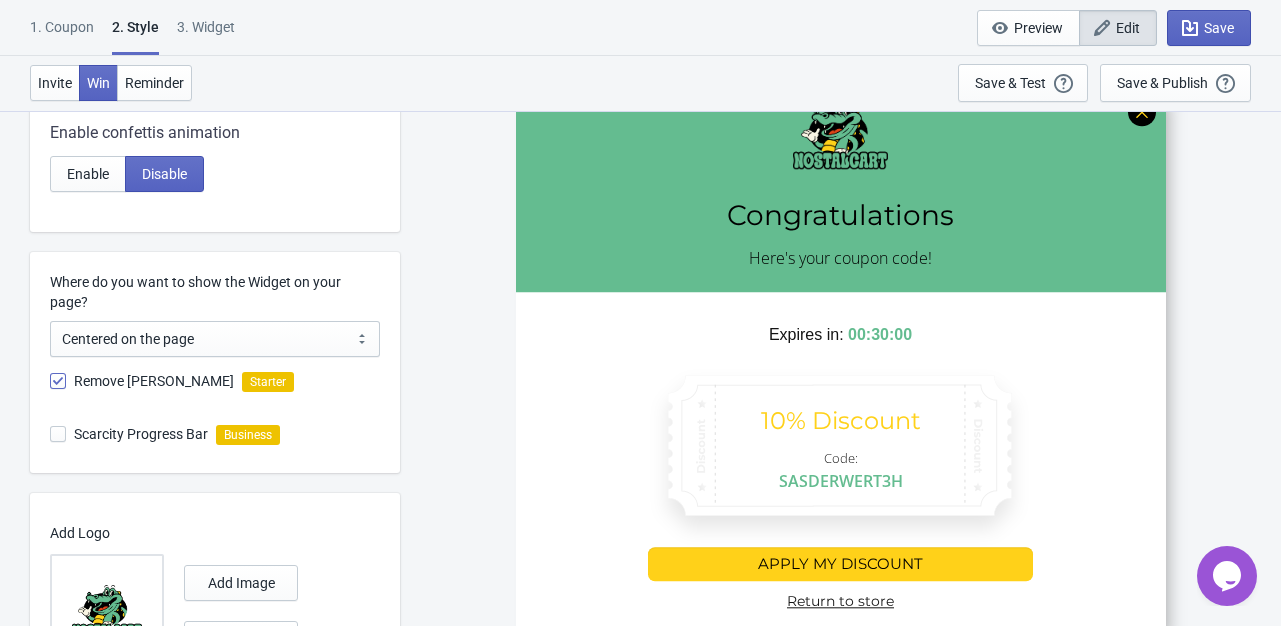 click at bounding box center (841, 367) 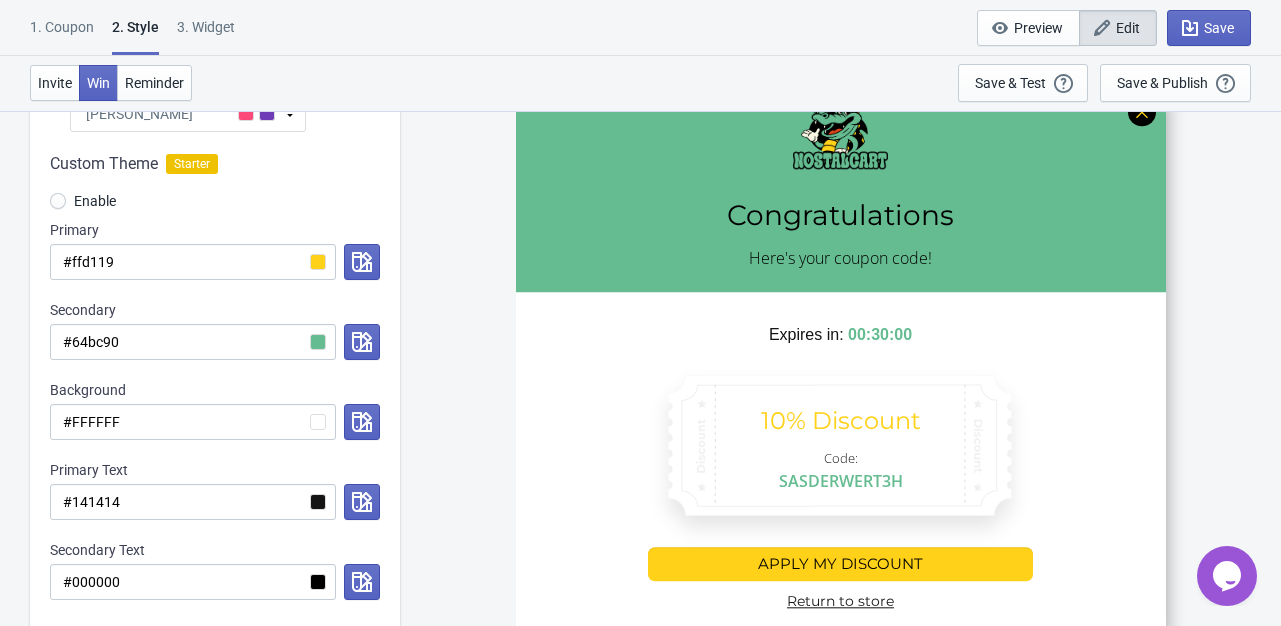 scroll, scrollTop: 183, scrollLeft: 0, axis: vertical 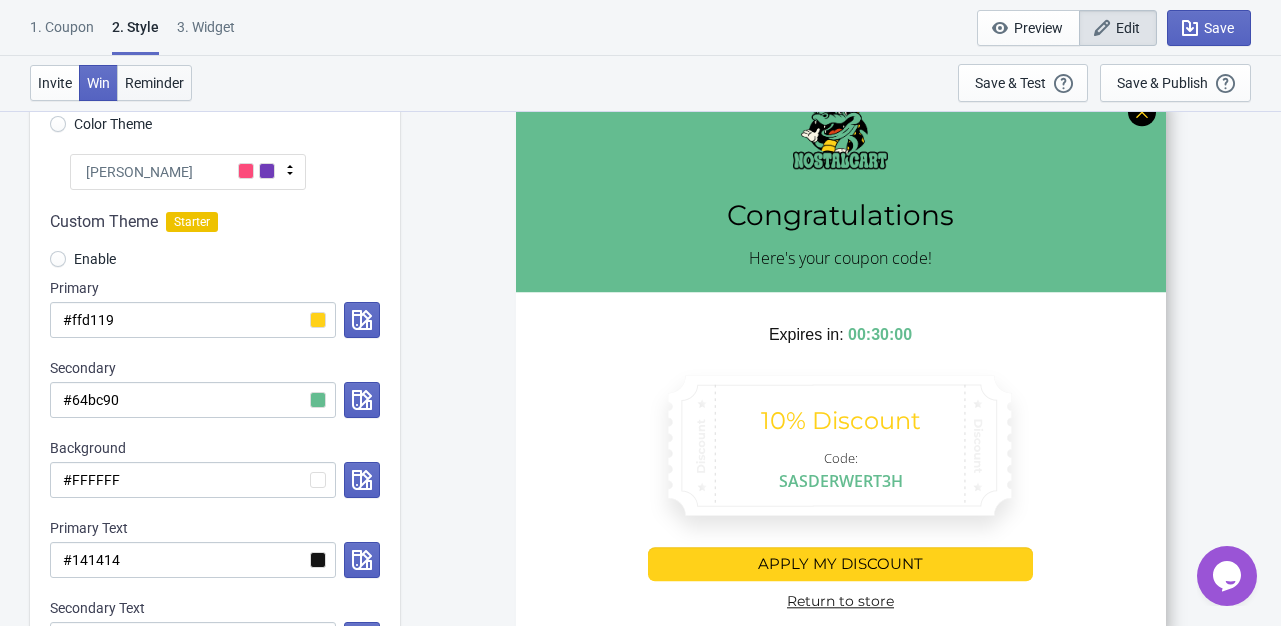 click on "Reminder" at bounding box center [154, 83] 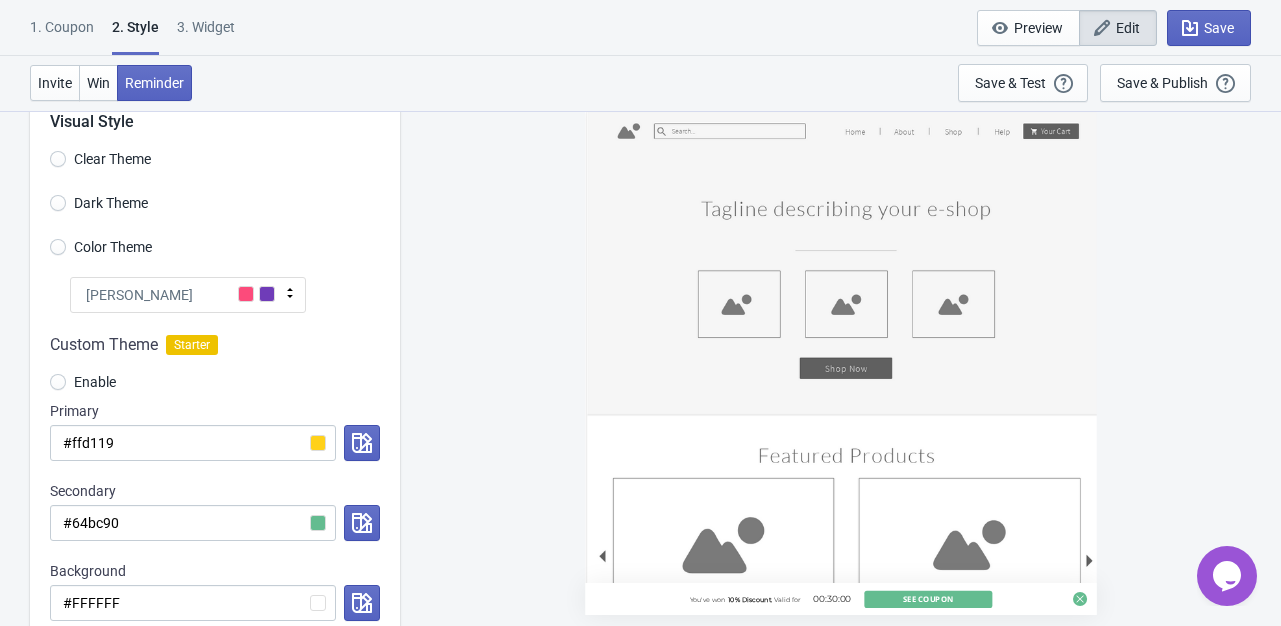 scroll, scrollTop: 0, scrollLeft: 0, axis: both 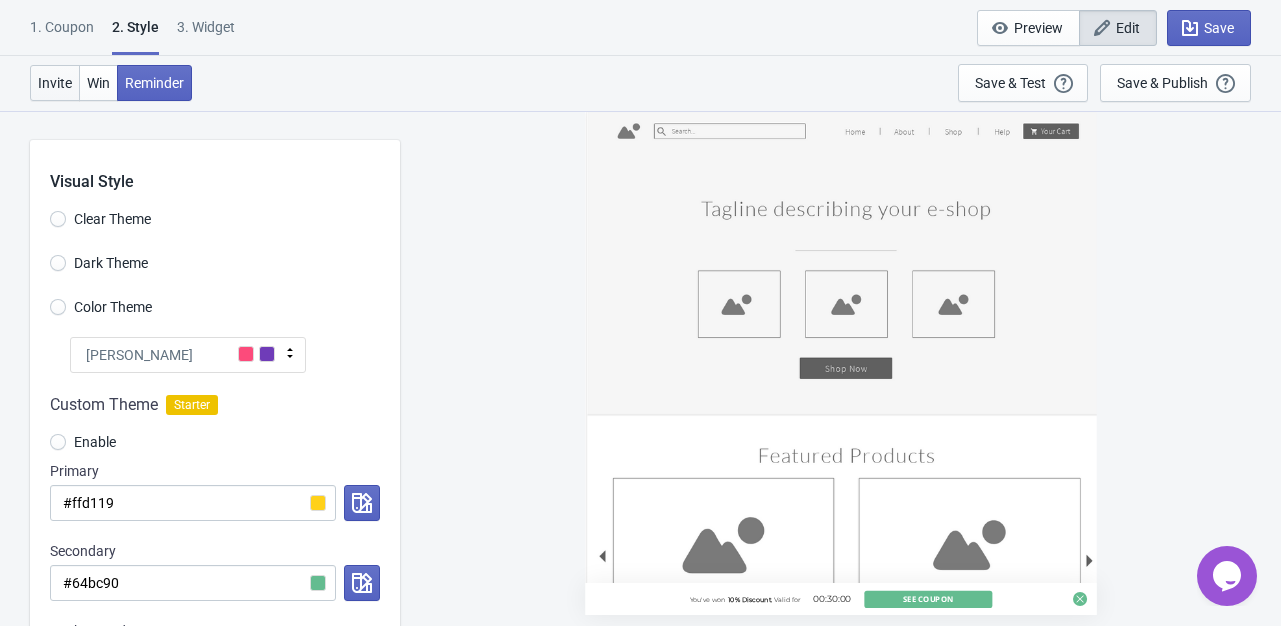 click on "Invite" at bounding box center (55, 83) 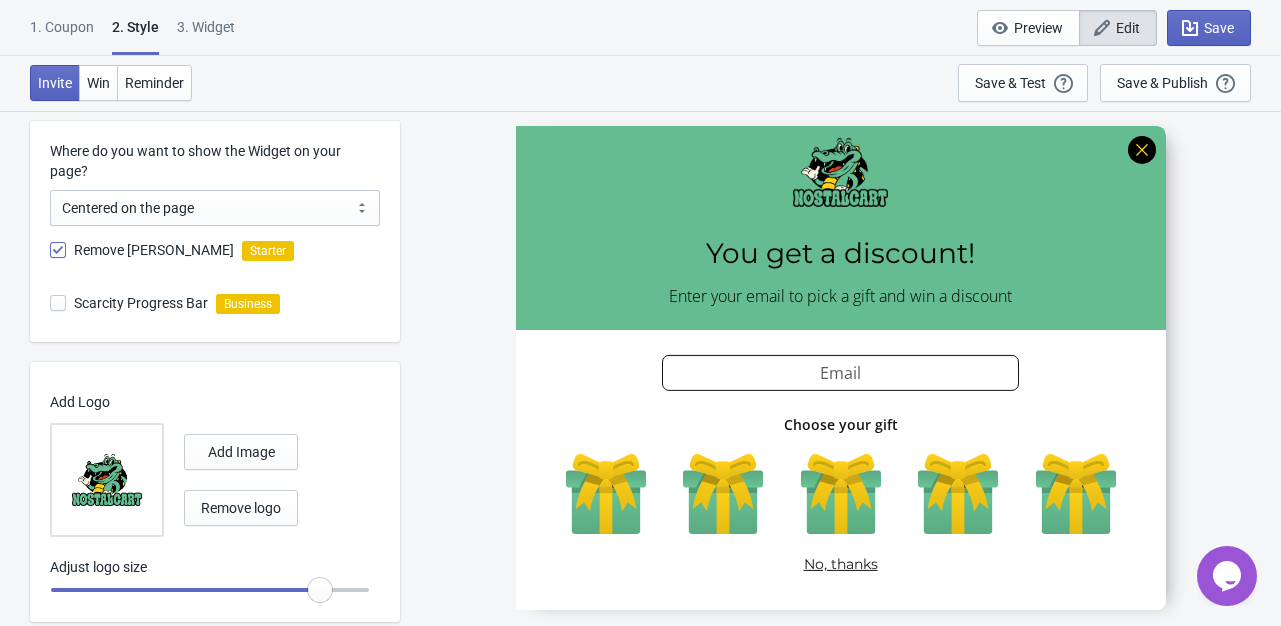 scroll, scrollTop: 983, scrollLeft: 0, axis: vertical 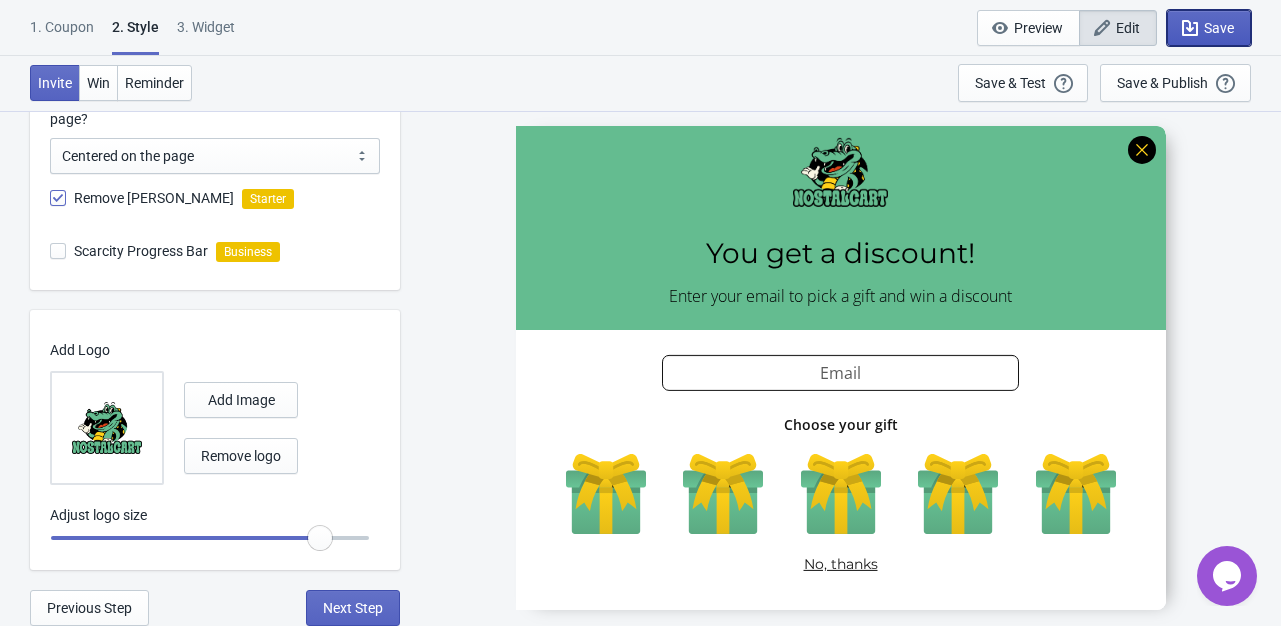 click on "Save" at bounding box center [1209, 28] 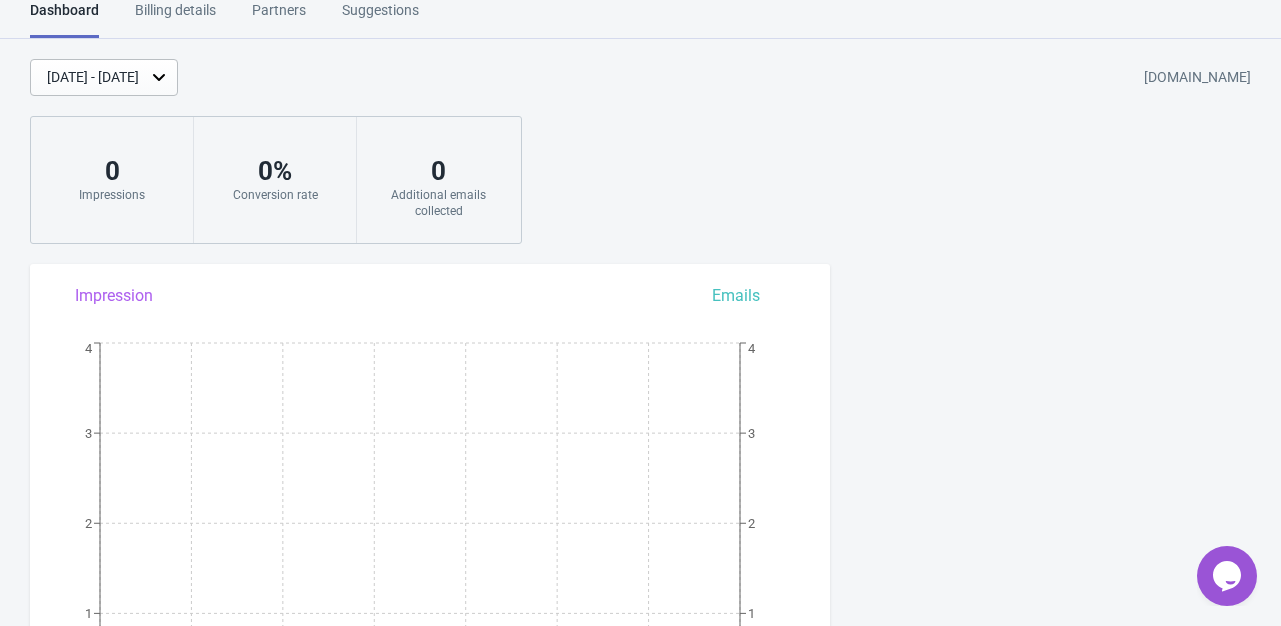 scroll, scrollTop: 892, scrollLeft: 0, axis: vertical 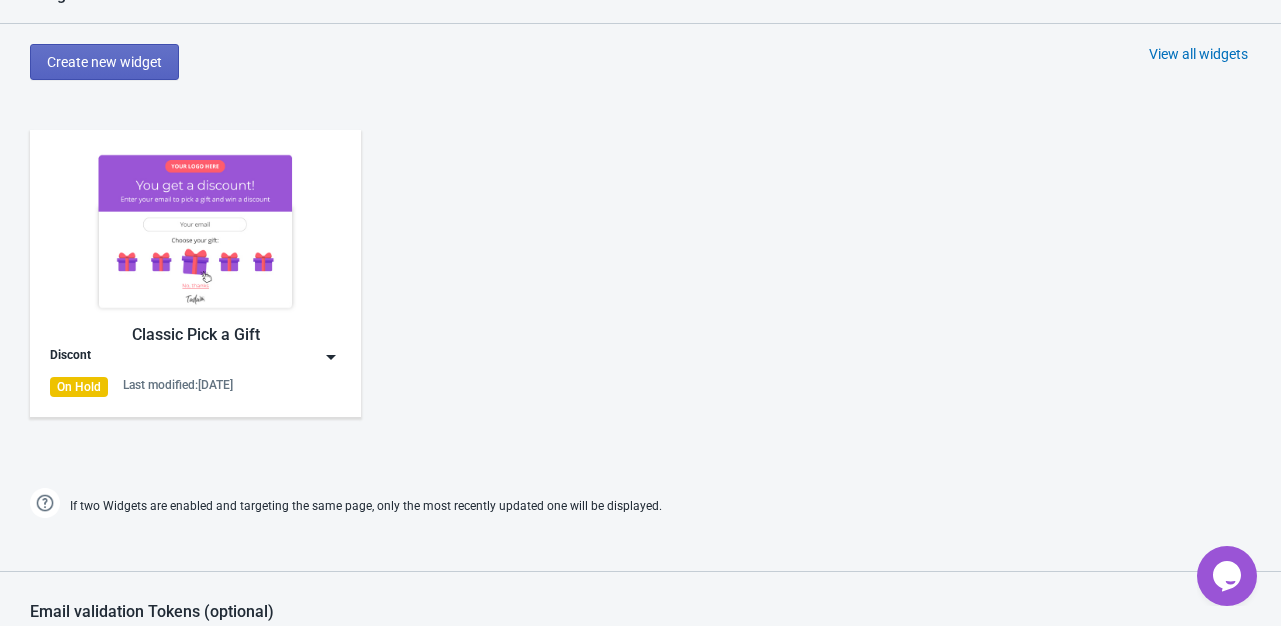 click at bounding box center (331, 357) 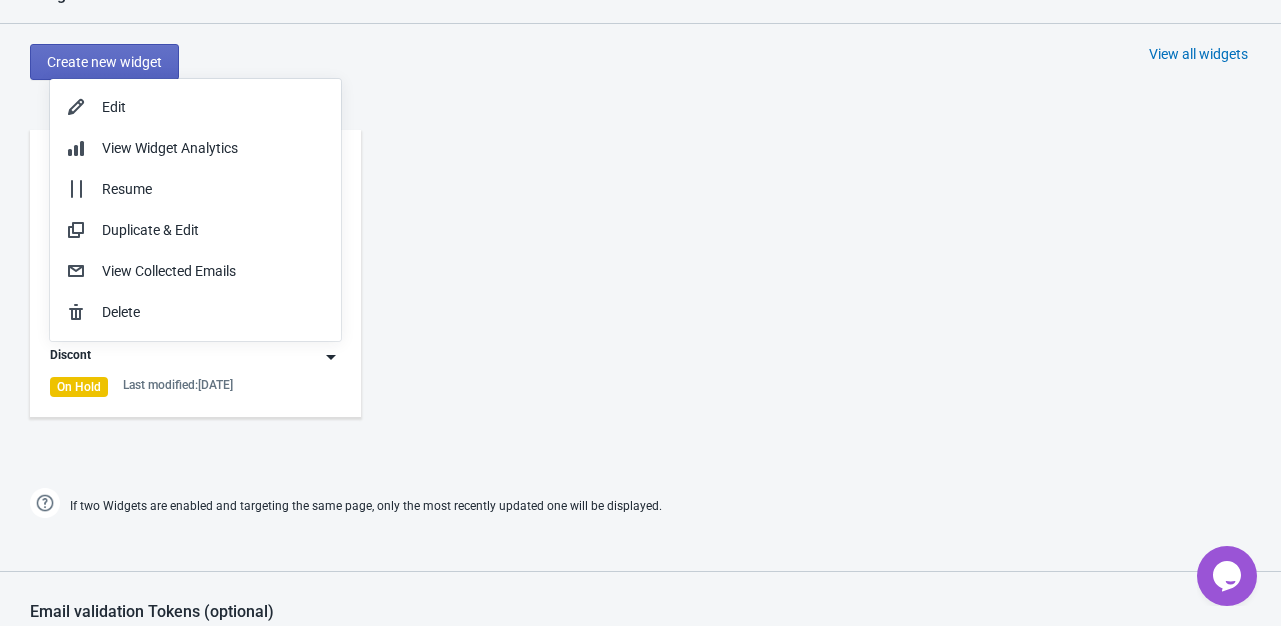 click on "Last modified:  21.7.2025" at bounding box center (178, 385) 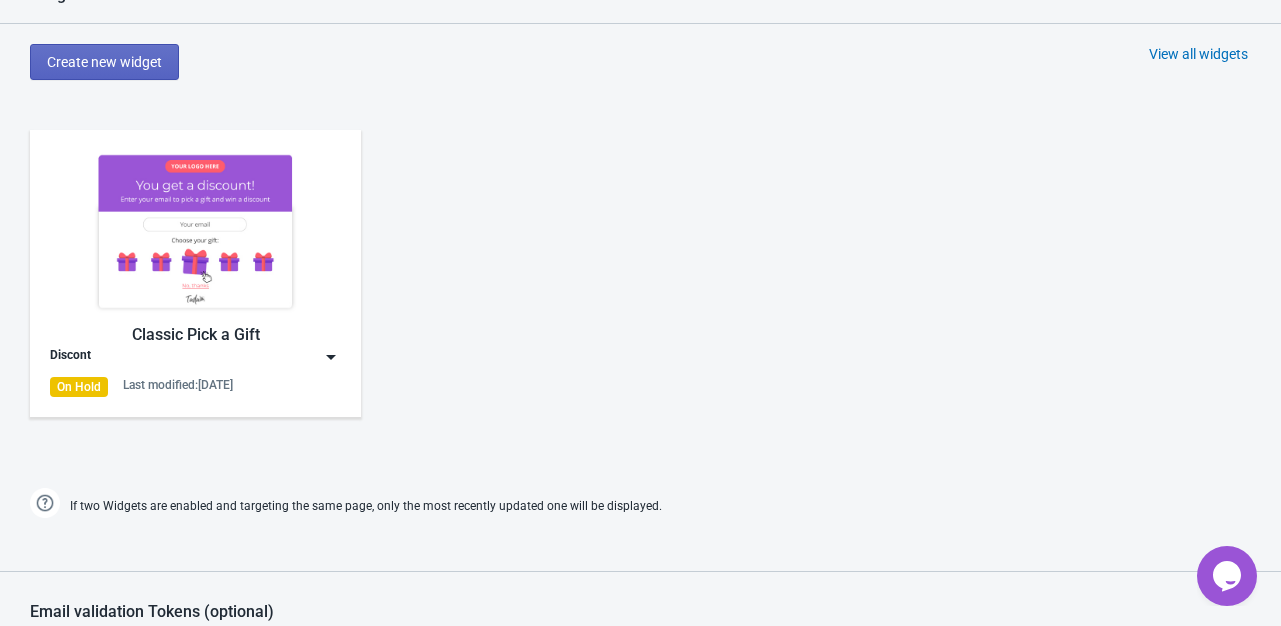click at bounding box center [195, 231] 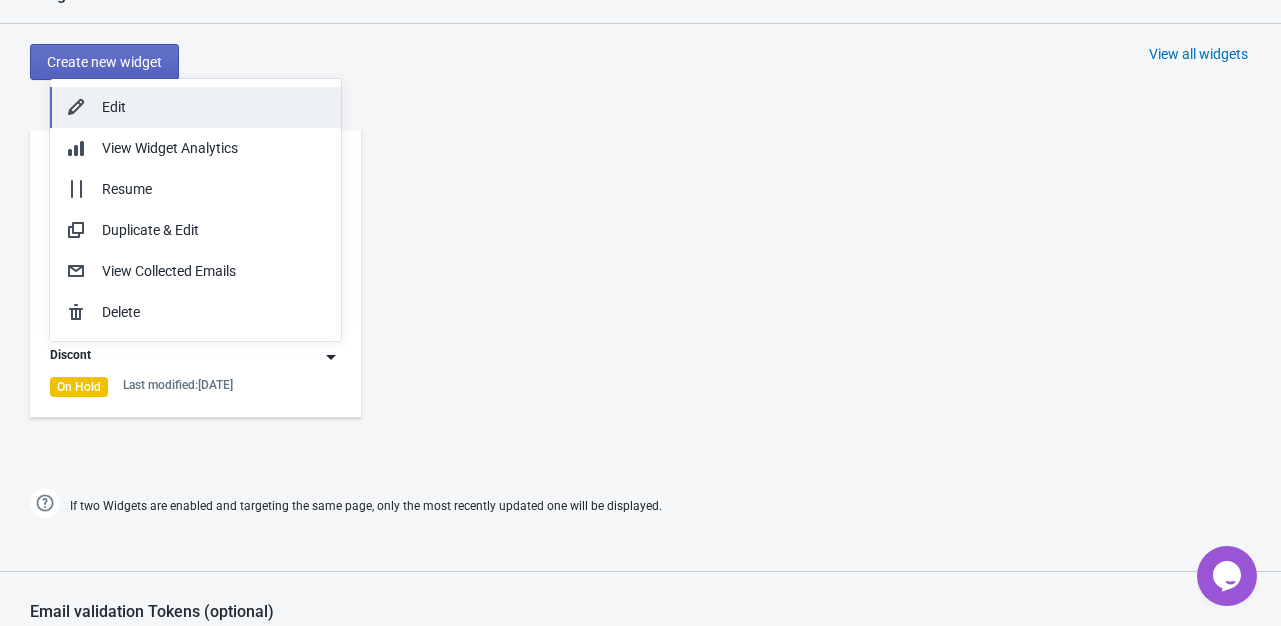 click on "Edit" at bounding box center (213, 107) 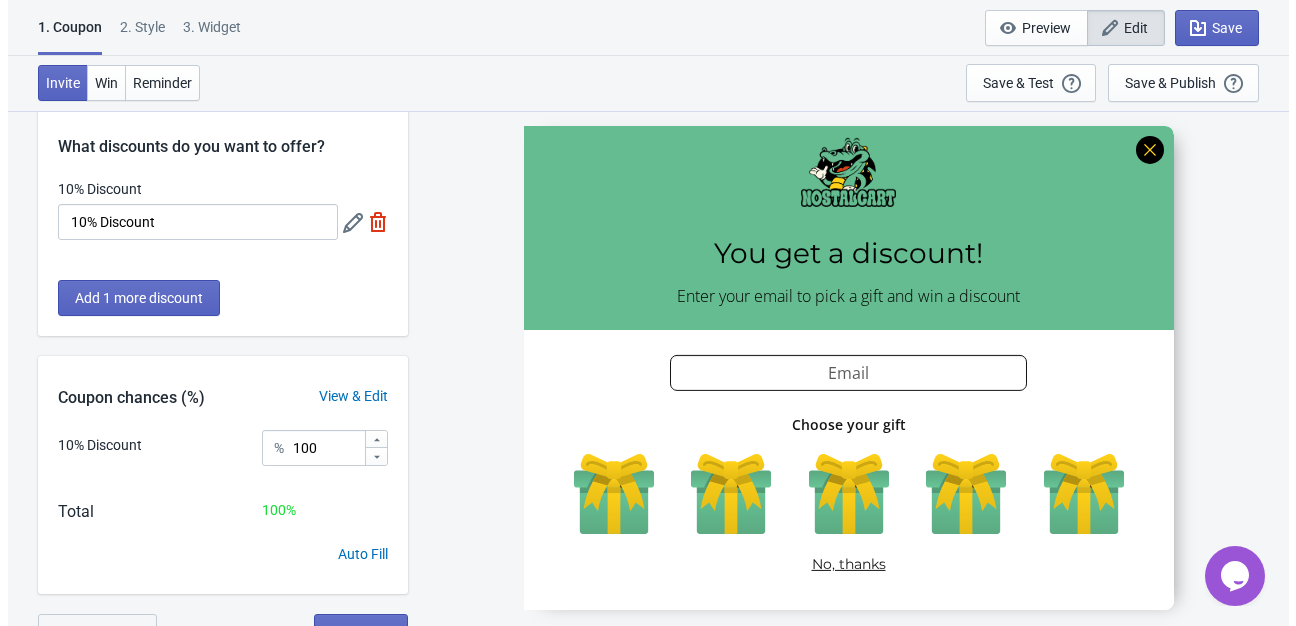 scroll, scrollTop: 0, scrollLeft: 0, axis: both 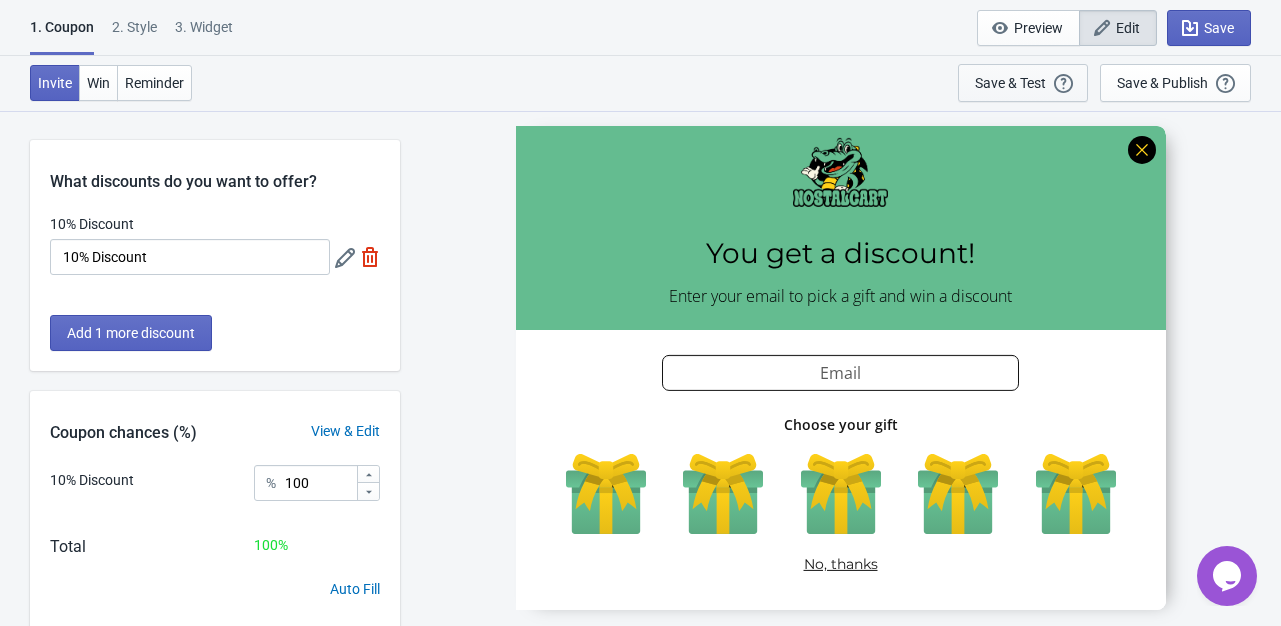 click on "Save & Test Open a Widget Preview of your site so that you can try it out. It will show over and over again on every page view (test mode). Your Widget will NOT be visibile to your visitors until you click “Save & Publish”" at bounding box center [1023, 83] 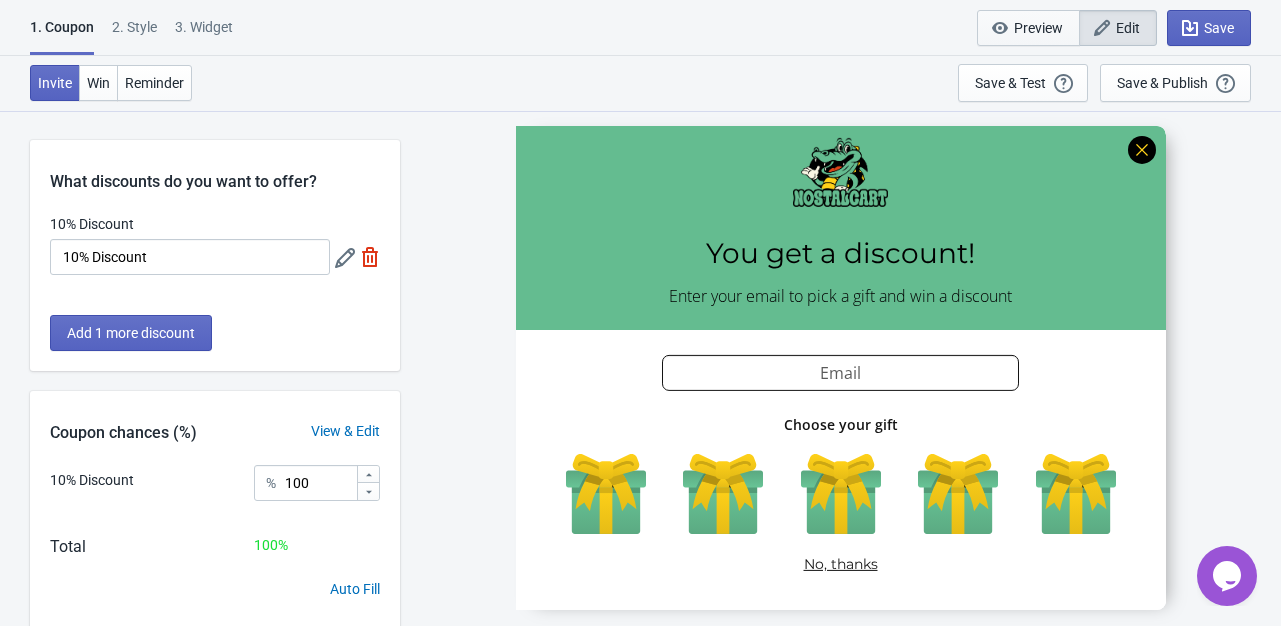 click on "Preview" at bounding box center (1038, 28) 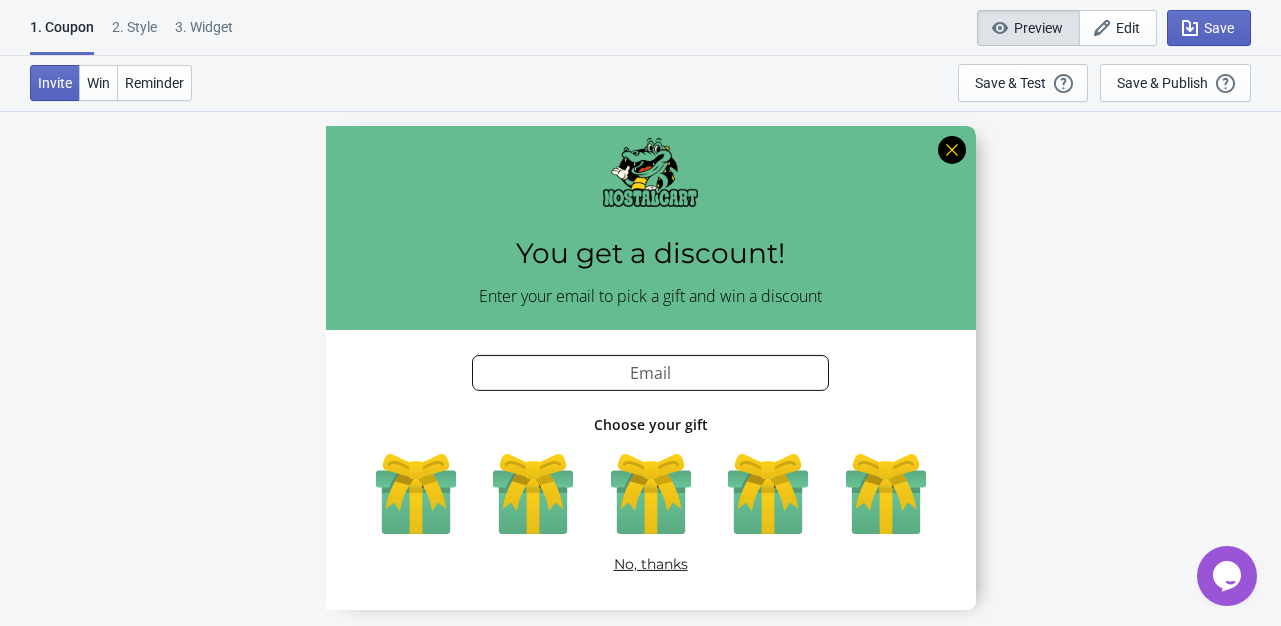 click at bounding box center (651, 367) 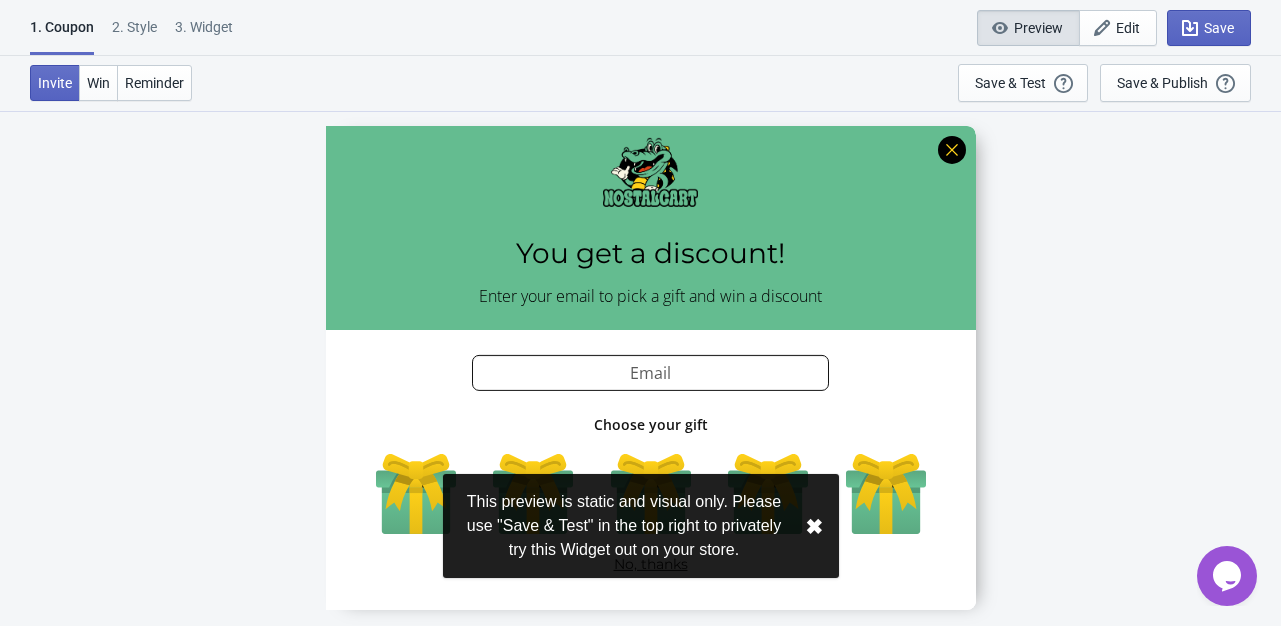 click on "This preview is static and visual only. Please use "Save & Test" in the top right to privately try this Widget out on your store. ✖︎" at bounding box center [641, 541] 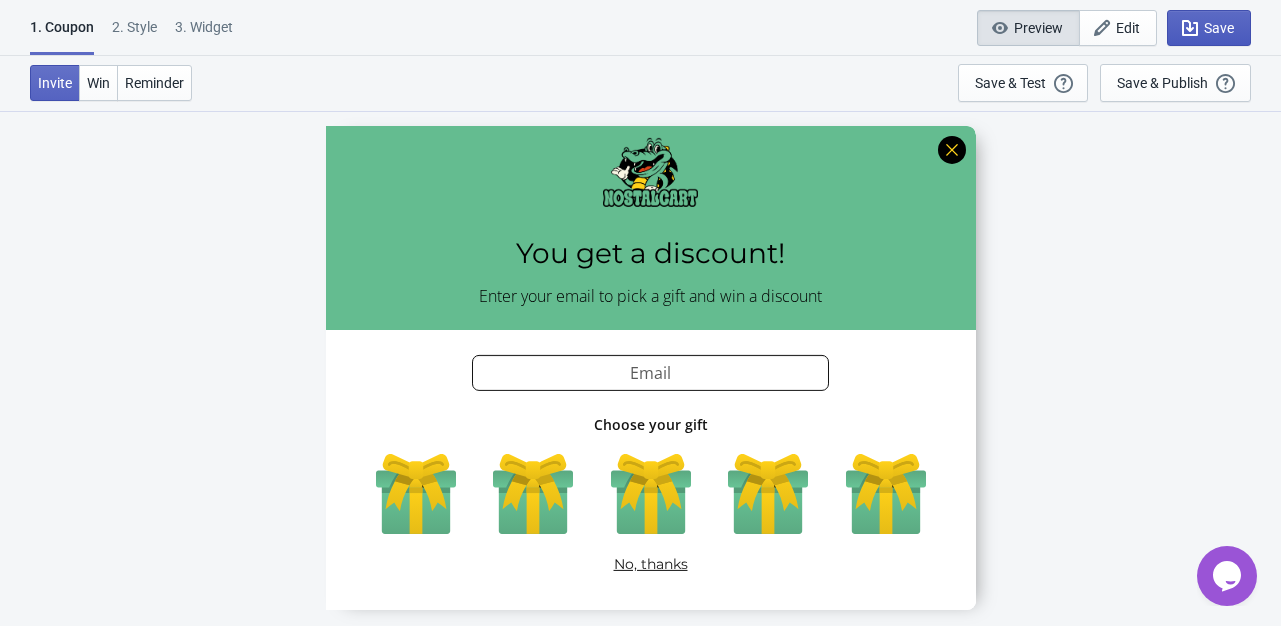 click 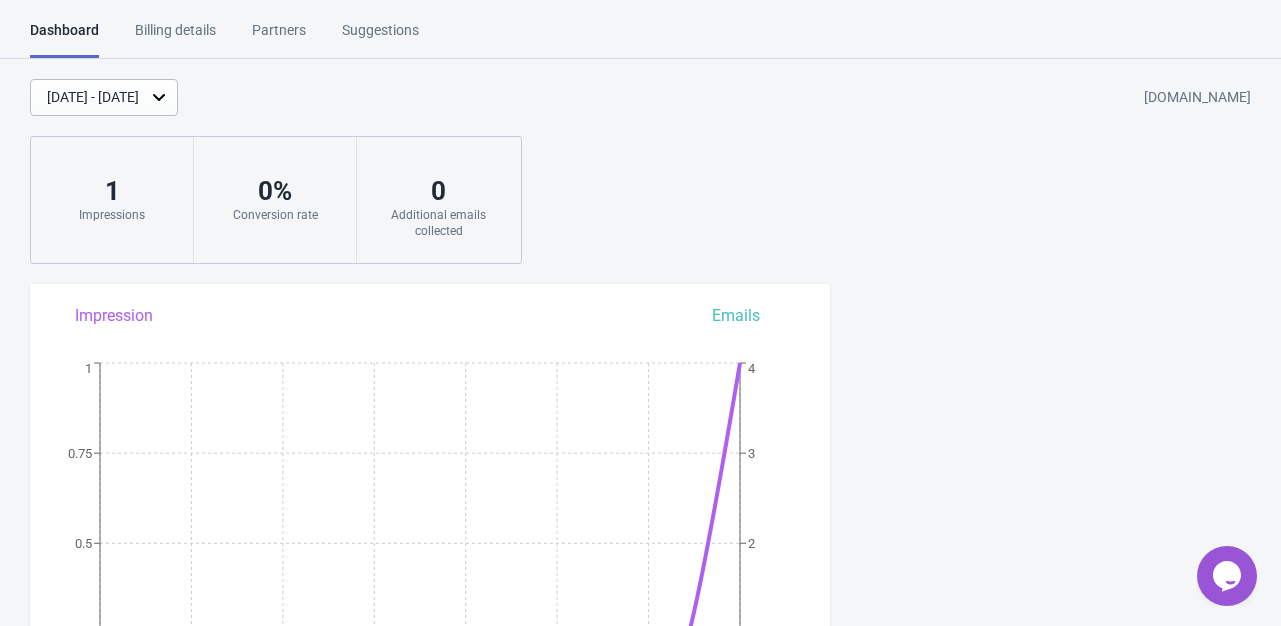 click on "Dashboard Billing details Partners Suggestions Dashboard Billing details Partners Suggestions Jul 14, 2025 - Jul 21, 2025 nostalcart.myshopify.com 1 Impressions 0 % Conversion rate 0 Additional emails collected Impression Emails Jul 14 Jul 15 Jul 16 Jul 17 Jul 18 Jul 19 Jul 20 Jul 21 0 0.25 0.5 0.75 1 0 1 2 3 4 Impressions Additional emails collected Our Impressions and Emails Collected stats are based on  your store timezone . Widgets Create new widget View all widgets Classic Pick a Gift Discont On Hold Last modified:  21.7.2025 If two Widgets are enabled and targeting the same page, only the most recently updated one will be displayed. Email validation Tokens (optional) 0 Email validation Tokens left 1 Email Validation = 1 Token Increase conversion & ROI by over 100% Learn more Get Email Validation Tokens Optional Recommended Email Integrations & Export MAILCHIMP KLAVIYO ZAPIER Learn more about  Email Integration & export . Export CSV Collected Emails Do you have a question?  0.25" at bounding box center [640, 313] 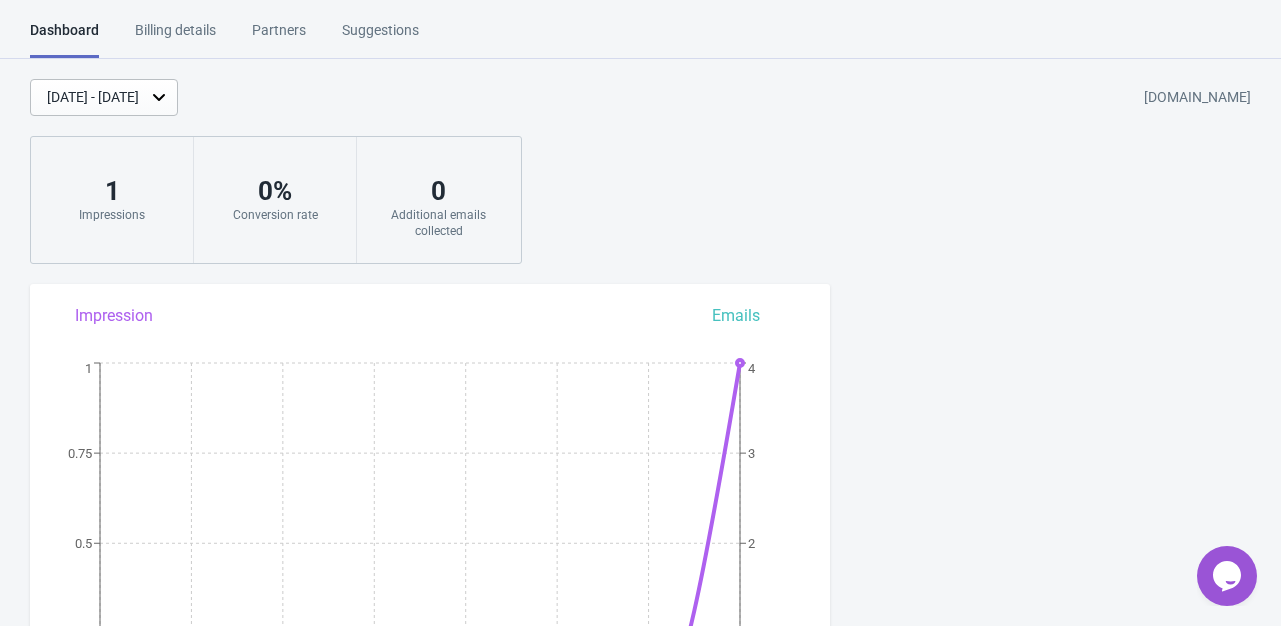 click on "Billing details" at bounding box center [175, 37] 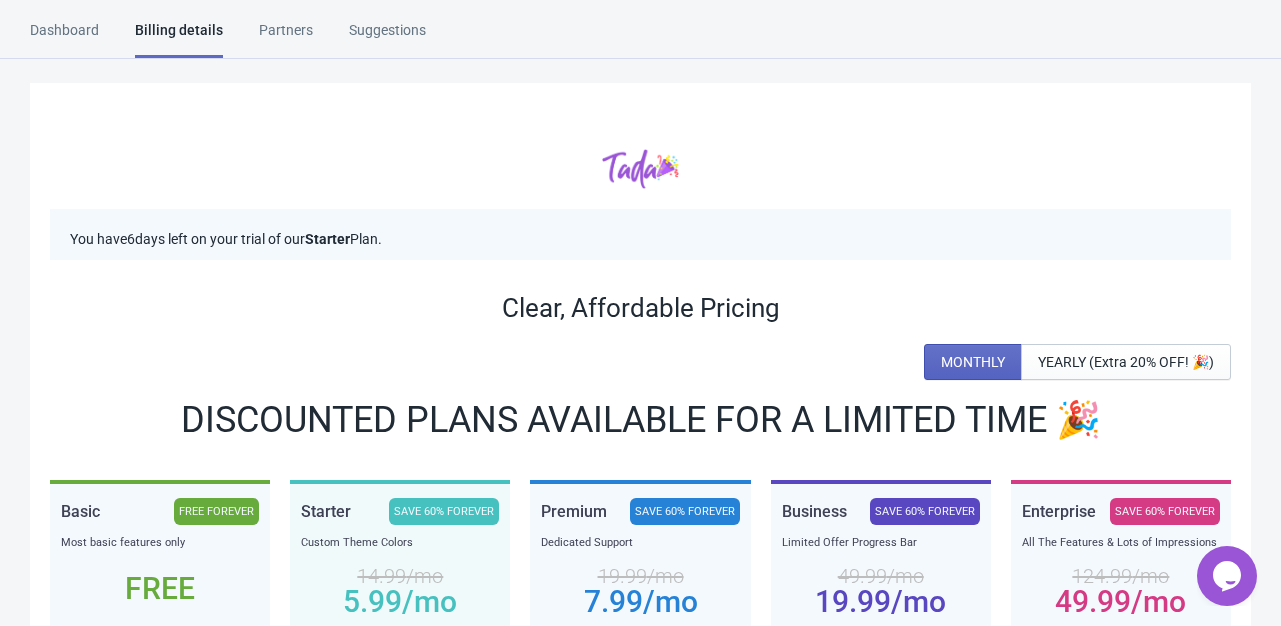 click on "Partners" at bounding box center [286, 37] 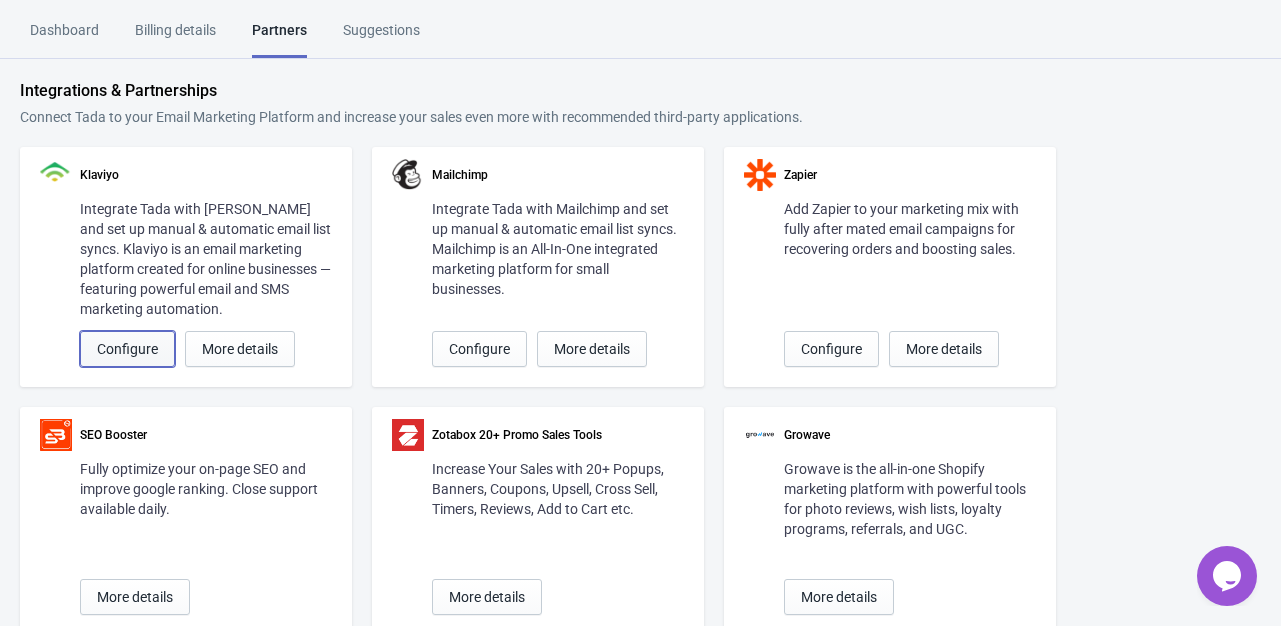 click on "Configure" at bounding box center (127, 349) 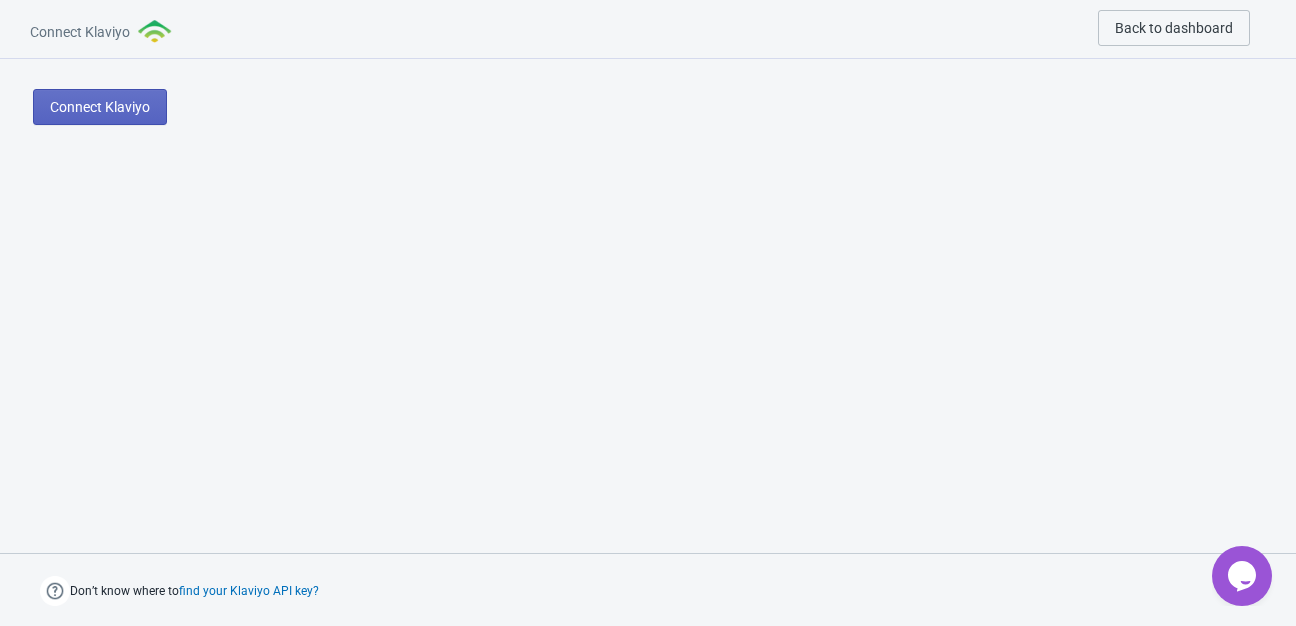 click on "Connect Klaviyo" at bounding box center [178, 102] 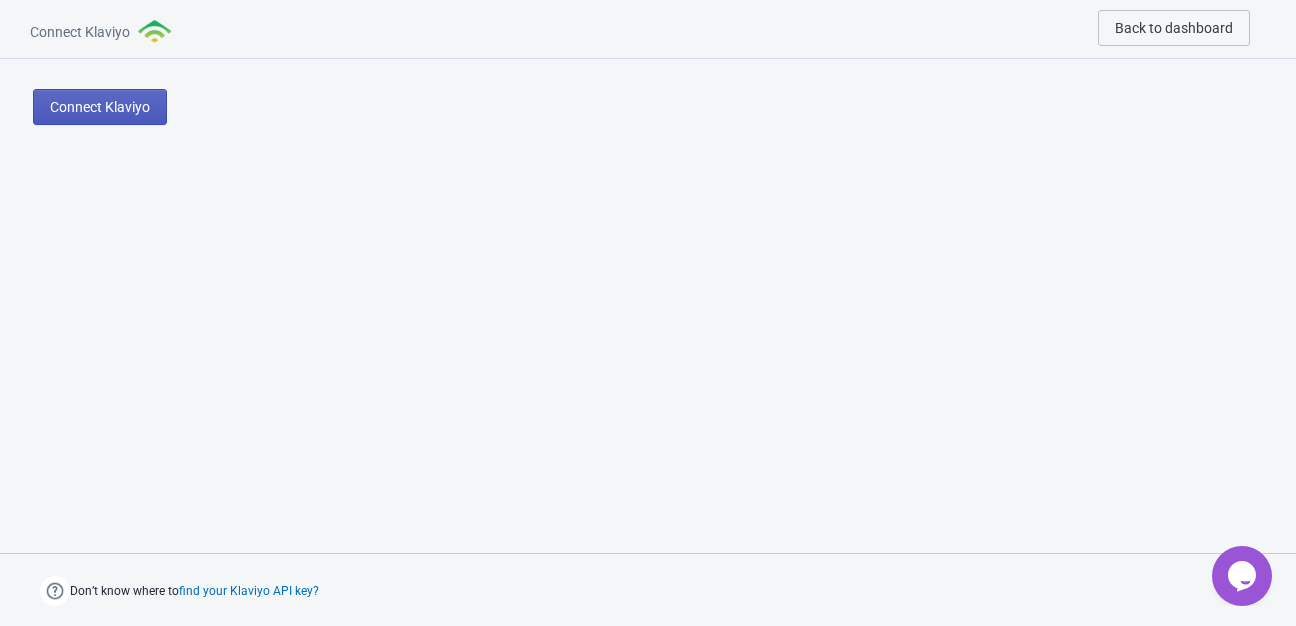 click on "Connect Klaviyo" at bounding box center (100, 107) 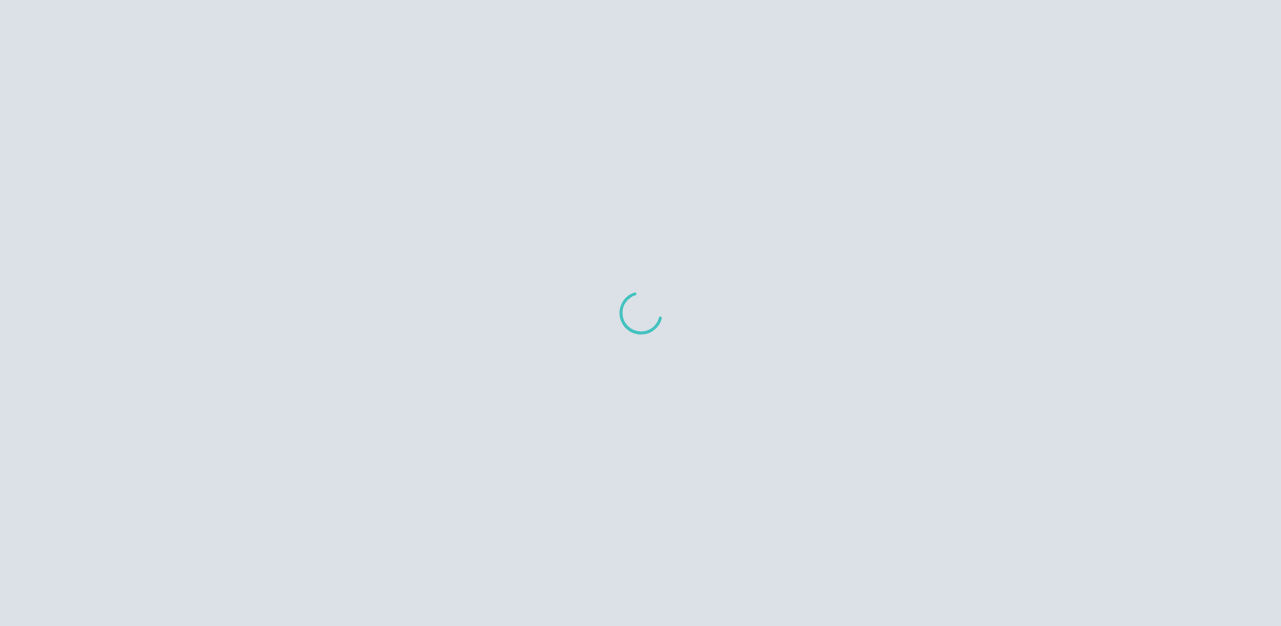 scroll, scrollTop: 0, scrollLeft: 0, axis: both 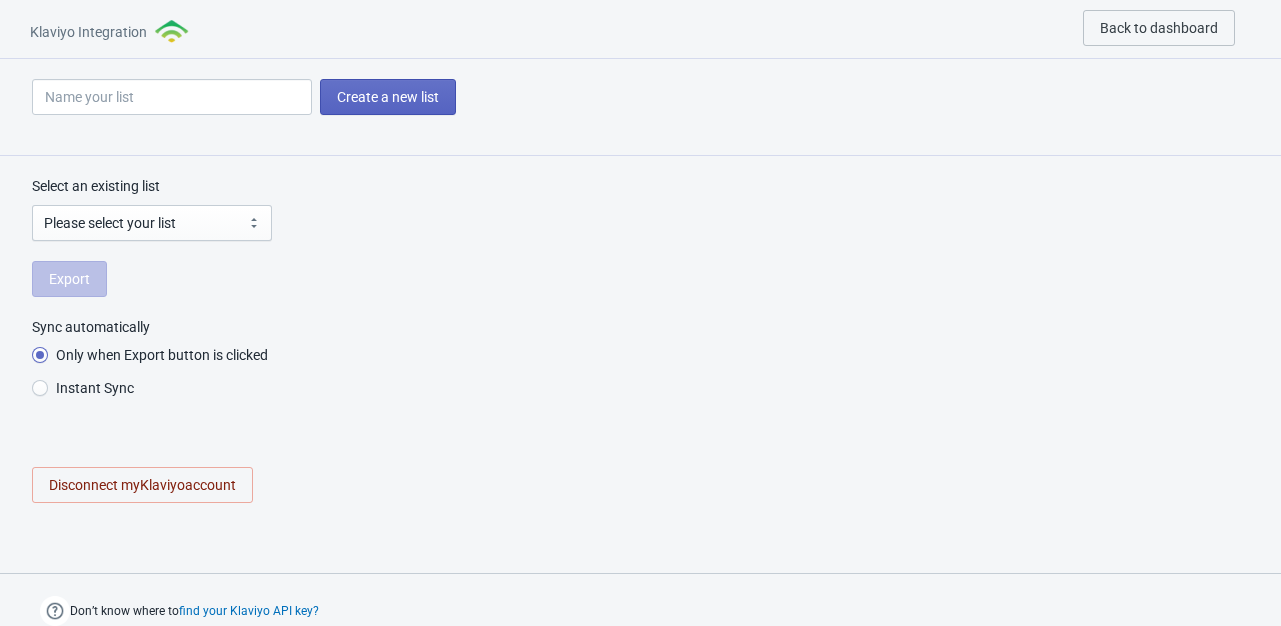 radio on "true" 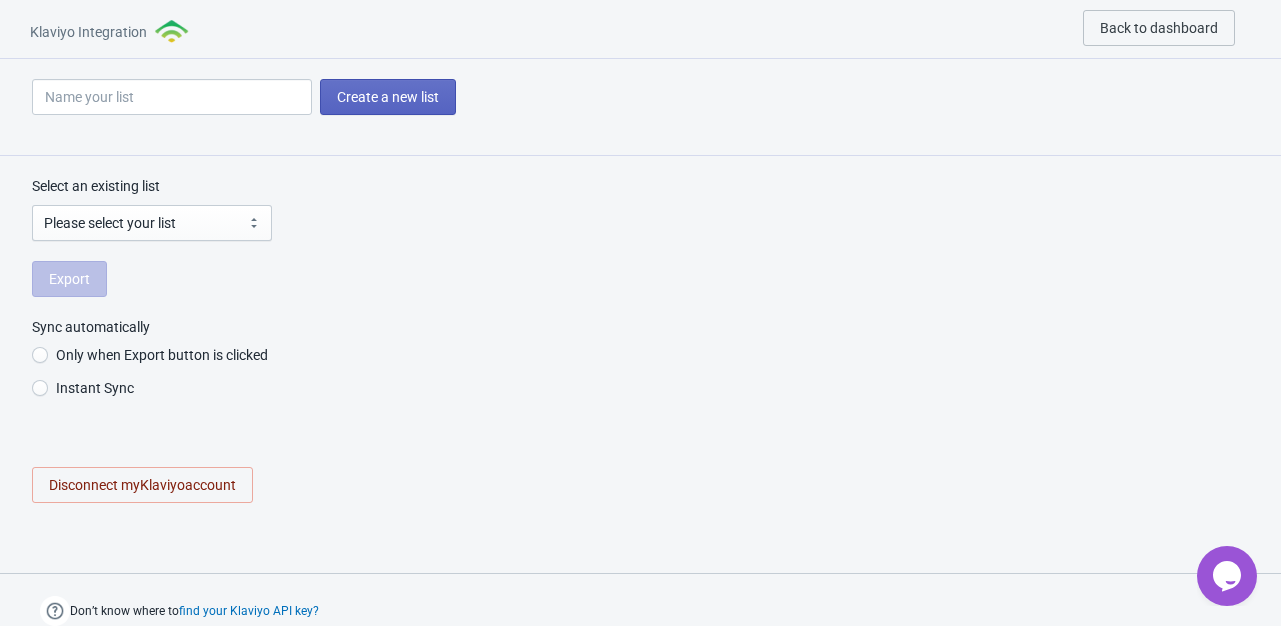scroll, scrollTop: 0, scrollLeft: 0, axis: both 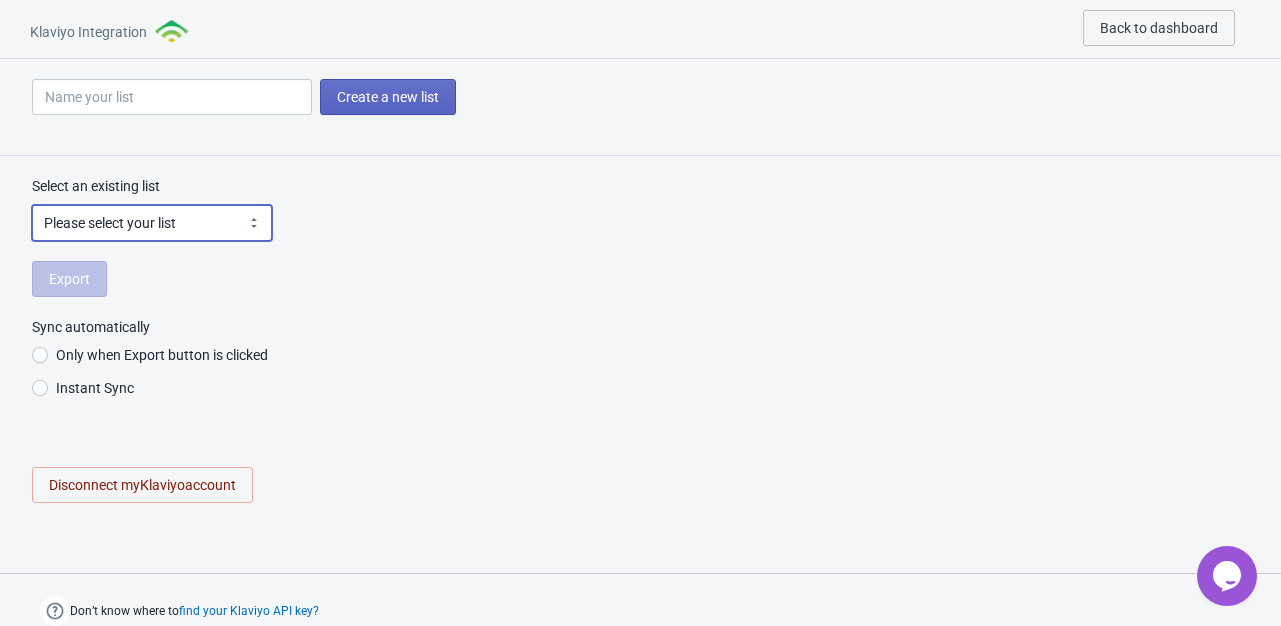 click on "Please select your list Preview List SMS List Email List" at bounding box center [152, 223] 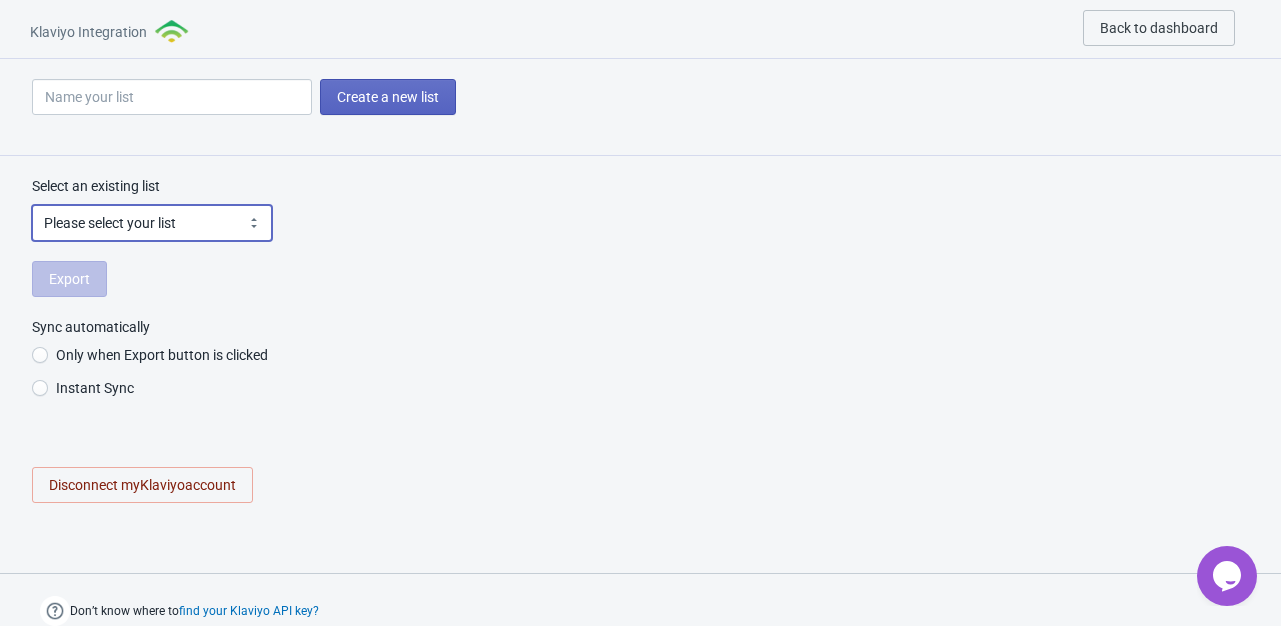 click on "Please select your list Preview List SMS List Email List" at bounding box center (152, 223) 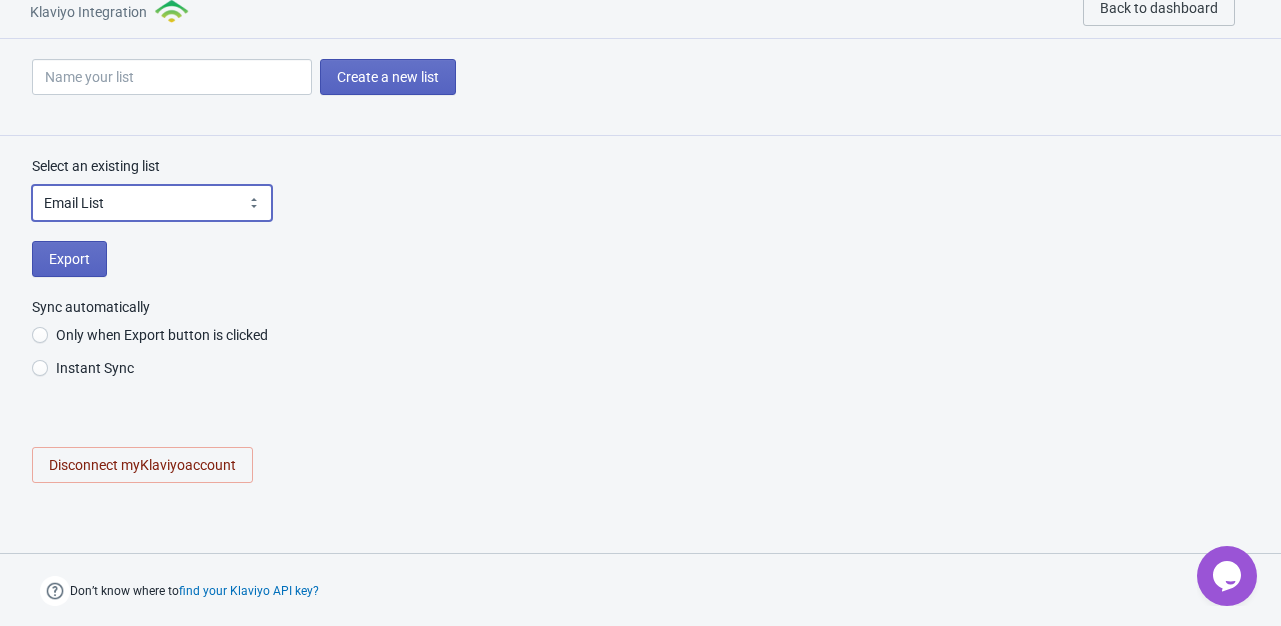 scroll, scrollTop: 0, scrollLeft: 0, axis: both 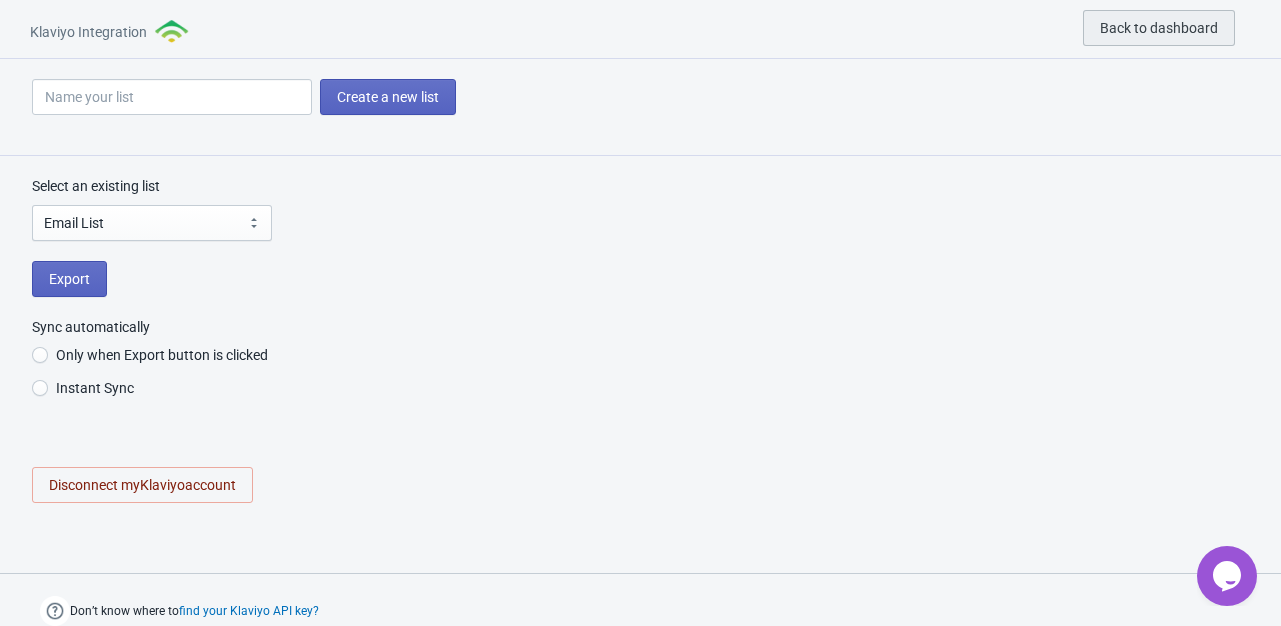 click on "Back to dashboard" at bounding box center (1159, 28) 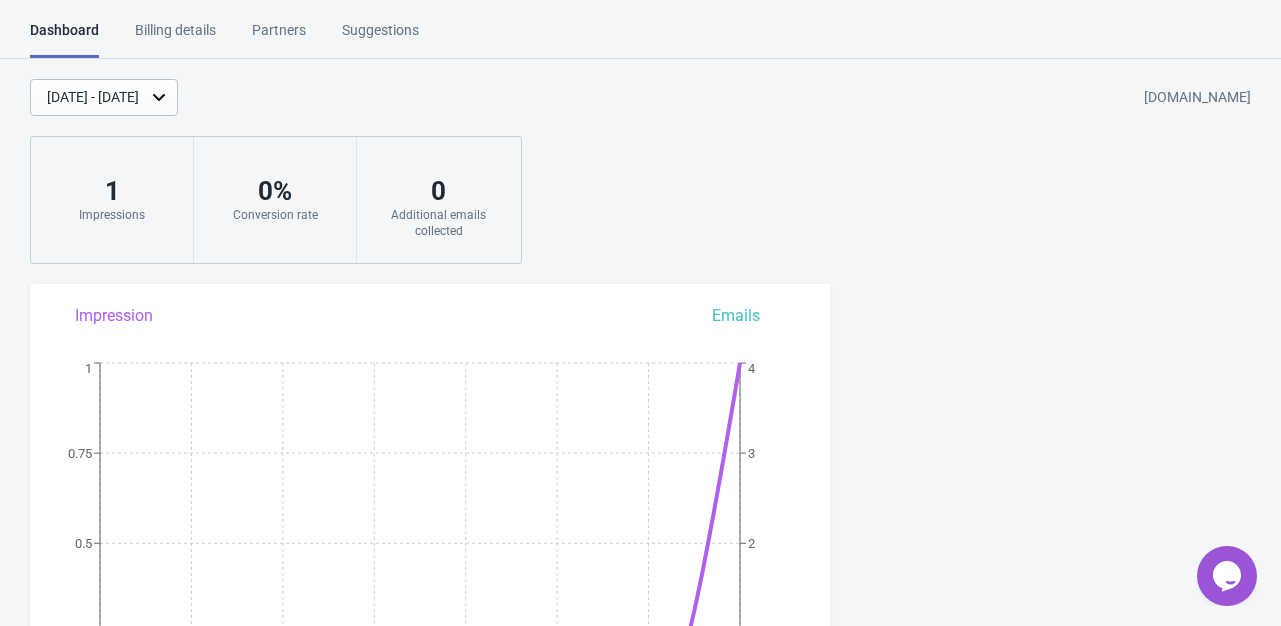 click on "Partners" at bounding box center (279, 37) 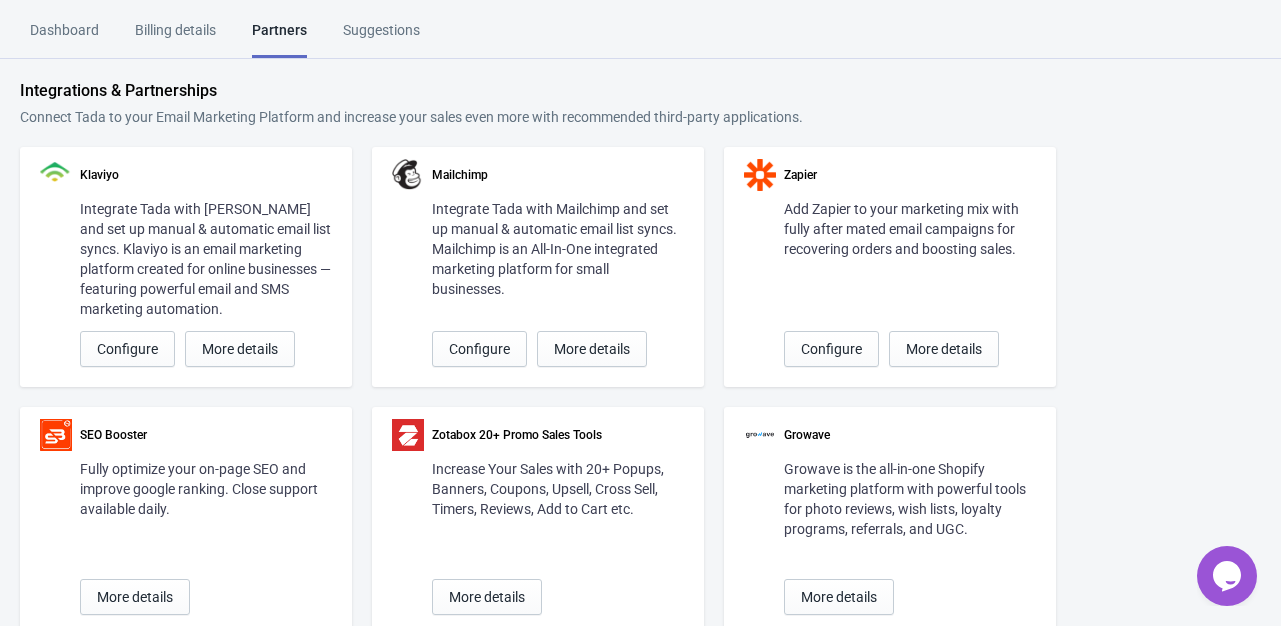 click on "Billing details" at bounding box center (175, 37) 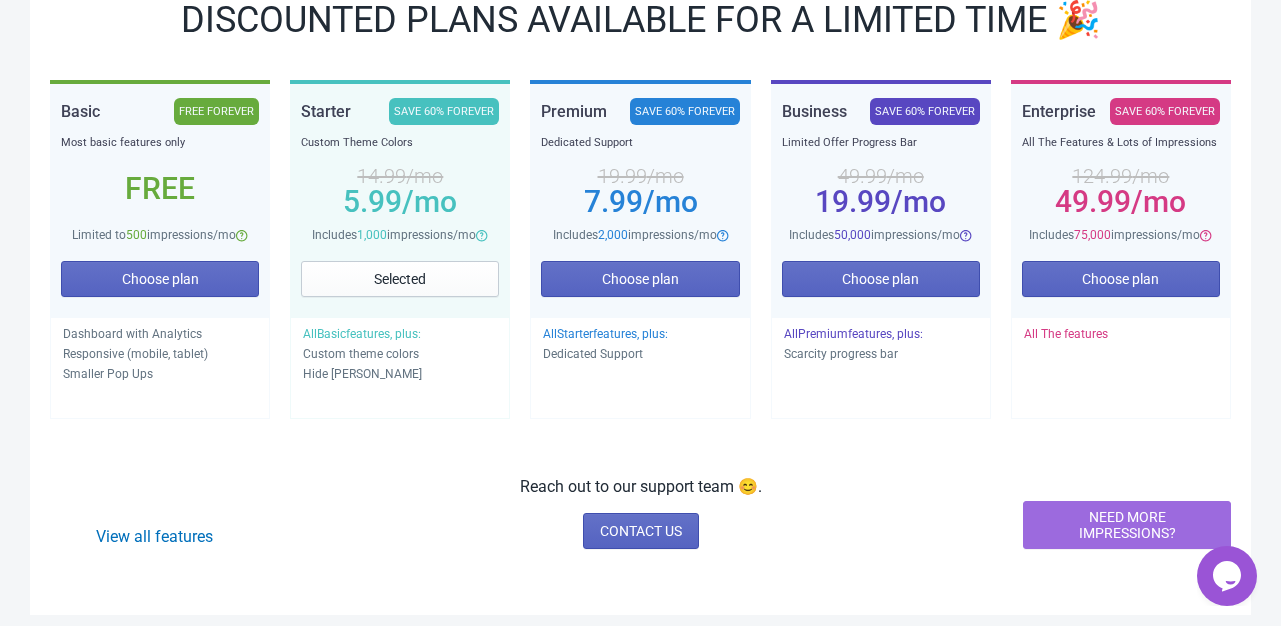 scroll, scrollTop: 0, scrollLeft: 0, axis: both 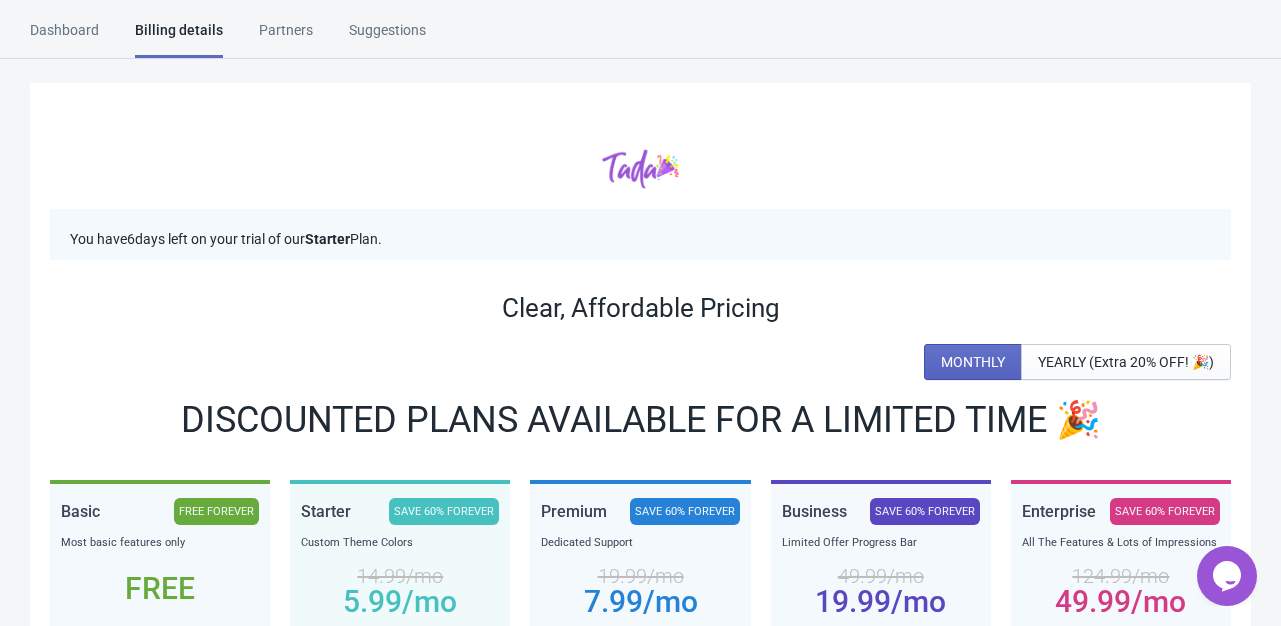 click on "Suggestions" at bounding box center [387, 37] 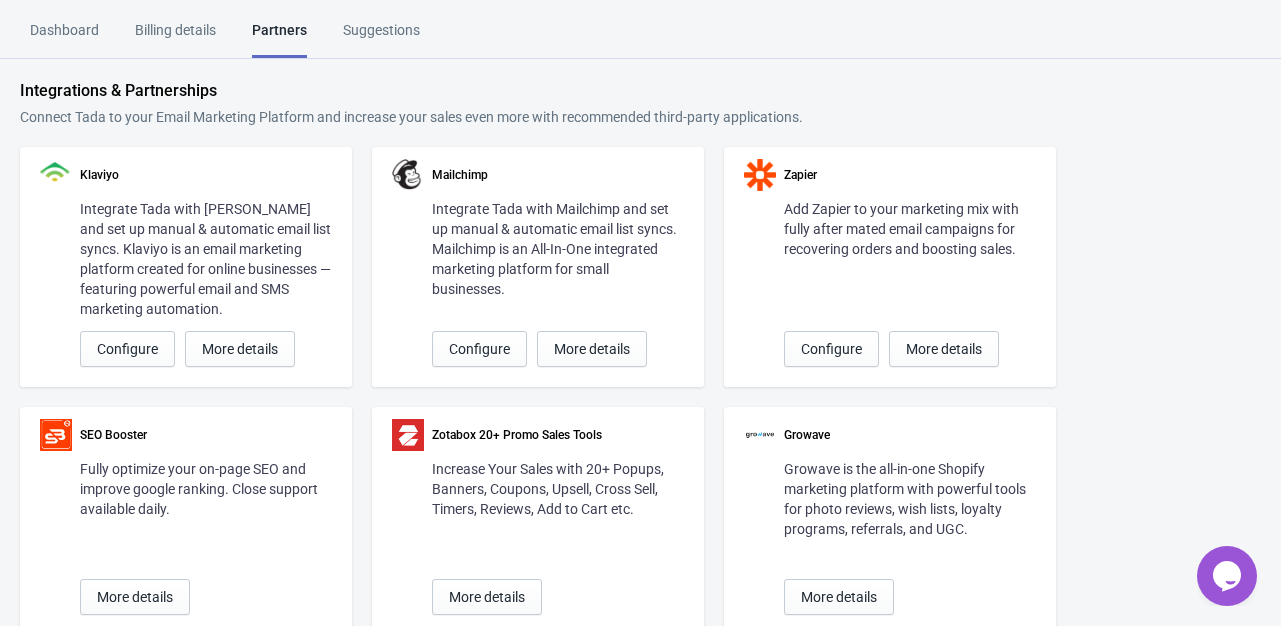 click on "Suggestions" at bounding box center (381, 37) 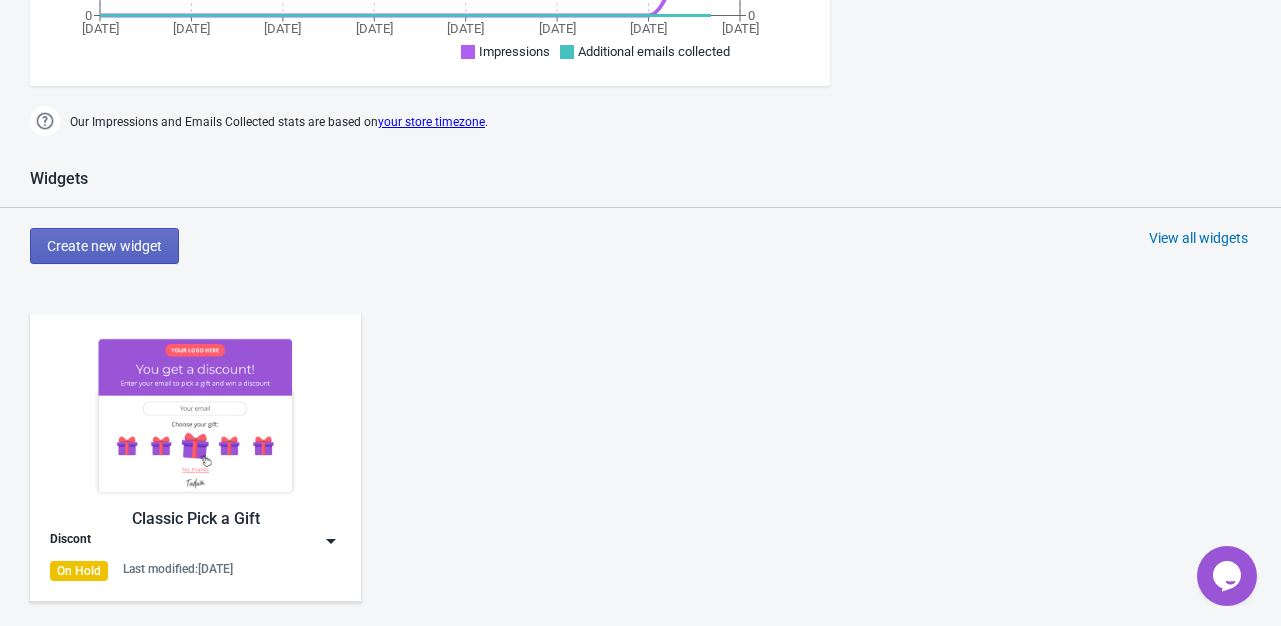 scroll, scrollTop: 800, scrollLeft: 0, axis: vertical 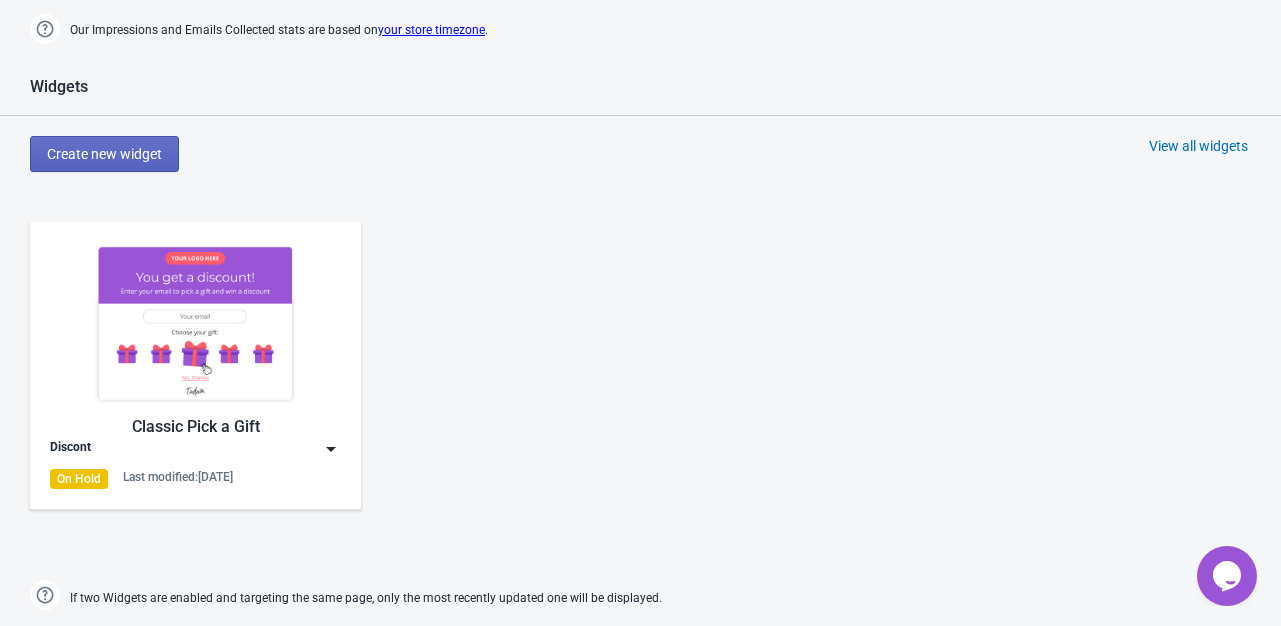 click at bounding box center (195, 323) 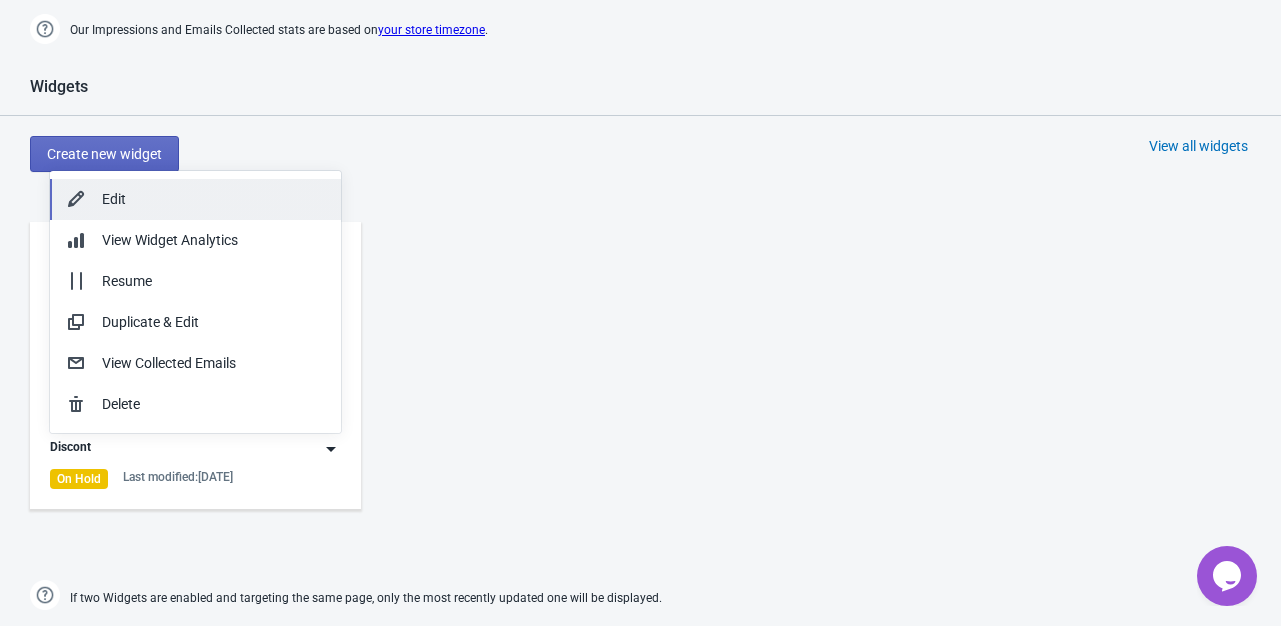 click on "Edit" at bounding box center [195, 199] 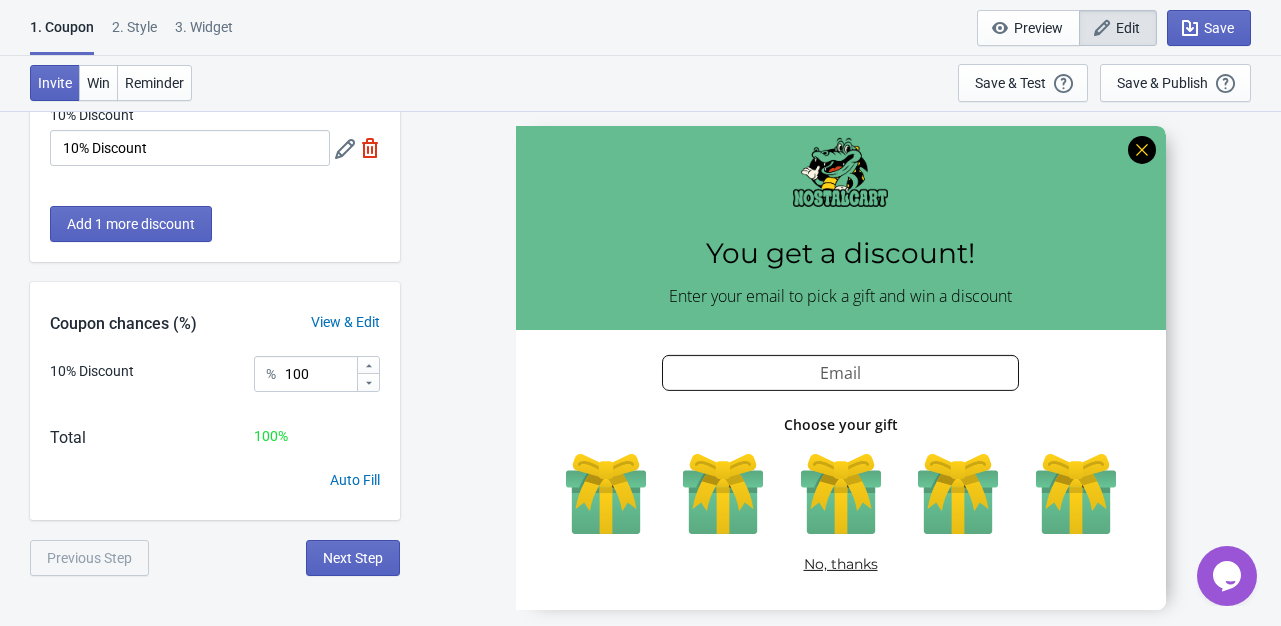 scroll, scrollTop: 110, scrollLeft: 0, axis: vertical 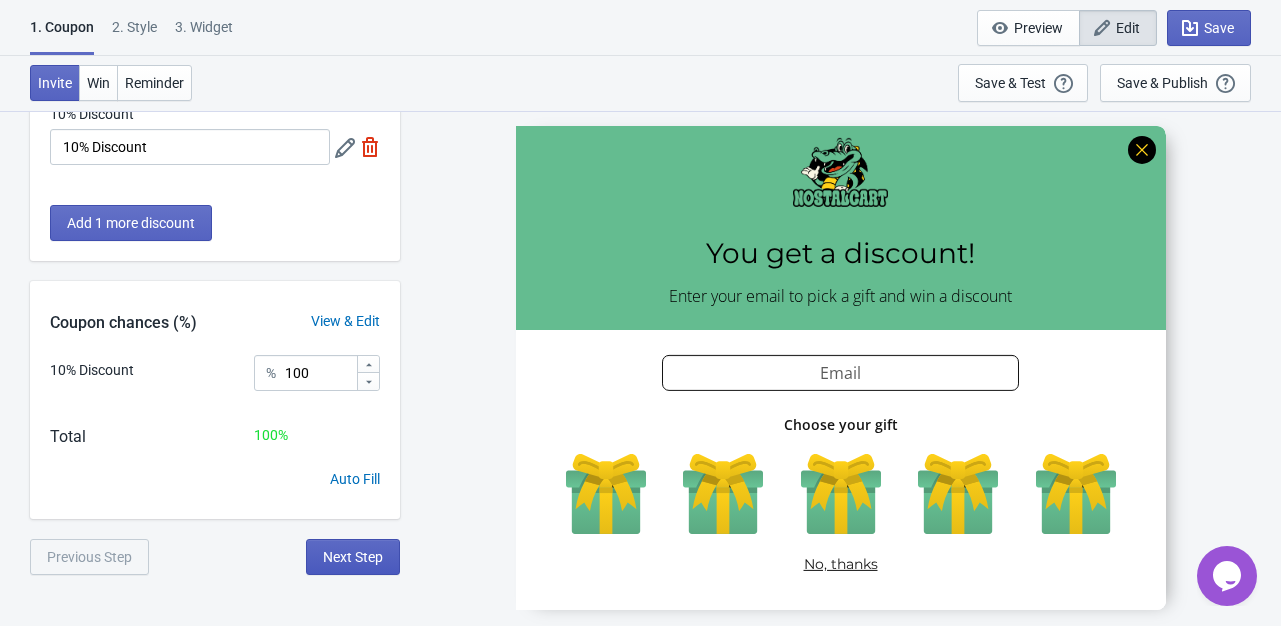 click on "Next Step" at bounding box center (353, 557) 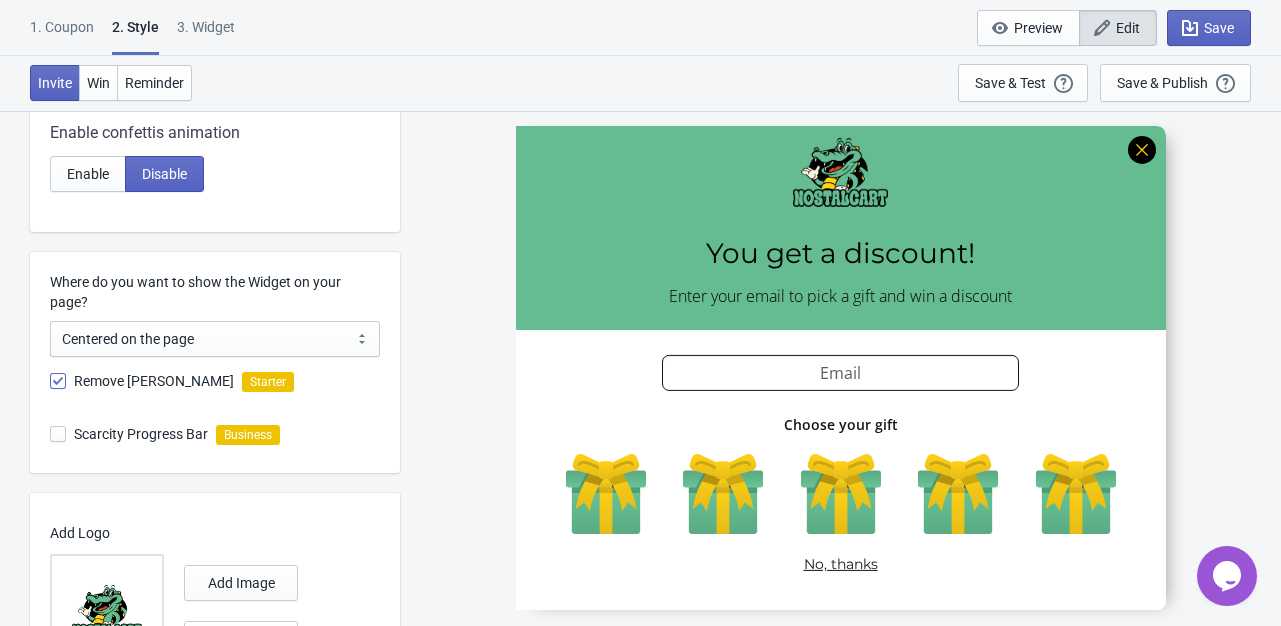 scroll, scrollTop: 983, scrollLeft: 0, axis: vertical 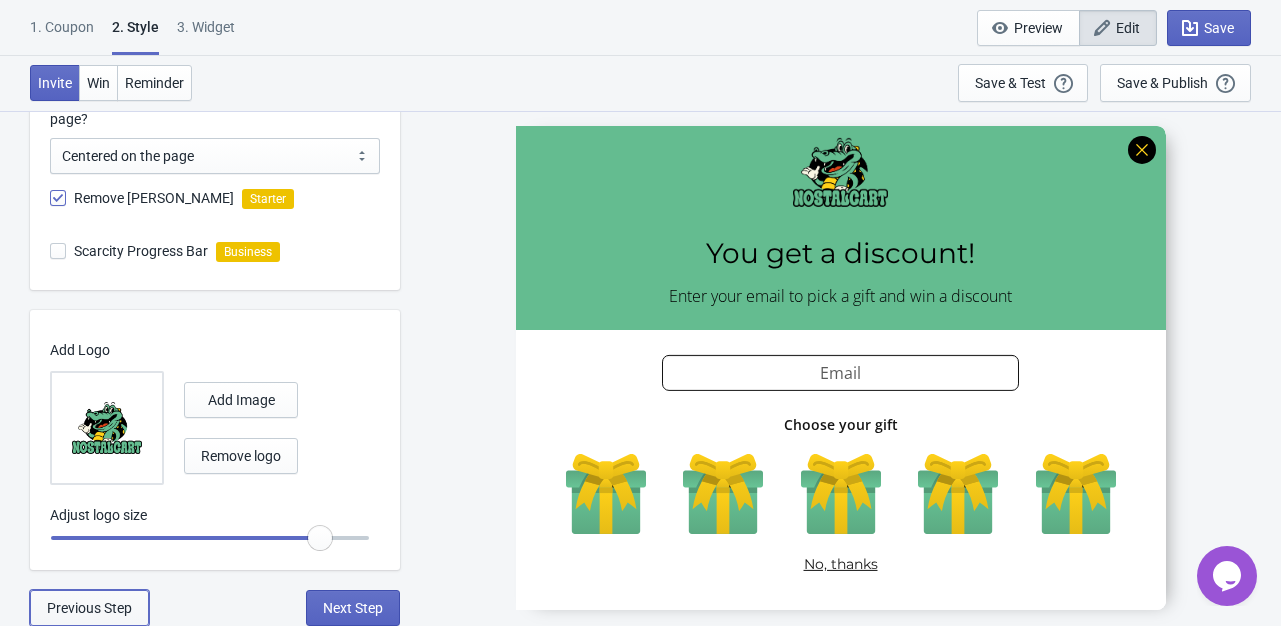 click on "Previous Step" at bounding box center (89, 608) 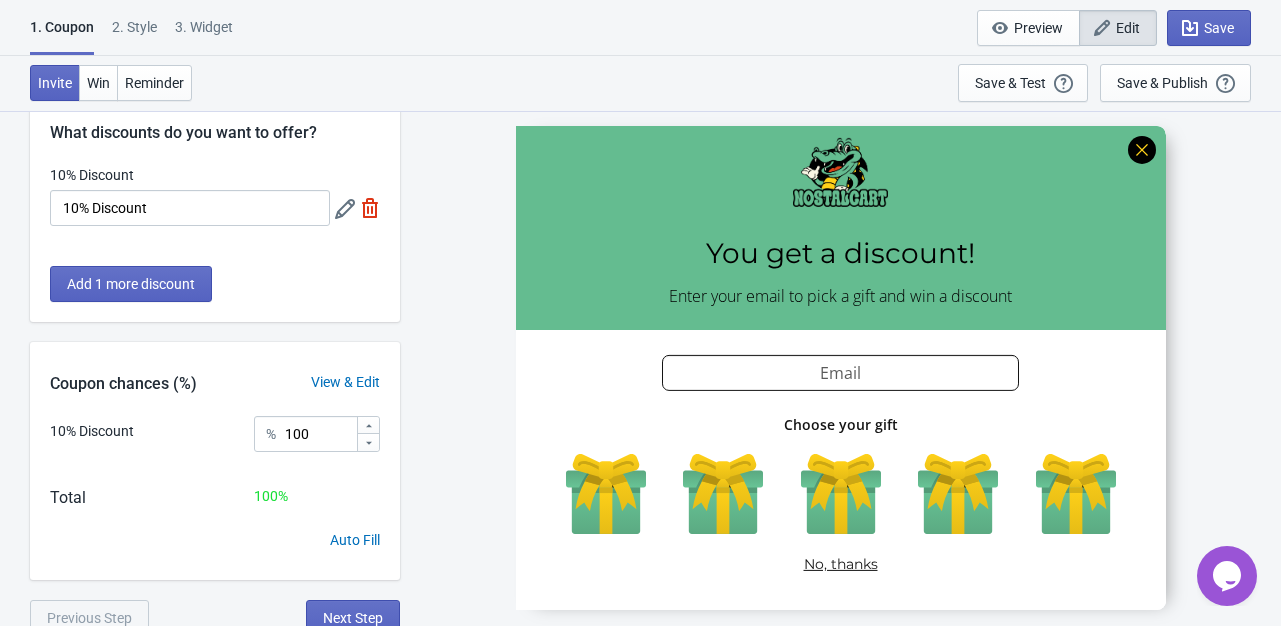 scroll, scrollTop: 0, scrollLeft: 0, axis: both 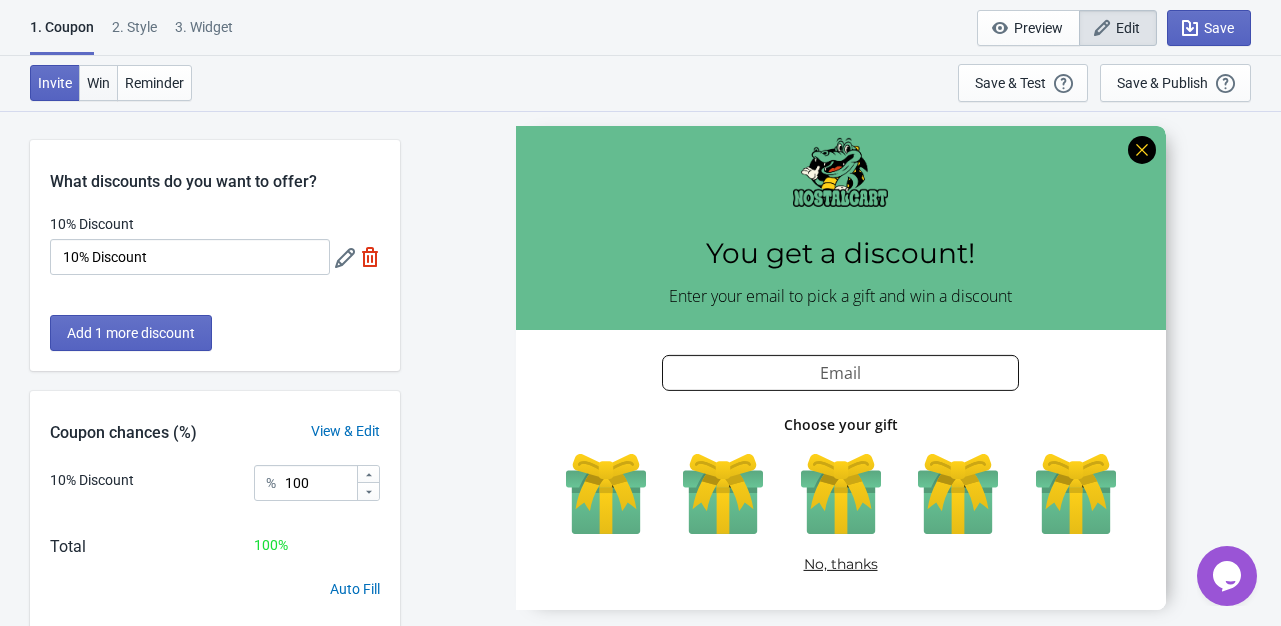 click on "Win" at bounding box center (98, 83) 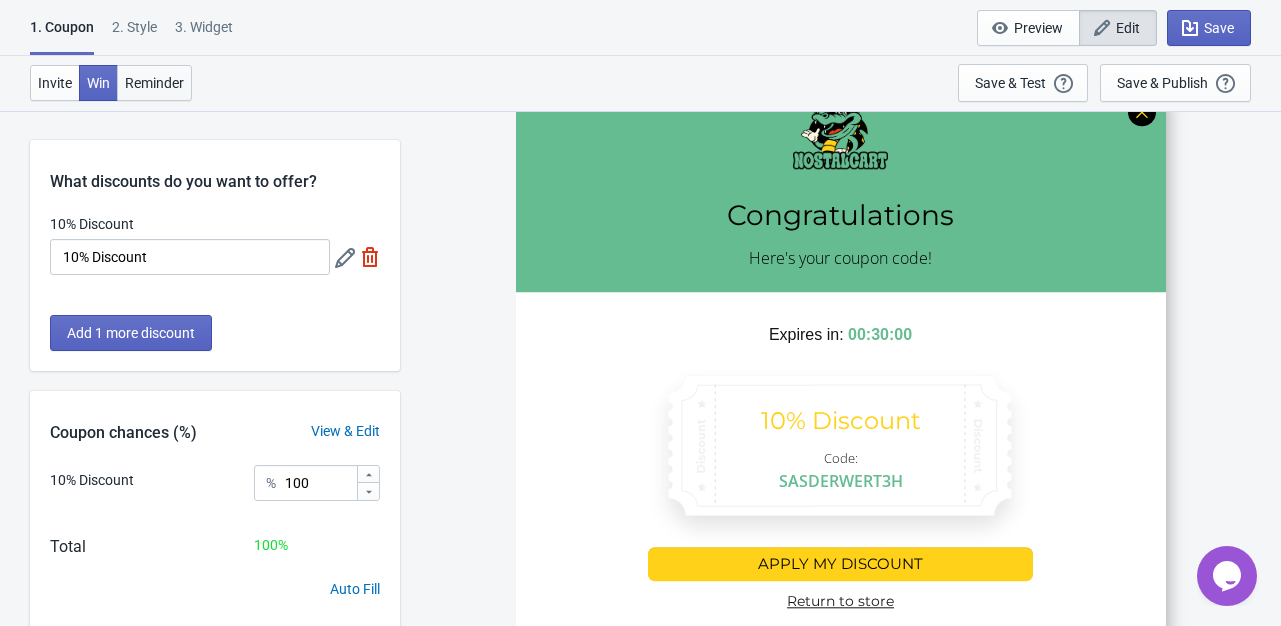 click on "Reminder" at bounding box center (154, 83) 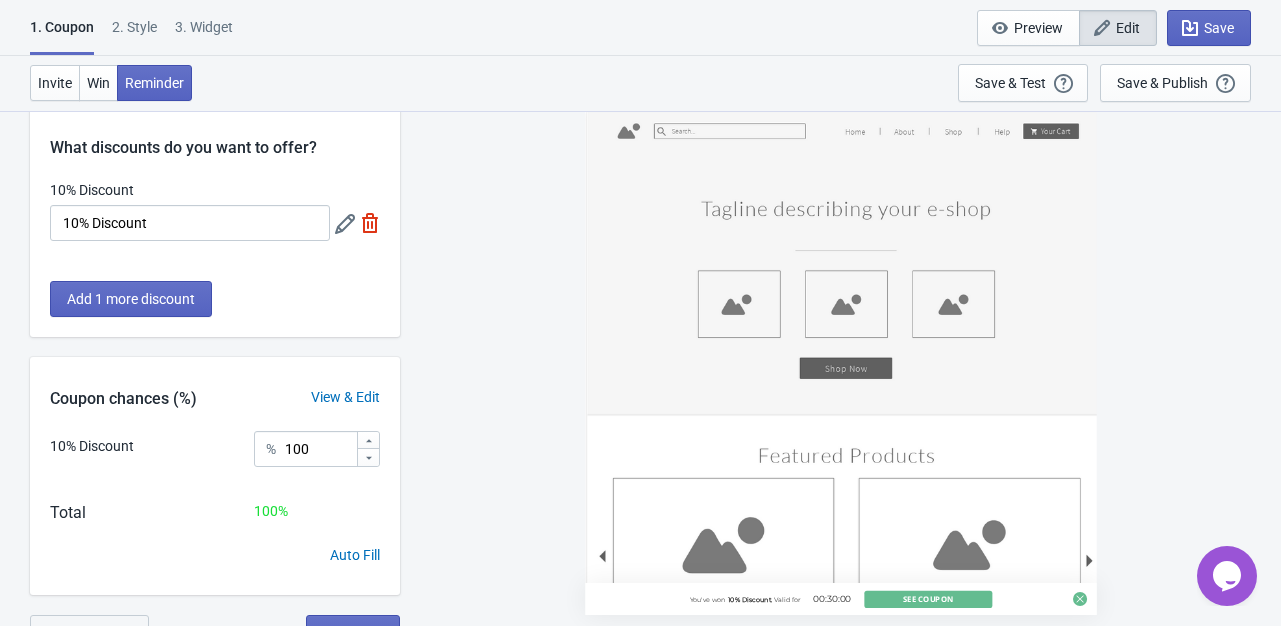 scroll, scrollTop: 0, scrollLeft: 0, axis: both 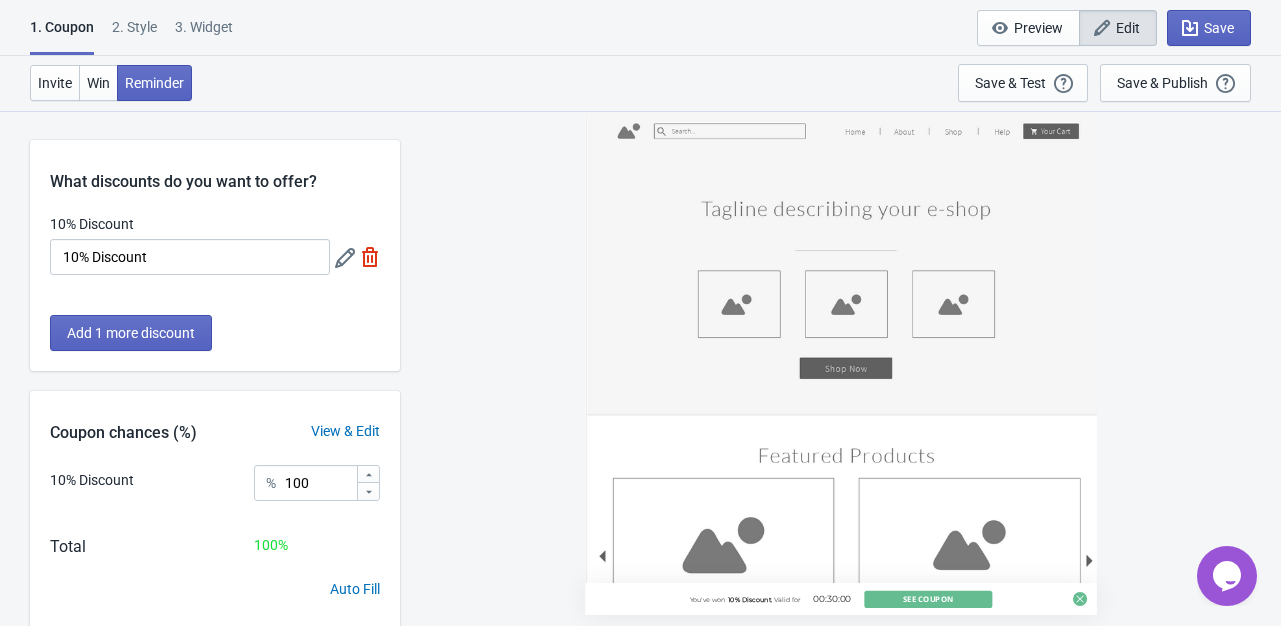 click on "3. Widget" at bounding box center [204, 34] 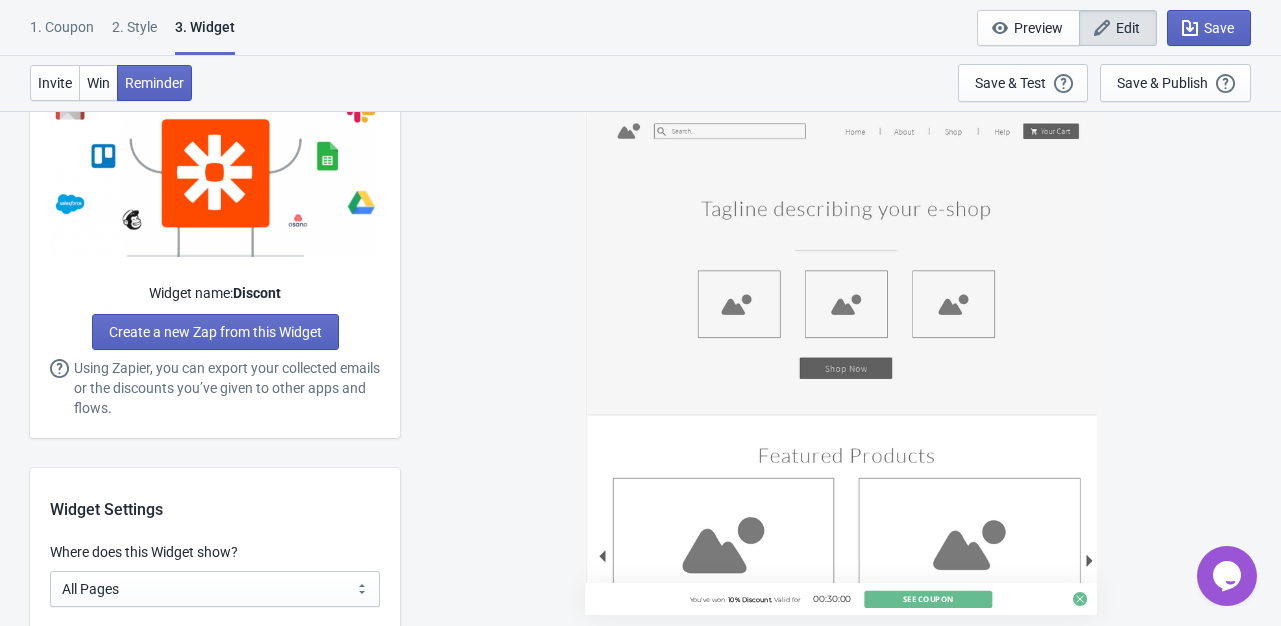 scroll, scrollTop: 1600, scrollLeft: 0, axis: vertical 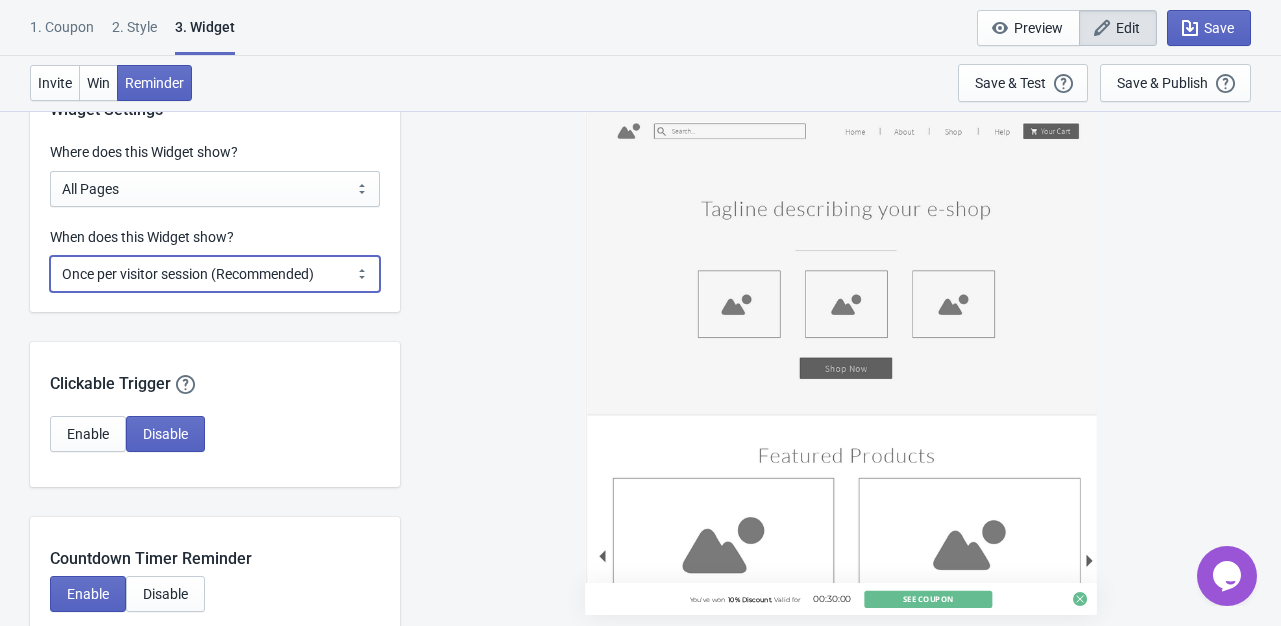 click on "Every new visit of page Once every period of time Once per visitor session (Recommended) Once per user" at bounding box center [215, 274] 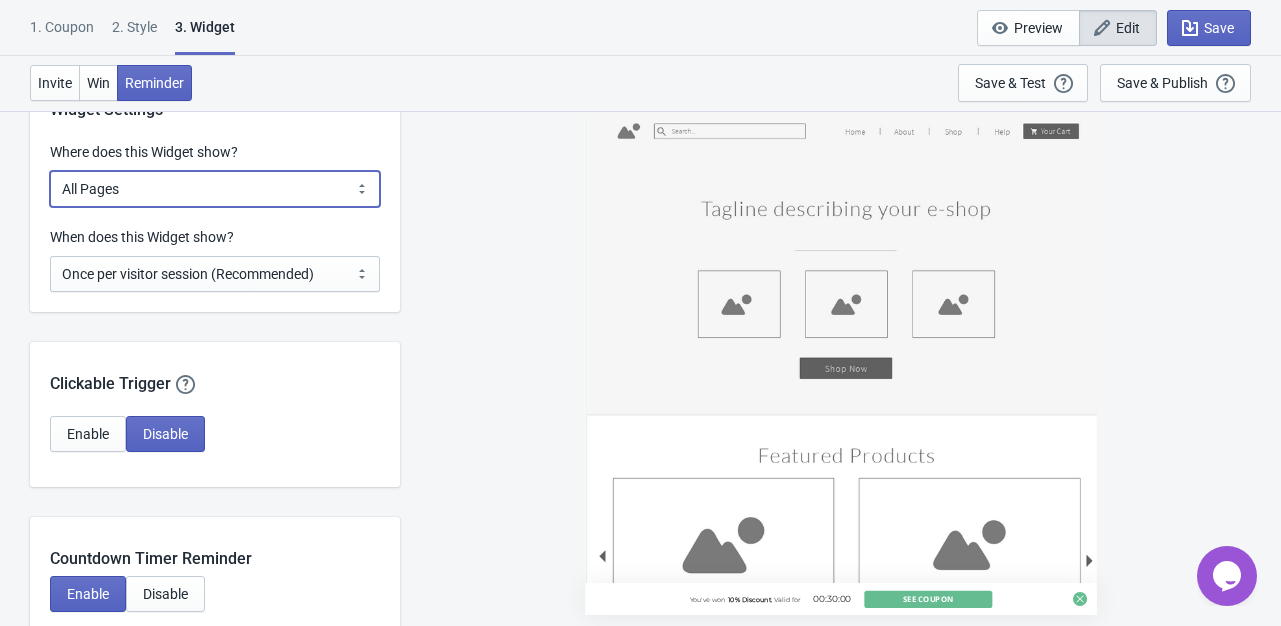 click on "All Pages All Product Pages All Blog Pages All Static Pages Specific Product(s) Specific Blog Posts Specific Pages Specific Collection Homepage Only Specific URL" at bounding box center [215, 189] 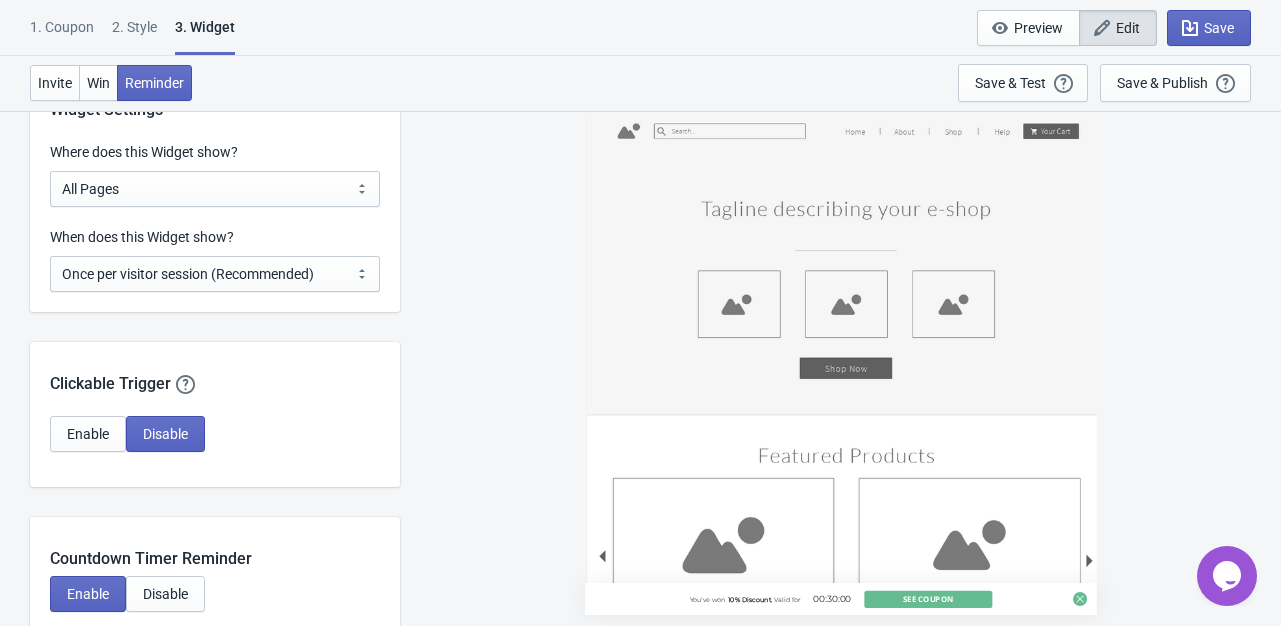 click on "Where does this Widget show?" at bounding box center (215, 154) 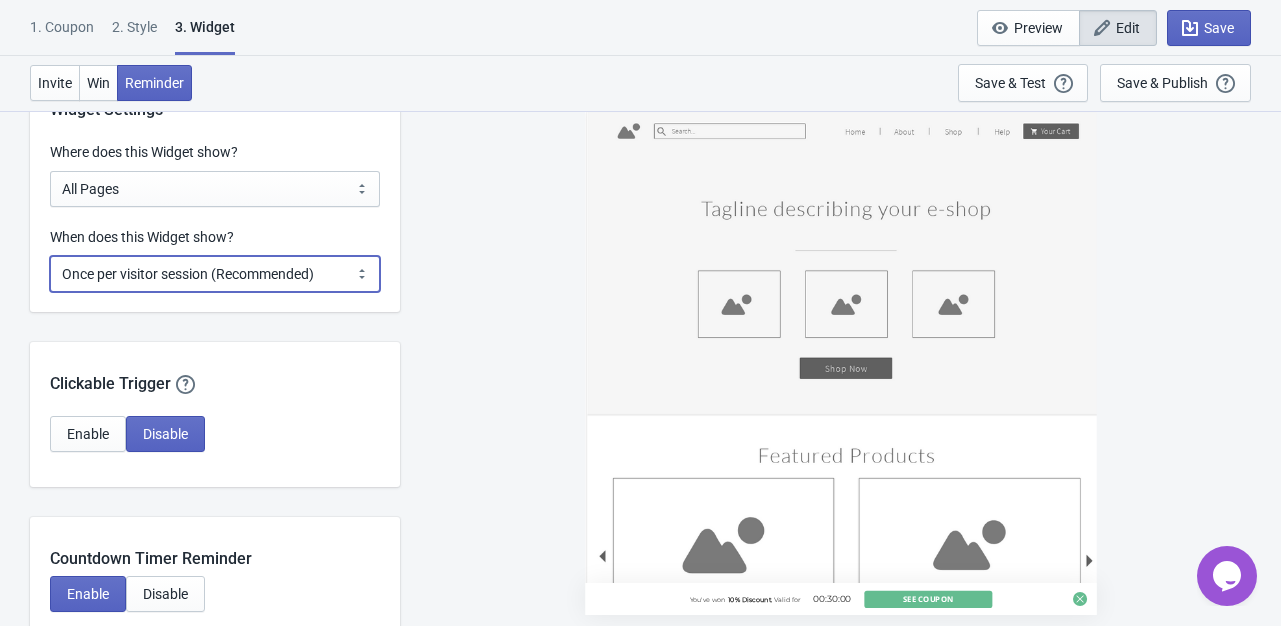click on "Every new visit of page Once every period of time Once per visitor session (Recommended) Once per user" at bounding box center [215, 274] 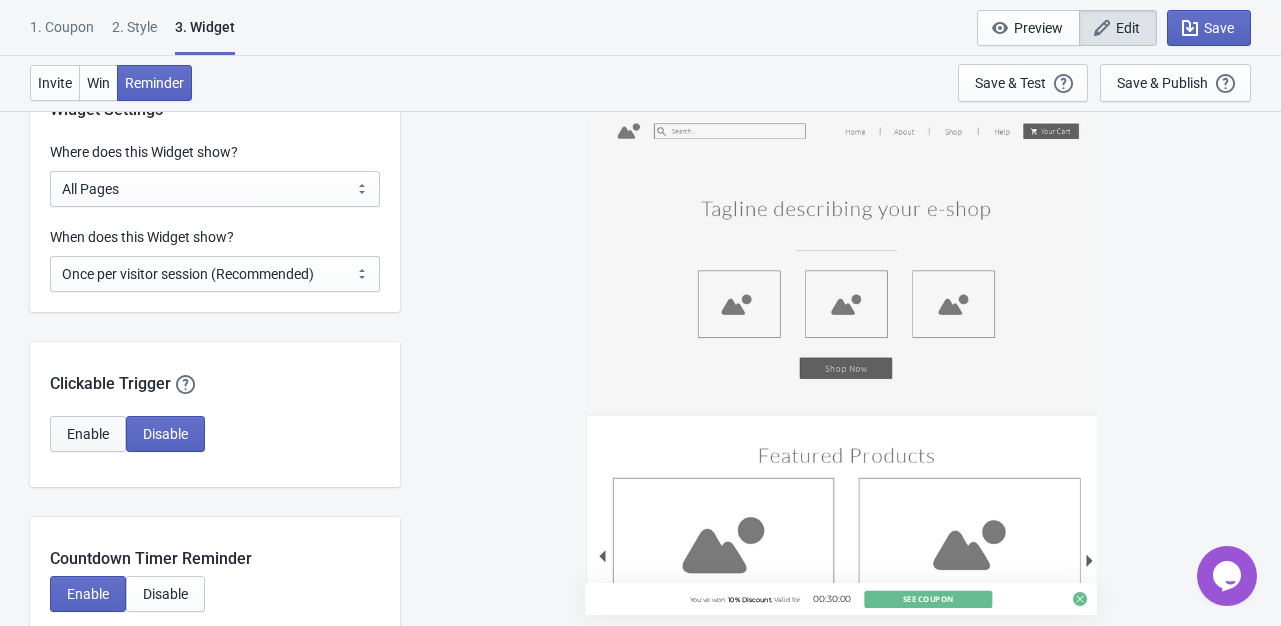 click on "Enable" at bounding box center [88, 434] 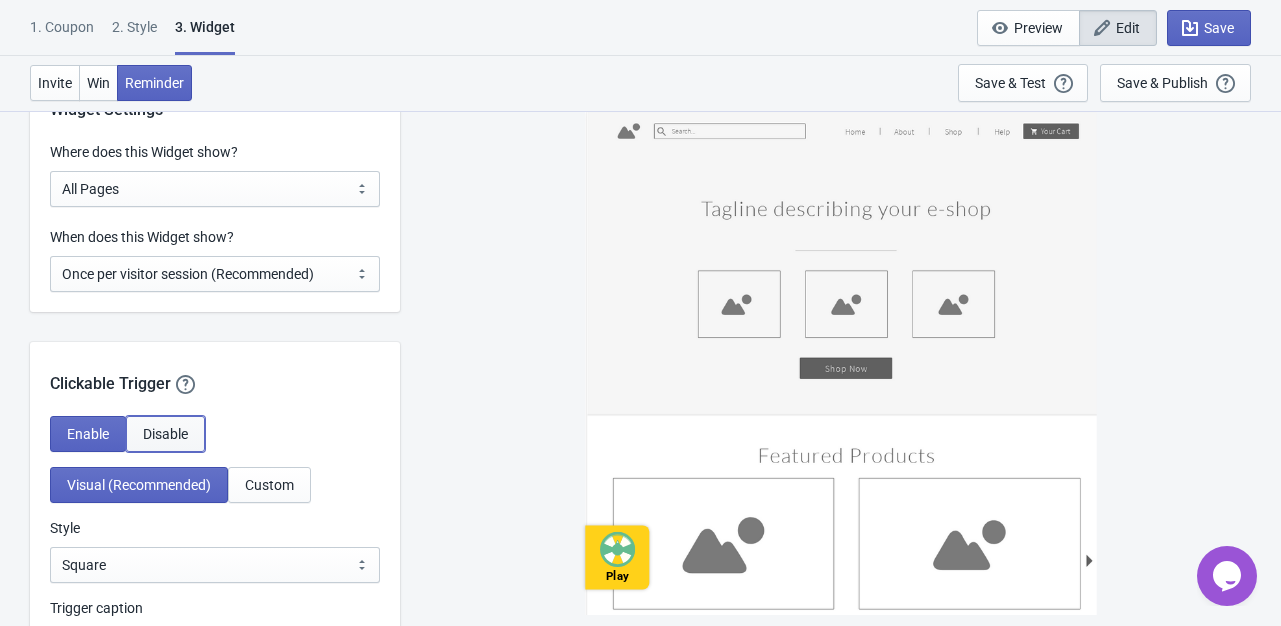 click on "Disable" at bounding box center [165, 434] 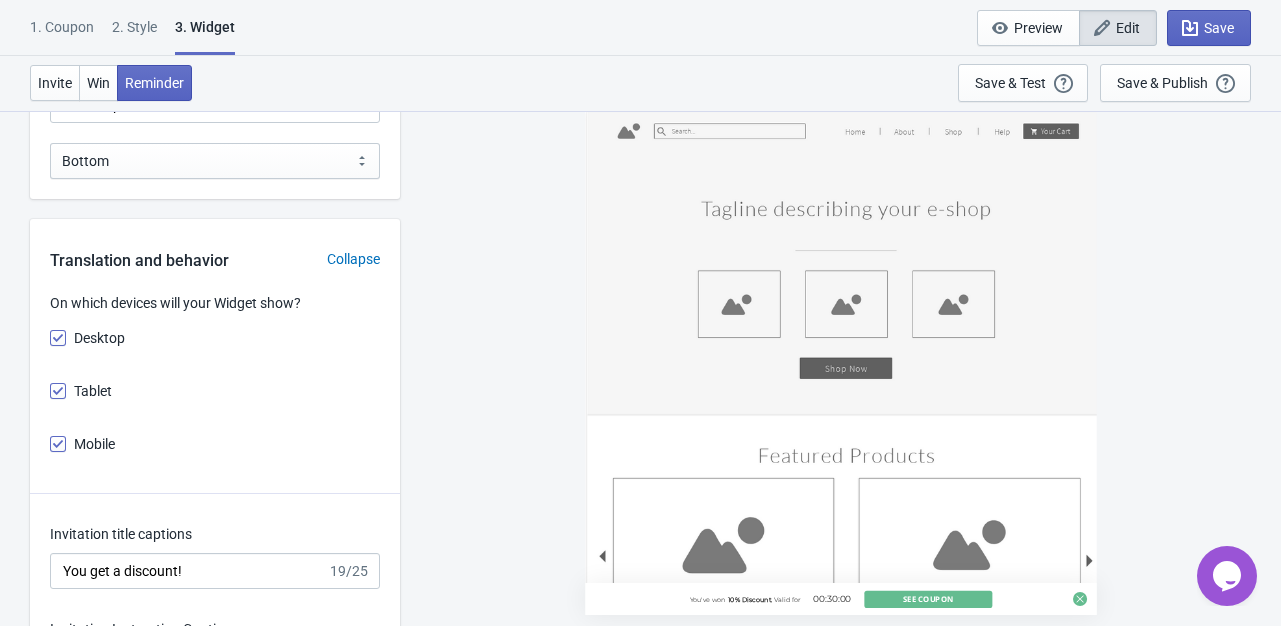 scroll, scrollTop: 2800, scrollLeft: 0, axis: vertical 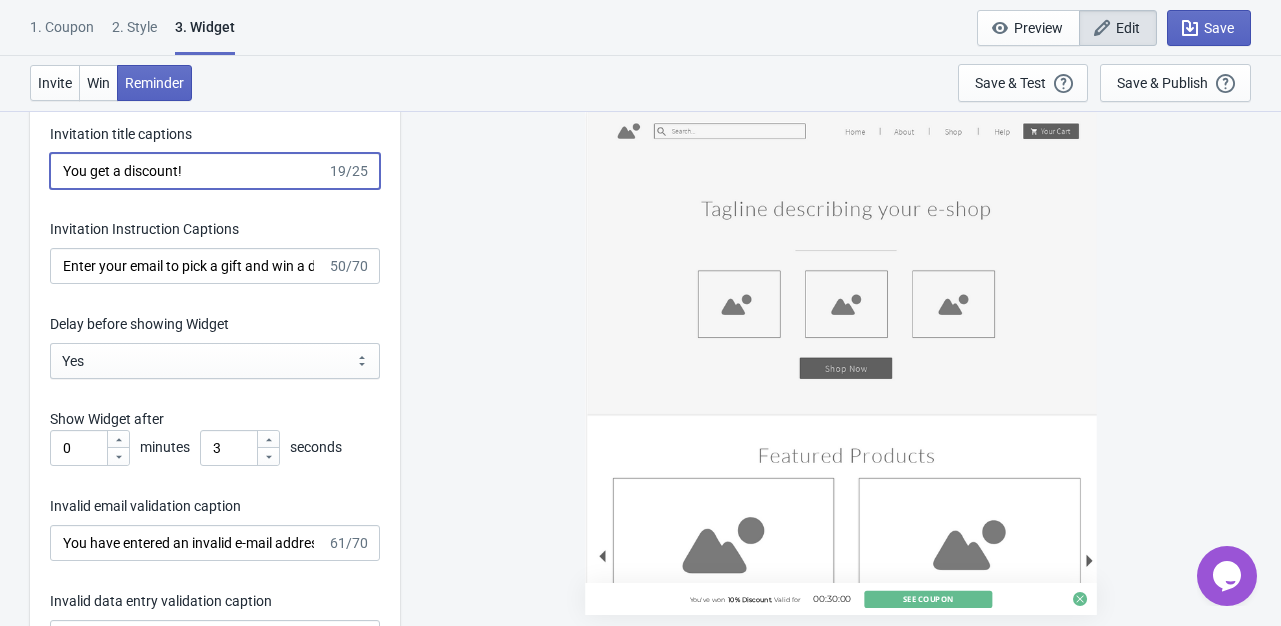 click on "You get a discount!" at bounding box center [188, 171] 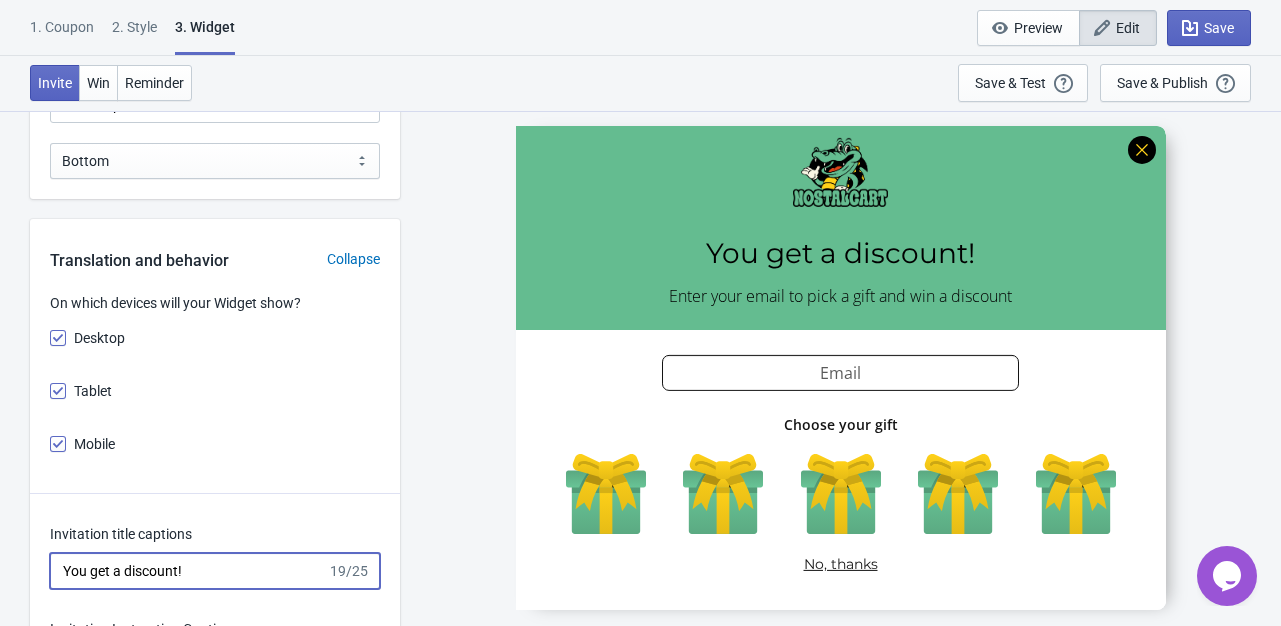 scroll, scrollTop: 2800, scrollLeft: 0, axis: vertical 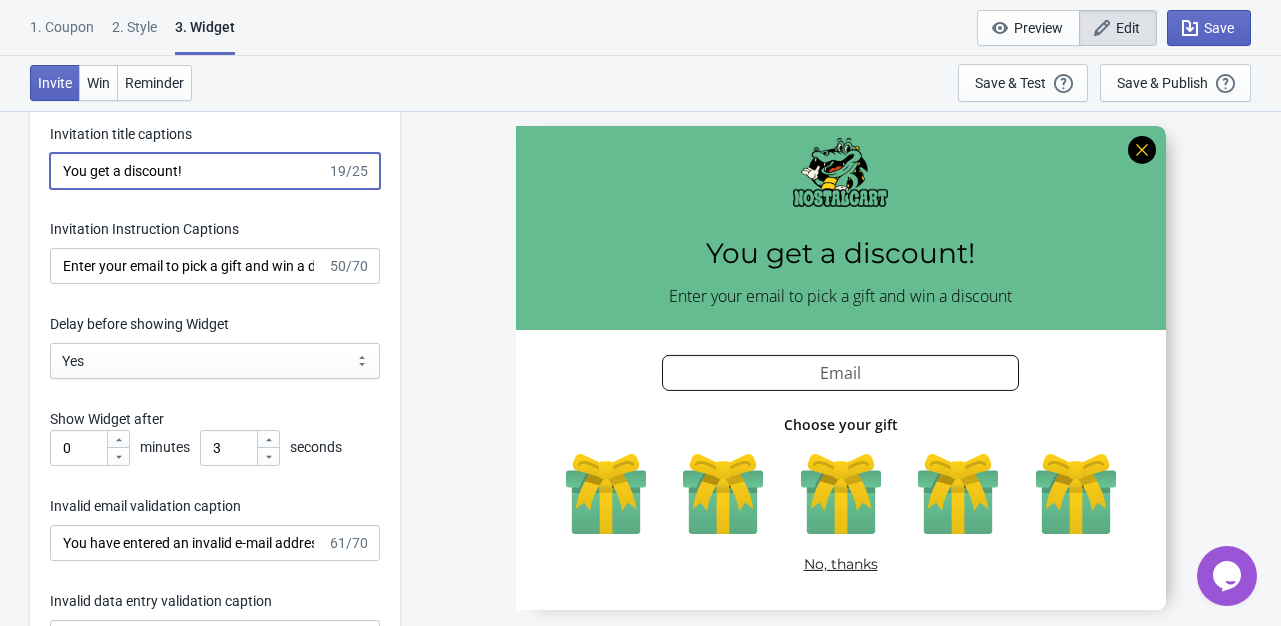 drag, startPoint x: 227, startPoint y: 177, endPoint x: -84, endPoint y: 142, distance: 312.96326 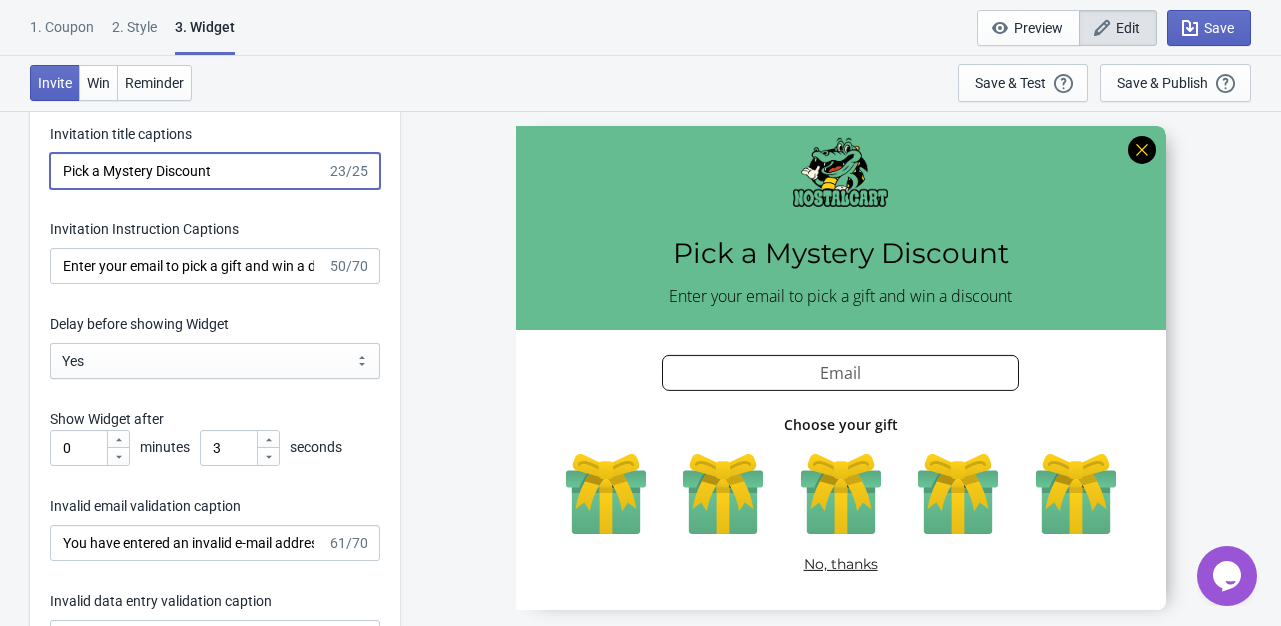 click on "Pick a Mystery Discount" at bounding box center [188, 171] 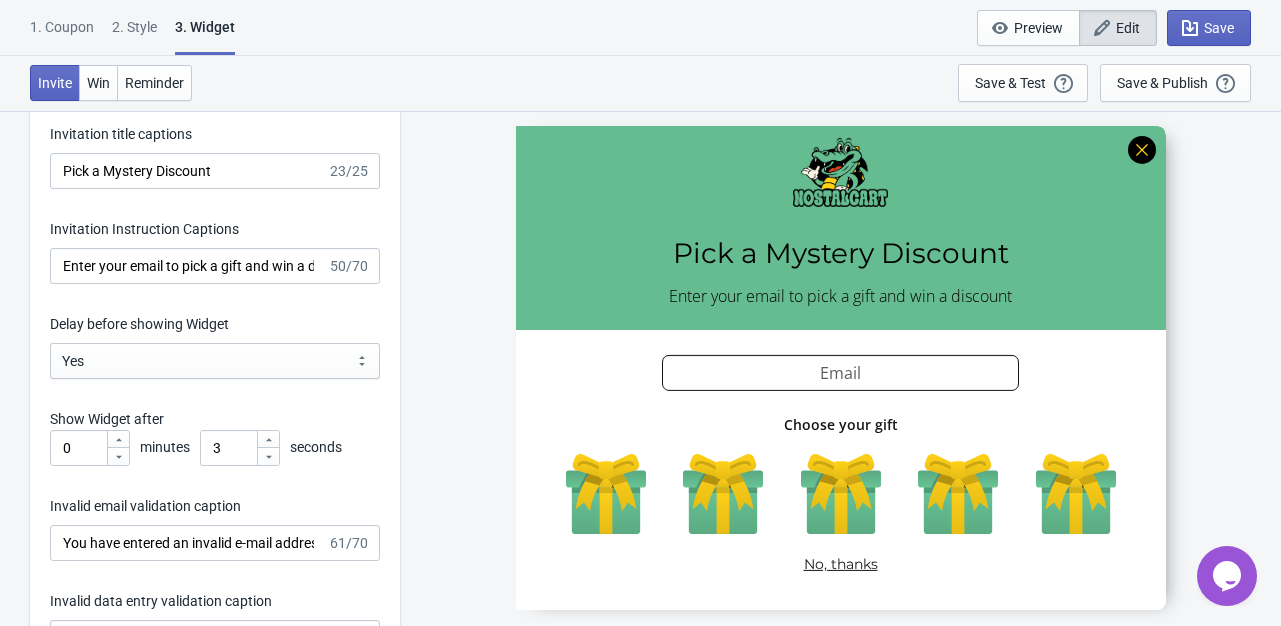 click on "Invitation Instruction Captions" at bounding box center [215, 231] 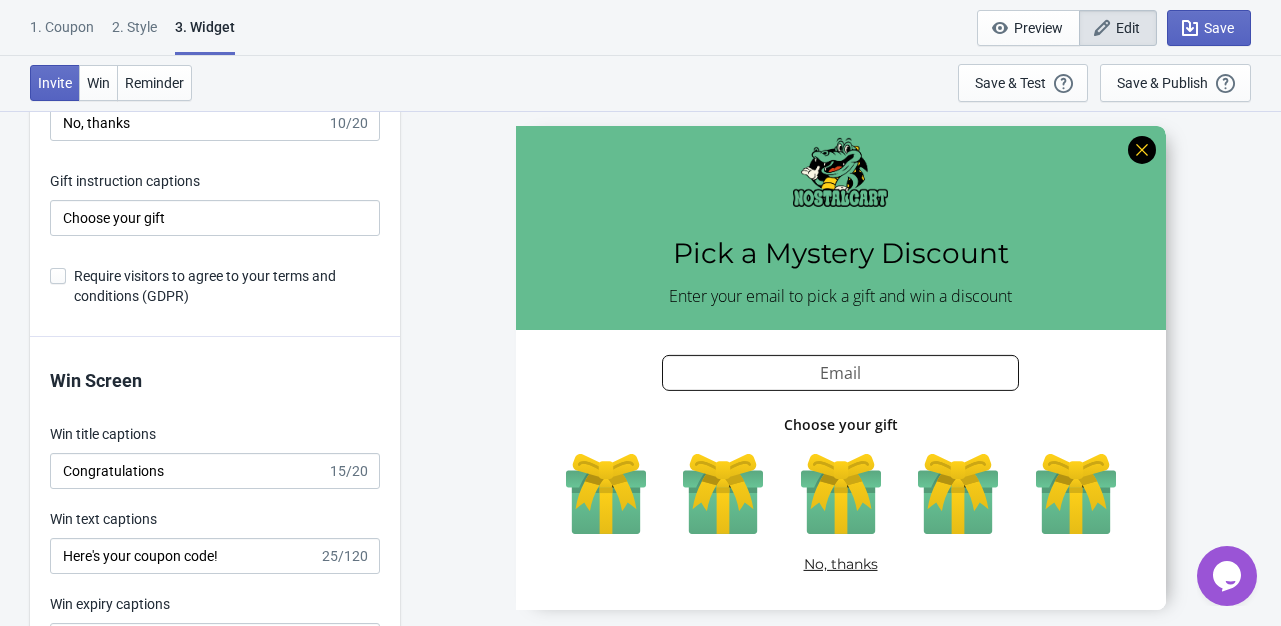 scroll, scrollTop: 3200, scrollLeft: 0, axis: vertical 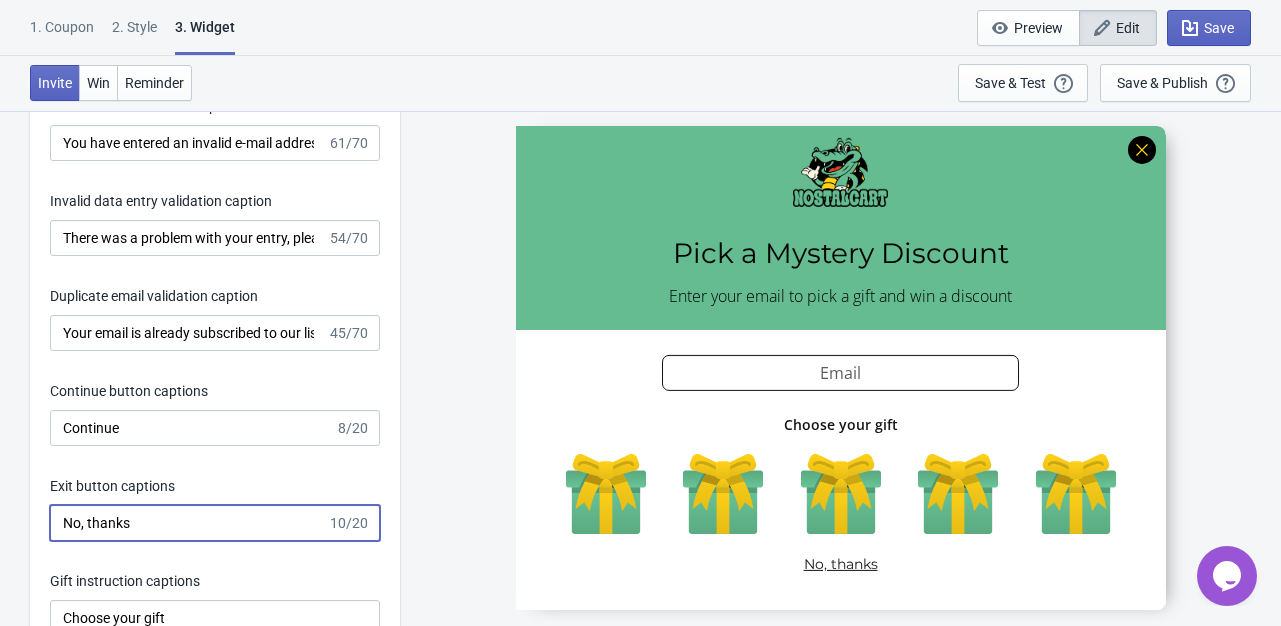 drag, startPoint x: 203, startPoint y: 509, endPoint x: -219, endPoint y: 451, distance: 425.96713 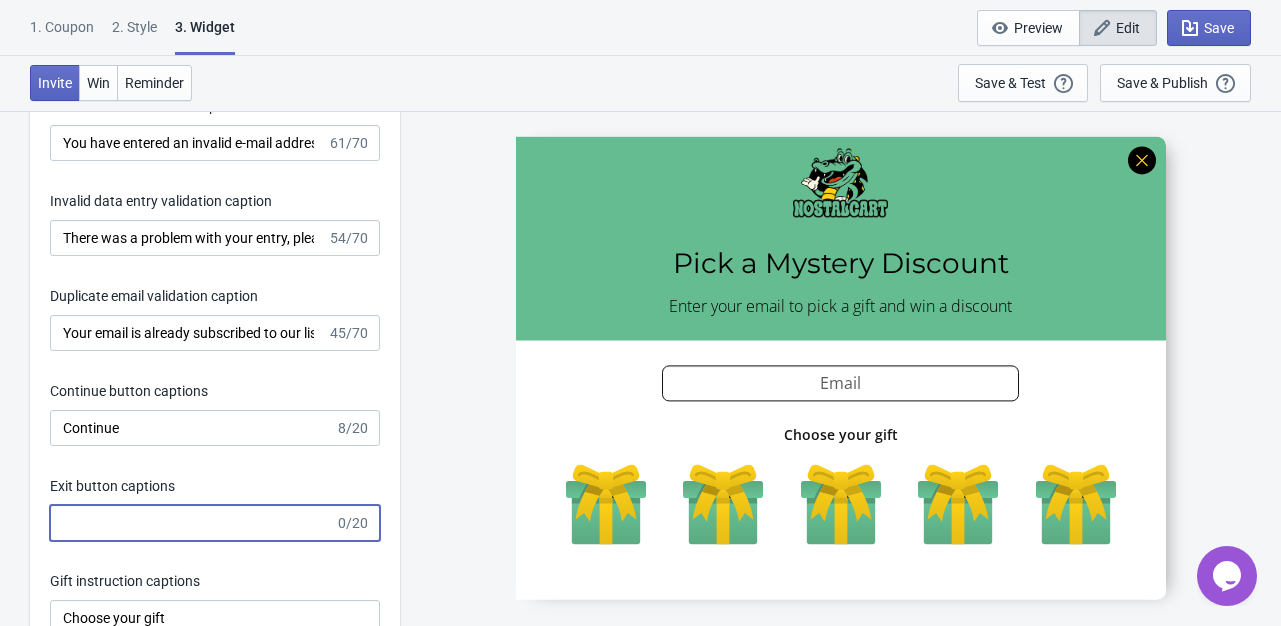 scroll, scrollTop: 3600, scrollLeft: 0, axis: vertical 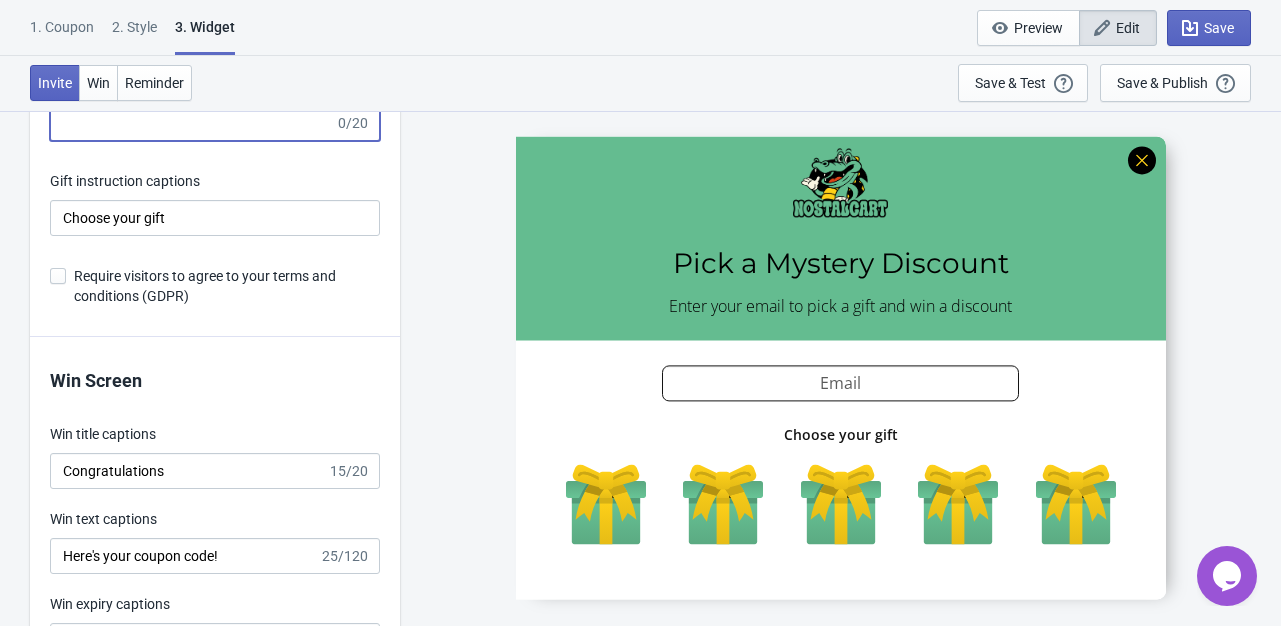 type 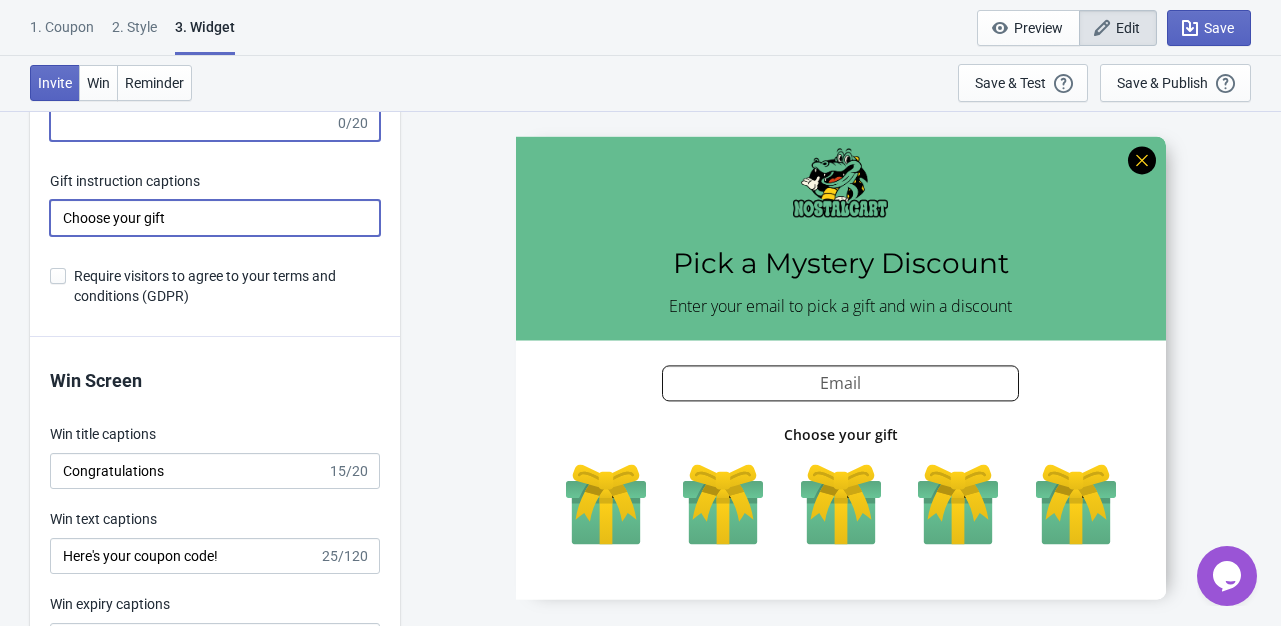 click on "Choose your gift" at bounding box center [215, 218] 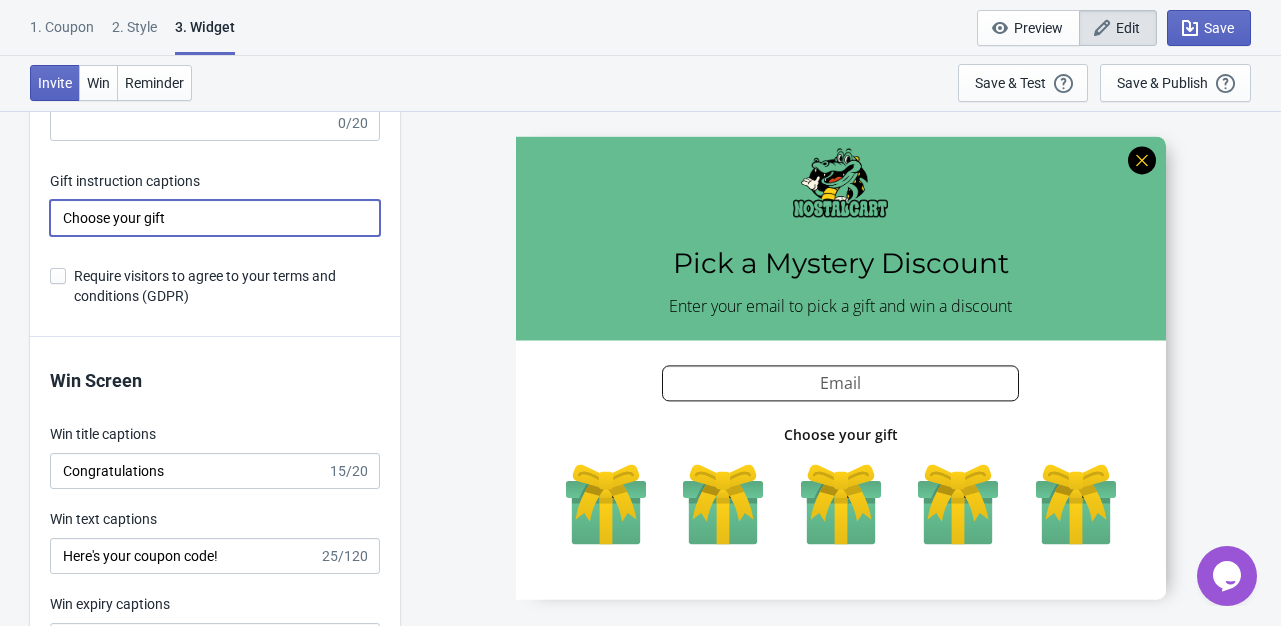 click on "Require visitors to agree to your terms and conditions (GDPR)" at bounding box center [227, 286] 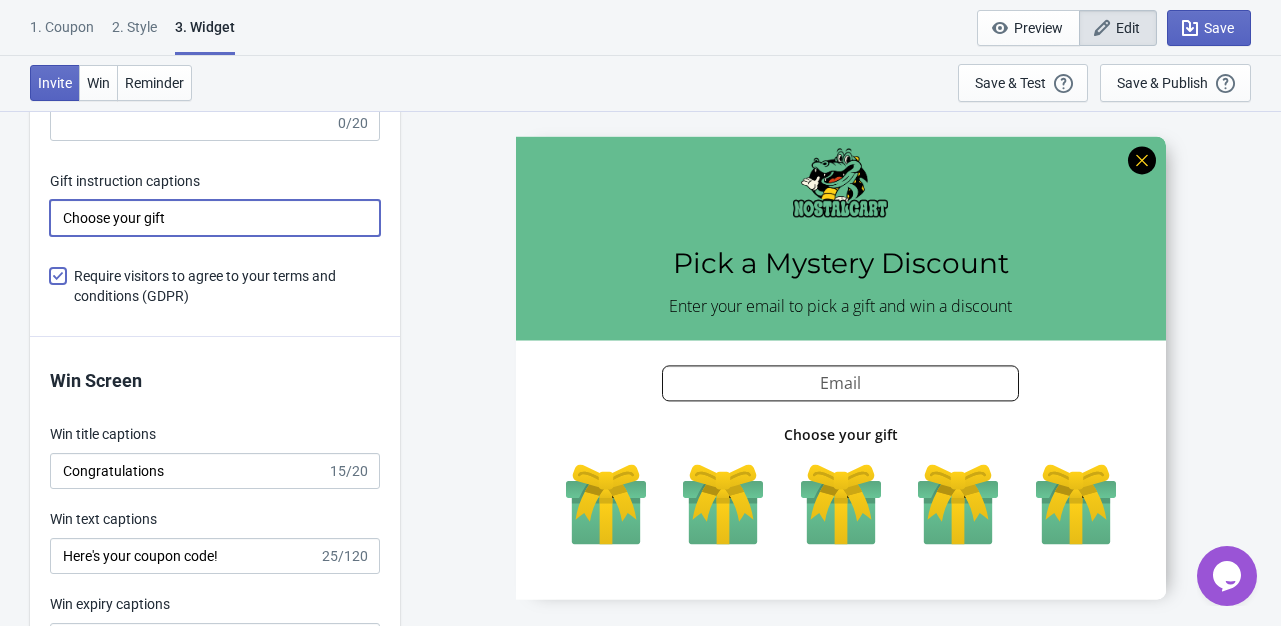 click on "Require visitors to agree to your terms and conditions (GDPR)" at bounding box center [50, 286] 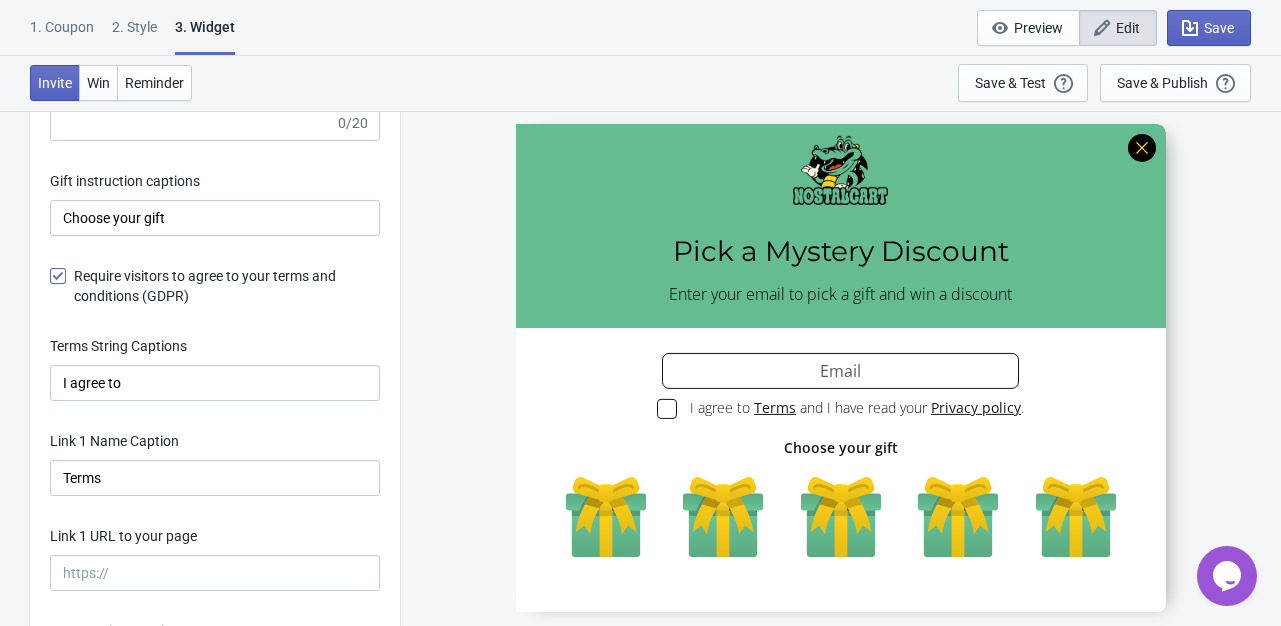 click at bounding box center [841, 367] 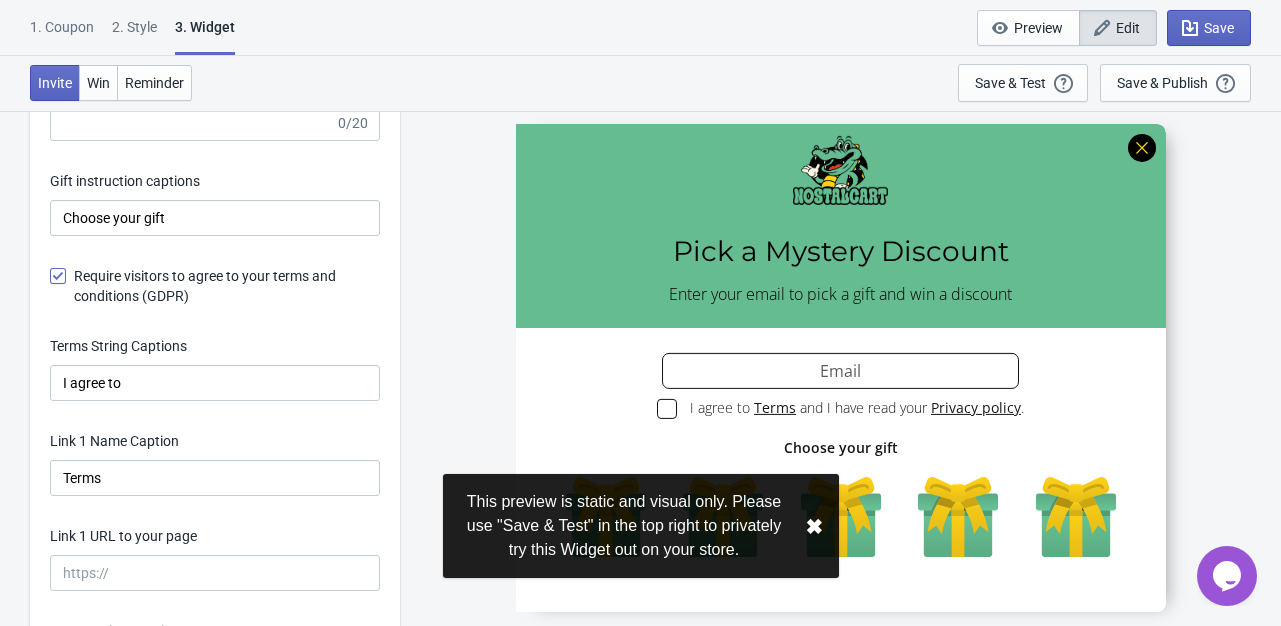 click at bounding box center [841, 367] 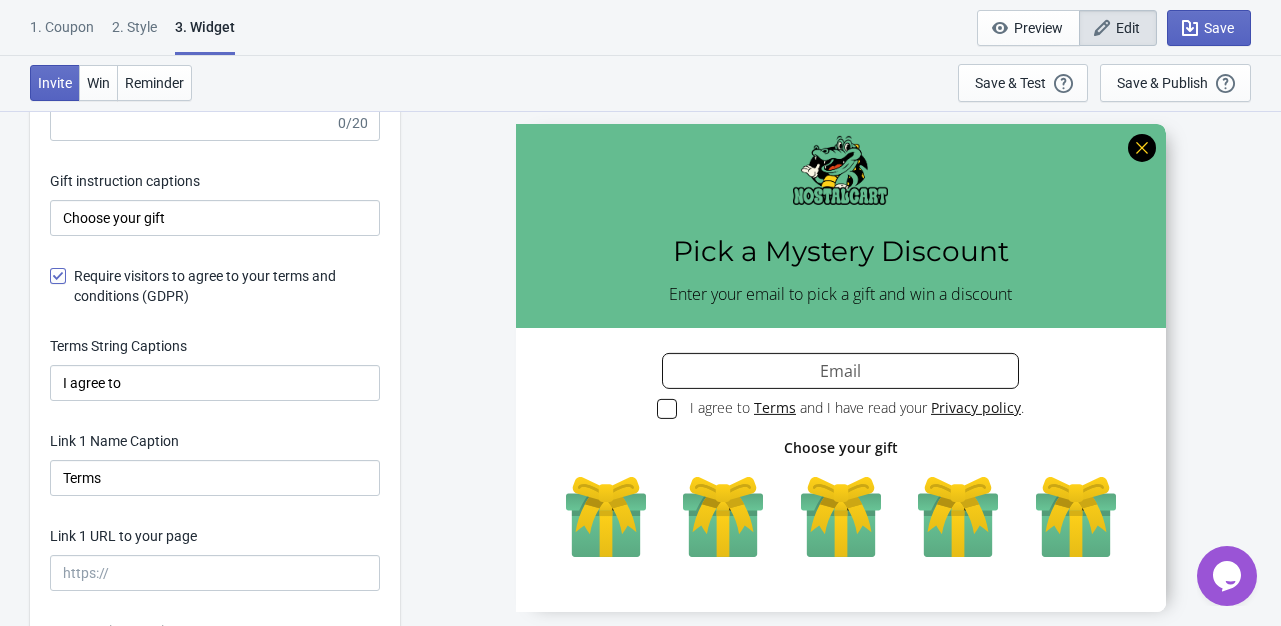 click on "Require visitors to agree to your terms and conditions (GDPR)" at bounding box center [215, 286] 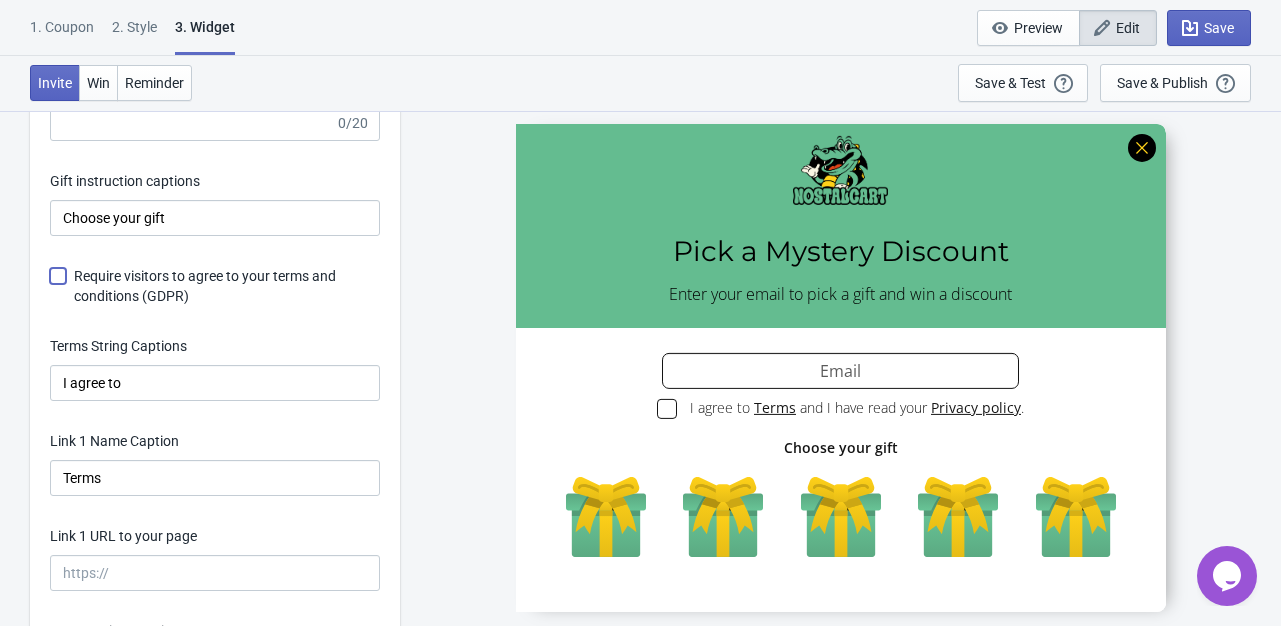 click on "Require visitors to agree to your terms and conditions (GDPR)" at bounding box center (50, 286) 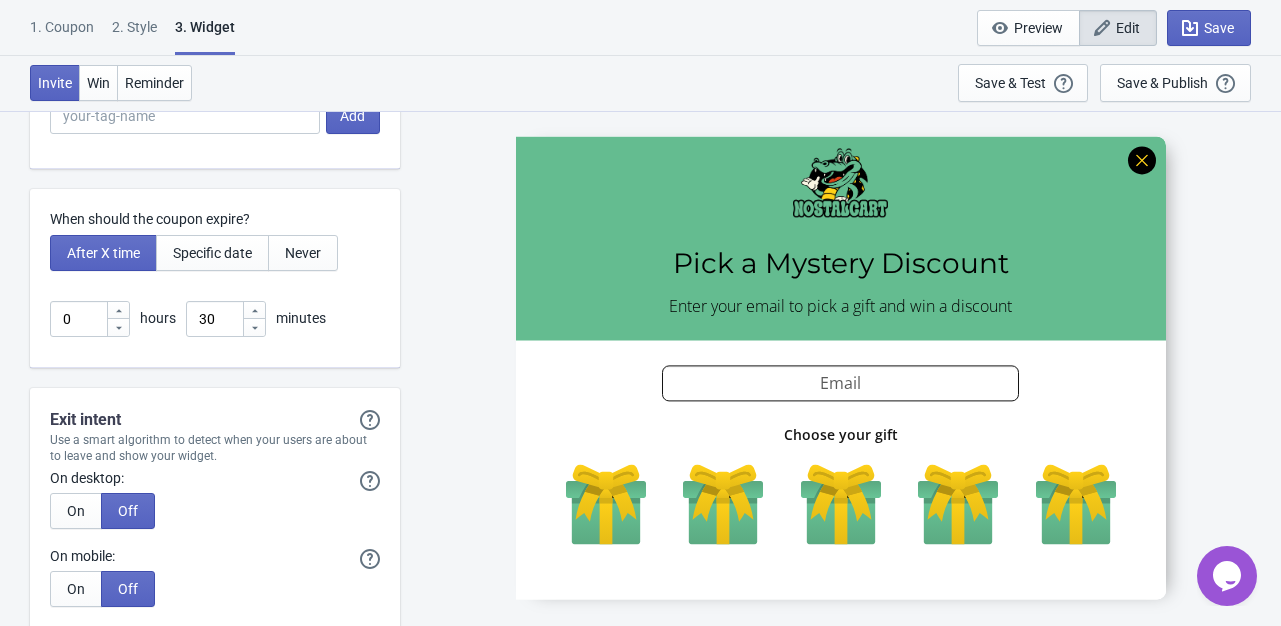 scroll, scrollTop: 4400, scrollLeft: 0, axis: vertical 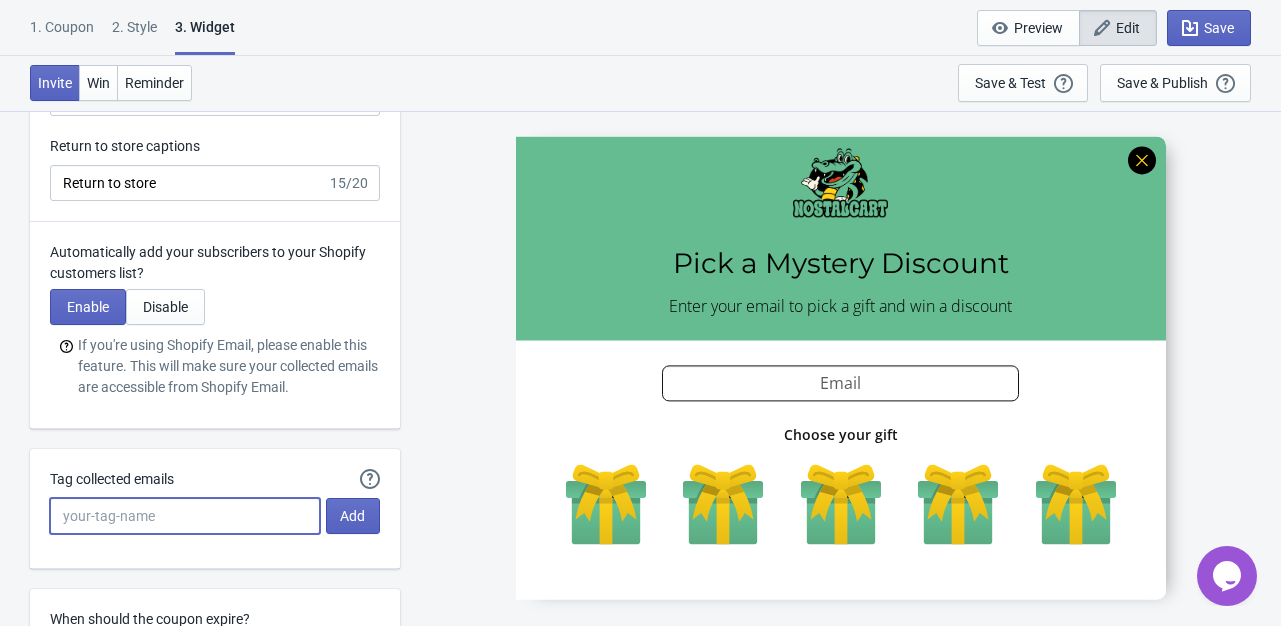 click on "Tag collected emails" at bounding box center (185, 516) 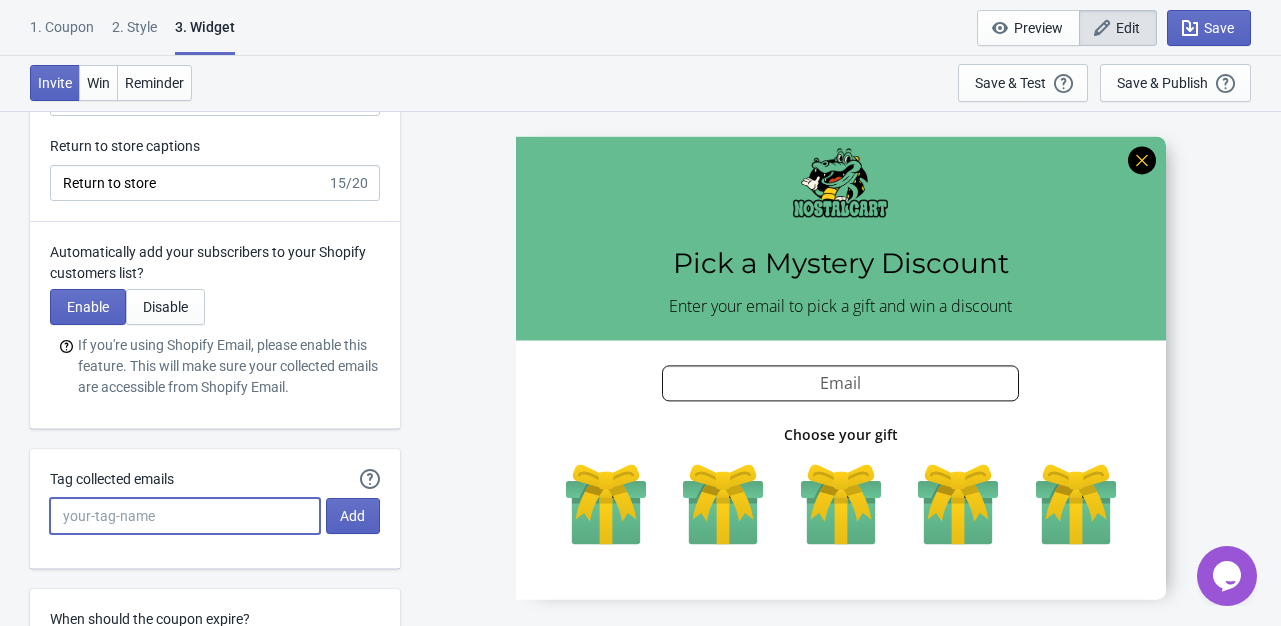 scroll, scrollTop: 4800, scrollLeft: 0, axis: vertical 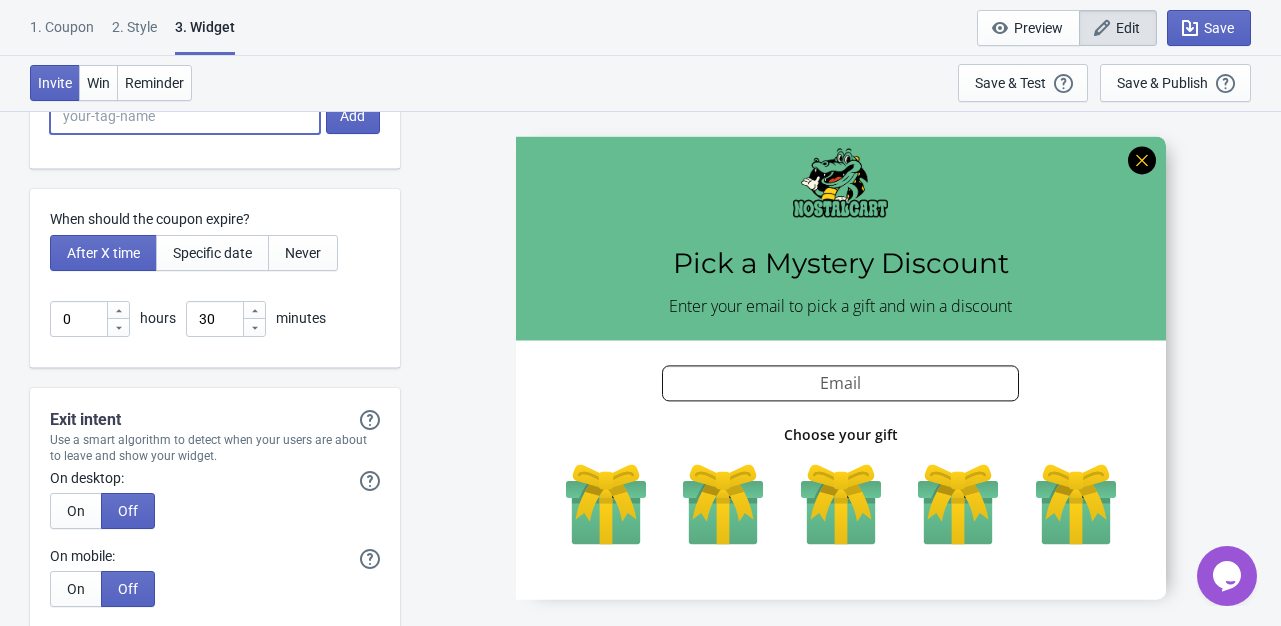 click 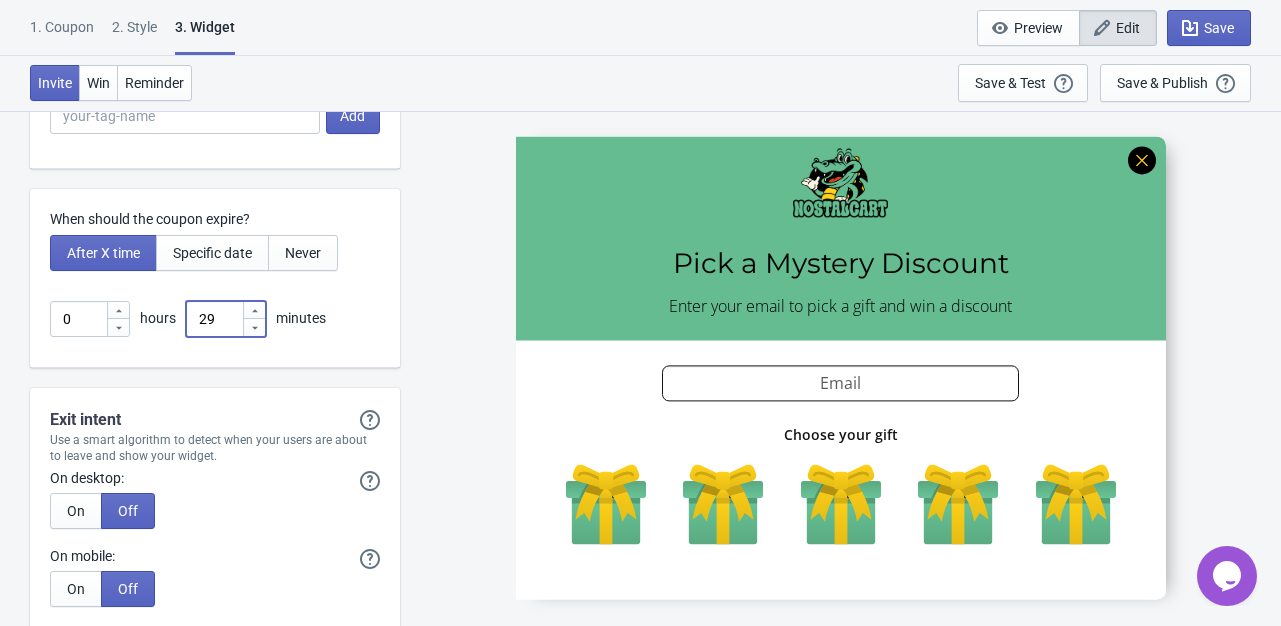 click 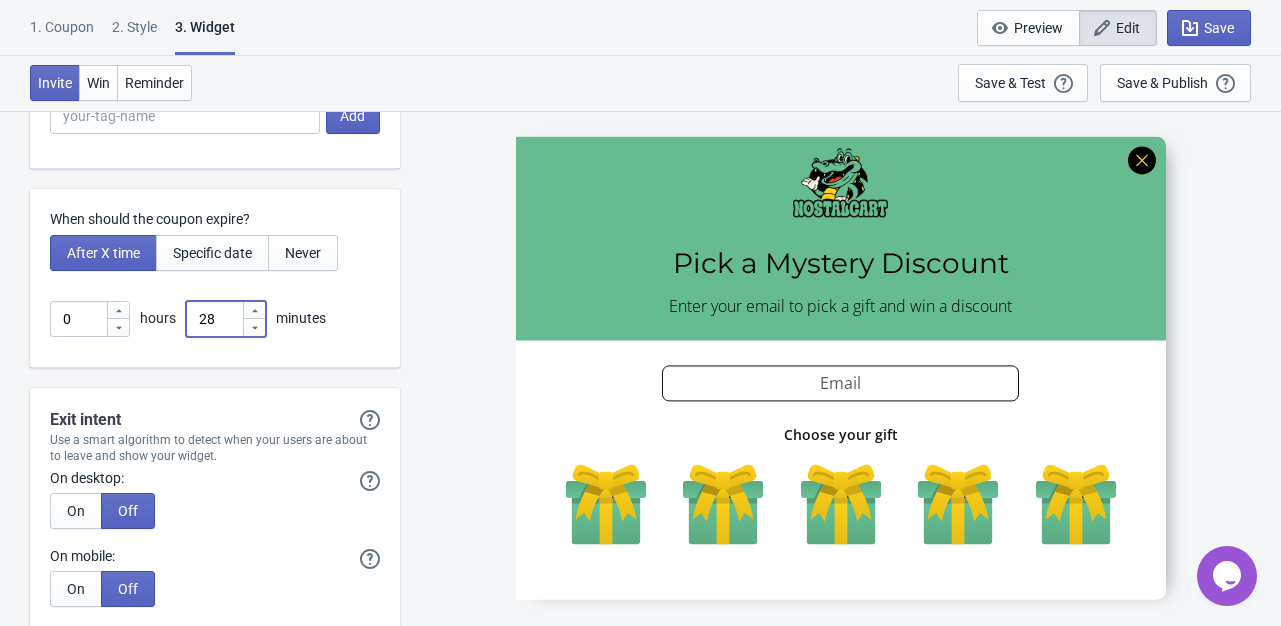 click 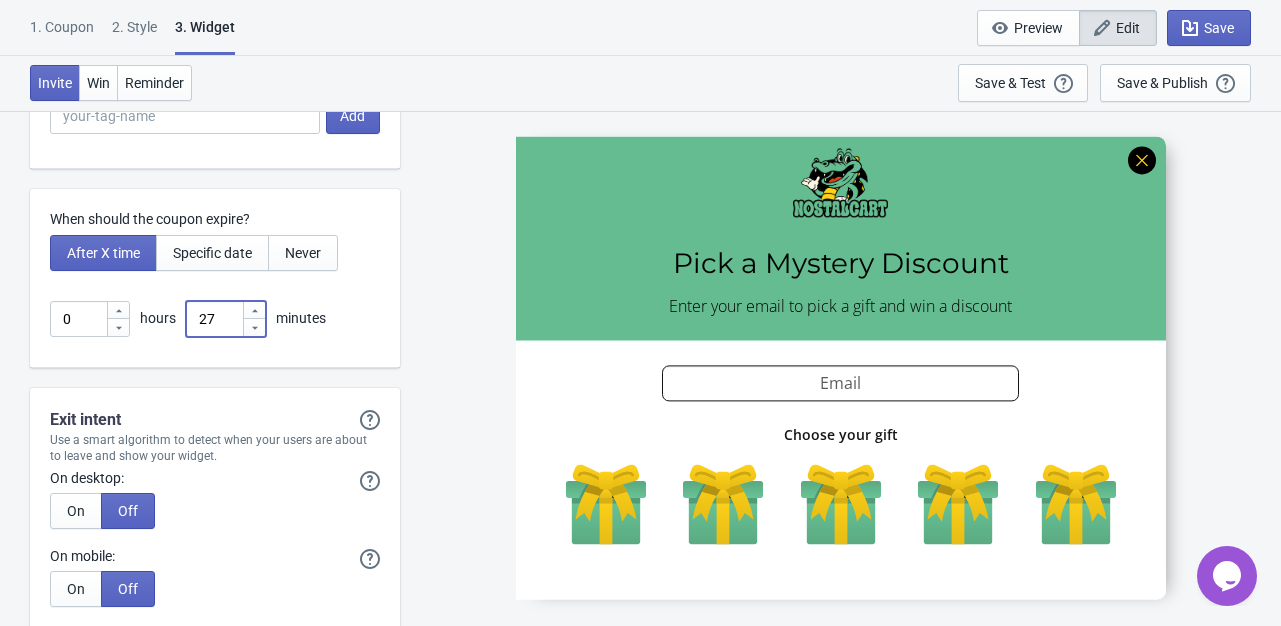 click 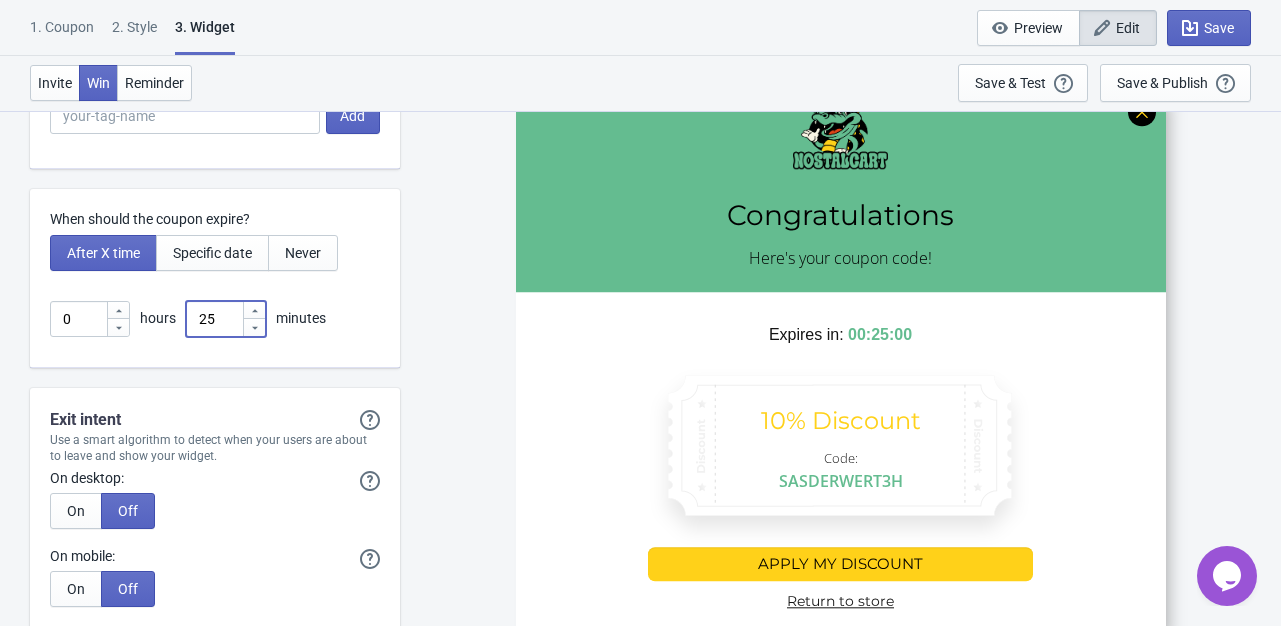click 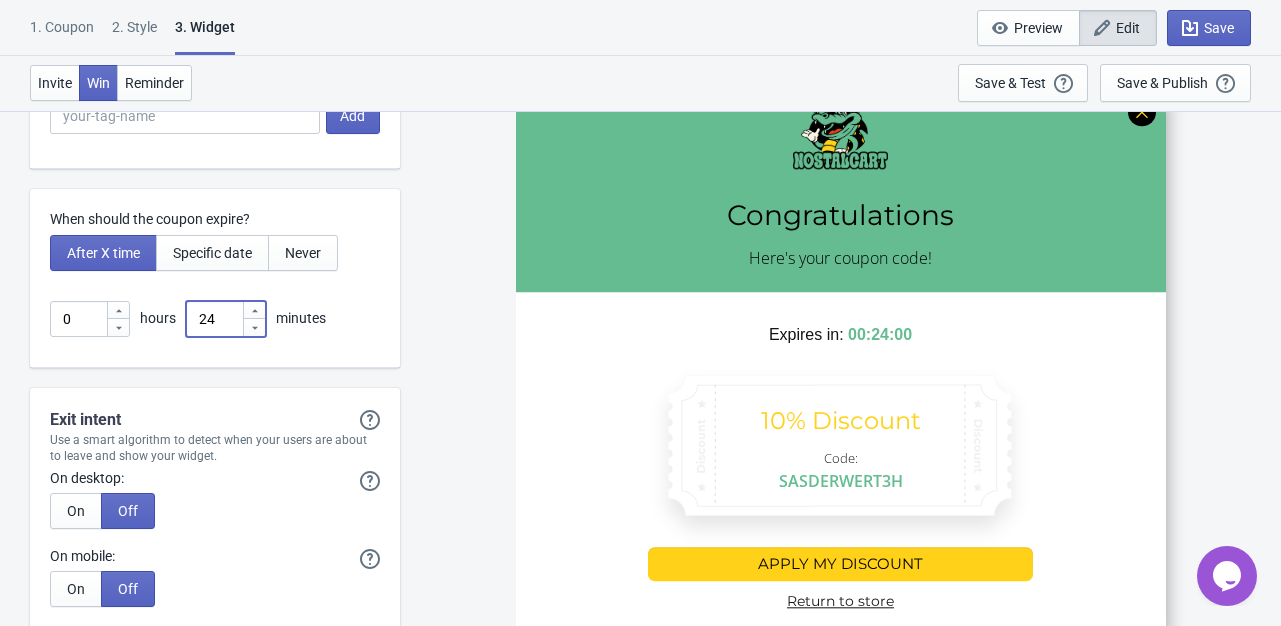 click 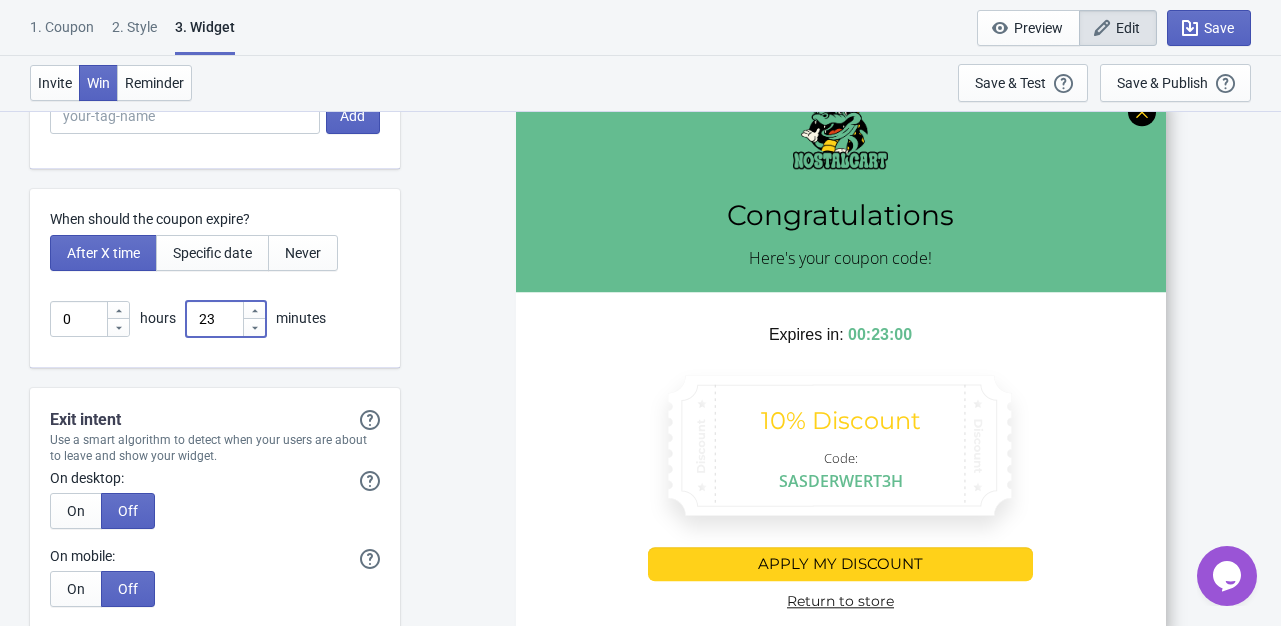 click 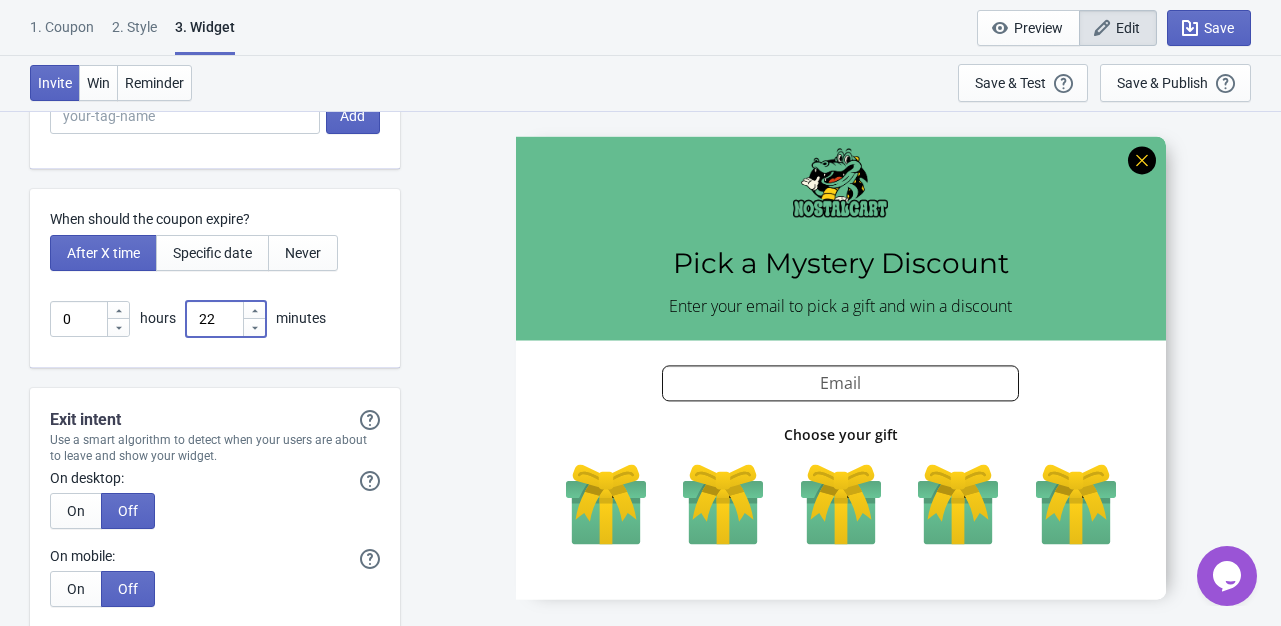 click 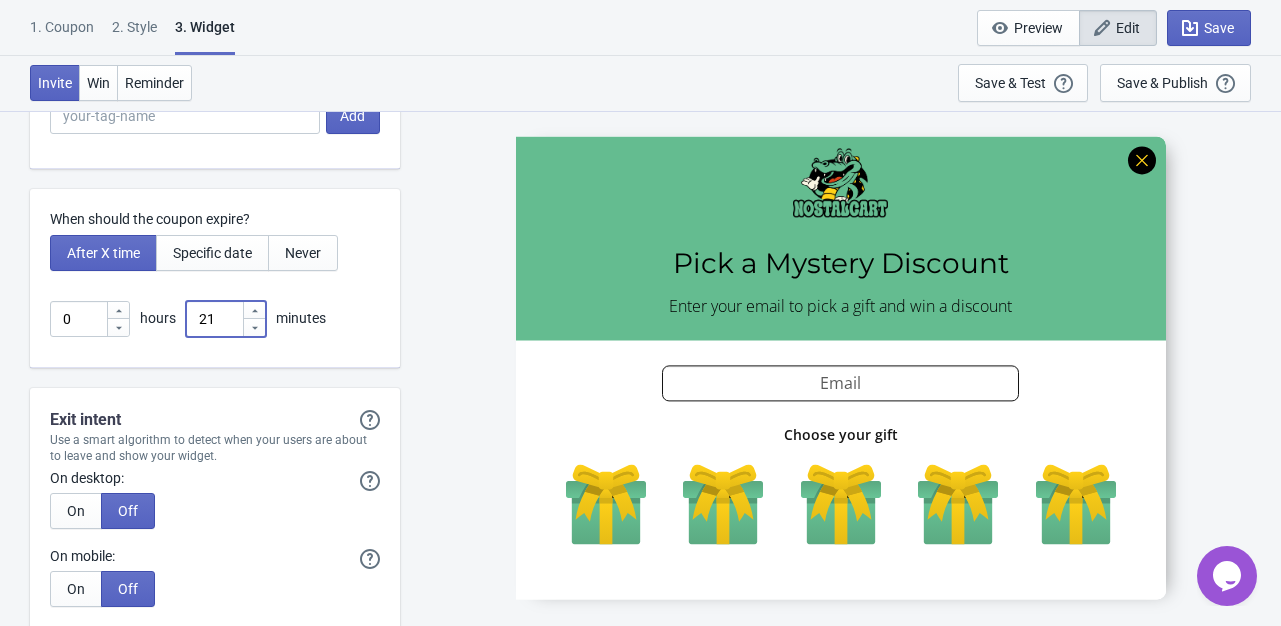 click 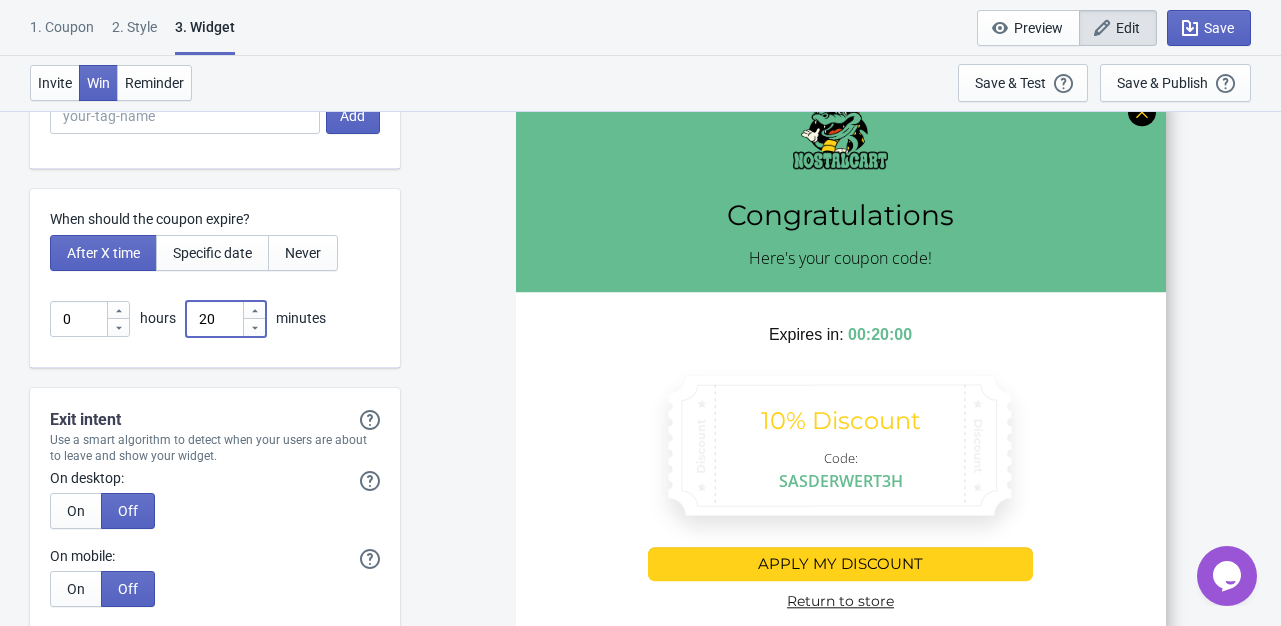 click 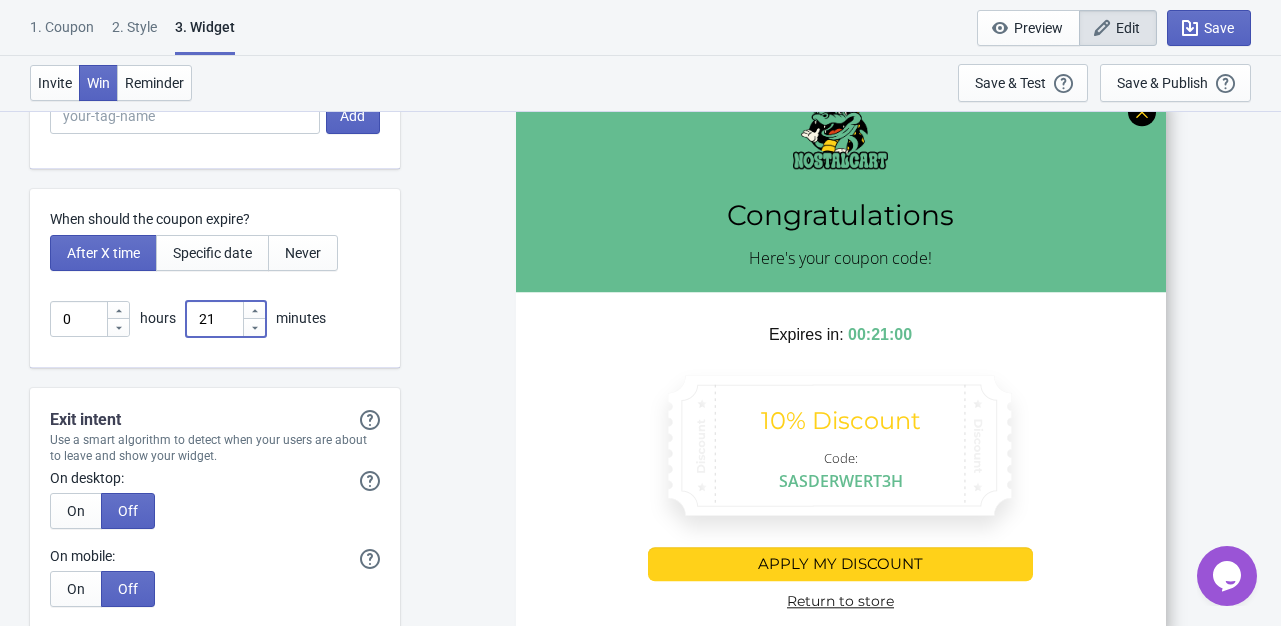 click 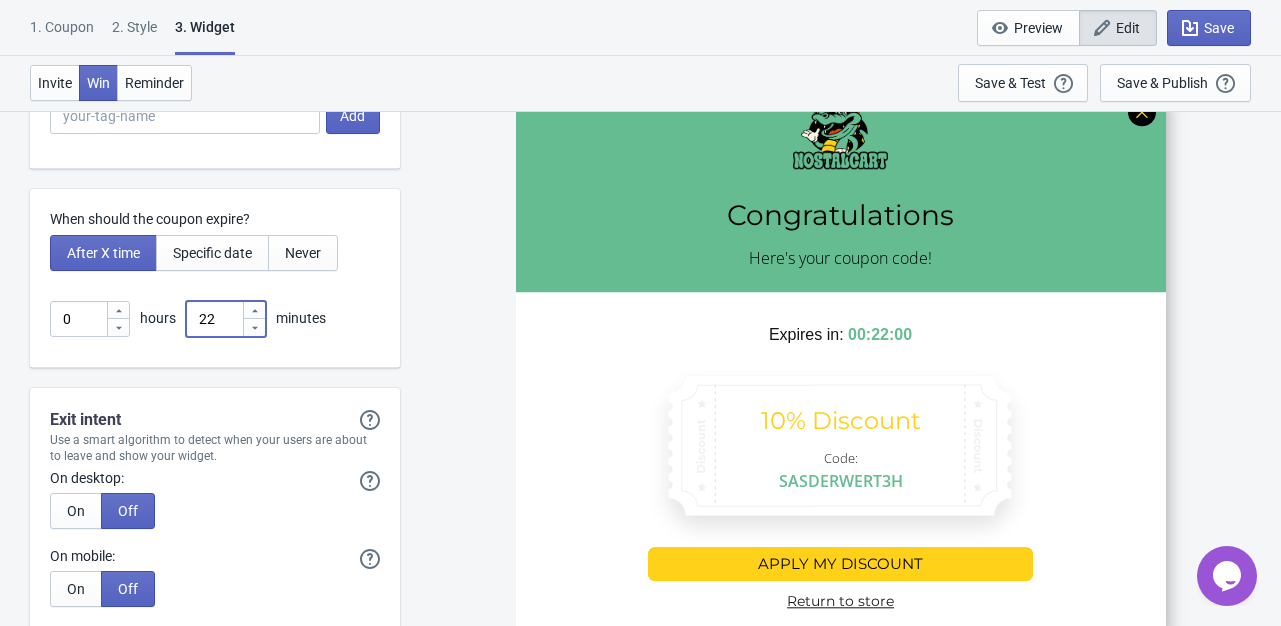 click 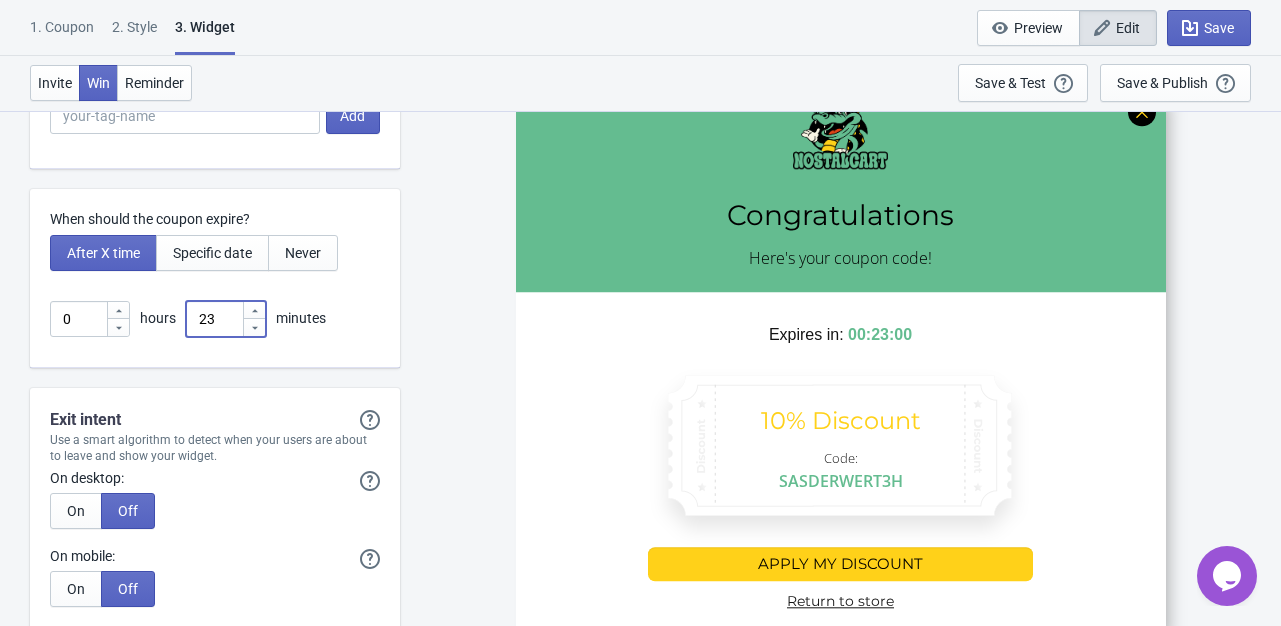 click 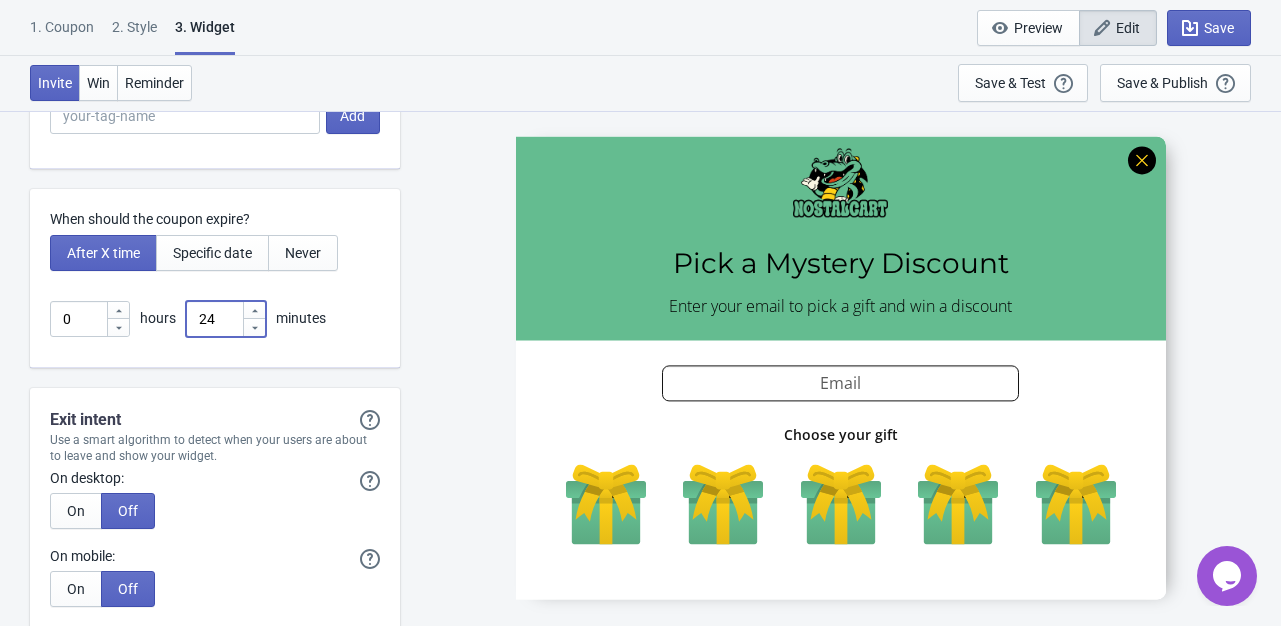 click 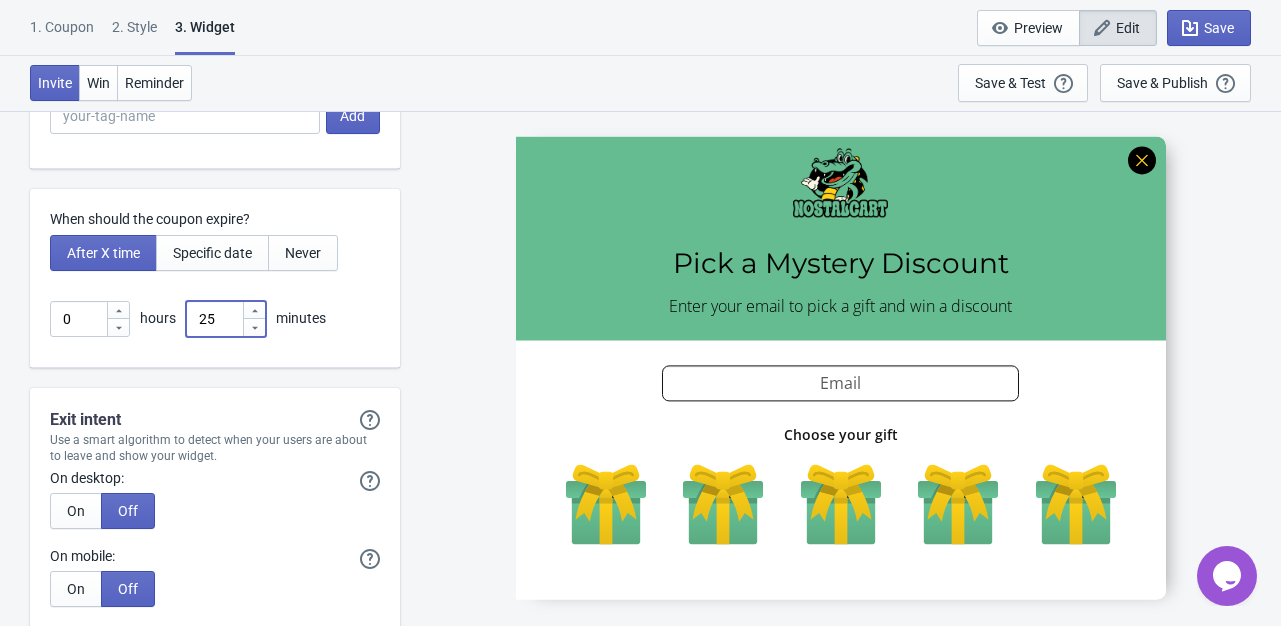 click 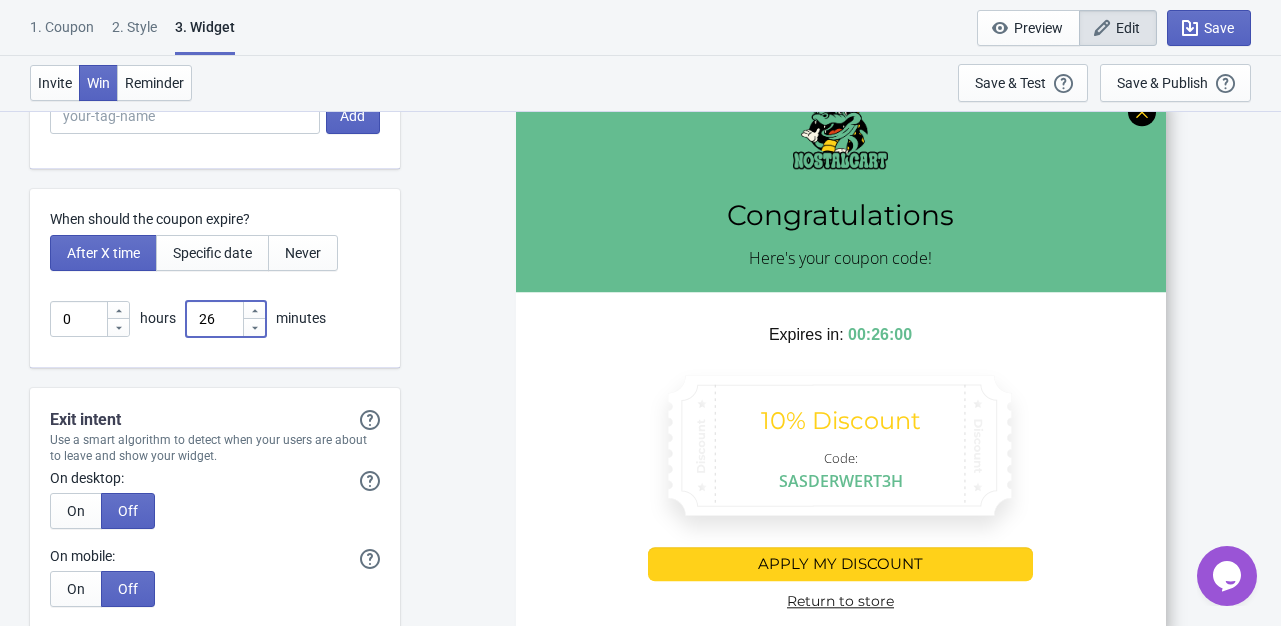 click 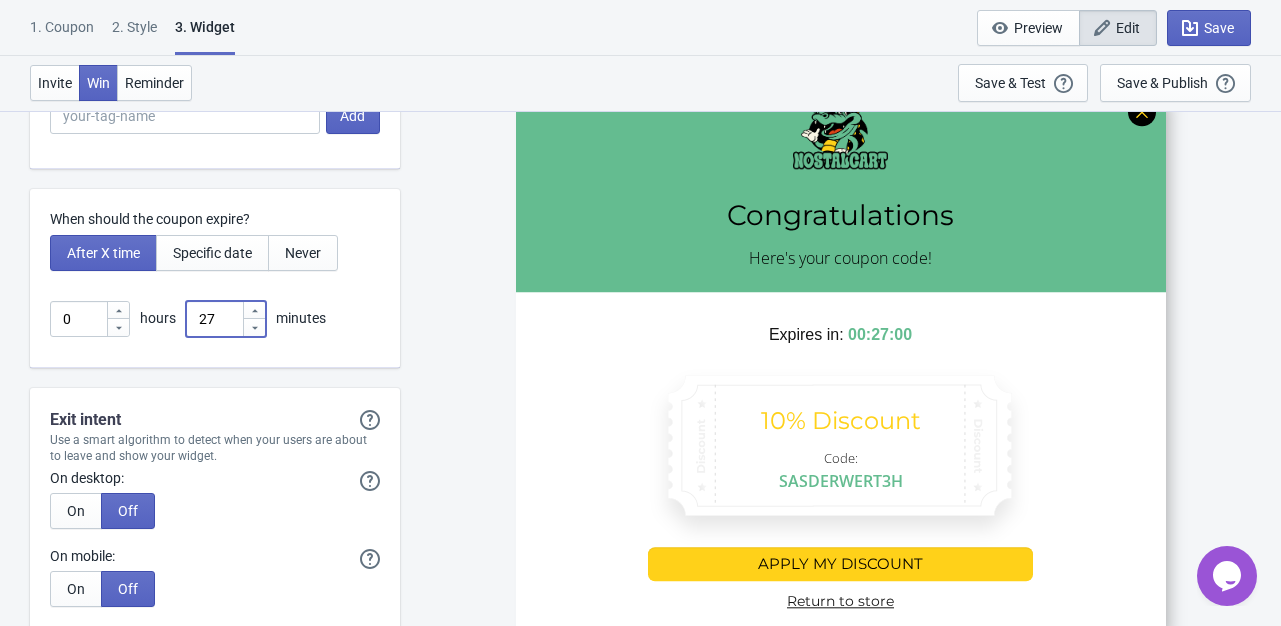 click 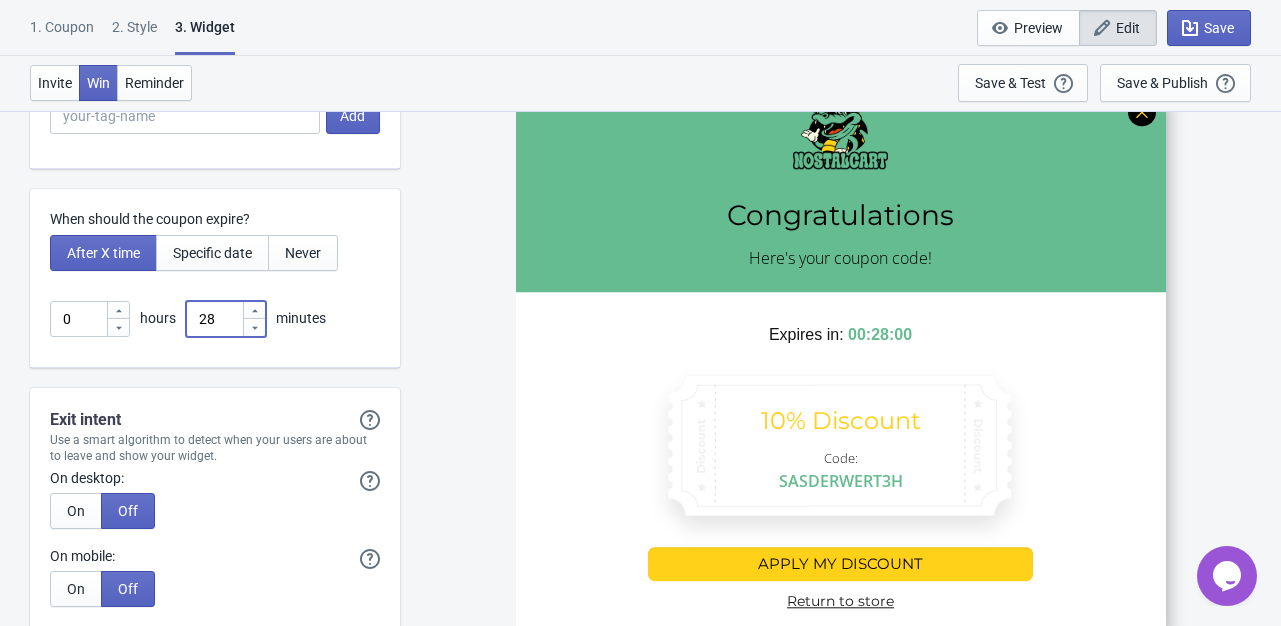 click 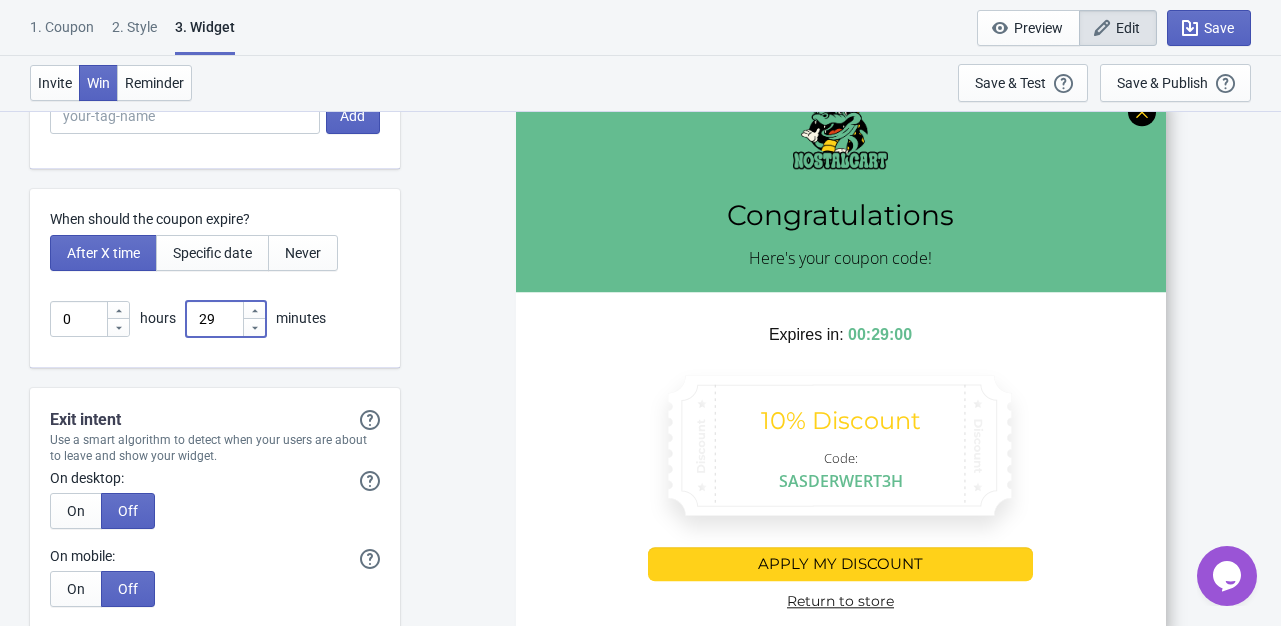 click 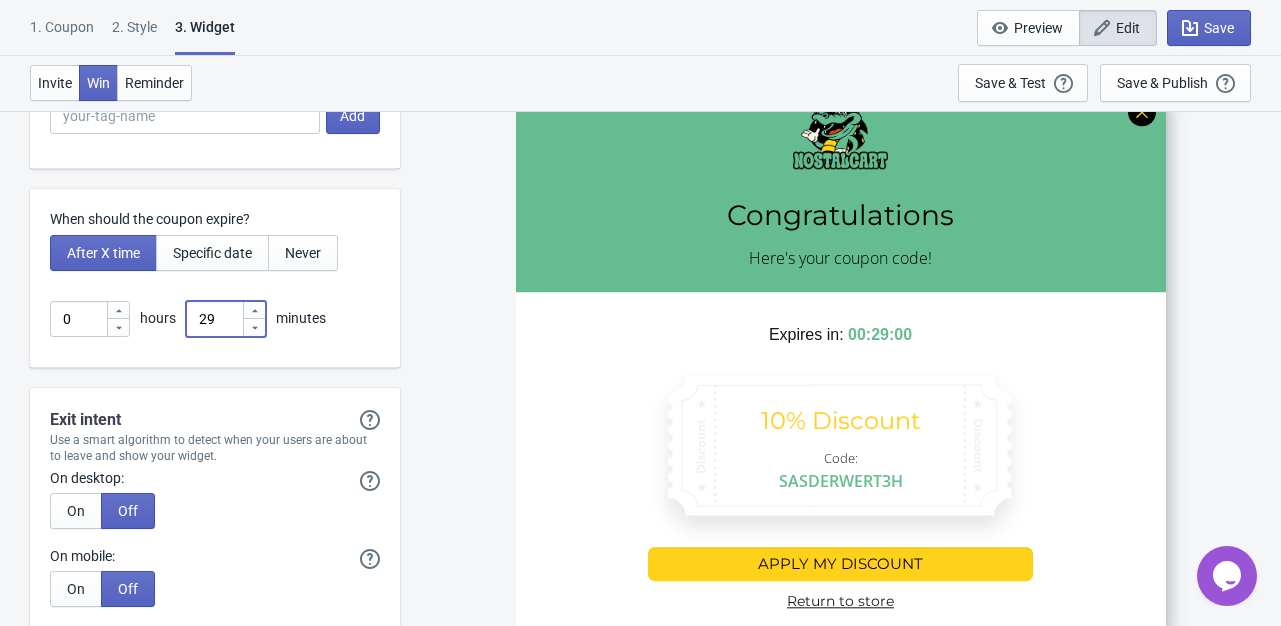 type on "30" 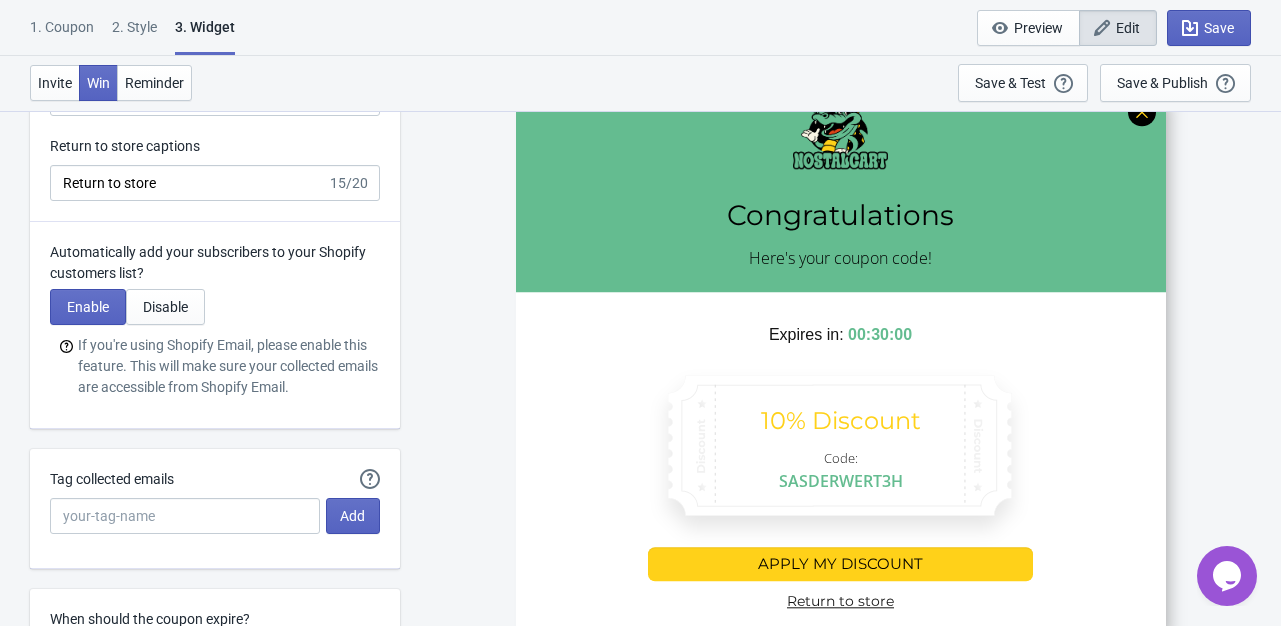scroll, scrollTop: 4800, scrollLeft: 0, axis: vertical 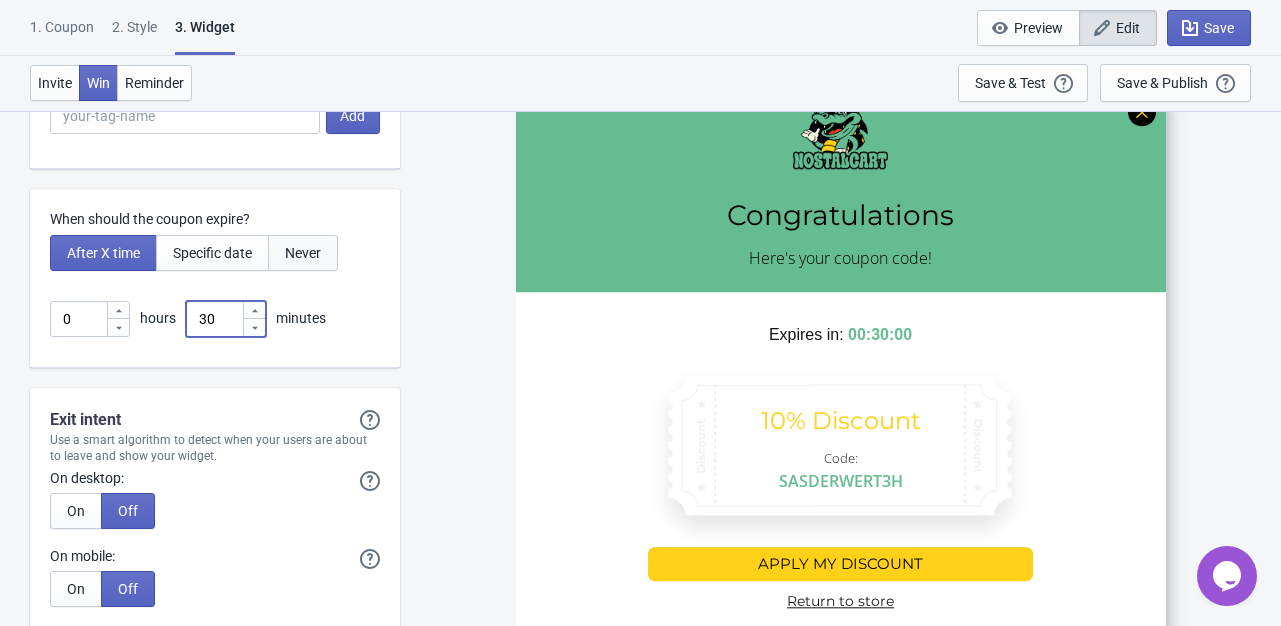 click on "Never" at bounding box center (303, 253) 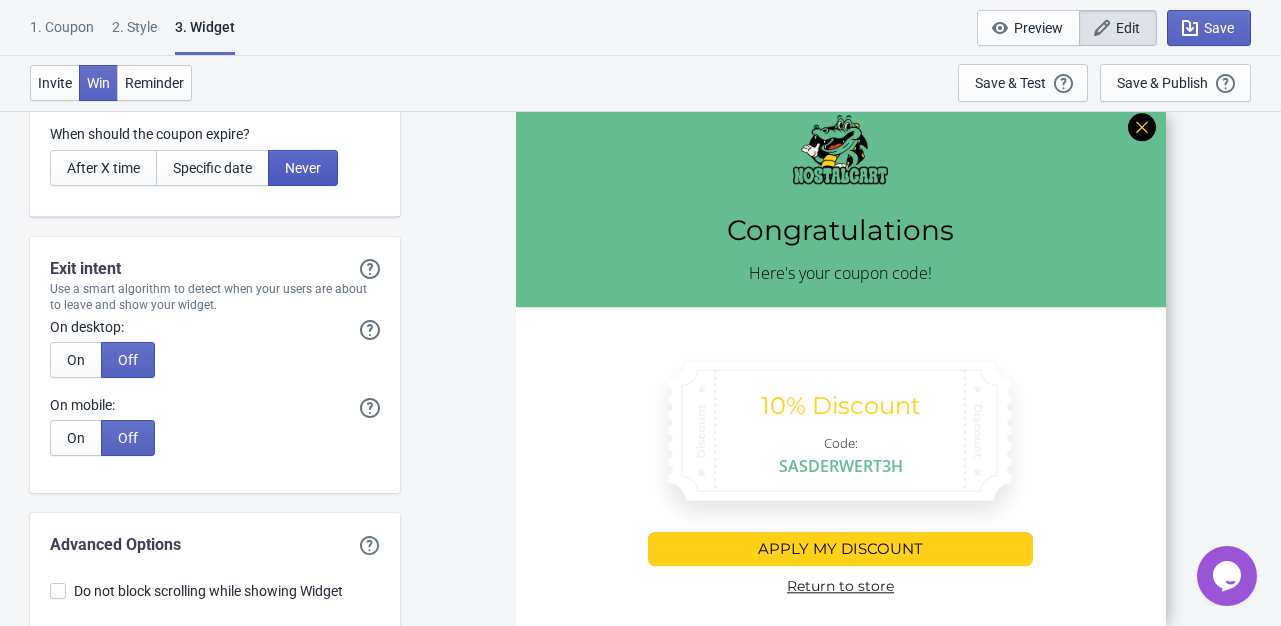 scroll, scrollTop: 4714, scrollLeft: 0, axis: vertical 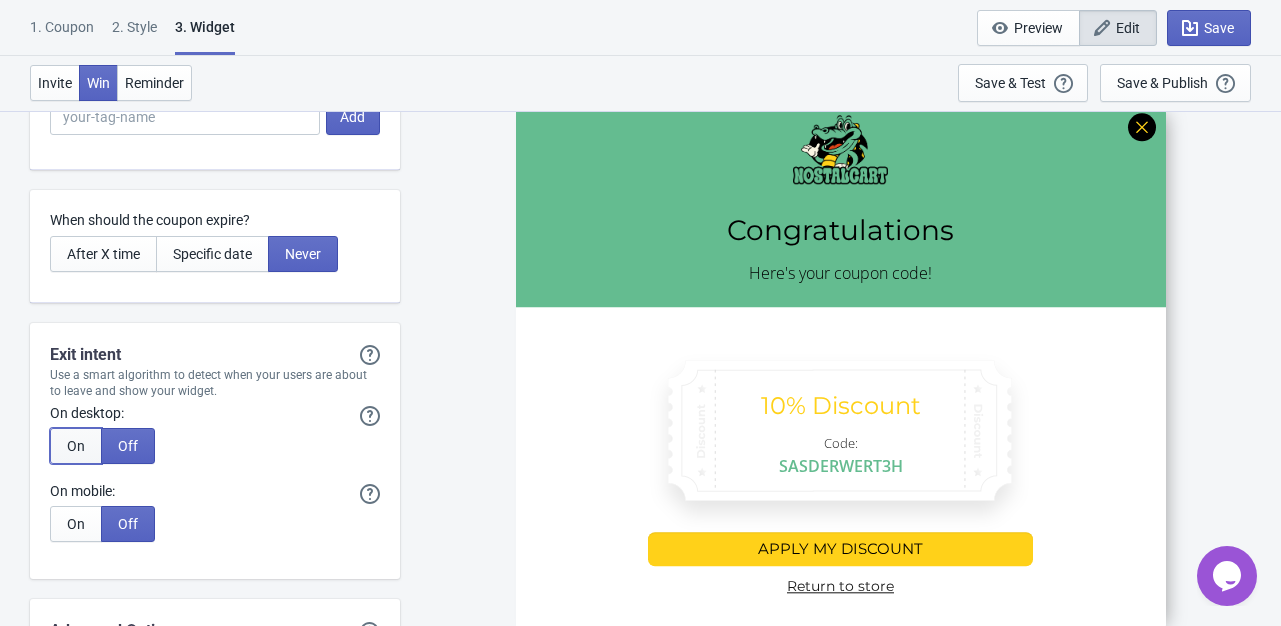 click on "On" at bounding box center (76, 446) 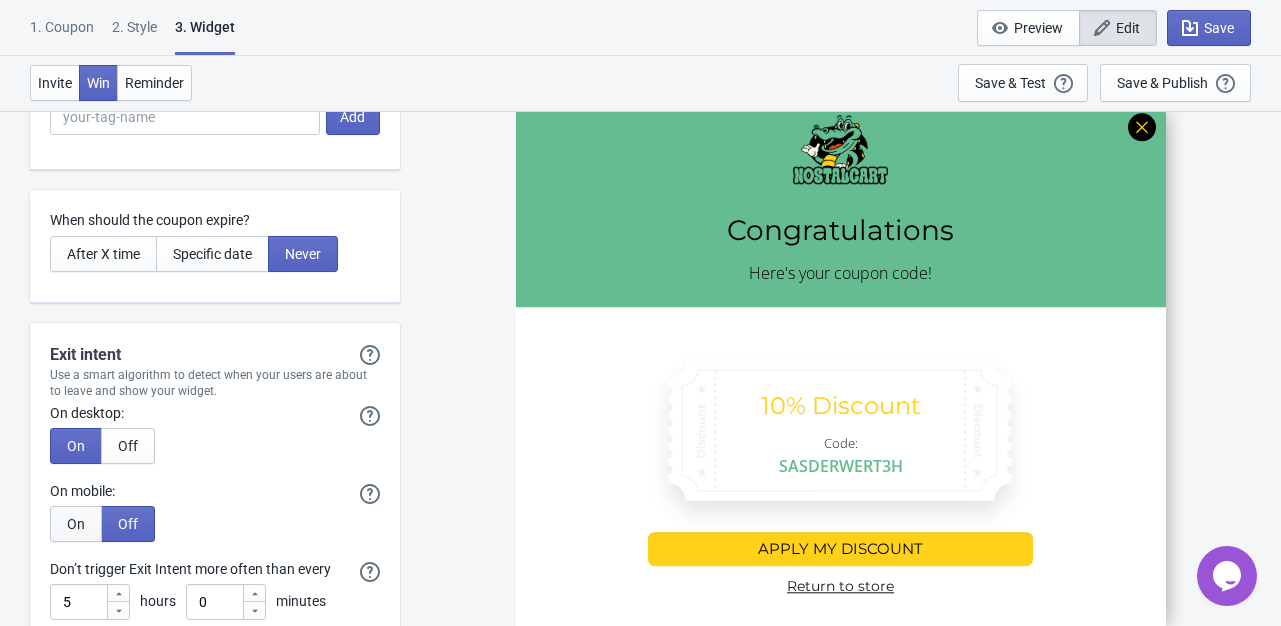 click on "On" at bounding box center (76, 524) 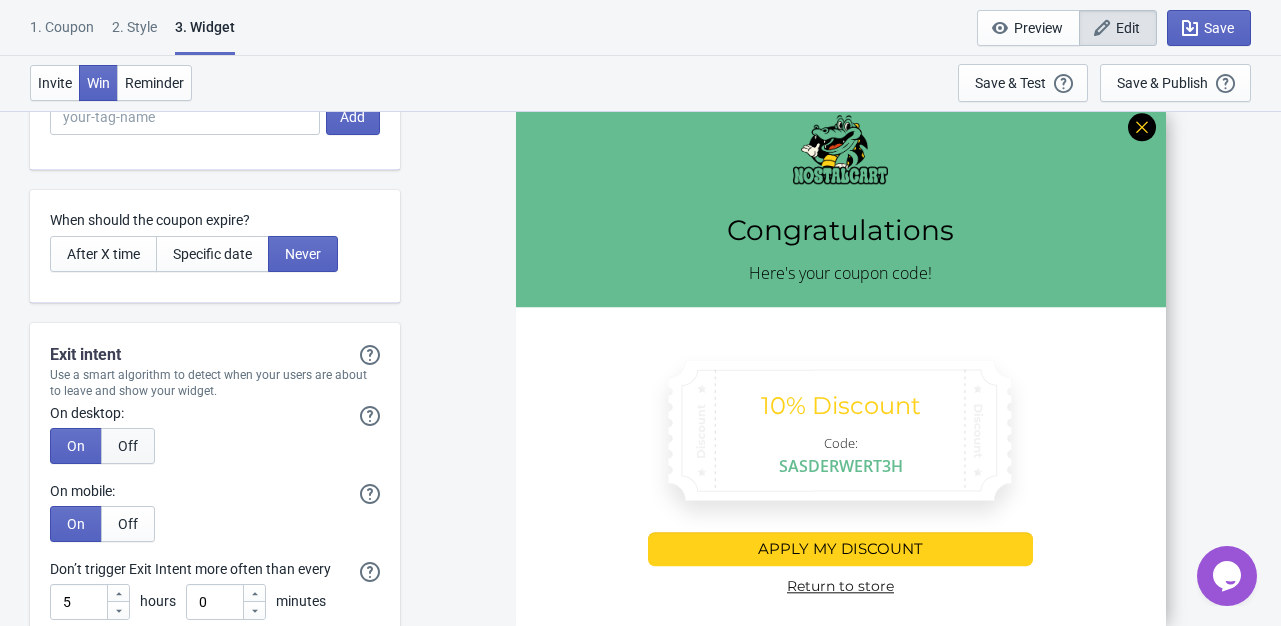 scroll, scrollTop: 5046, scrollLeft: 0, axis: vertical 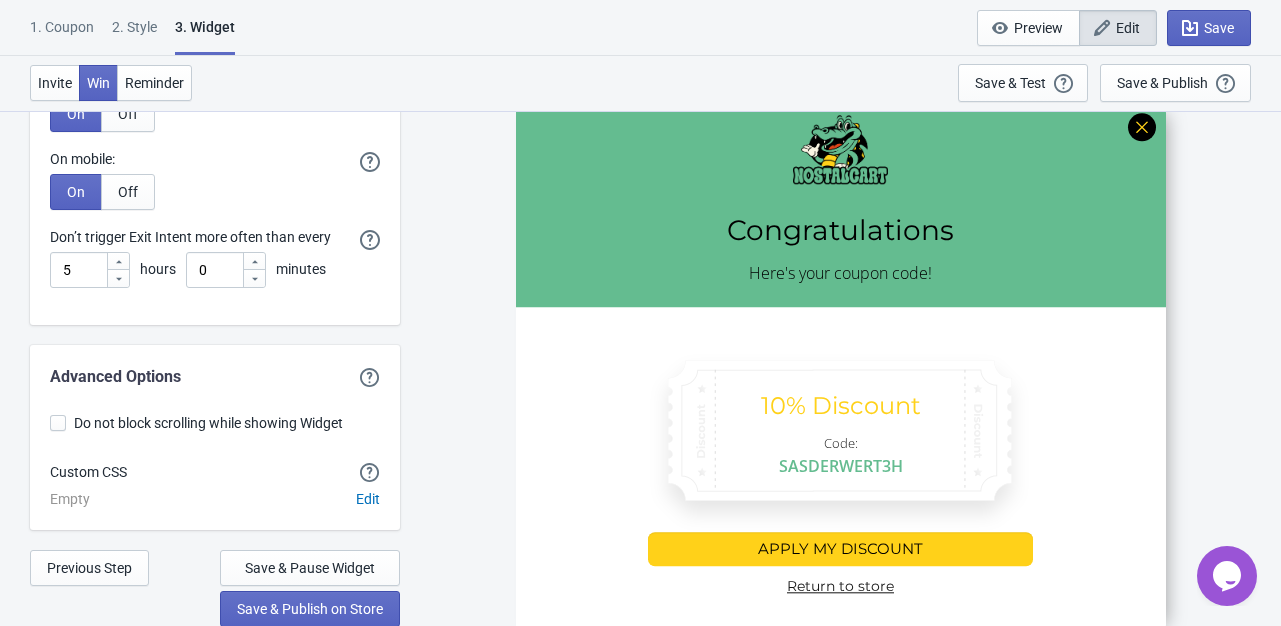 click 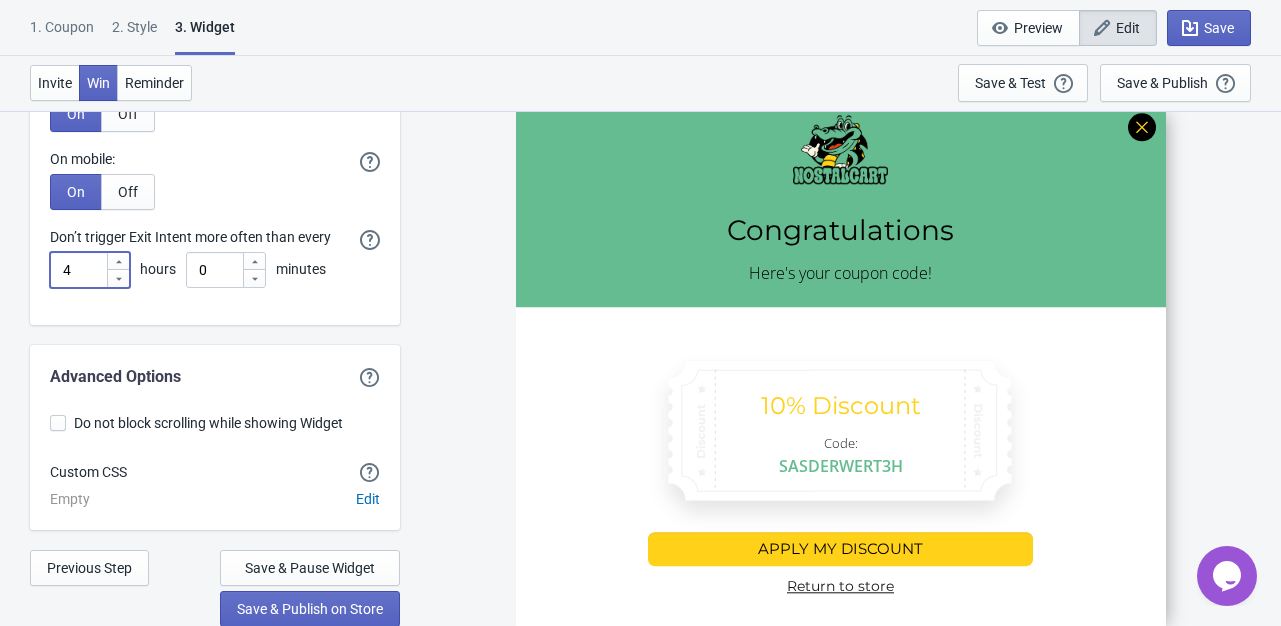 click 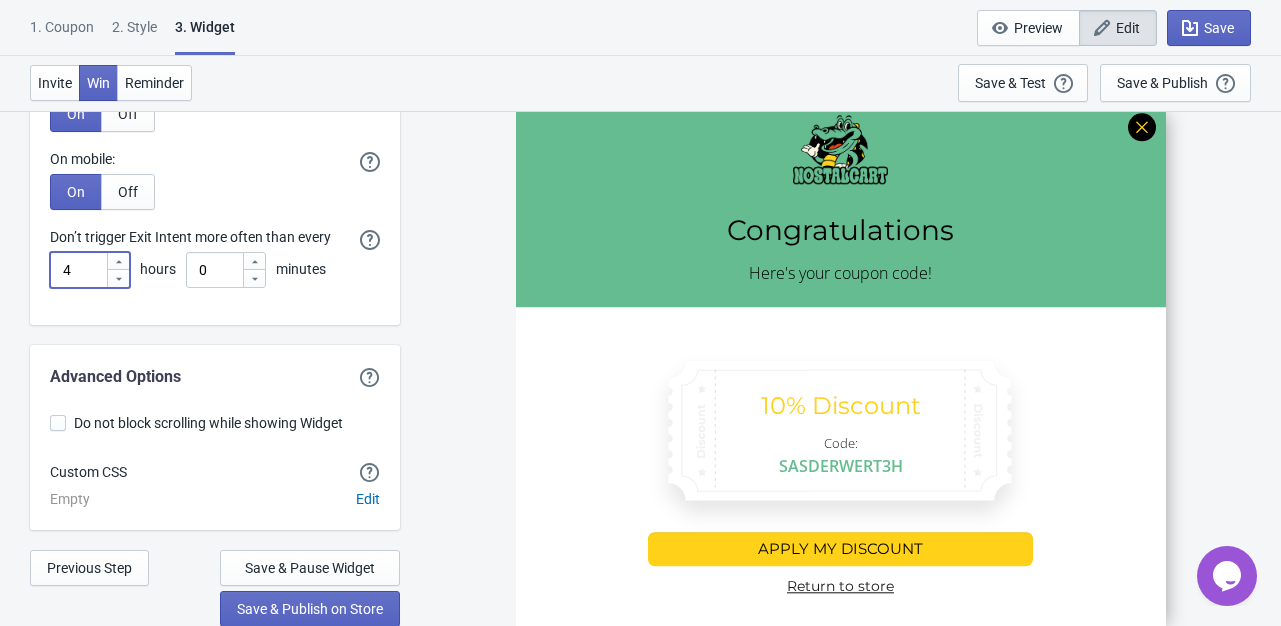 type on "3" 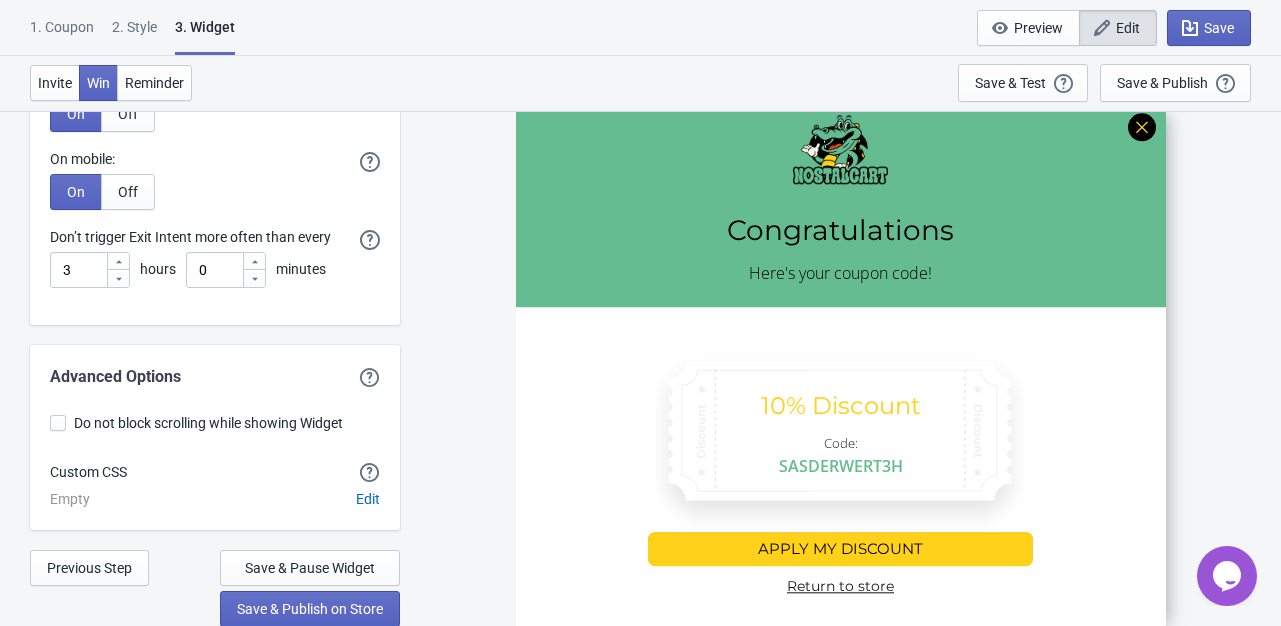 click on "Do not block scrolling while showing Widget" at bounding box center [208, 423] 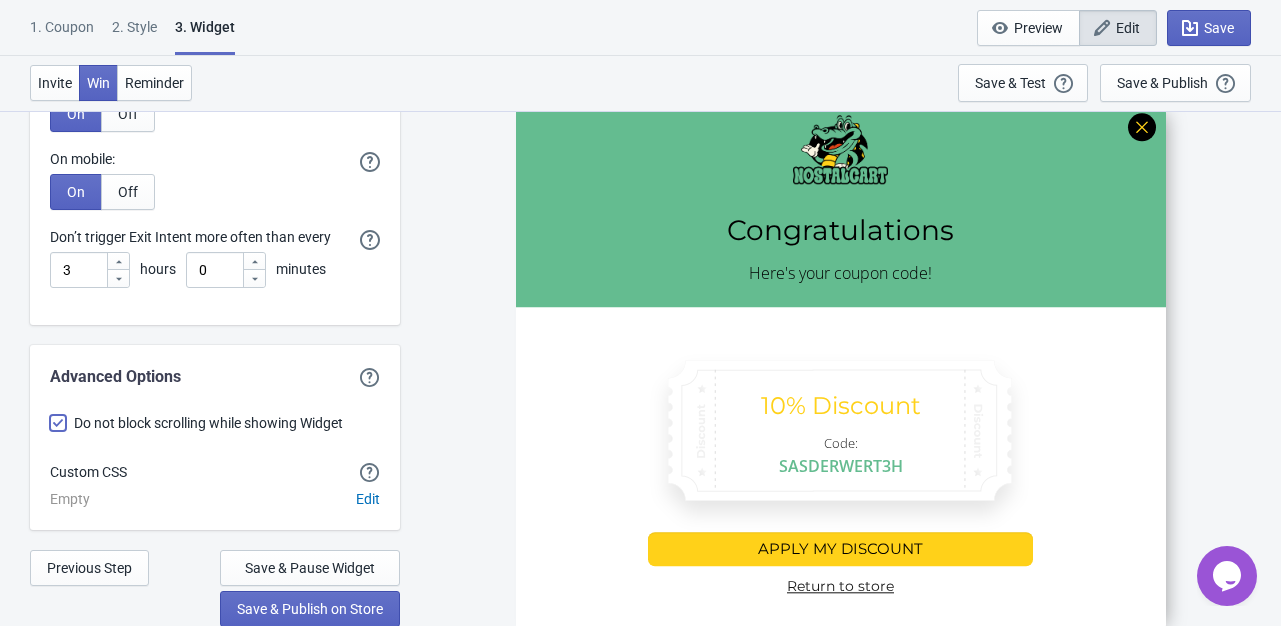 click on "Do not block scrolling while showing Widget" at bounding box center [50, 433] 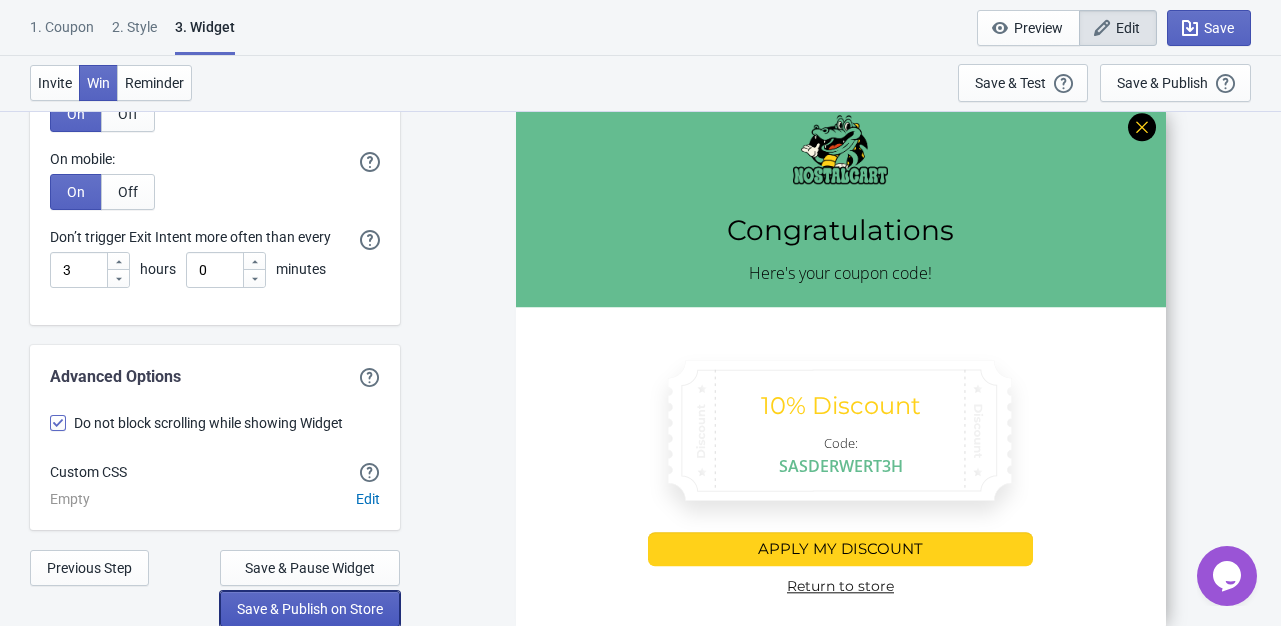 click on "Save & Publish on Store" at bounding box center (310, 609) 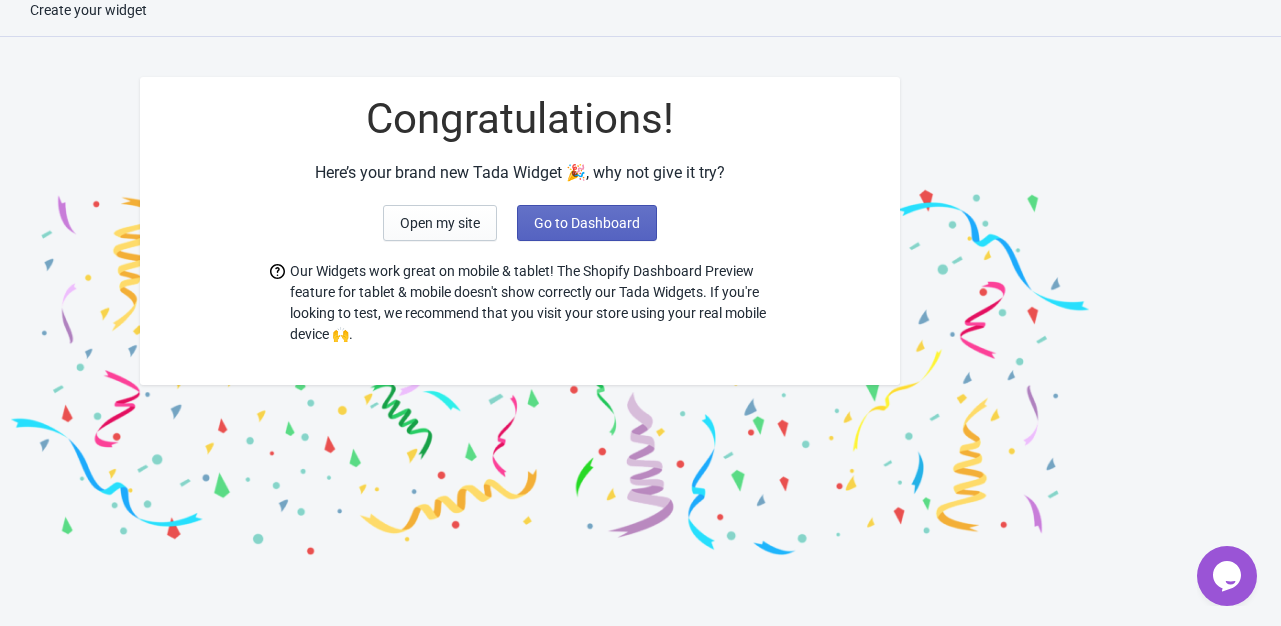 scroll, scrollTop: 20, scrollLeft: 0, axis: vertical 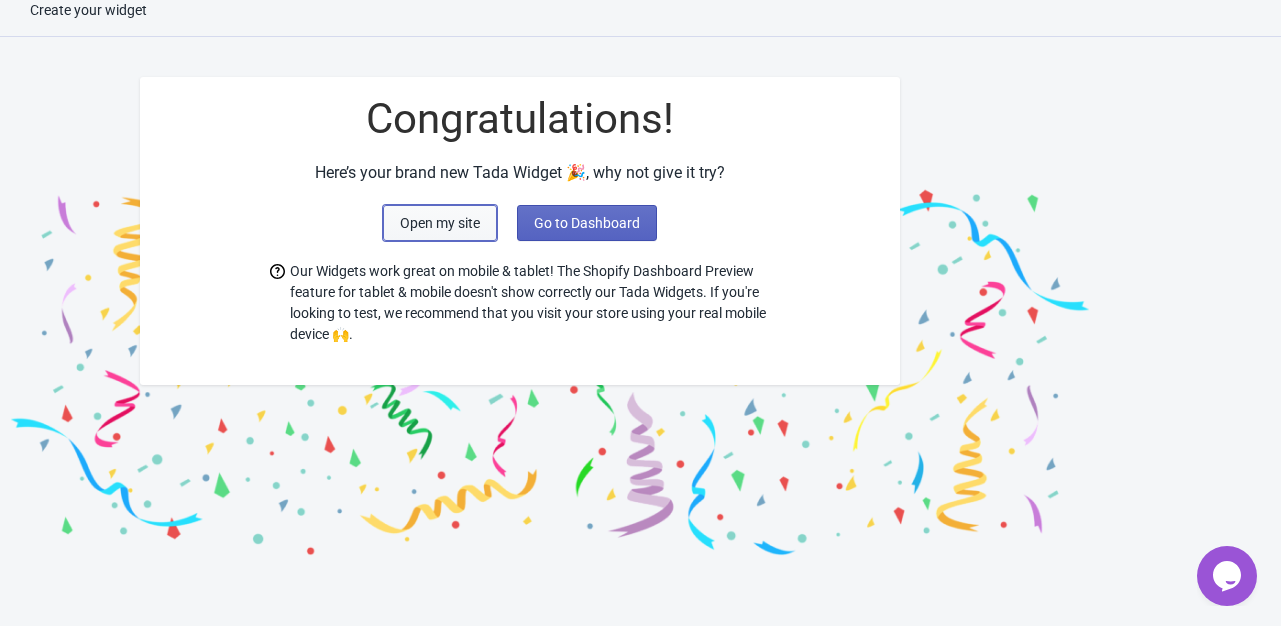 click on "Open my site" at bounding box center (440, 223) 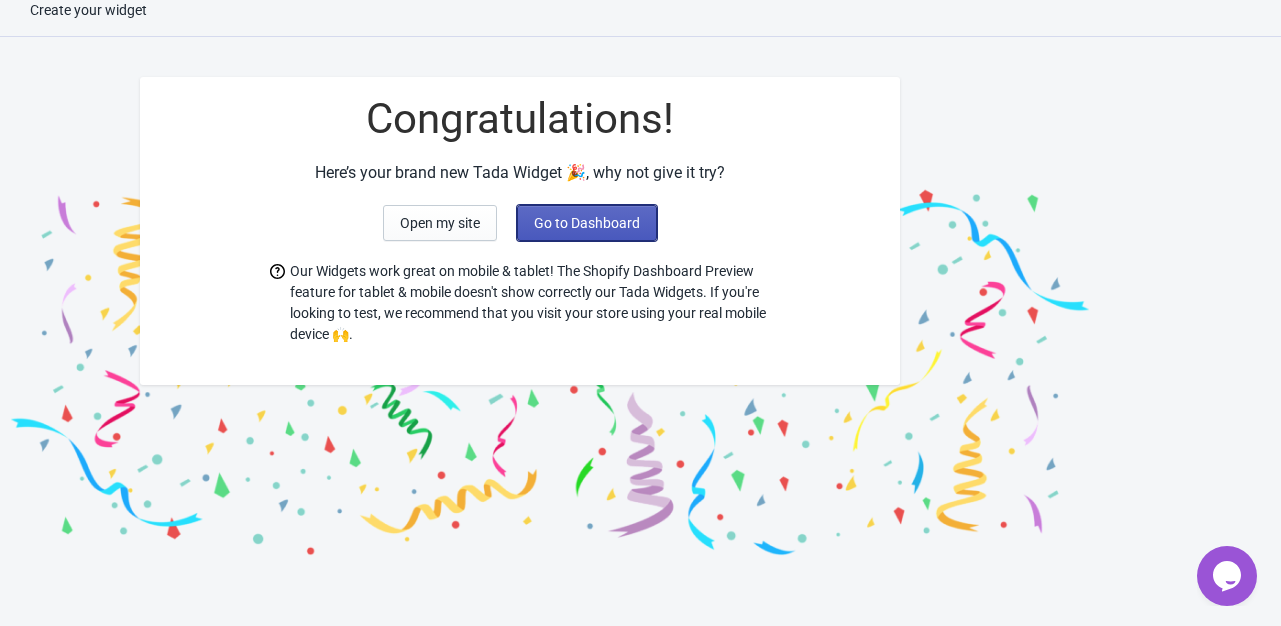 click on "Go to Dashboard" at bounding box center [587, 223] 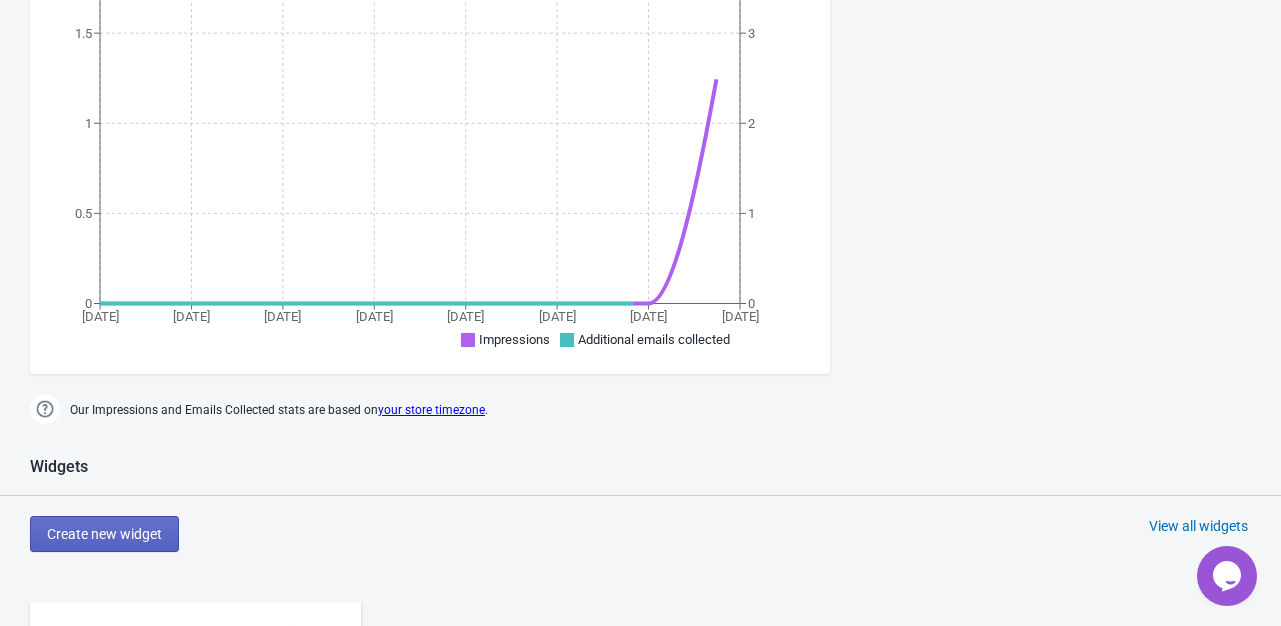 scroll, scrollTop: 820, scrollLeft: 0, axis: vertical 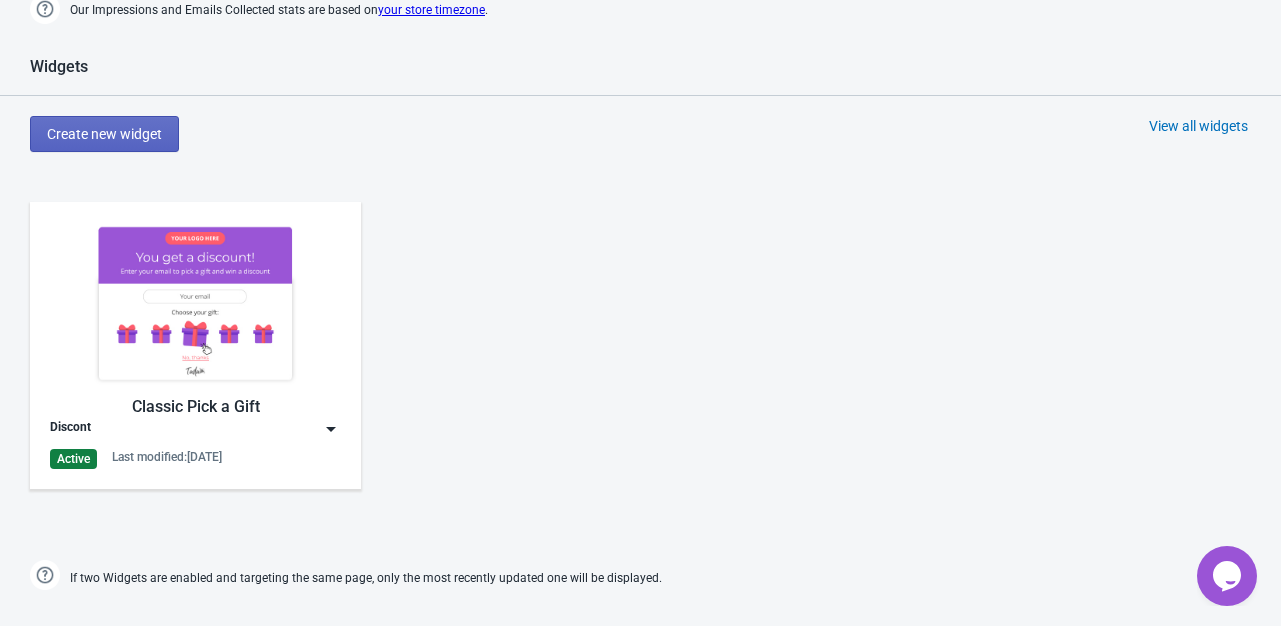 click at bounding box center (195, 303) 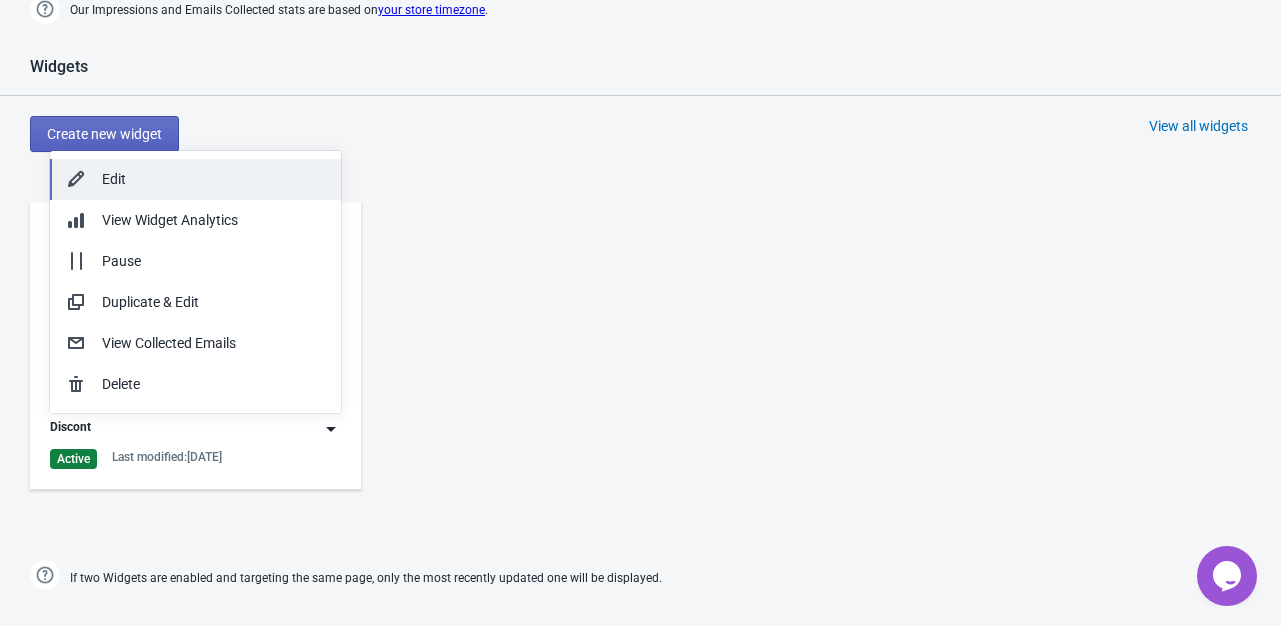 click on "Edit" at bounding box center [213, 179] 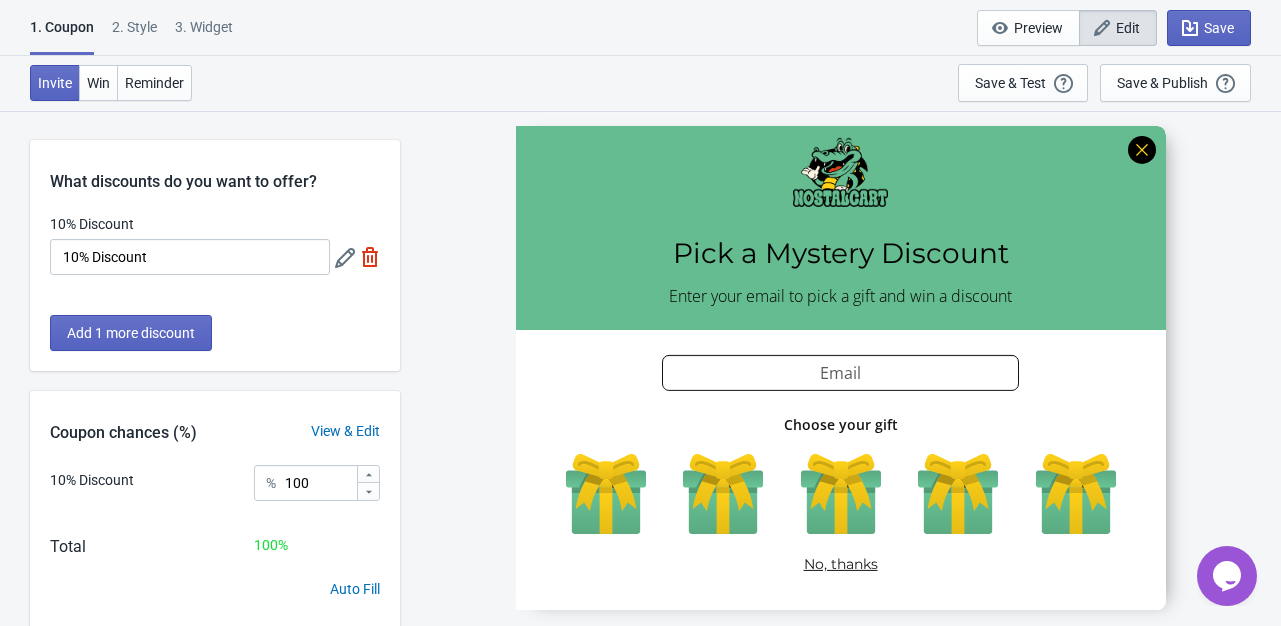 scroll, scrollTop: 110, scrollLeft: 0, axis: vertical 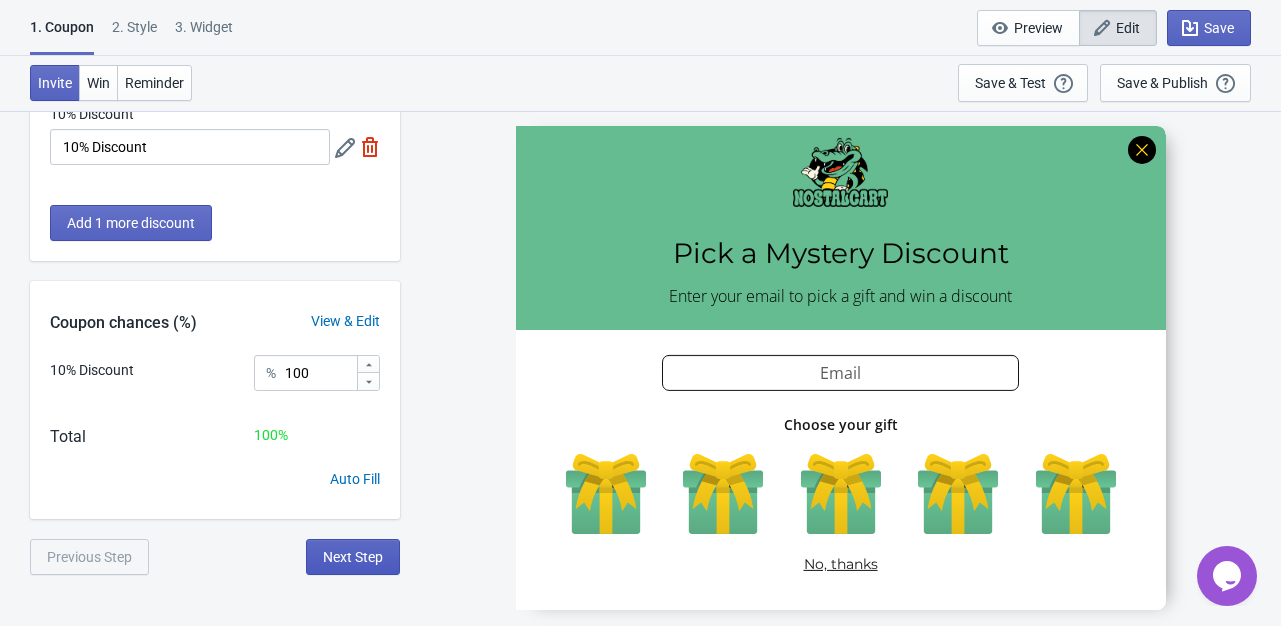 click on "Next Step" at bounding box center (353, 557) 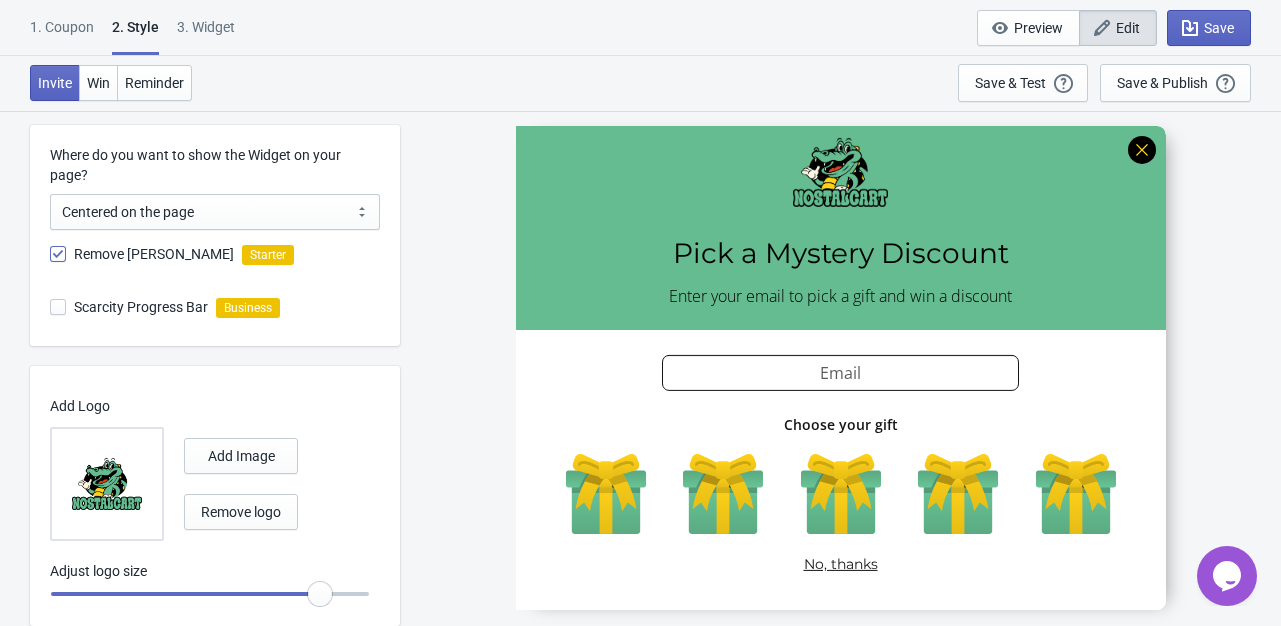 scroll, scrollTop: 983, scrollLeft: 0, axis: vertical 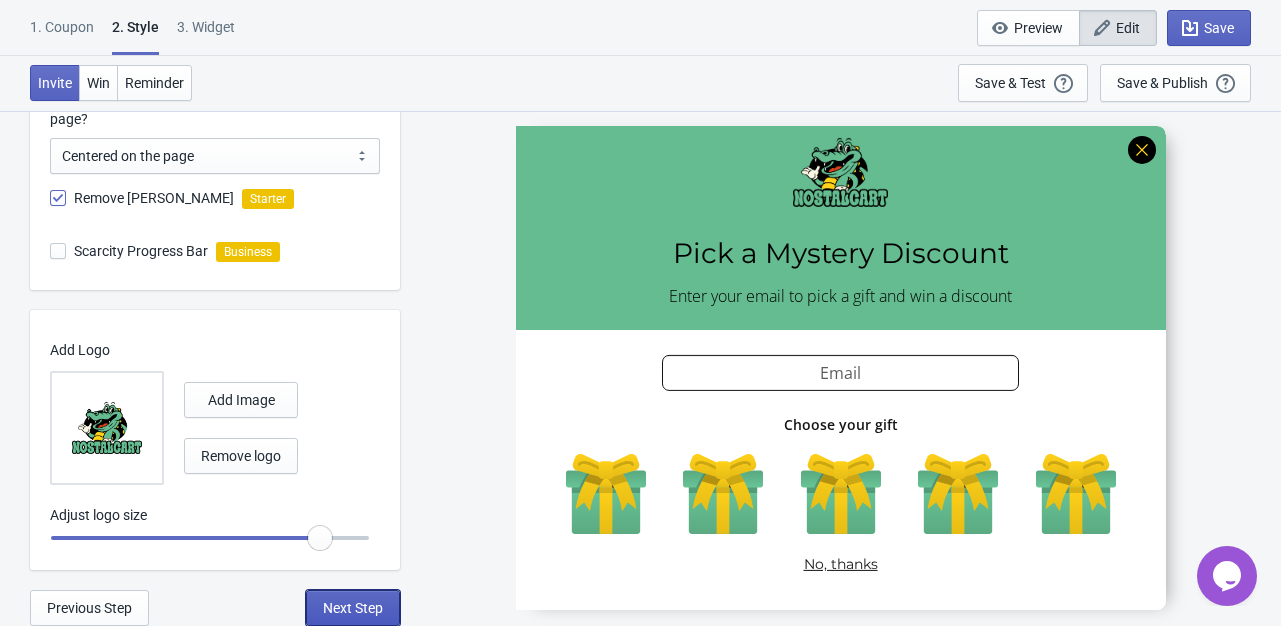 click on "Next Step" at bounding box center (353, 608) 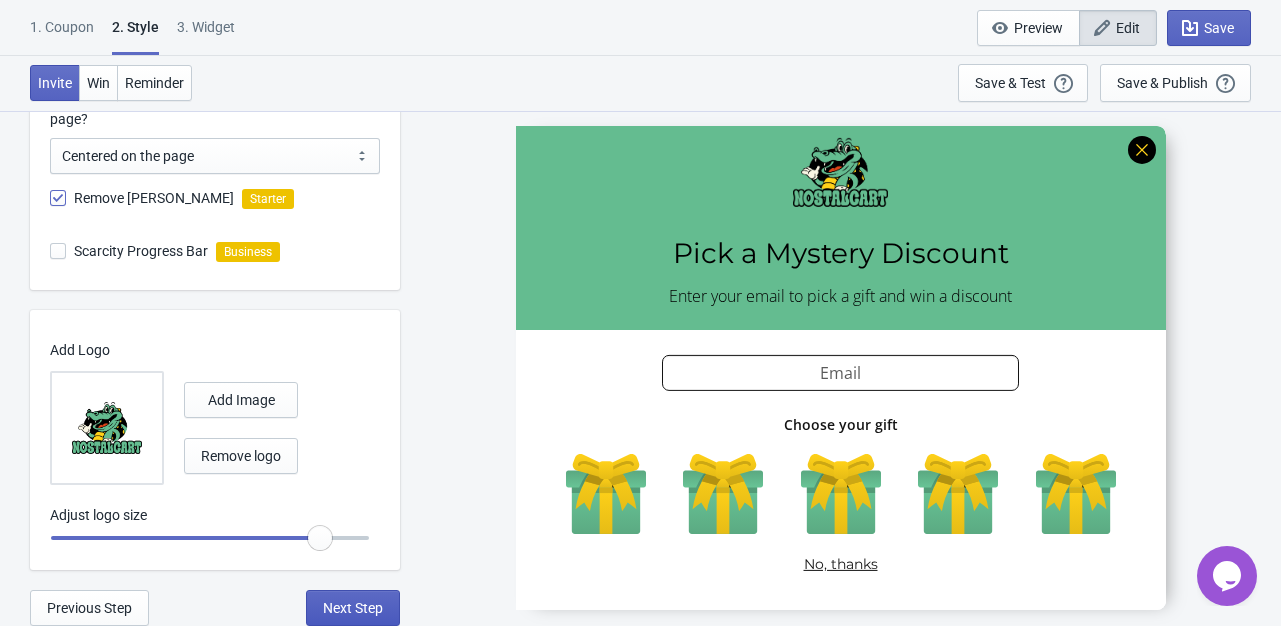 scroll, scrollTop: 0, scrollLeft: 0, axis: both 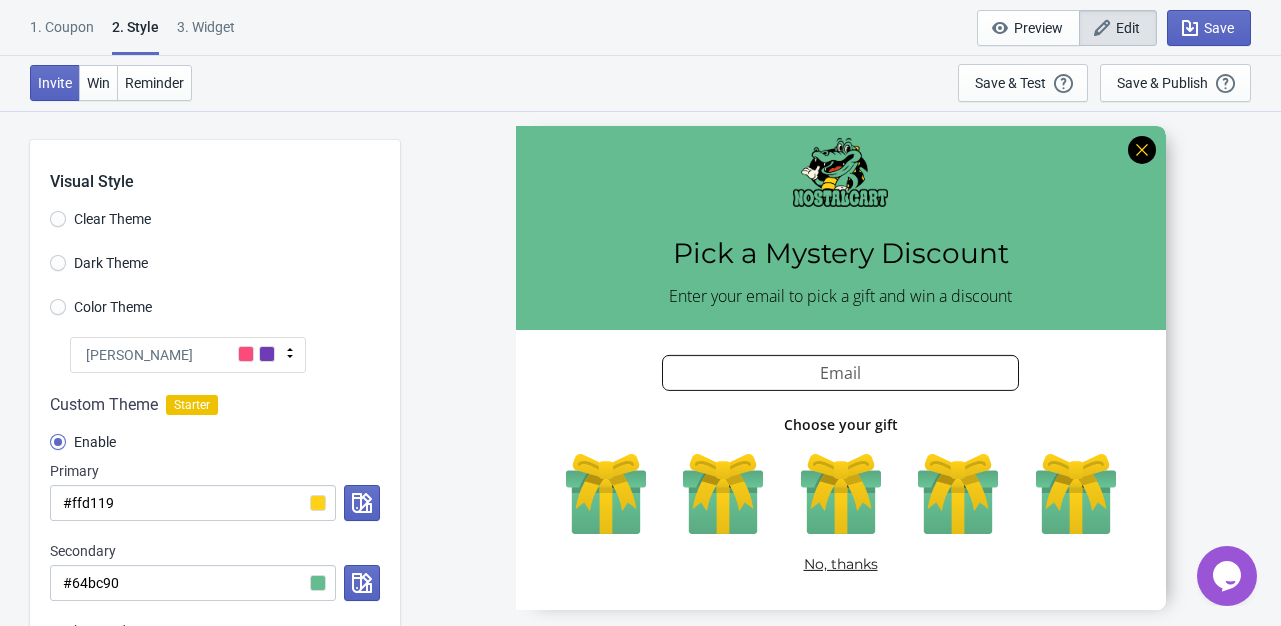 select on "once" 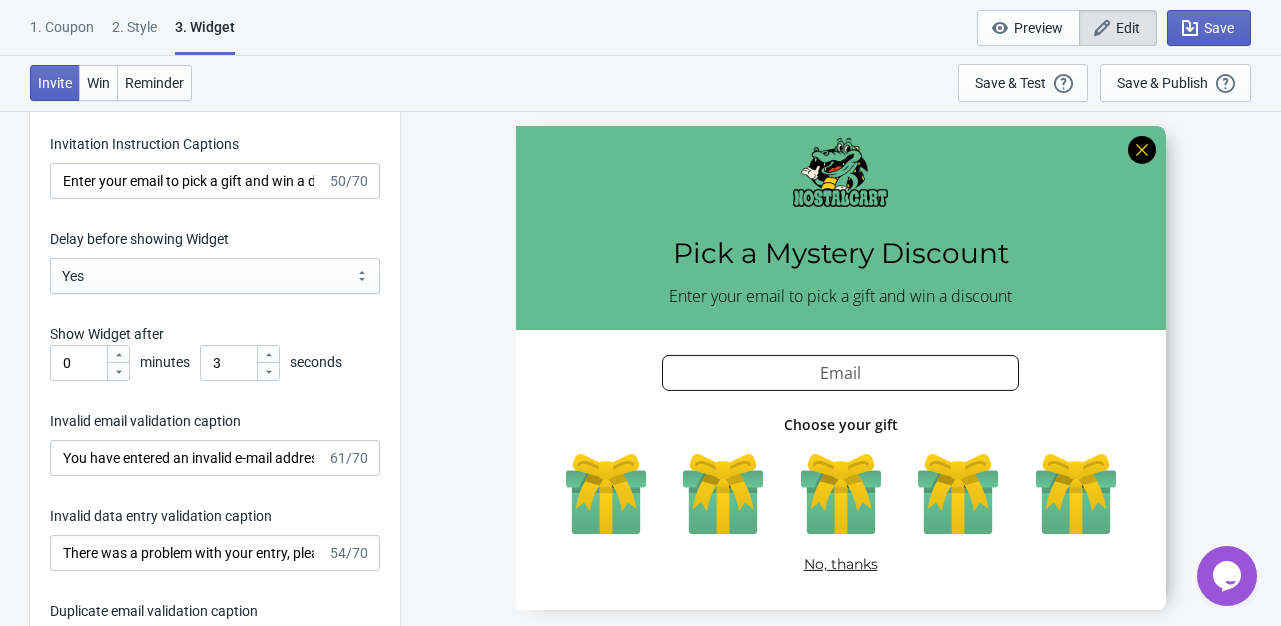 scroll, scrollTop: 3200, scrollLeft: 0, axis: vertical 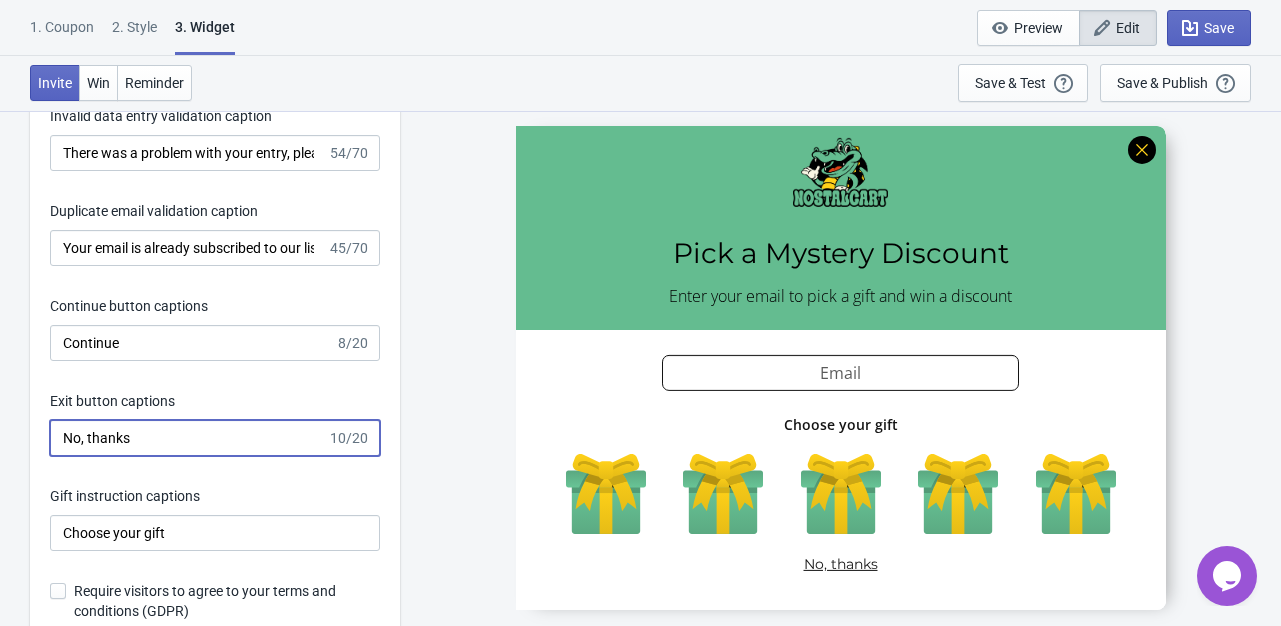 drag, startPoint x: 205, startPoint y: 427, endPoint x: -178, endPoint y: 400, distance: 383.95053 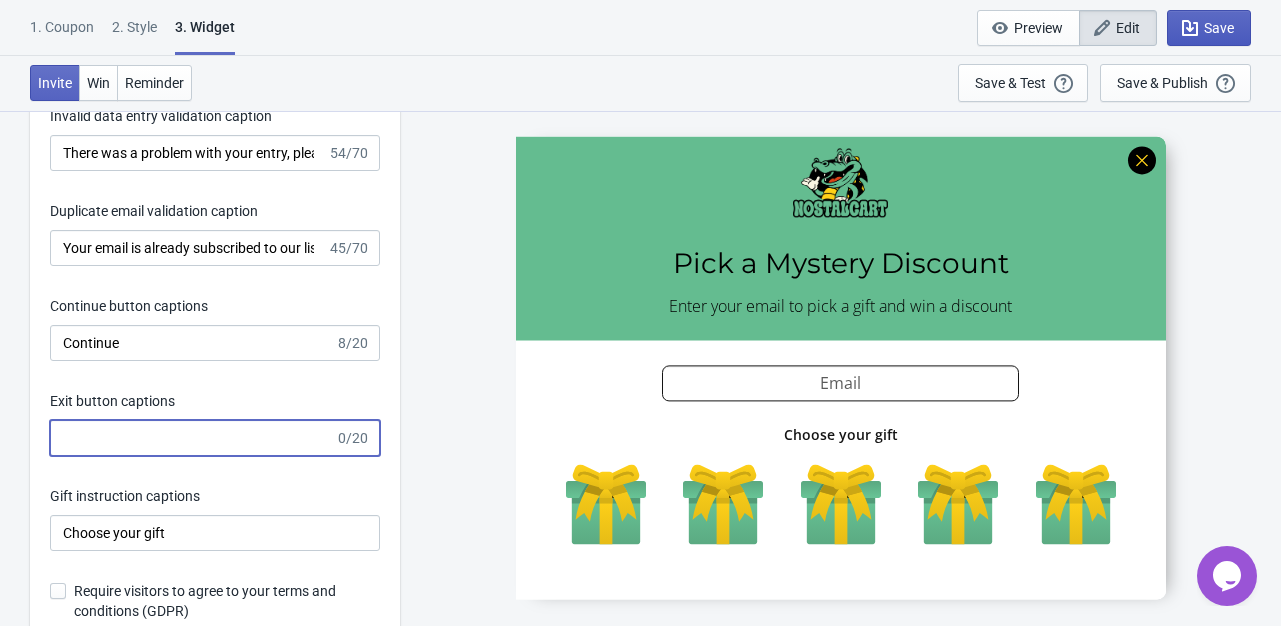 type 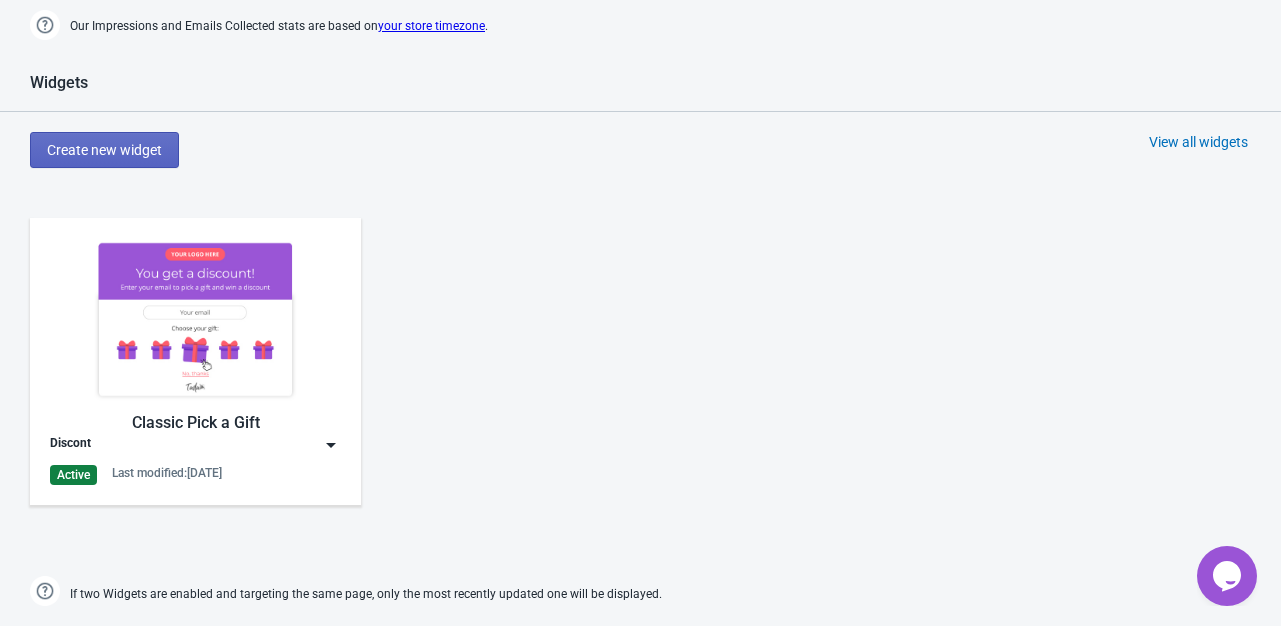 scroll, scrollTop: 800, scrollLeft: 0, axis: vertical 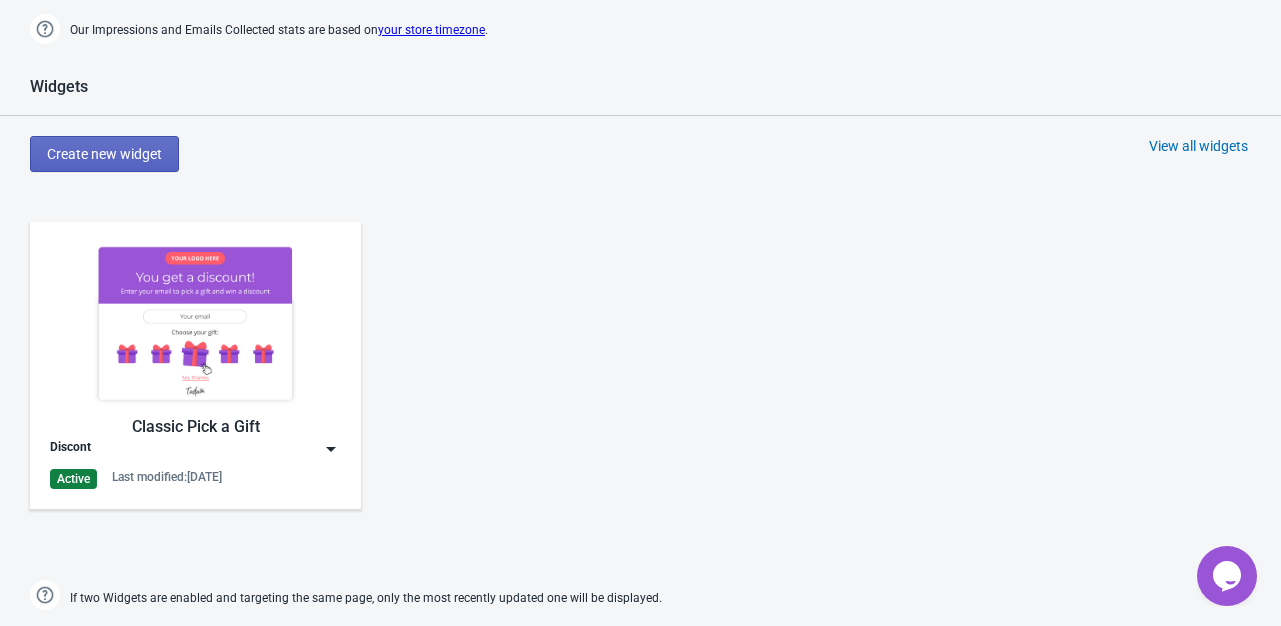 click at bounding box center [195, 323] 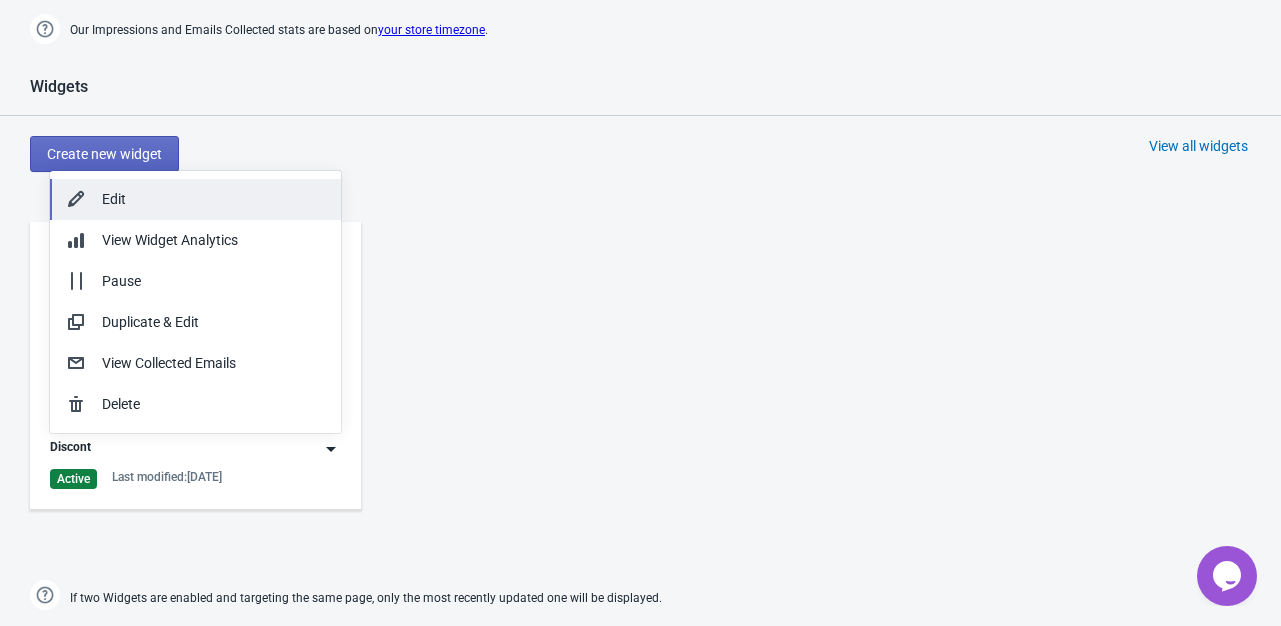 click on "Edit" at bounding box center [195, 199] 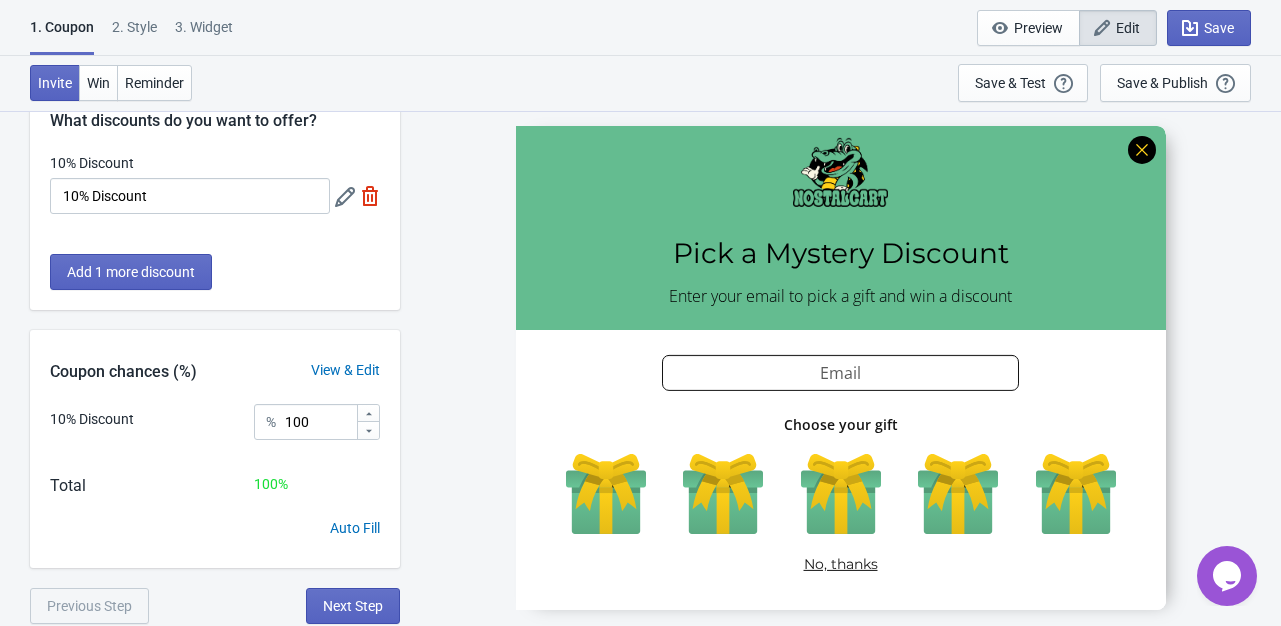 scroll, scrollTop: 110, scrollLeft: 0, axis: vertical 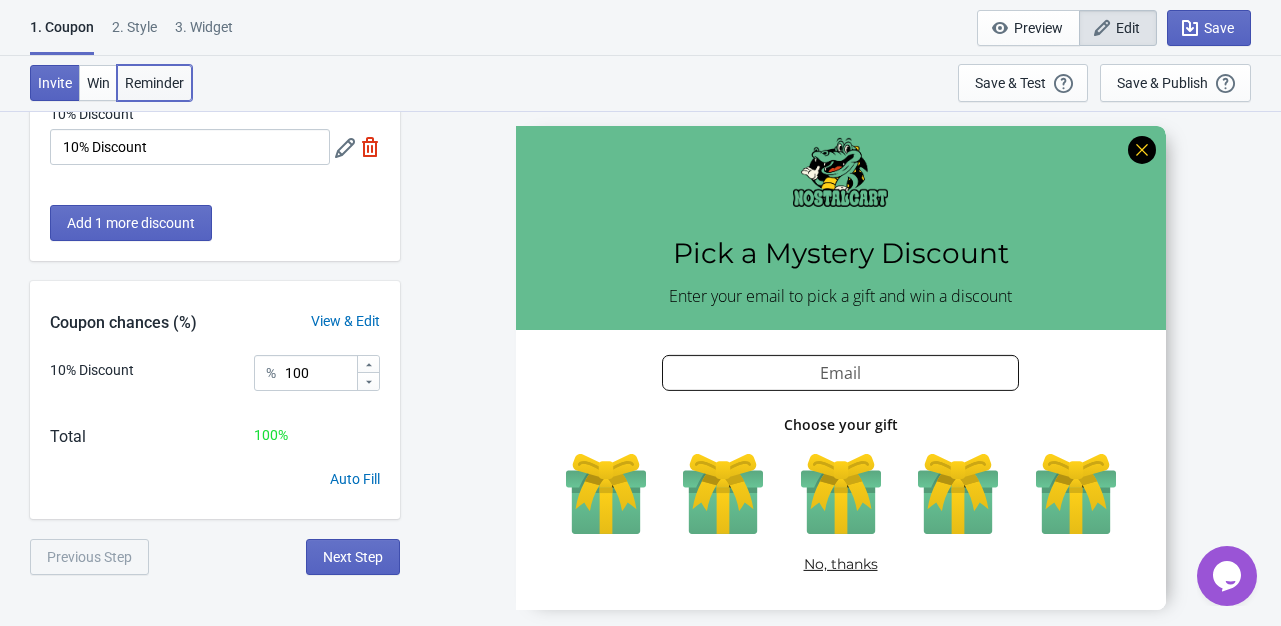 click on "Reminder" at bounding box center (154, 83) 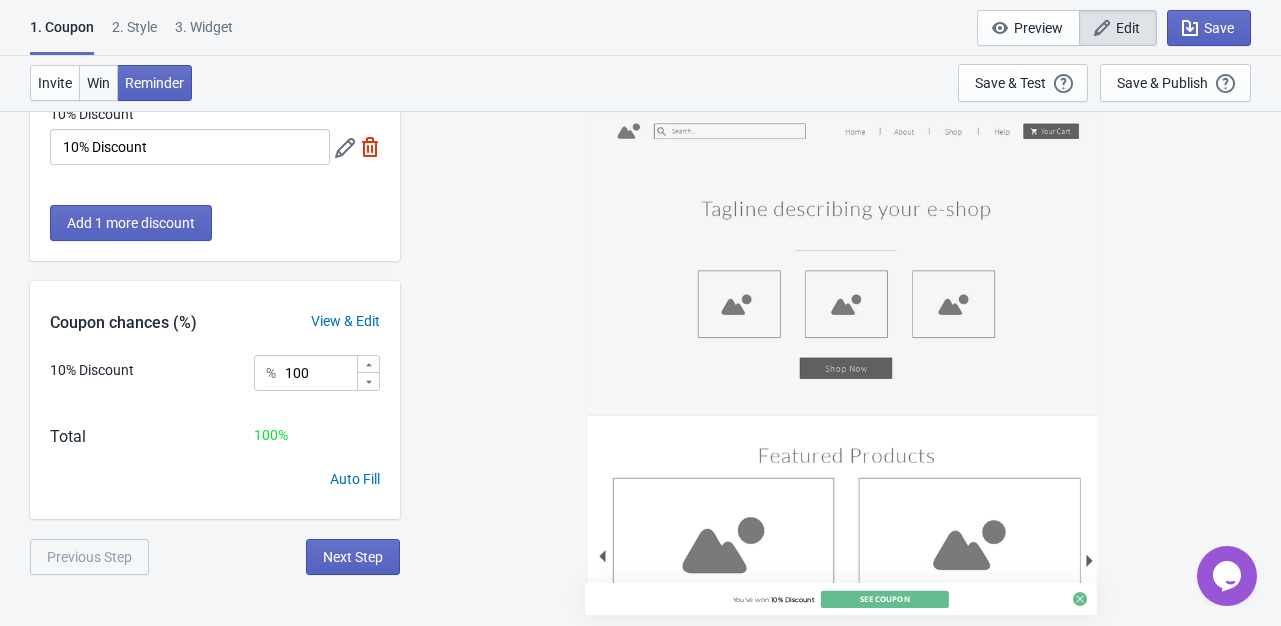 click on "Win" at bounding box center [98, 83] 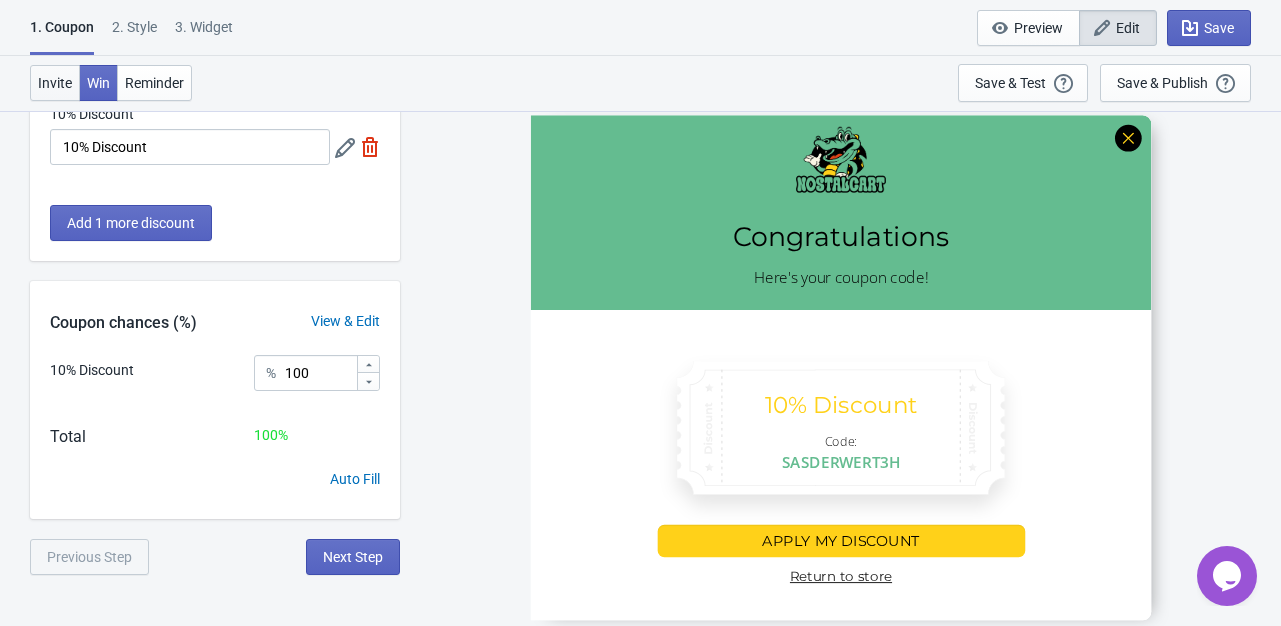 click on "Invite" at bounding box center [55, 83] 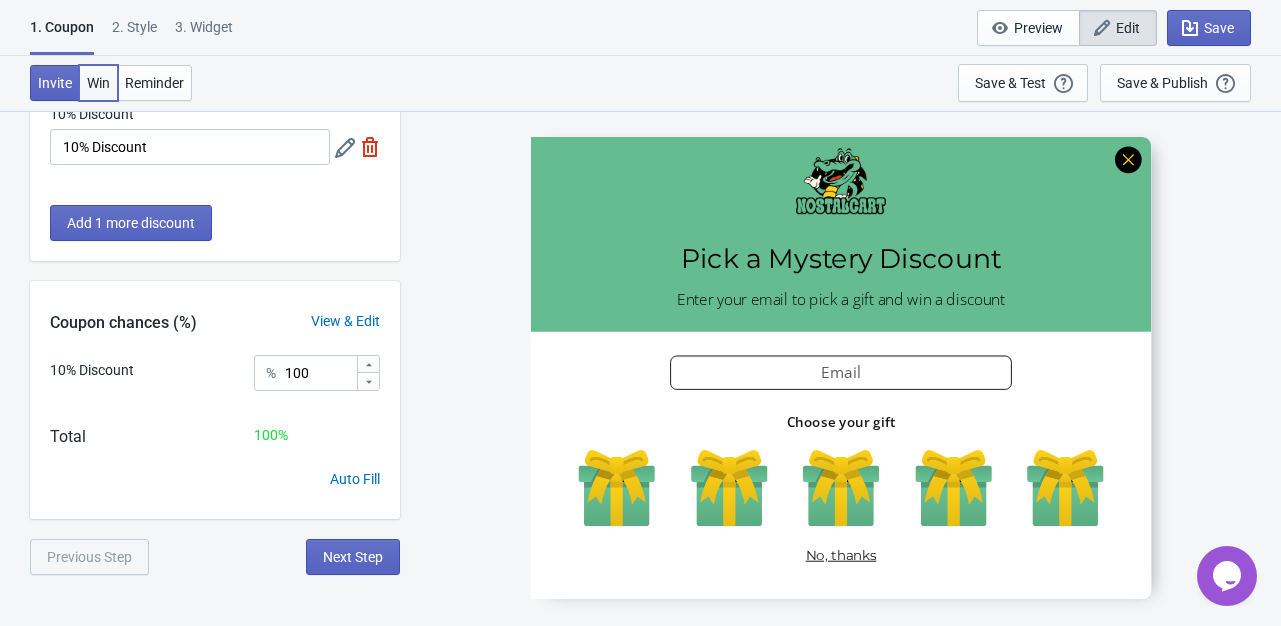 click on "Win" at bounding box center (98, 83) 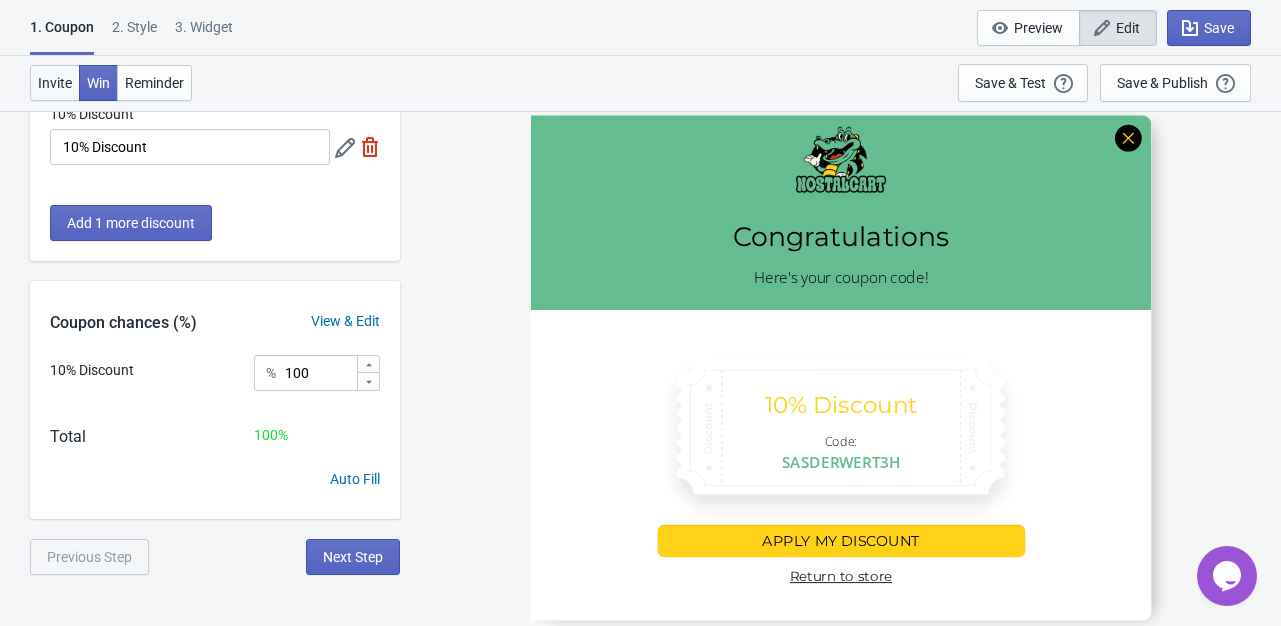 click on "Invite" at bounding box center (55, 83) 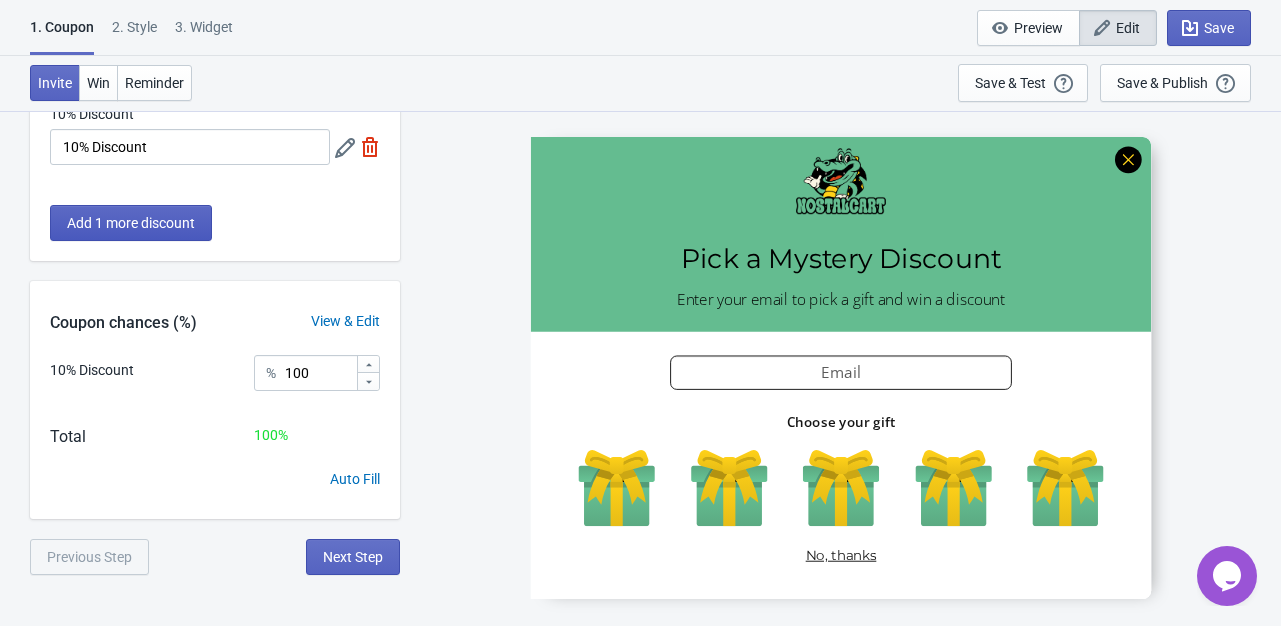 scroll, scrollTop: 0, scrollLeft: 0, axis: both 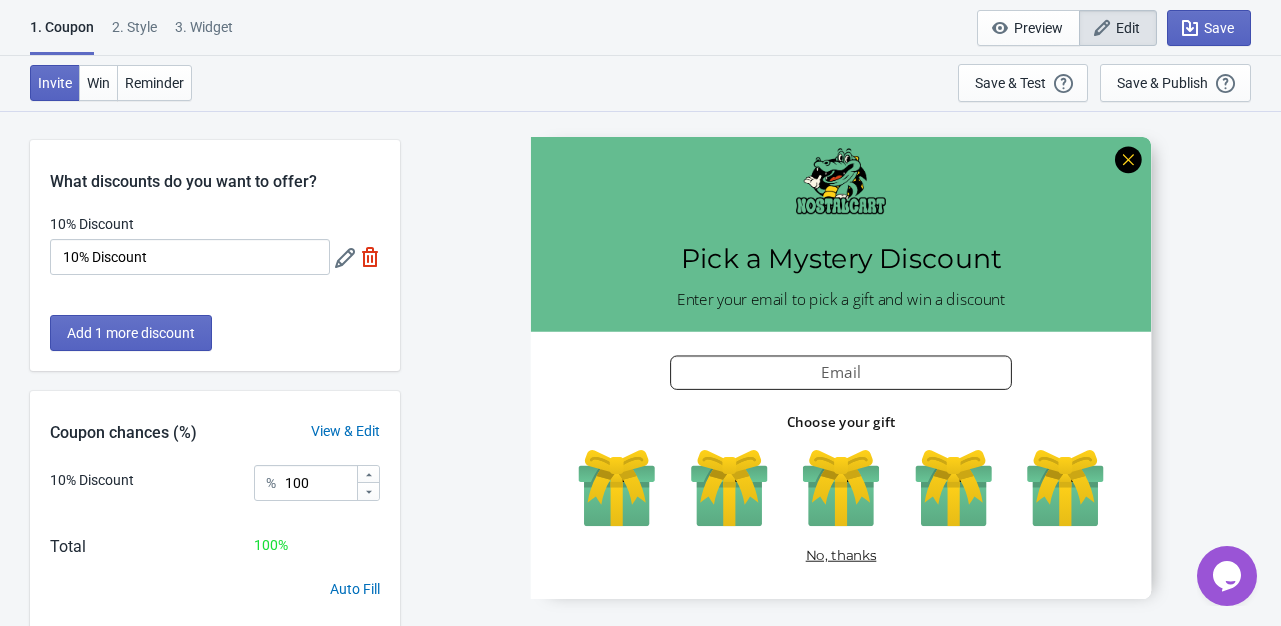 click on "2 . Style" at bounding box center [134, 34] 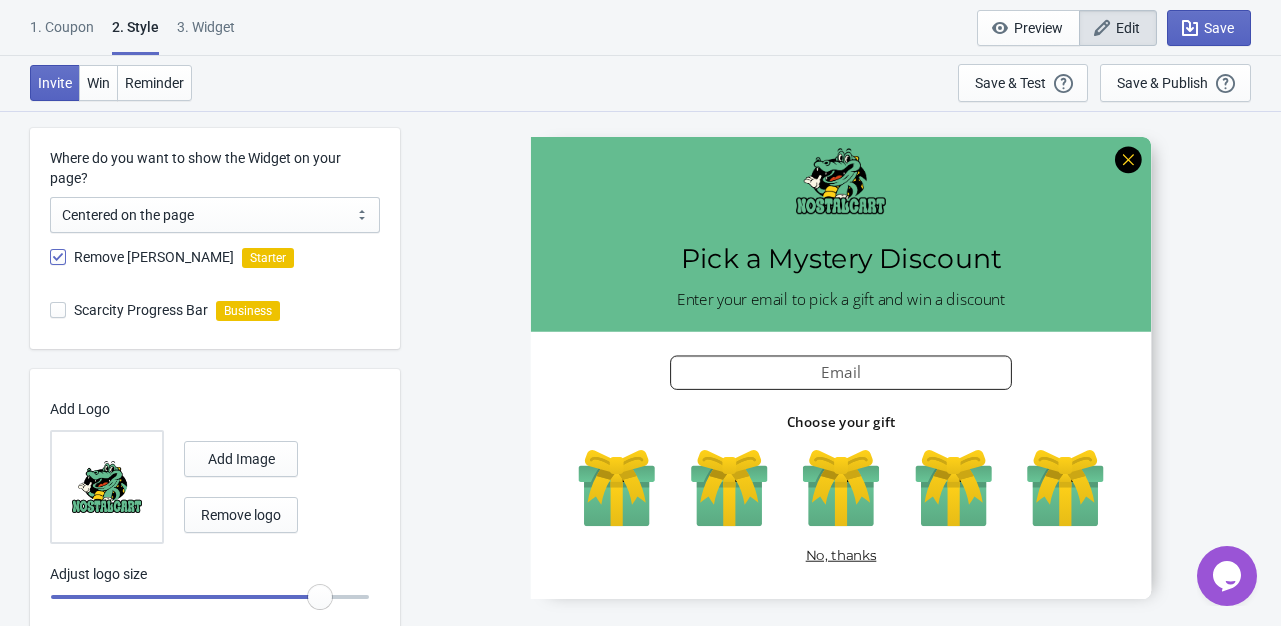 scroll, scrollTop: 983, scrollLeft: 0, axis: vertical 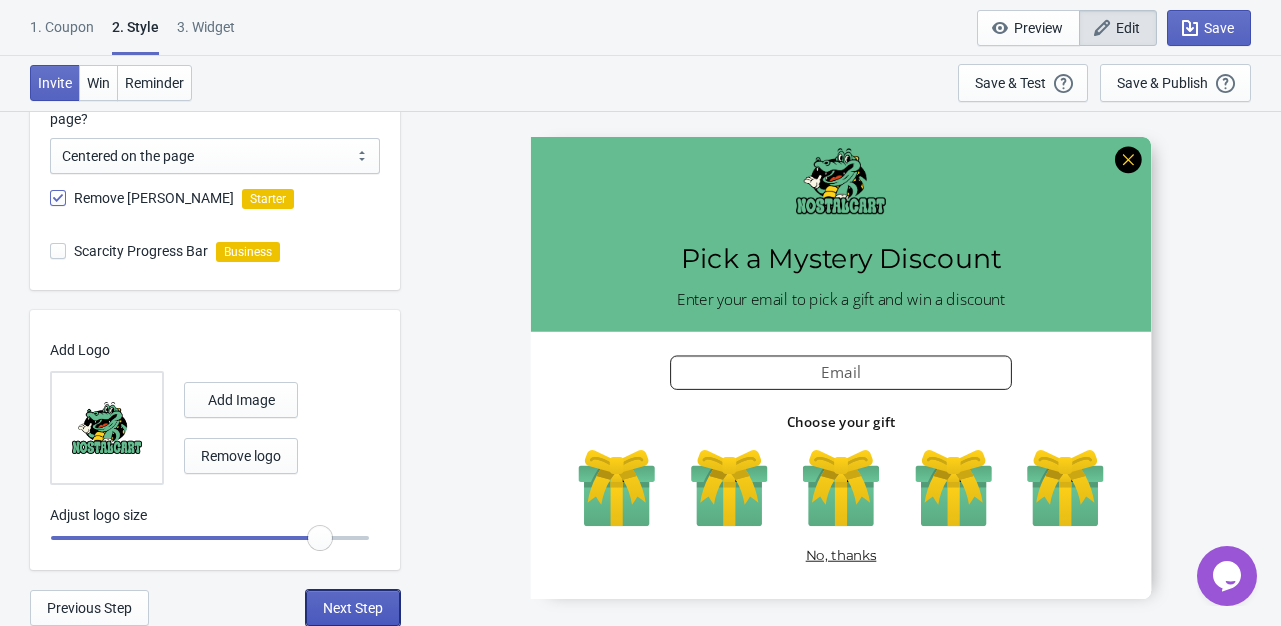 click on "Next Step" at bounding box center (353, 608) 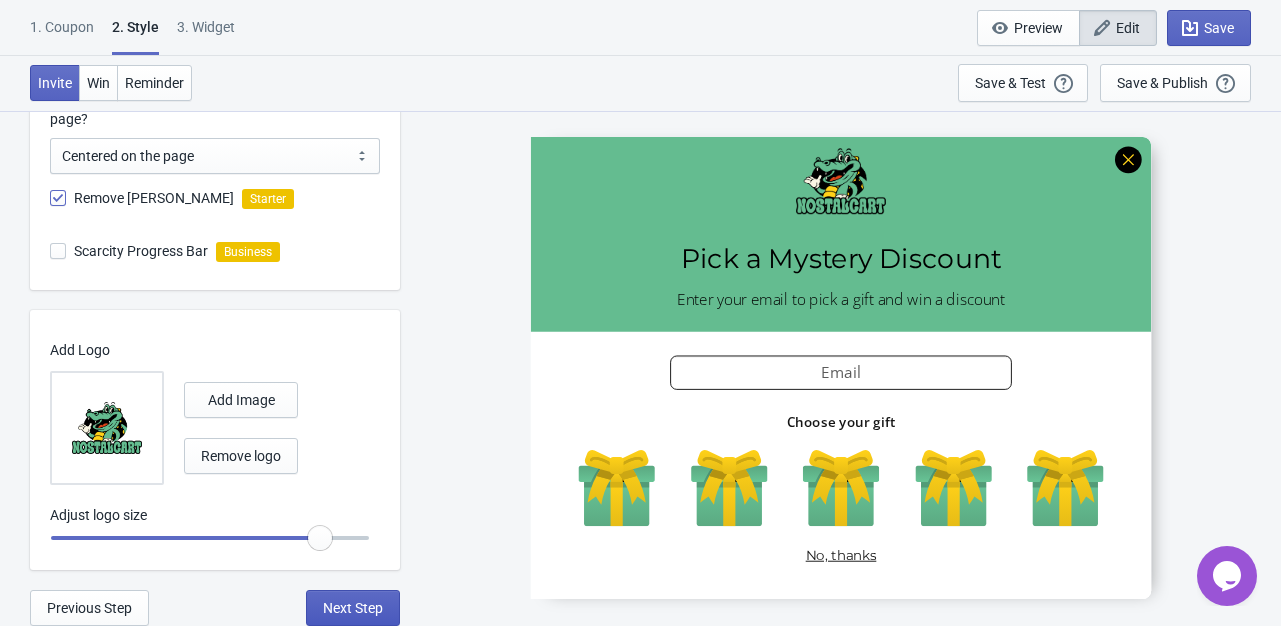 select on "once" 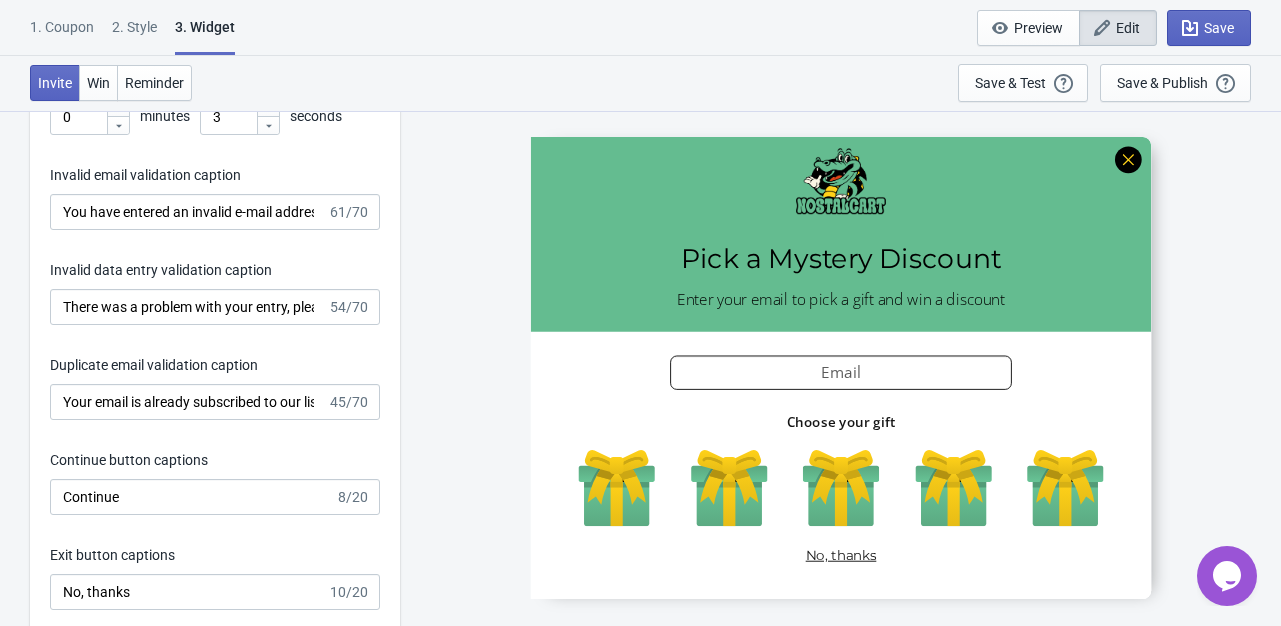 scroll, scrollTop: 3446, scrollLeft: 0, axis: vertical 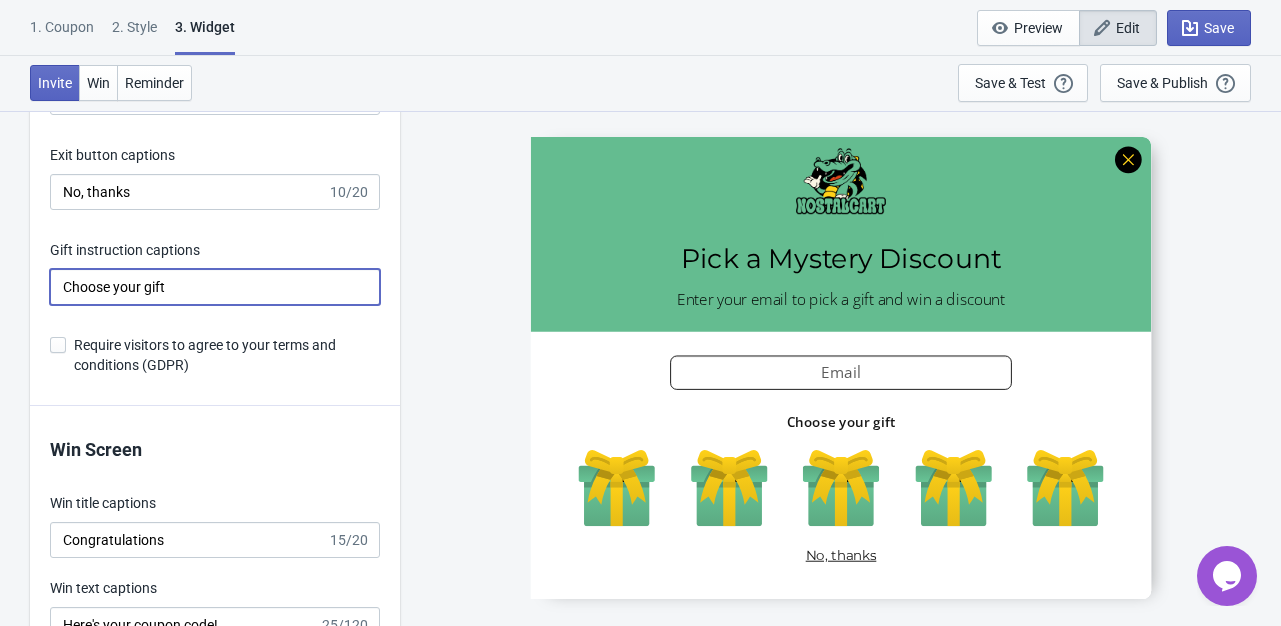click on "Choose your gift" at bounding box center [215, 287] 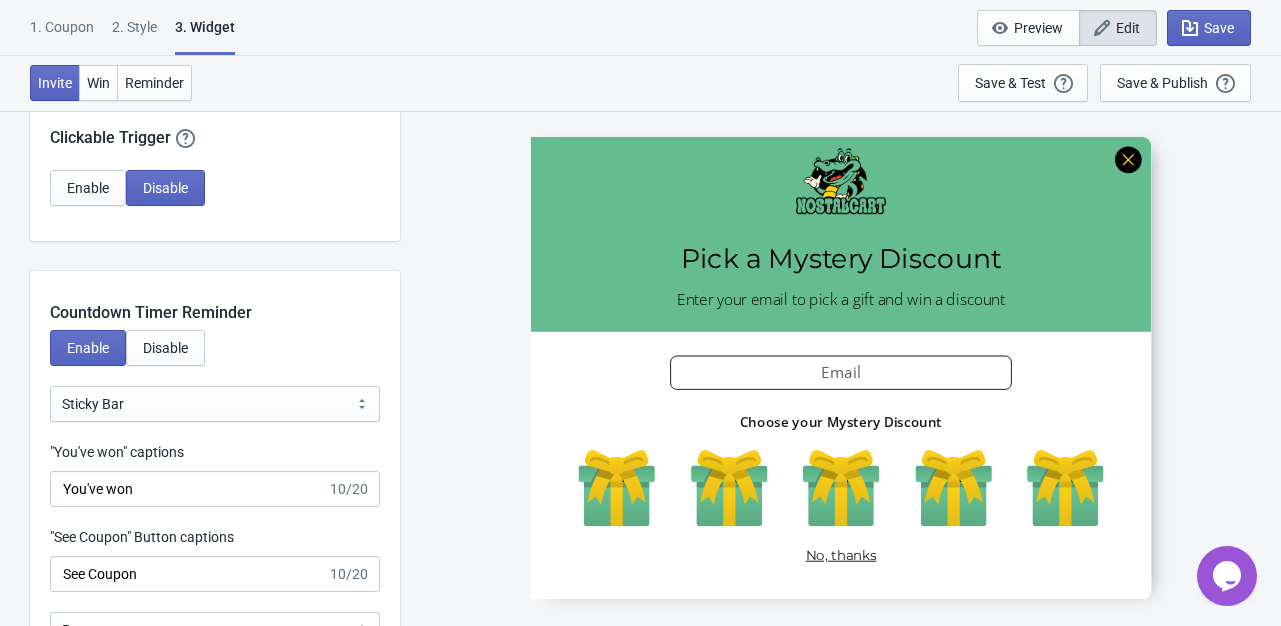 scroll, scrollTop: 1446, scrollLeft: 0, axis: vertical 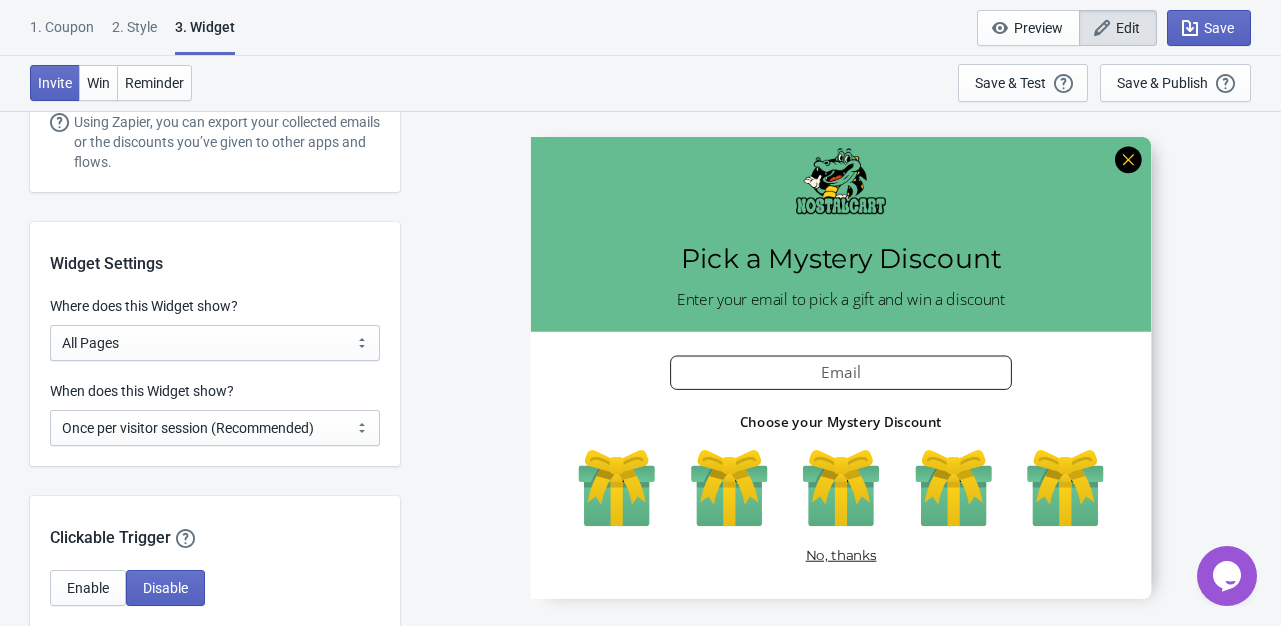 type on "Choose your Mystery Discount" 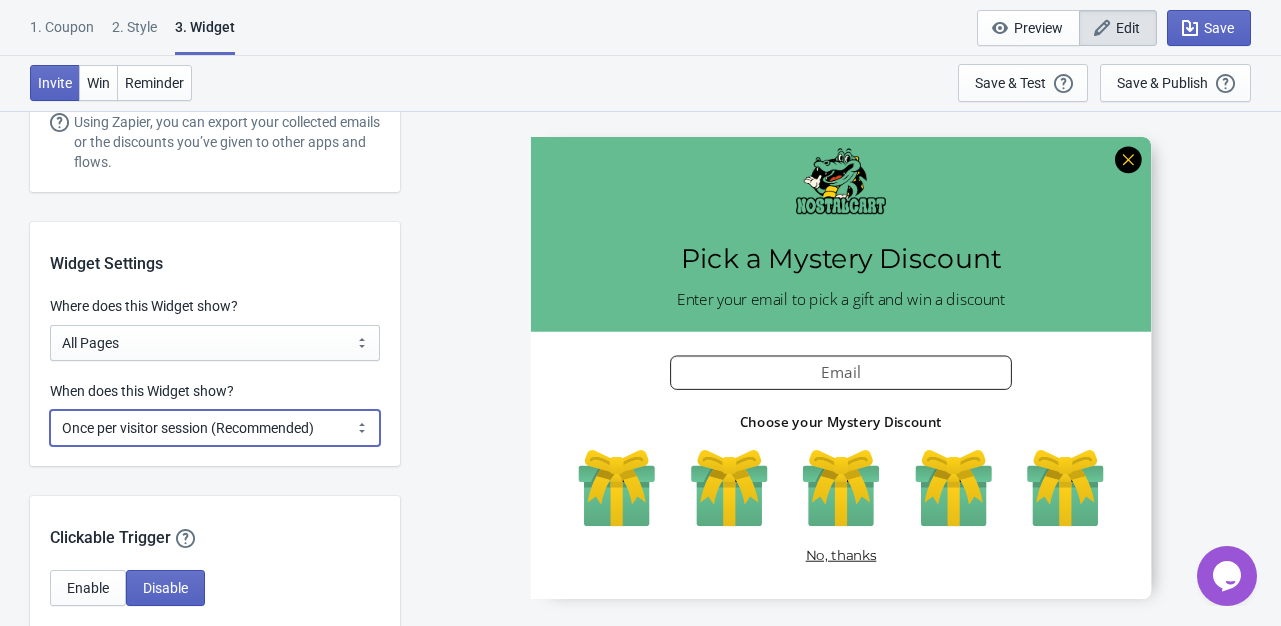 click on "Every new visit of page Once every period of time Once per visitor session (Recommended) Once per user" at bounding box center (215, 428) 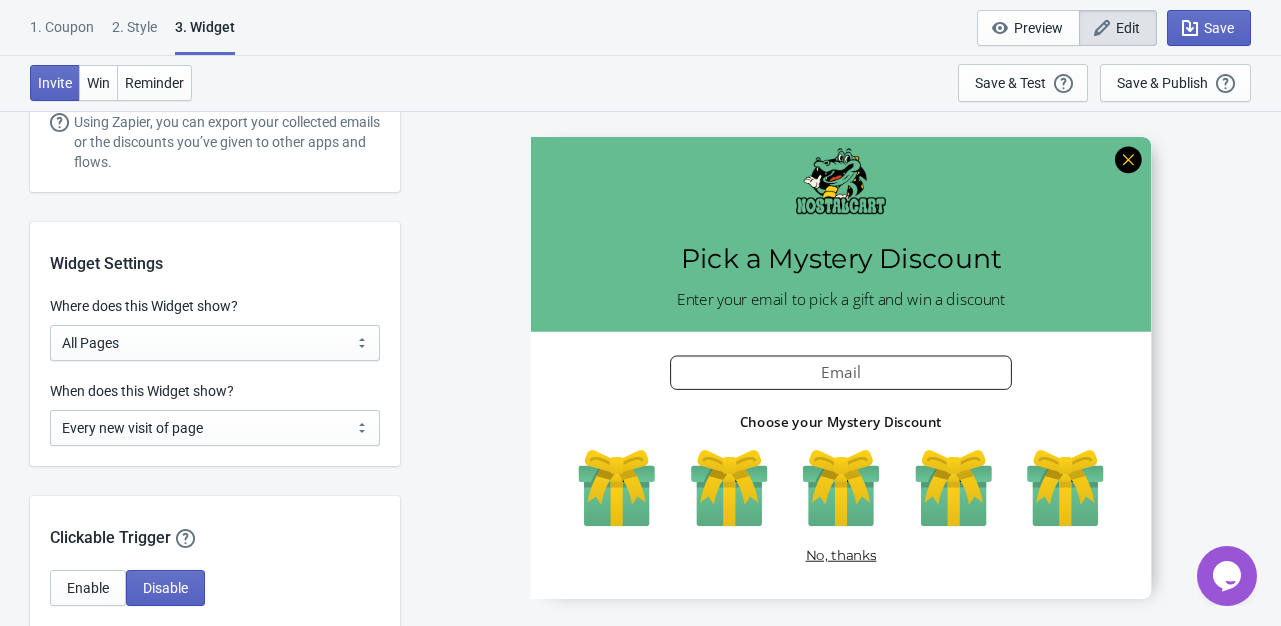 click on "When does this Widget show? Every new visit of page Once every period of time Once per visitor session (Recommended) Once per user Every new visit of page" at bounding box center (215, 423) 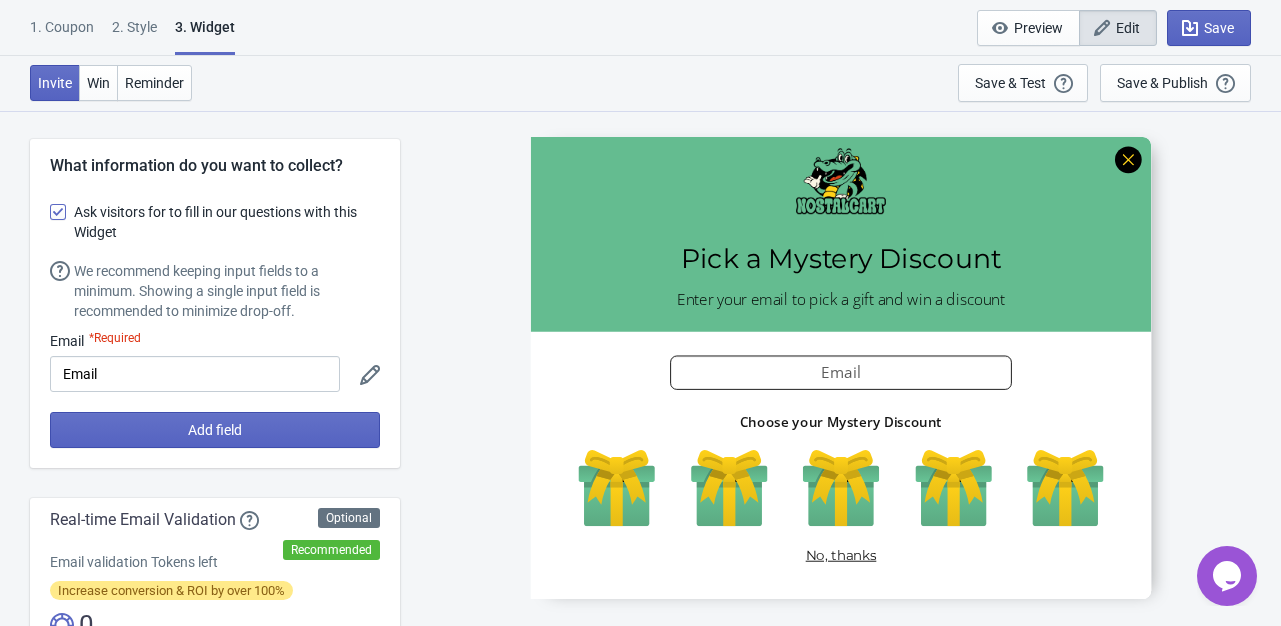 scroll, scrollTop: 0, scrollLeft: 0, axis: both 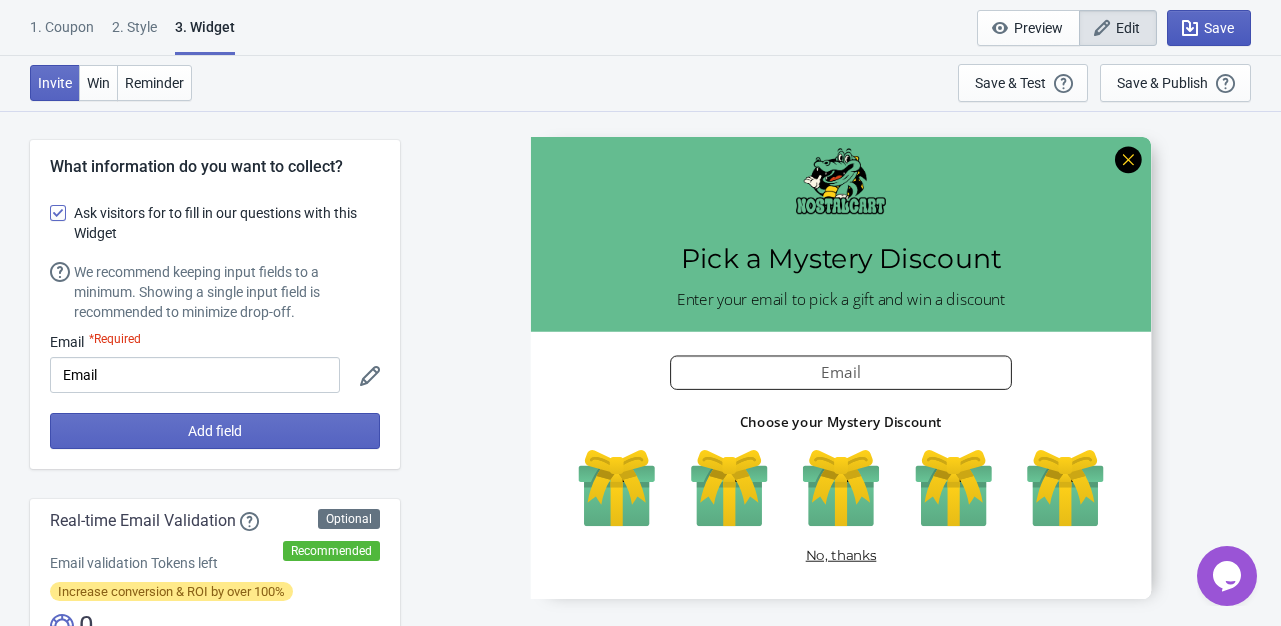click on "Save" at bounding box center [1209, 28] 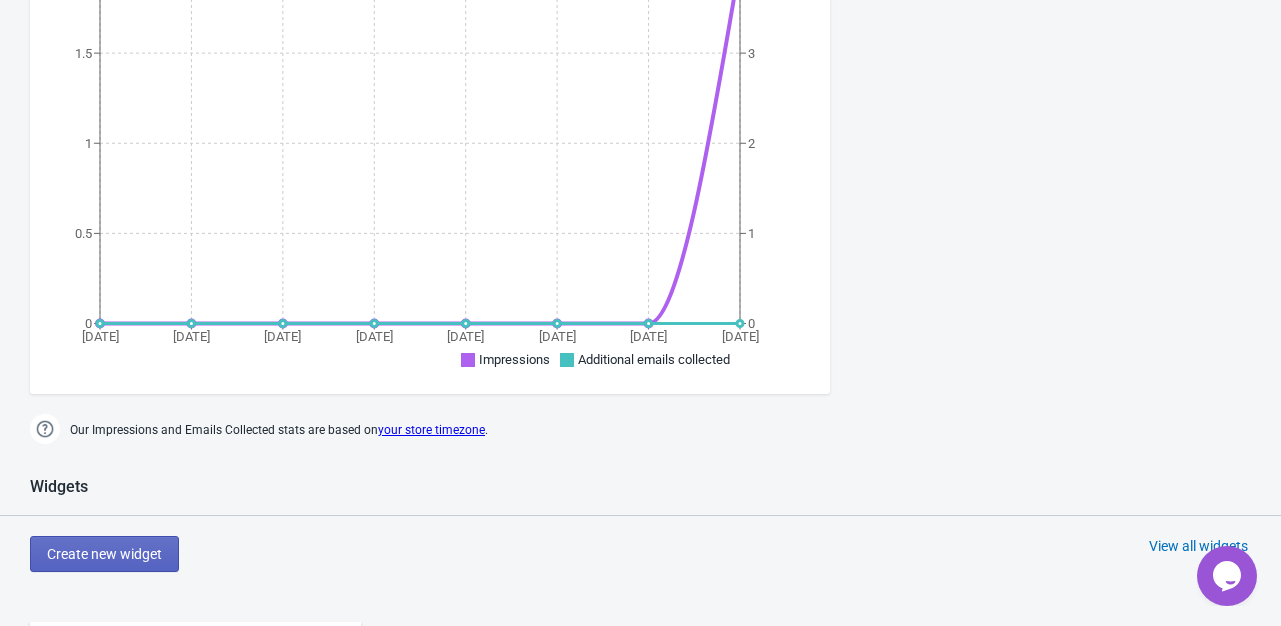 scroll, scrollTop: 800, scrollLeft: 0, axis: vertical 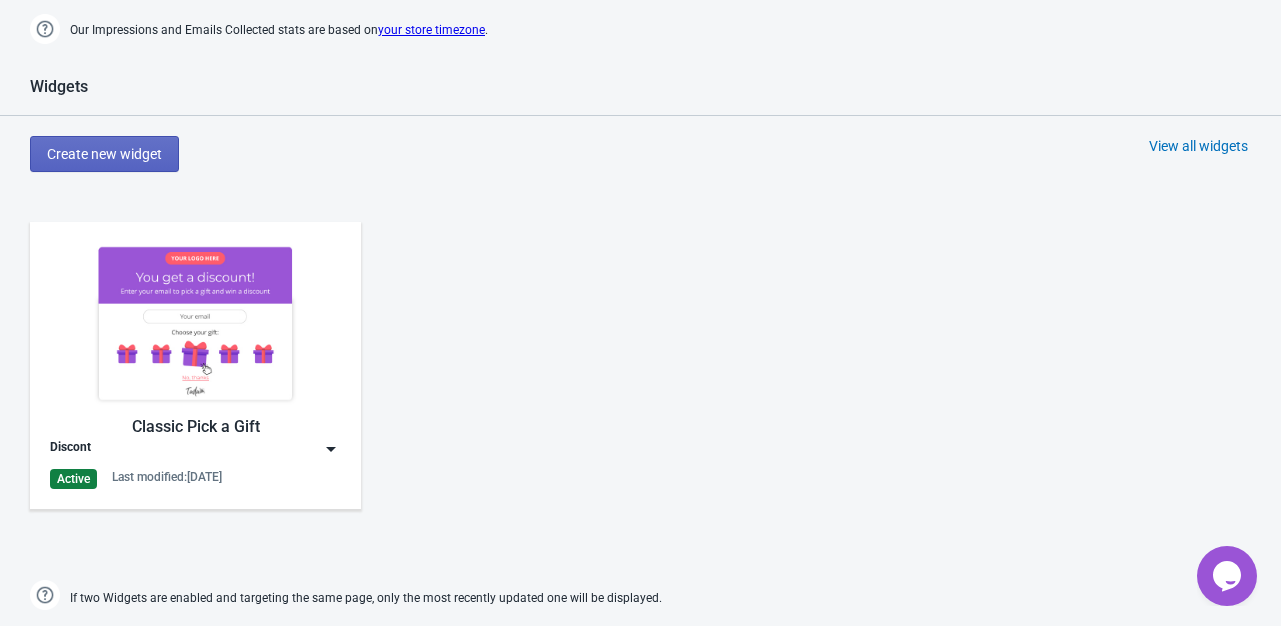 click at bounding box center [195, 323] 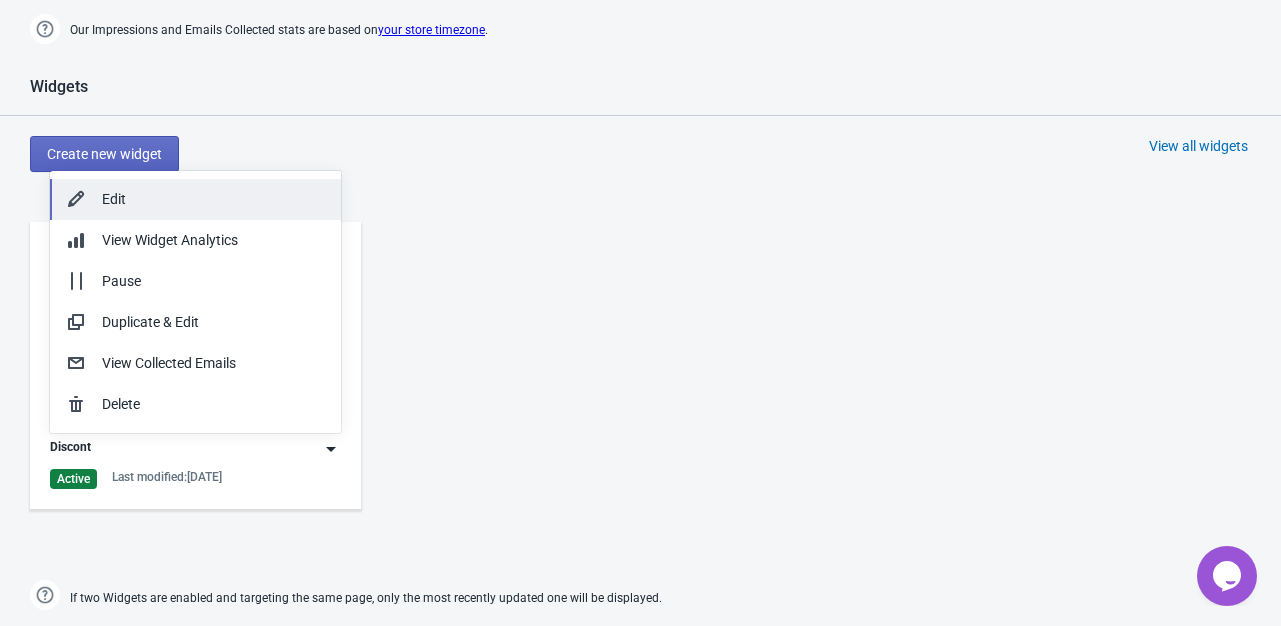 click on "Edit" at bounding box center [213, 199] 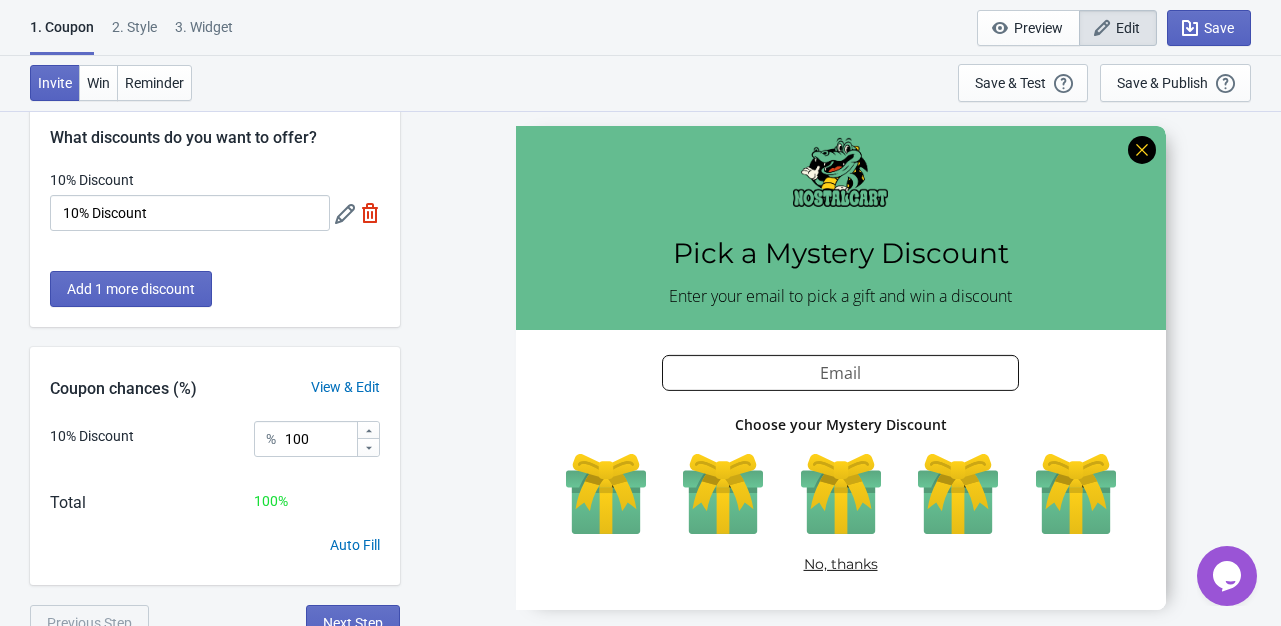 scroll, scrollTop: 0, scrollLeft: 0, axis: both 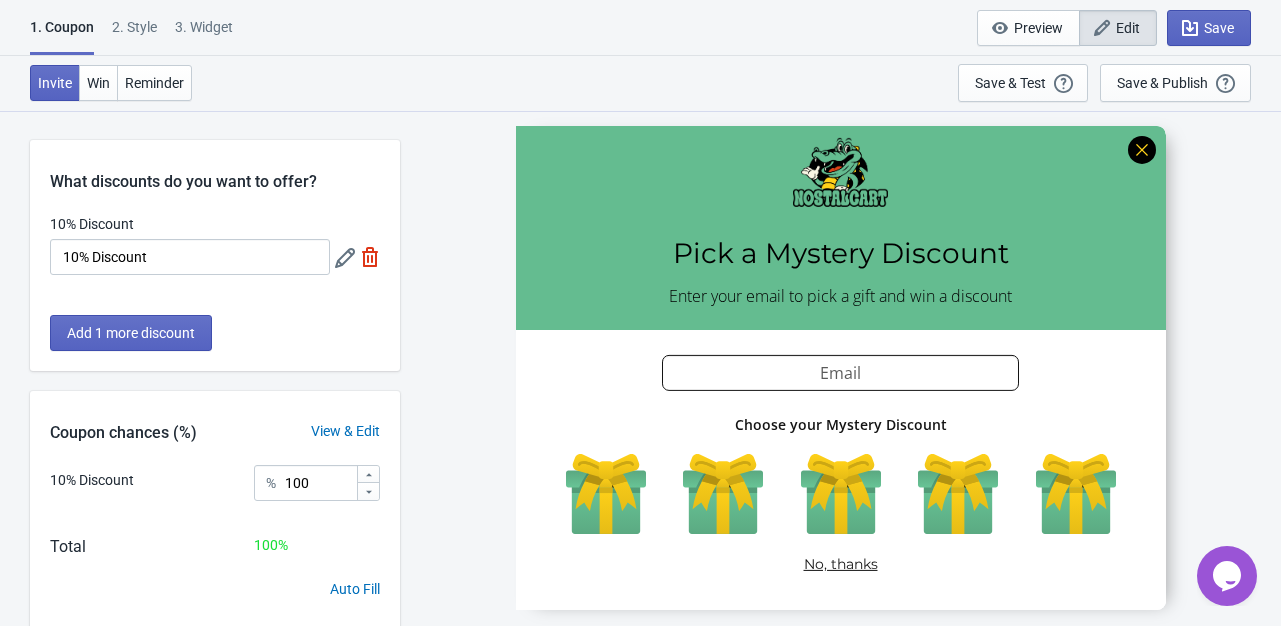click on "Invite Win Reminder Save & Test Open a Widget Preview of your site so that you can try it out. It will show over and over again on every page view (test mode). Your Widget will NOT be visibile to your visitors until you click “Save & Publish” Save & Publish This option will save your Widget so that it will be visible to your visitors. You can come back and edit your Widget at any time." at bounding box center (640, 83) 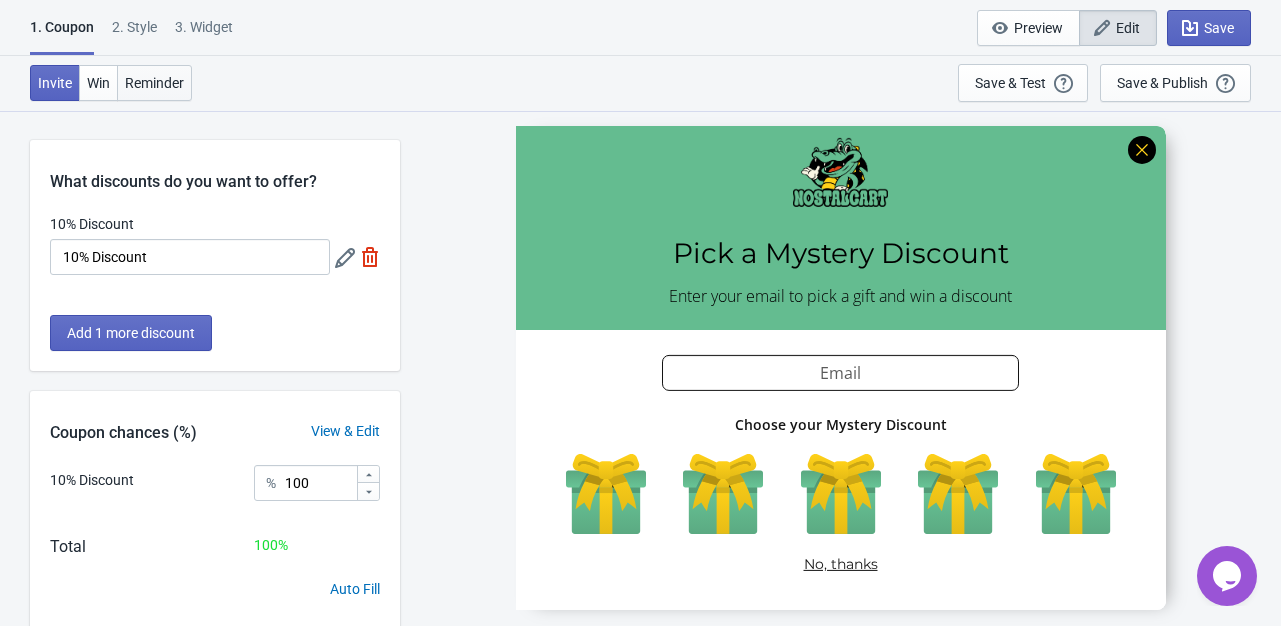click on "Reminder" at bounding box center [154, 83] 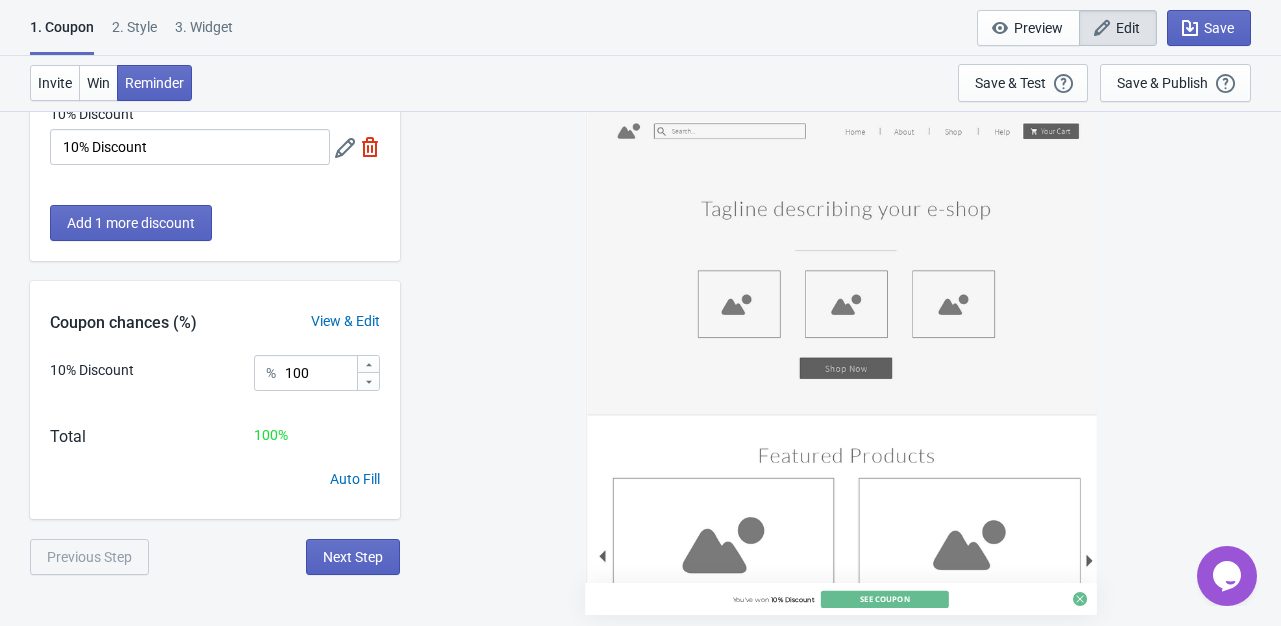 scroll, scrollTop: 0, scrollLeft: 0, axis: both 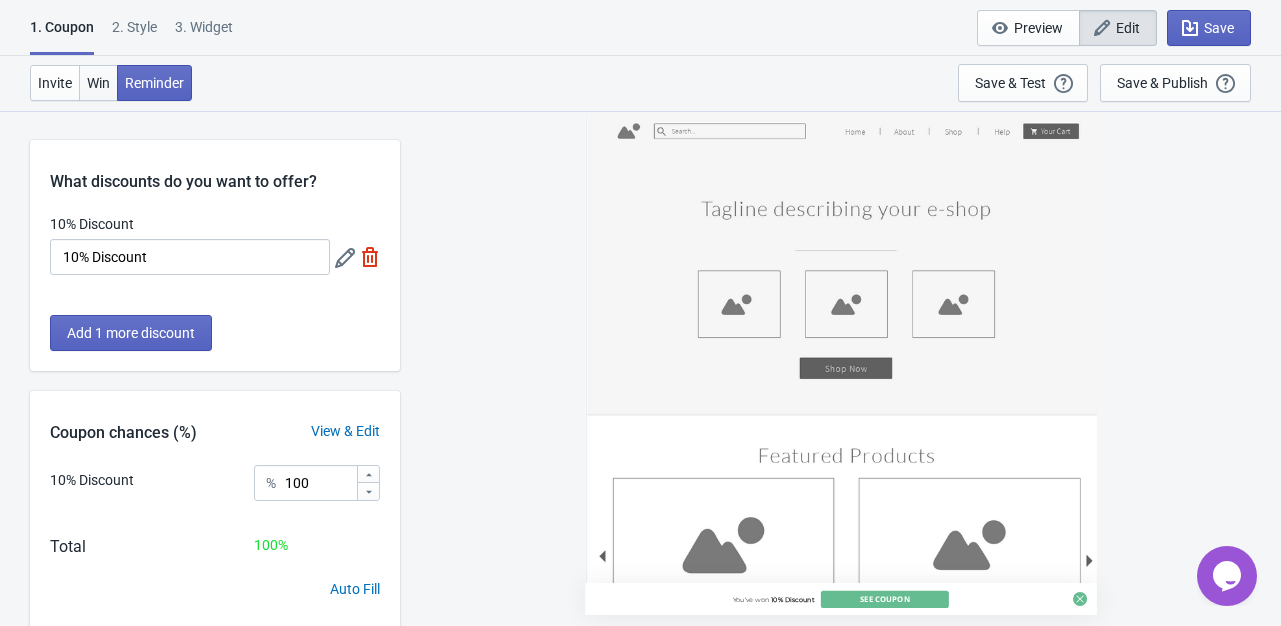 click on "Invite Win Reminder" at bounding box center (111, 83) 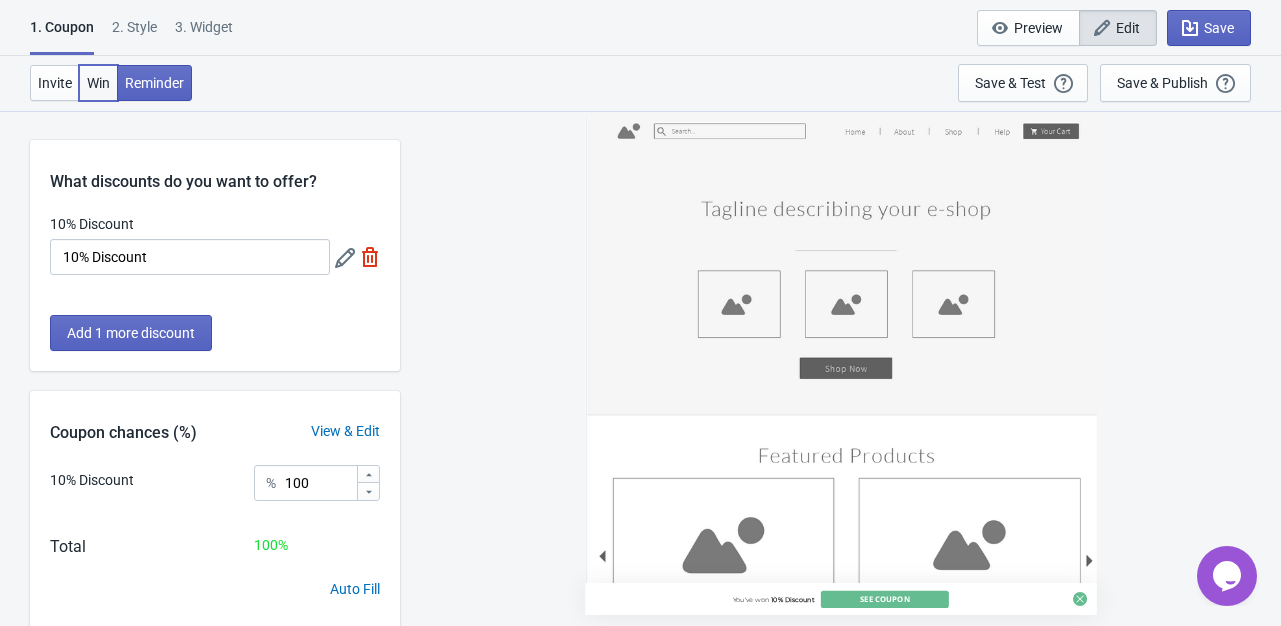 click on "Win" at bounding box center [98, 83] 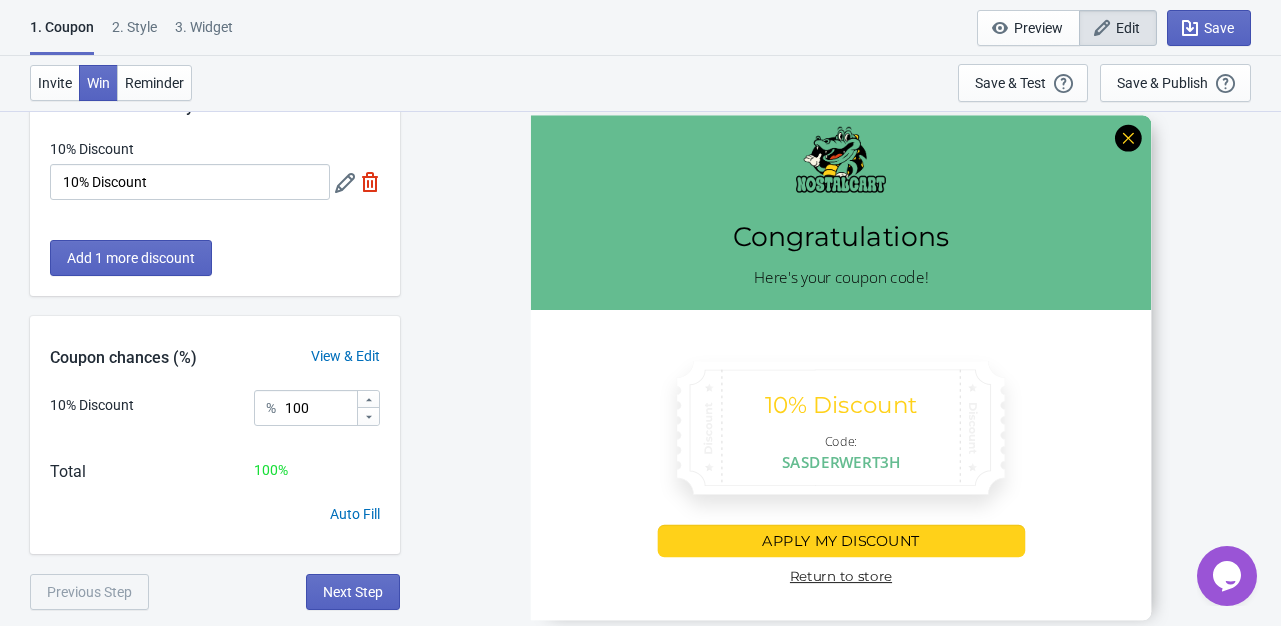 scroll, scrollTop: 110, scrollLeft: 0, axis: vertical 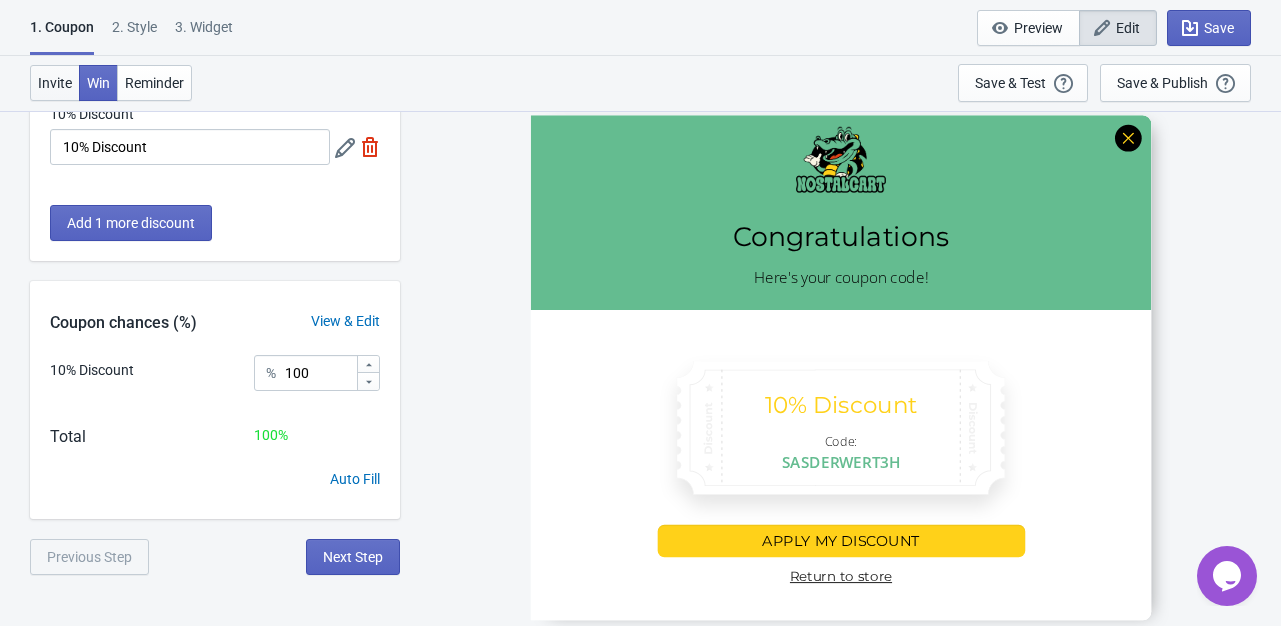 click on "Invite" at bounding box center (55, 83) 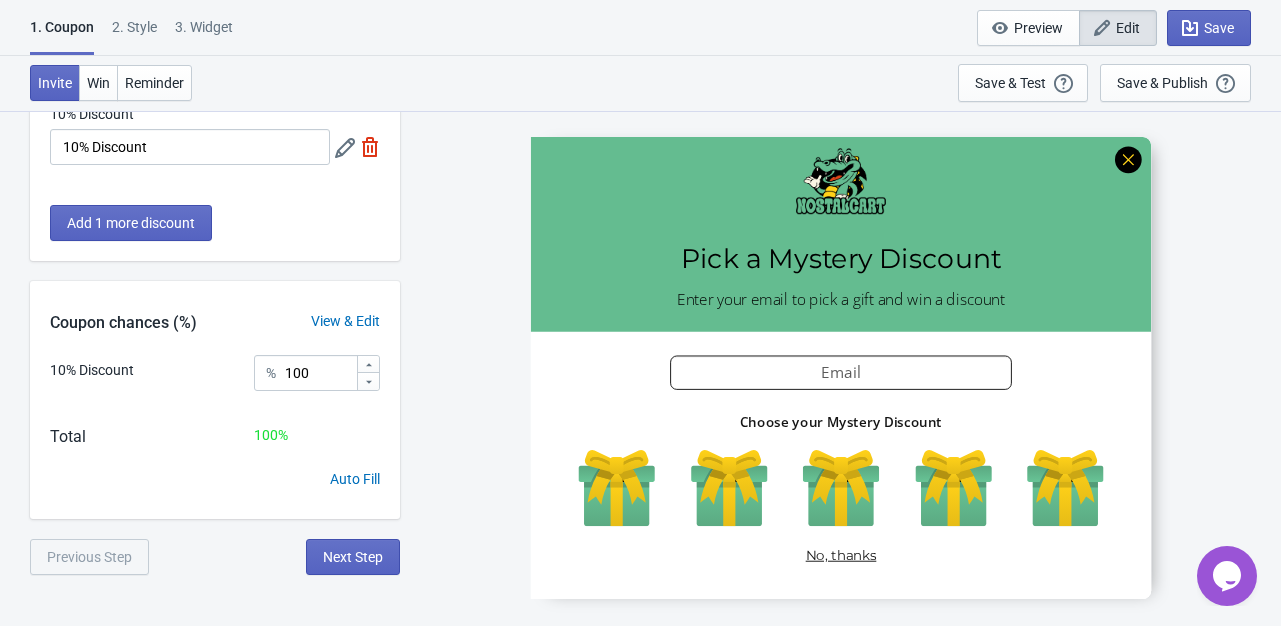 click on "2 . Style" at bounding box center (134, 34) 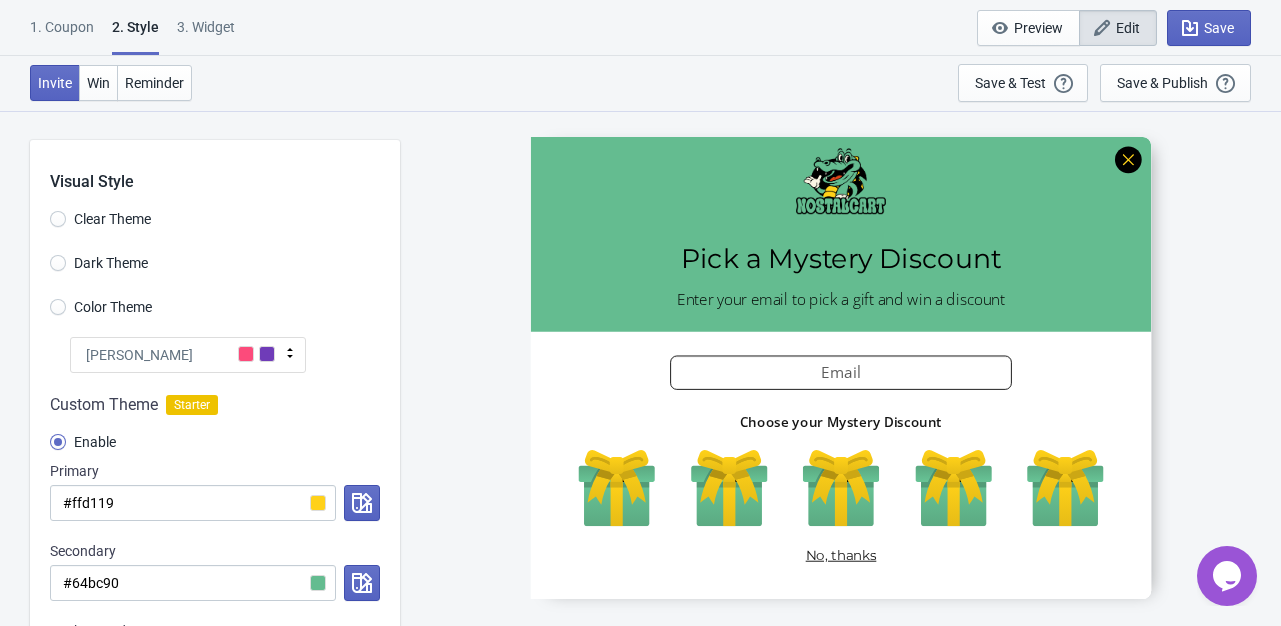 scroll, scrollTop: 983, scrollLeft: 0, axis: vertical 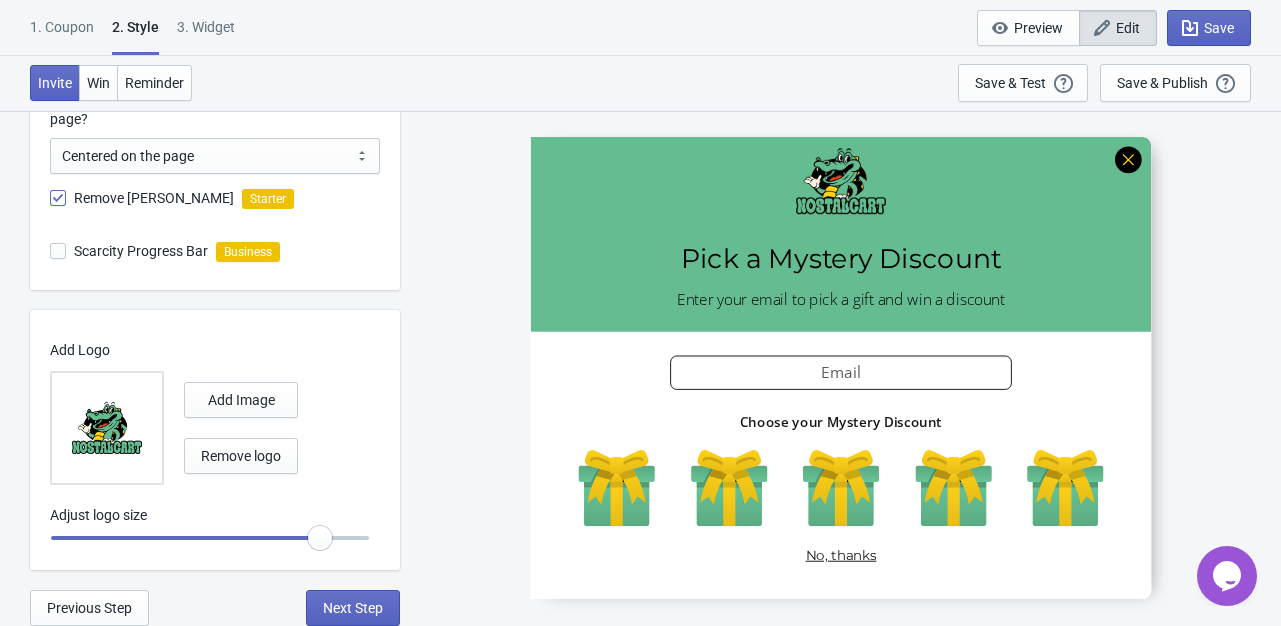 click on "3. Widget" at bounding box center (206, 34) 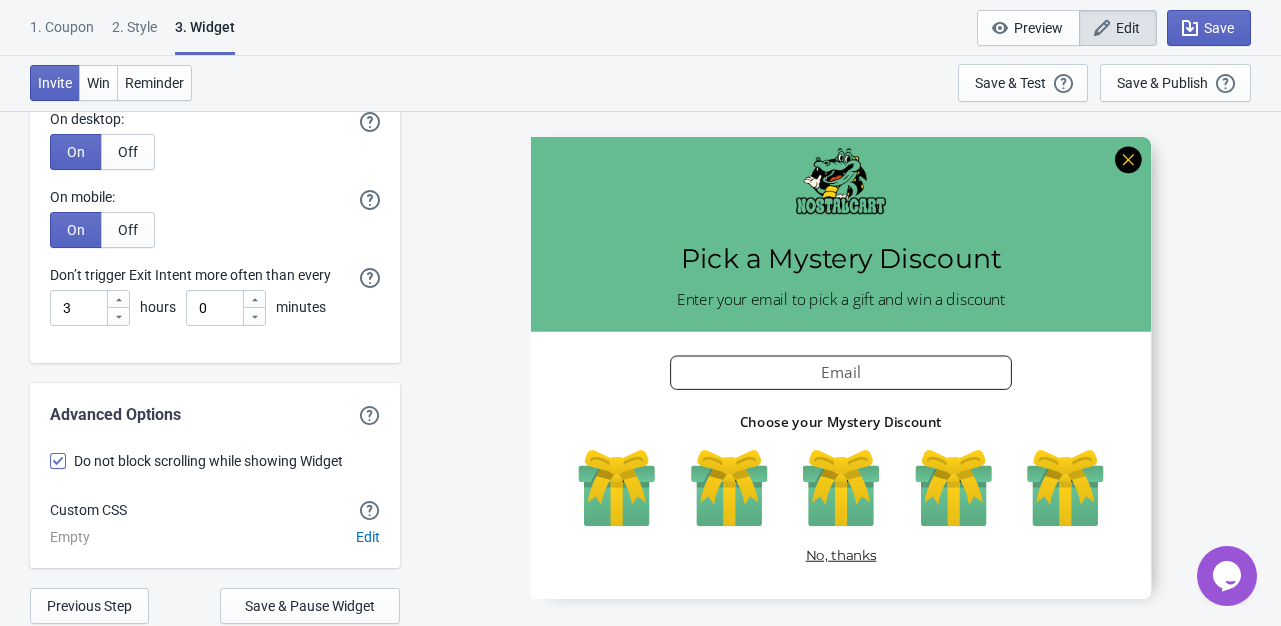 scroll, scrollTop: 5046, scrollLeft: 0, axis: vertical 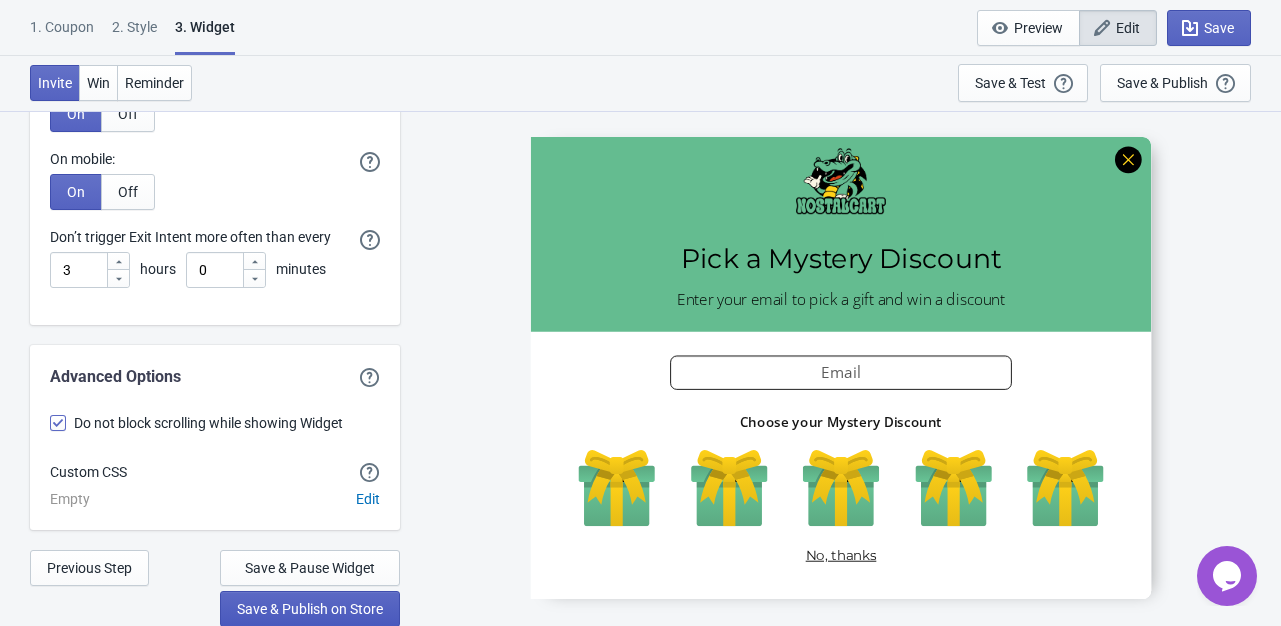 click on "Save & Publish on Store" at bounding box center (310, 609) 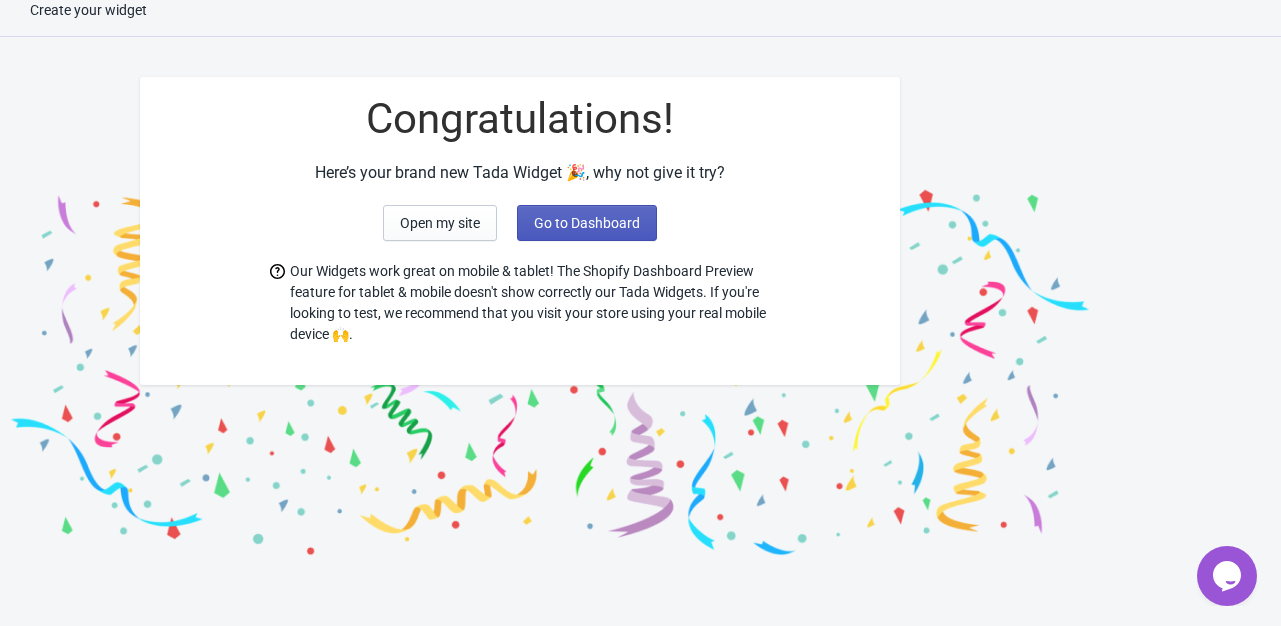 click on "Go to Dashboard" at bounding box center [587, 223] 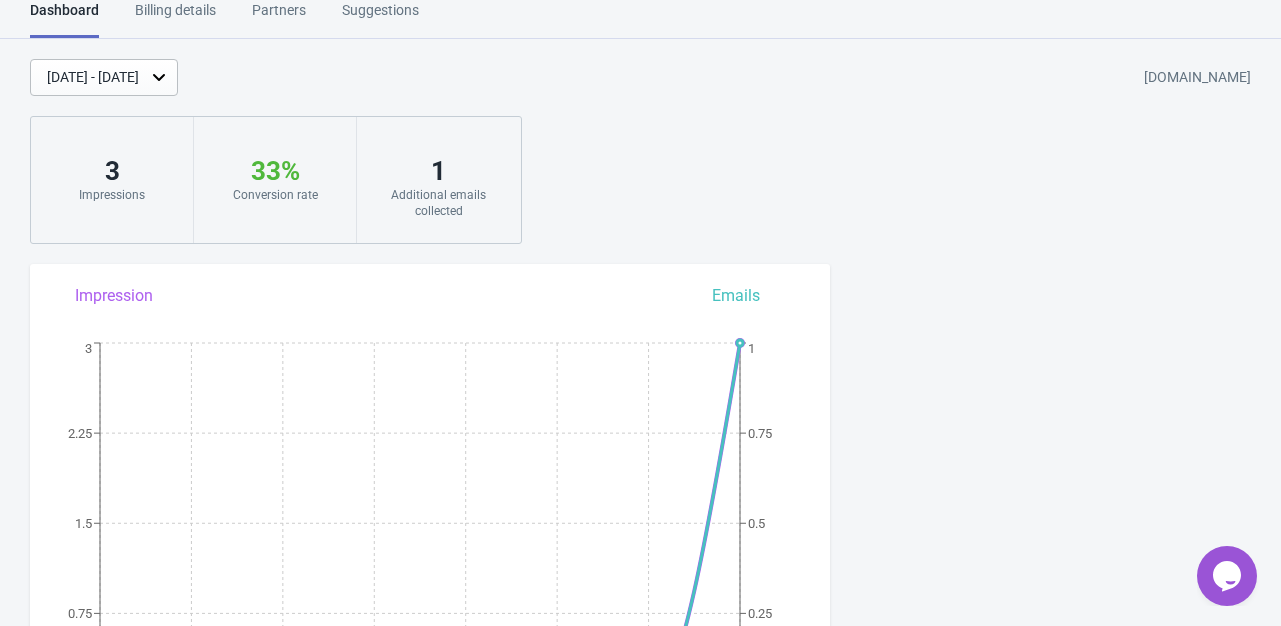 click on "Suggestions" at bounding box center (380, 17) 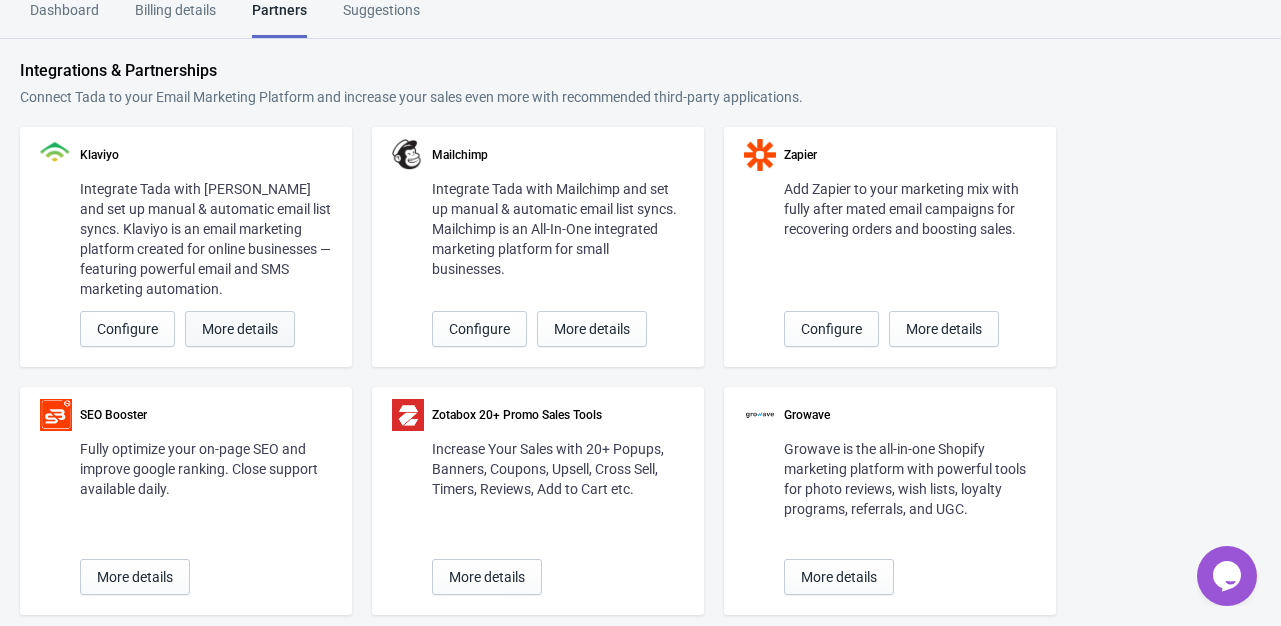 click on "More details" at bounding box center (240, 329) 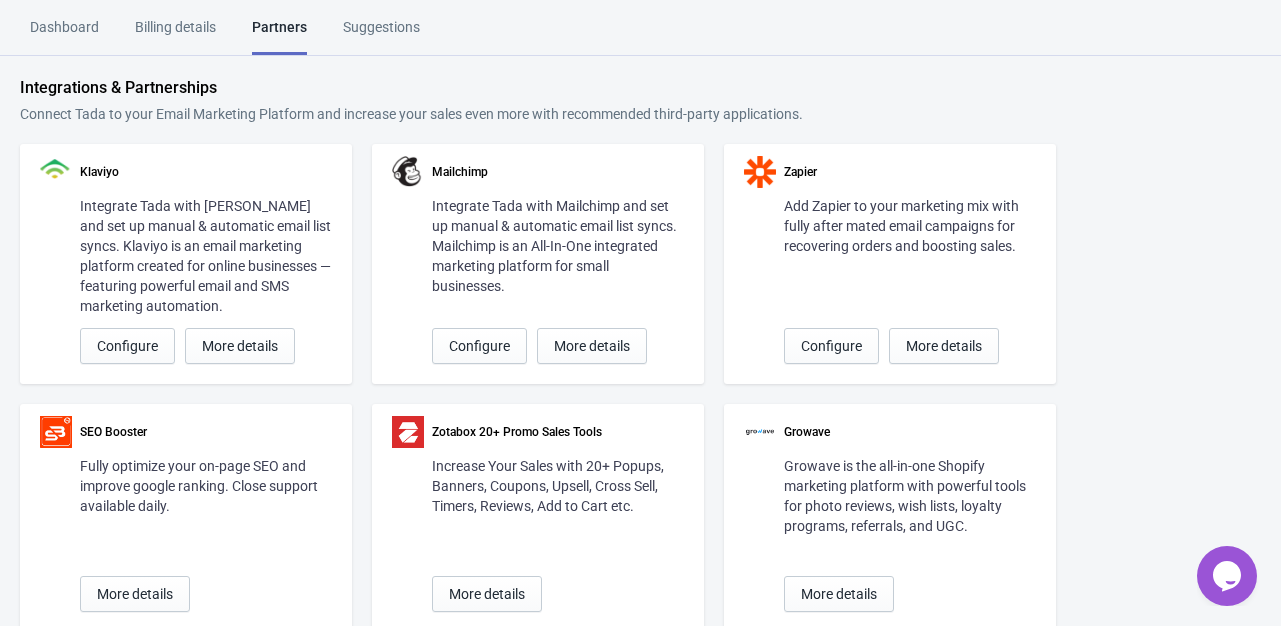 scroll, scrollTop: 0, scrollLeft: 0, axis: both 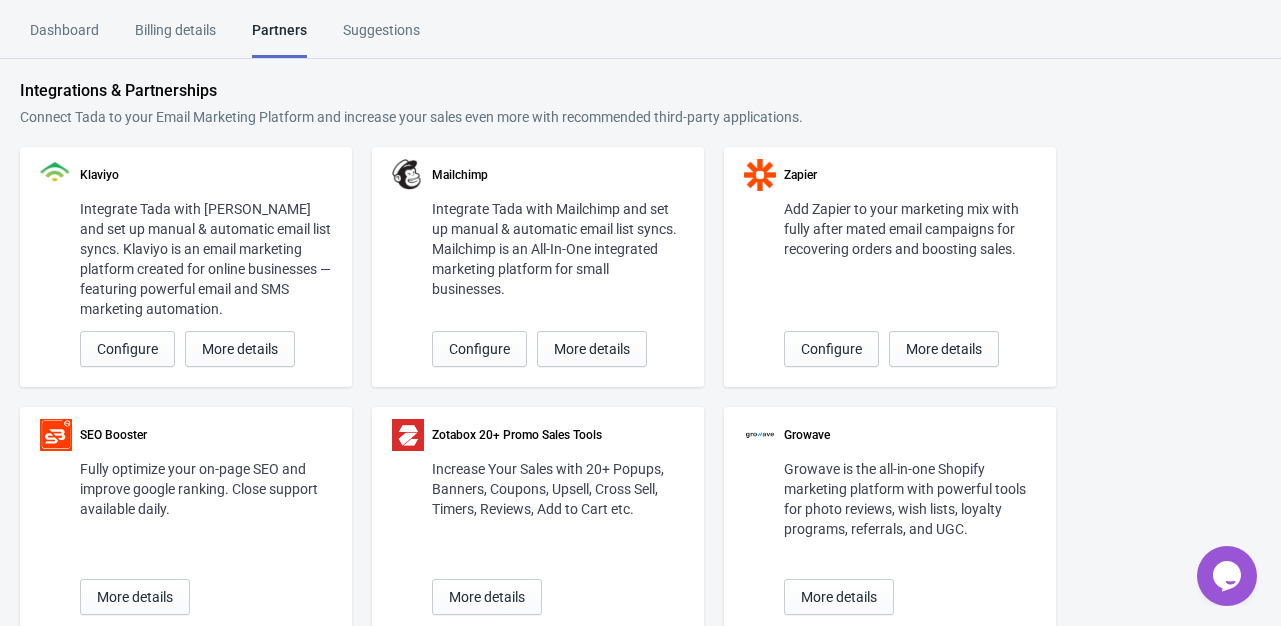 click on "Billing details" at bounding box center [175, 37] 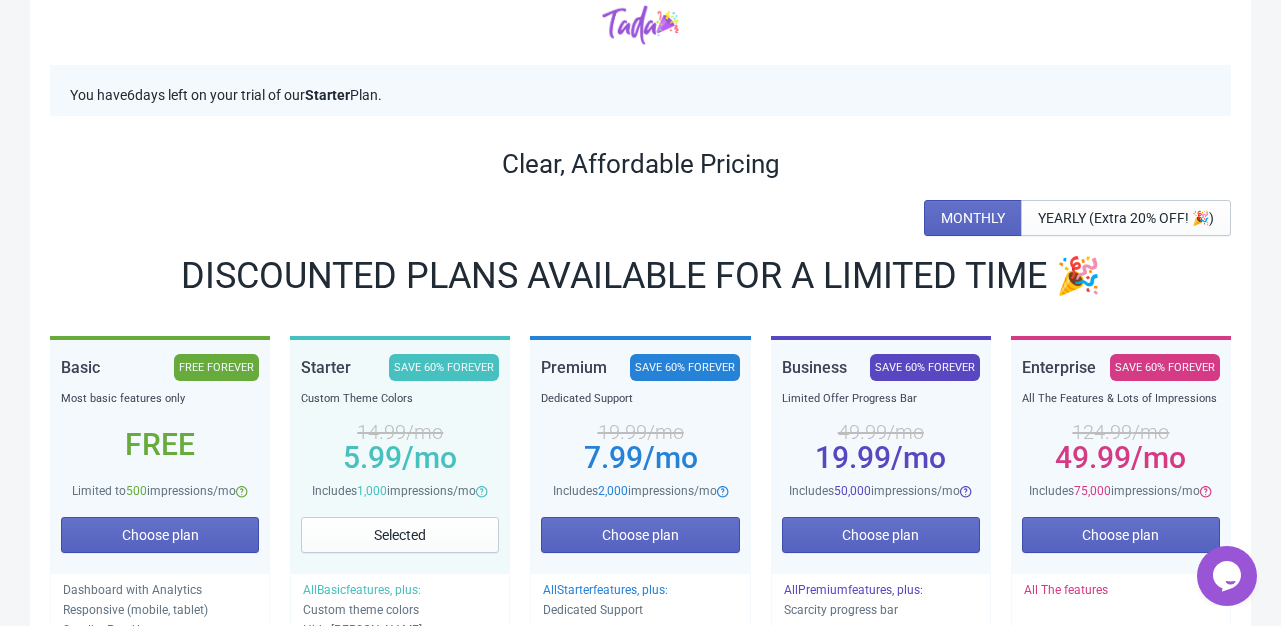 scroll, scrollTop: 0, scrollLeft: 0, axis: both 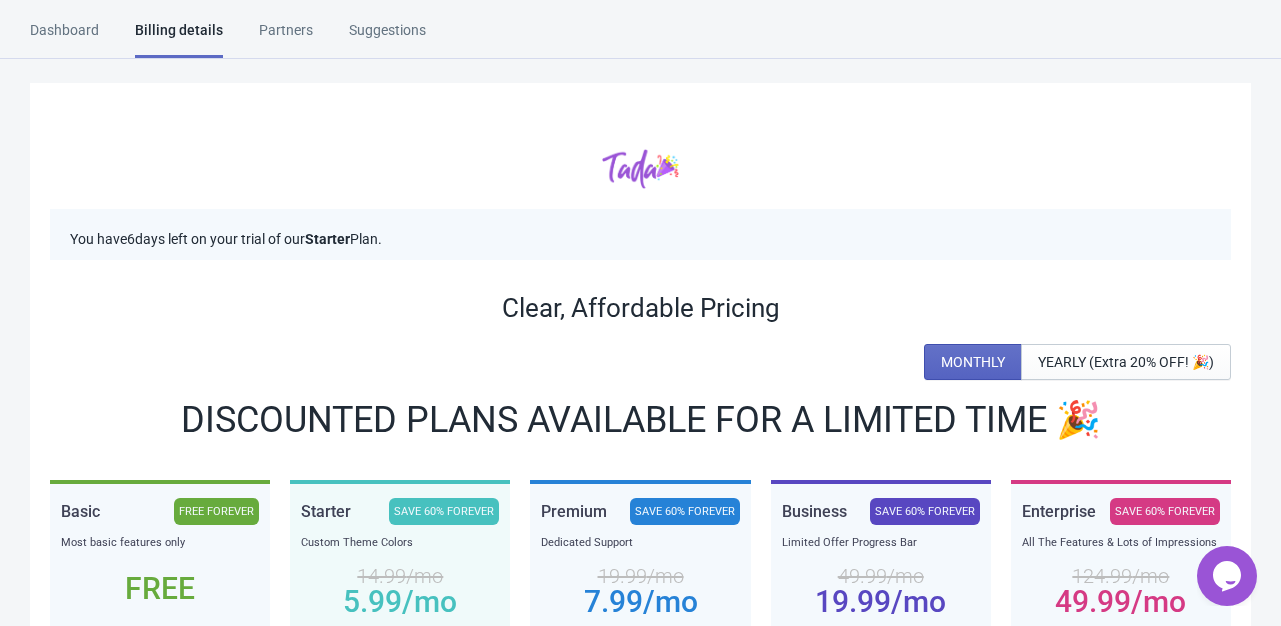 click on "Dashboard" at bounding box center [64, 37] 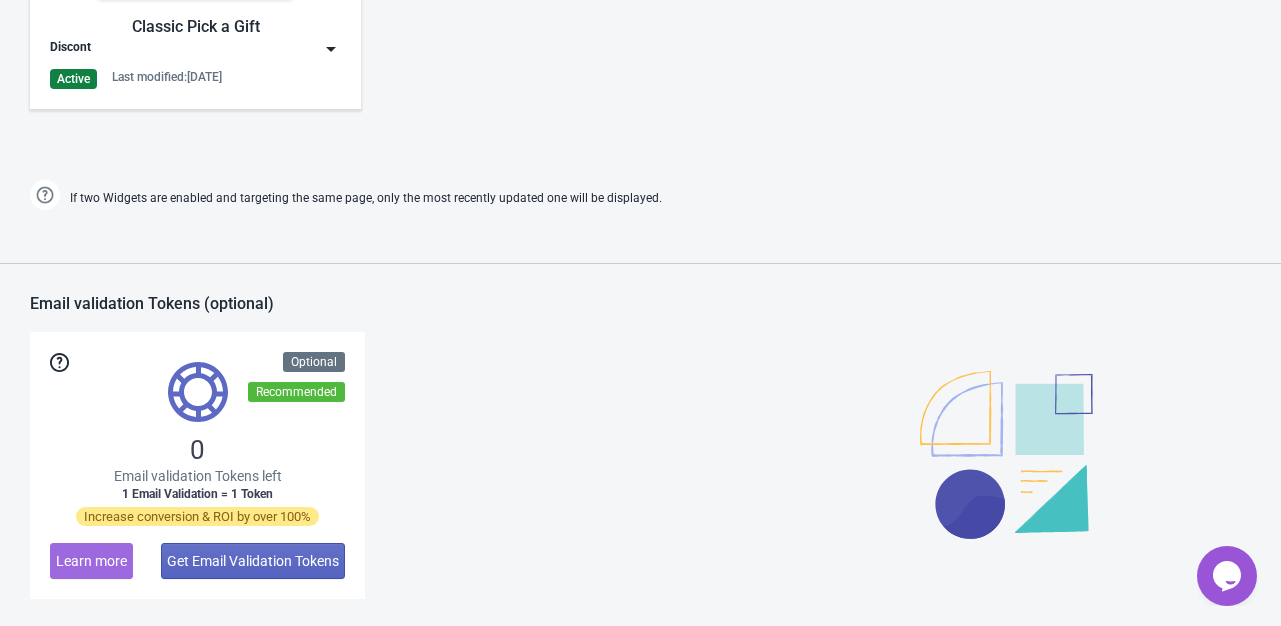 scroll, scrollTop: 800, scrollLeft: 0, axis: vertical 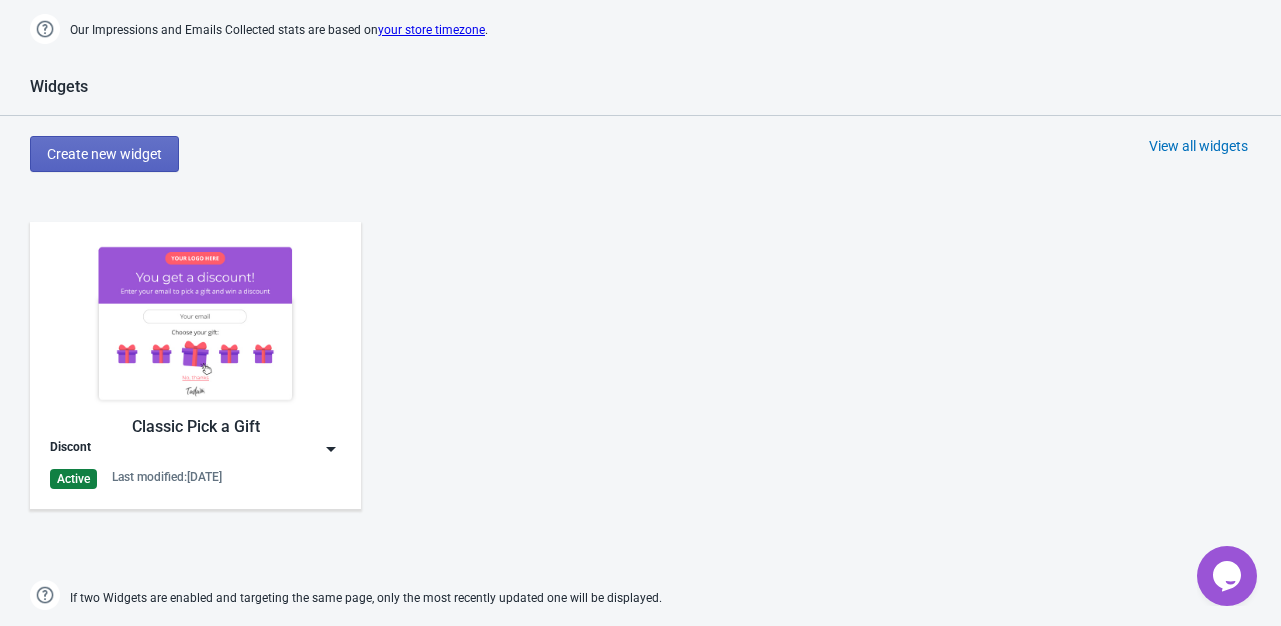 click at bounding box center (195, 323) 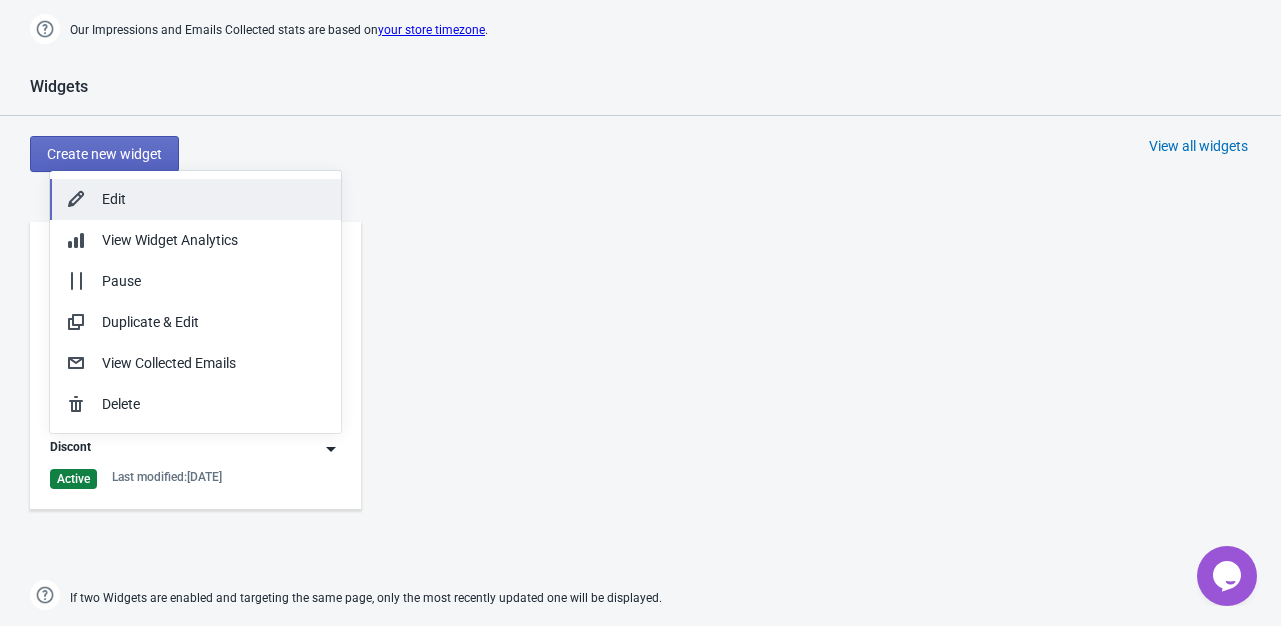 click on "Edit" at bounding box center [213, 199] 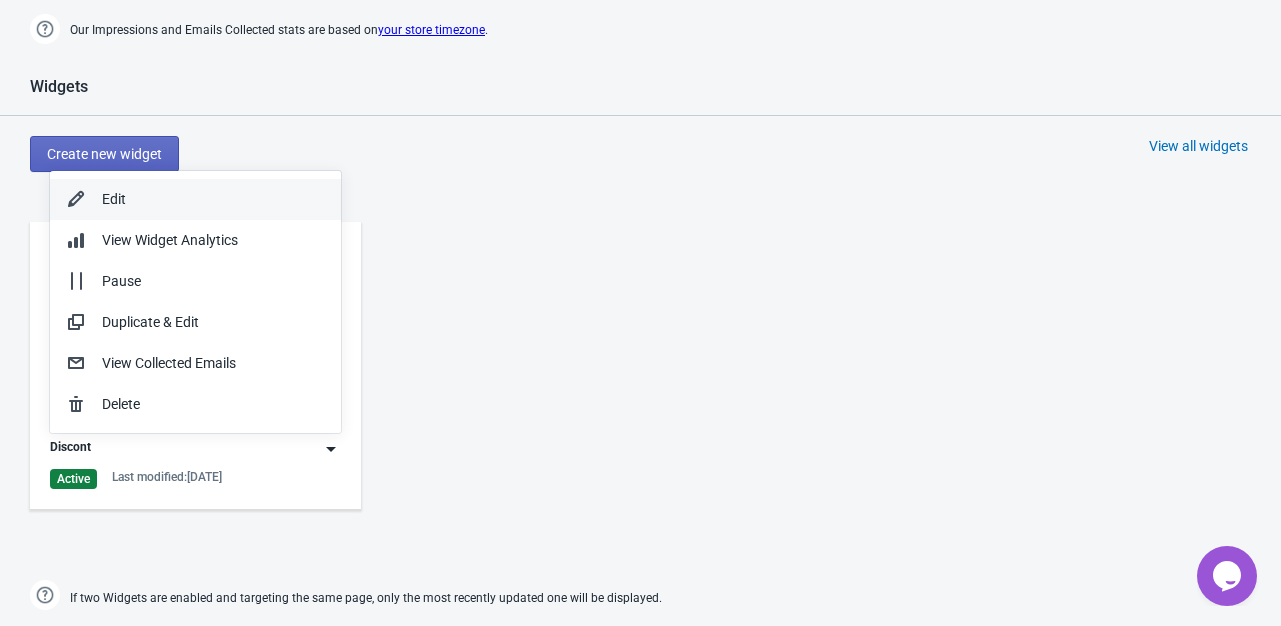 scroll, scrollTop: 0, scrollLeft: 0, axis: both 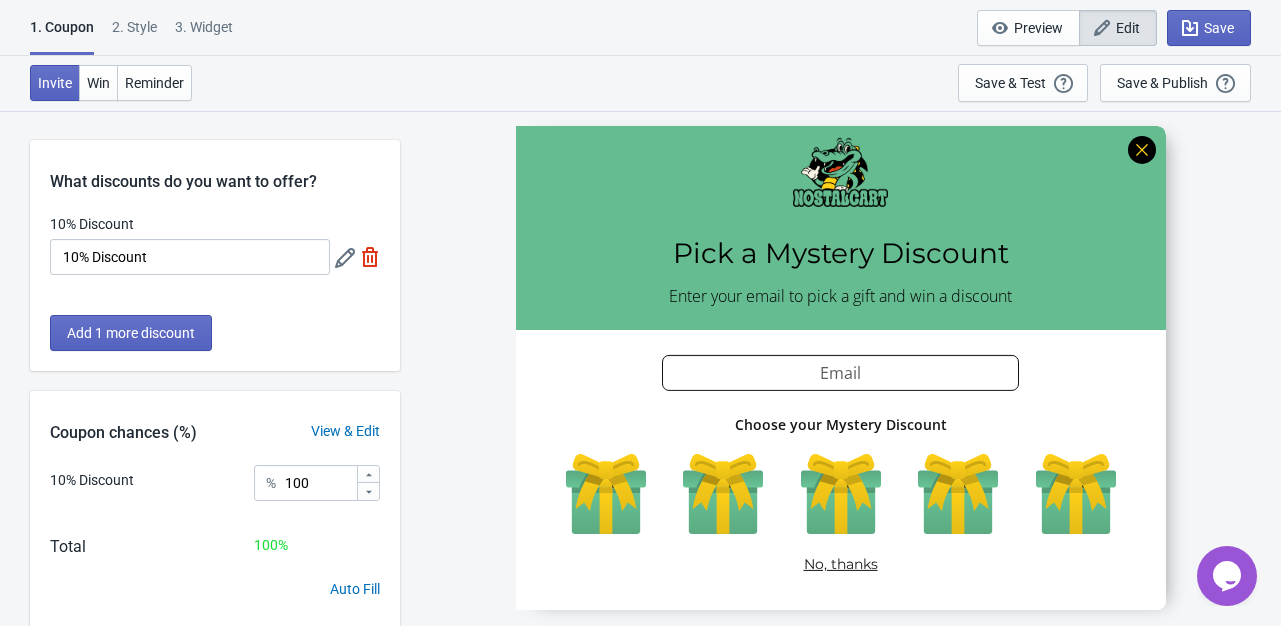 click on "3. Widget" at bounding box center (204, 34) 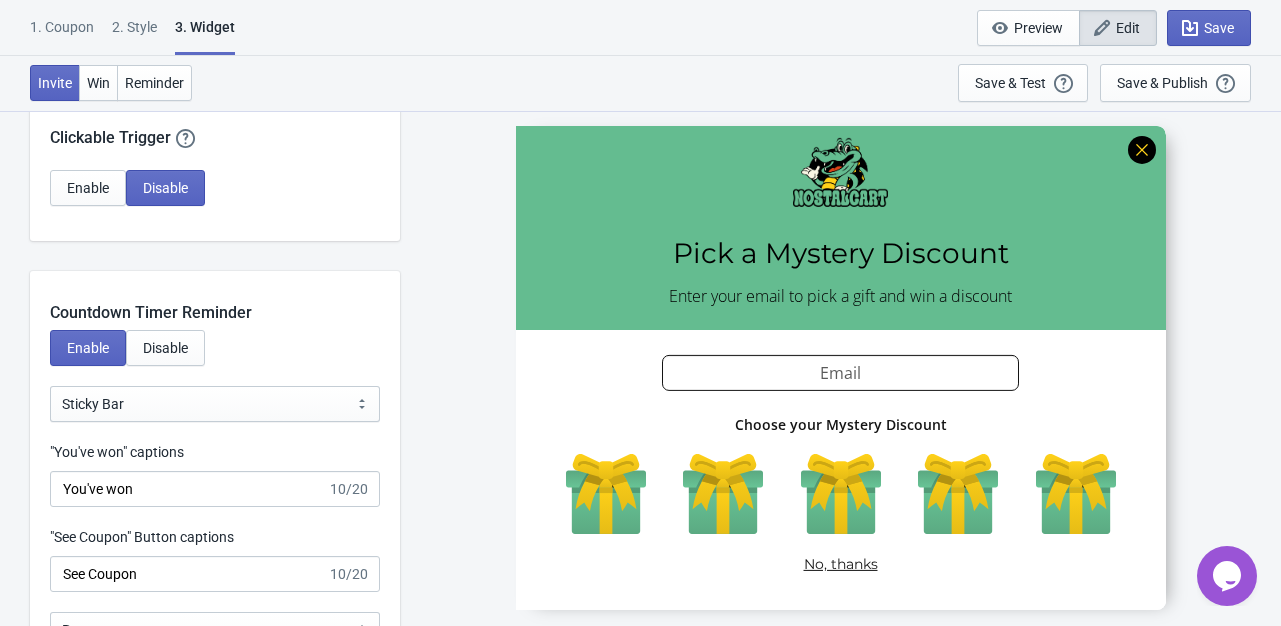 scroll, scrollTop: 2246, scrollLeft: 0, axis: vertical 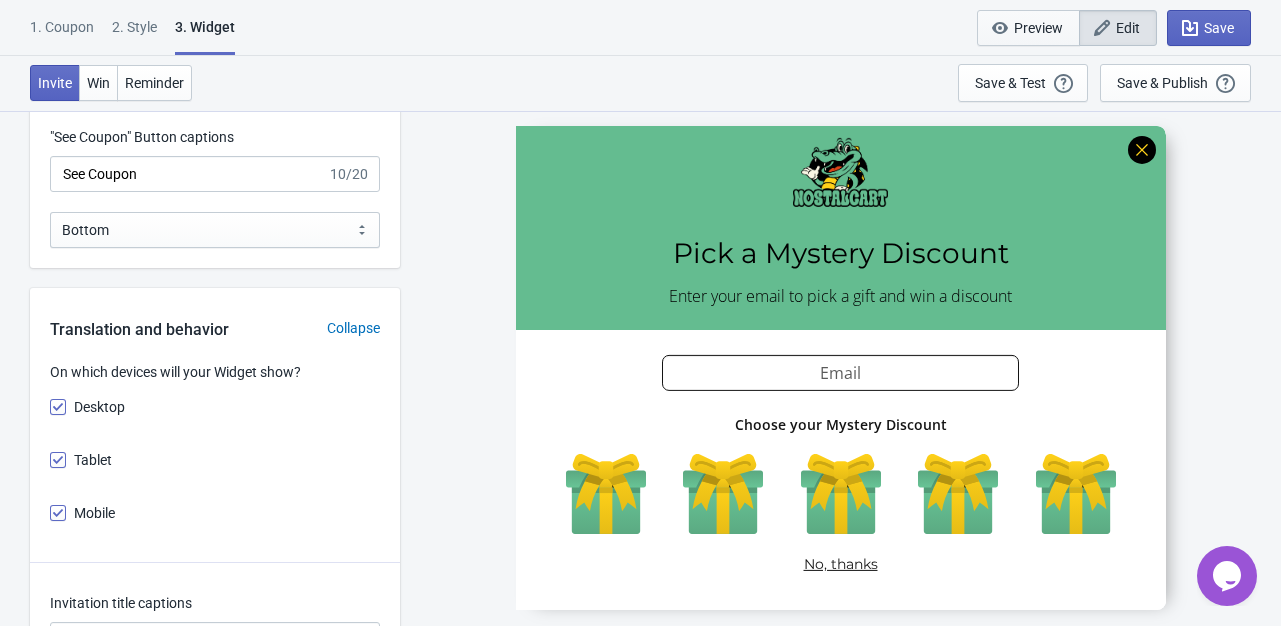click on "Preview" at bounding box center [1038, 28] 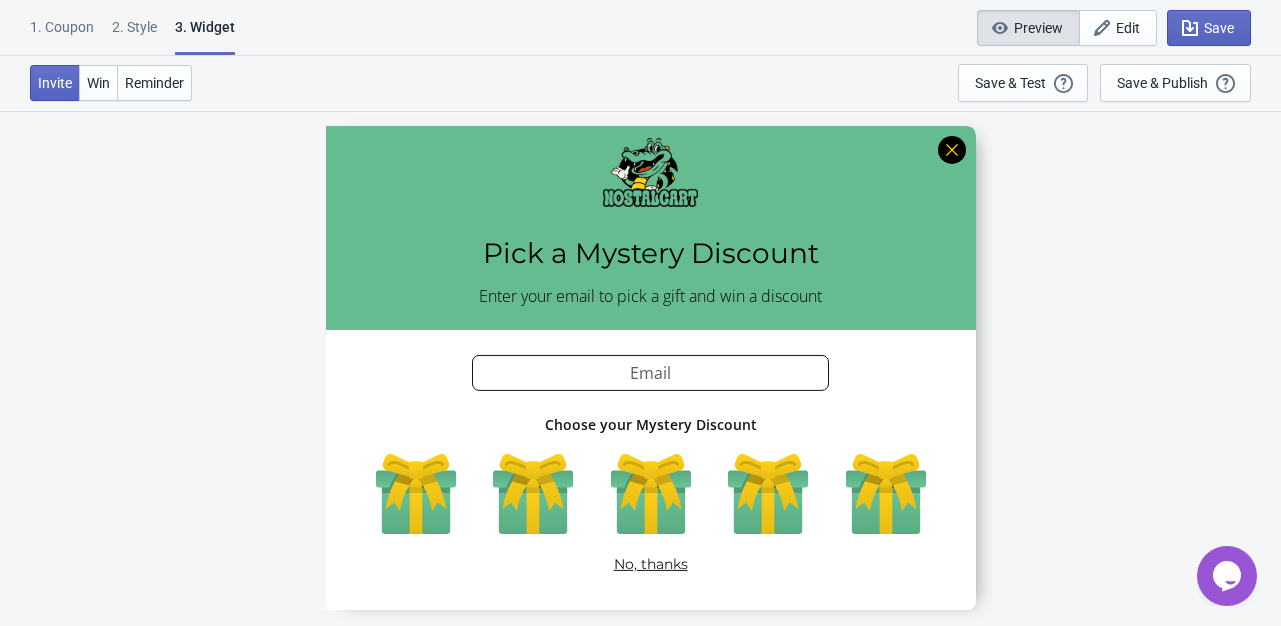 scroll, scrollTop: 110, scrollLeft: 0, axis: vertical 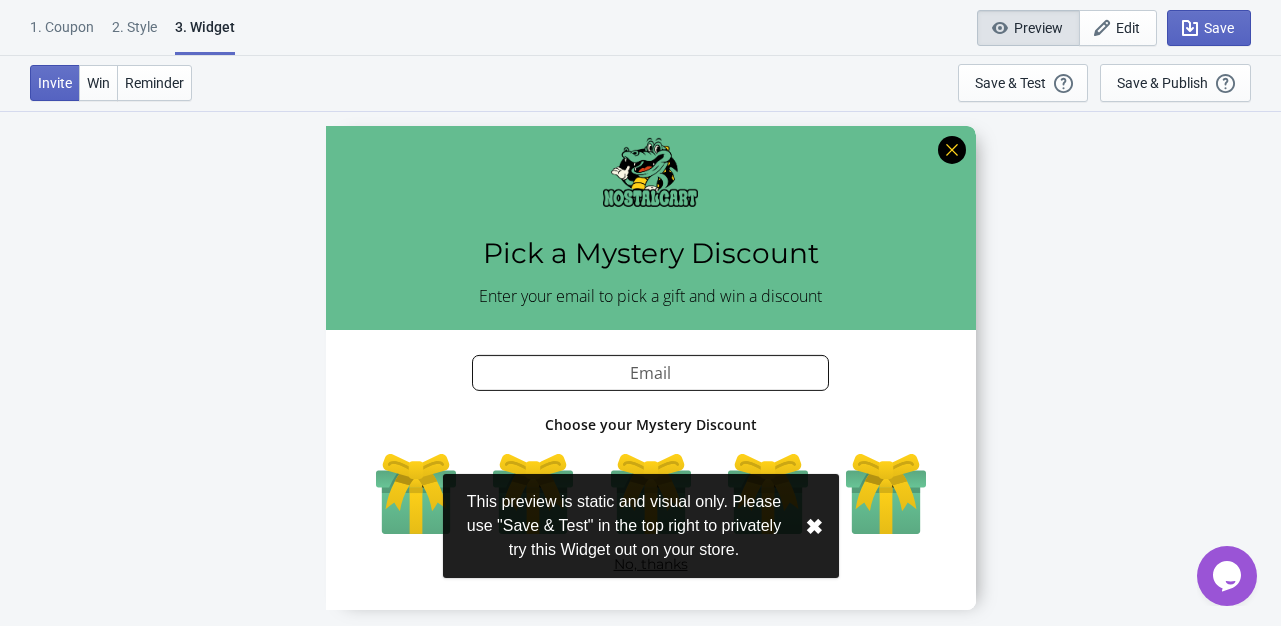 click on "✖︎" at bounding box center (814, 526) 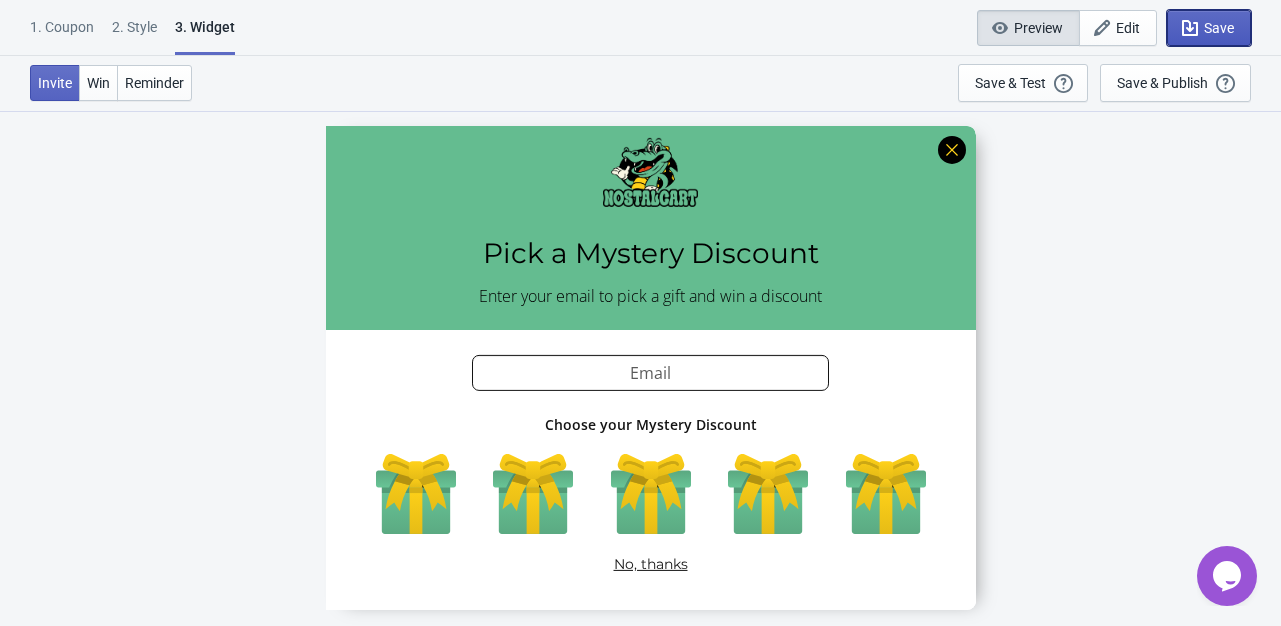 click 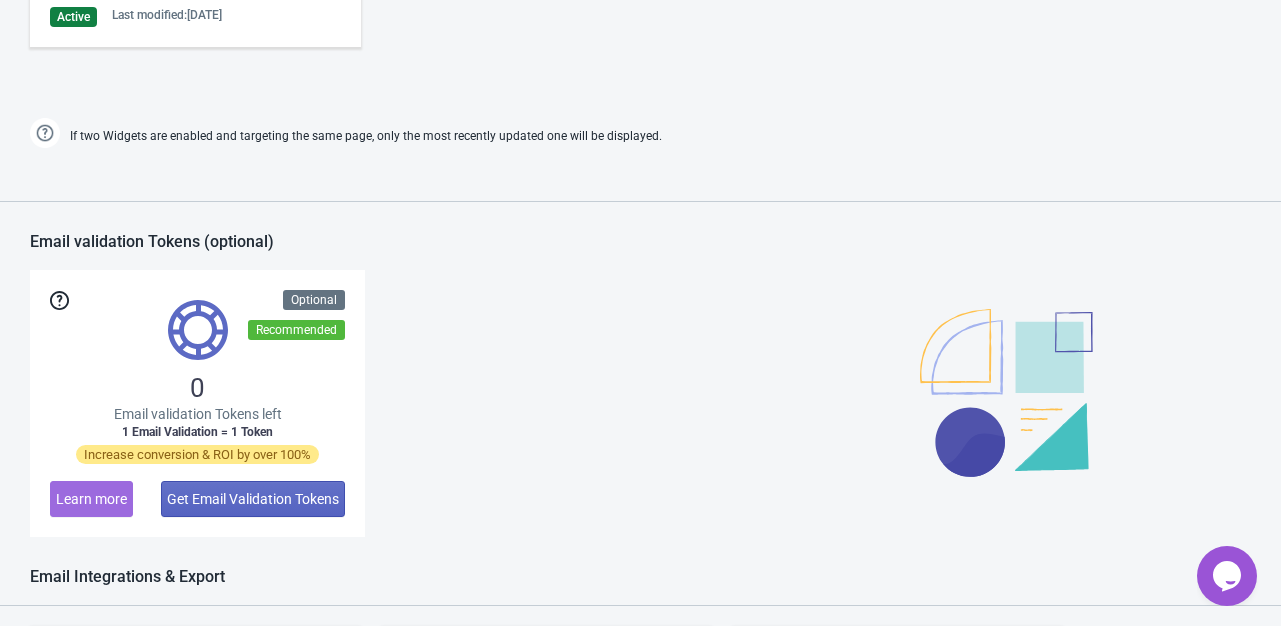 scroll, scrollTop: 0, scrollLeft: 0, axis: both 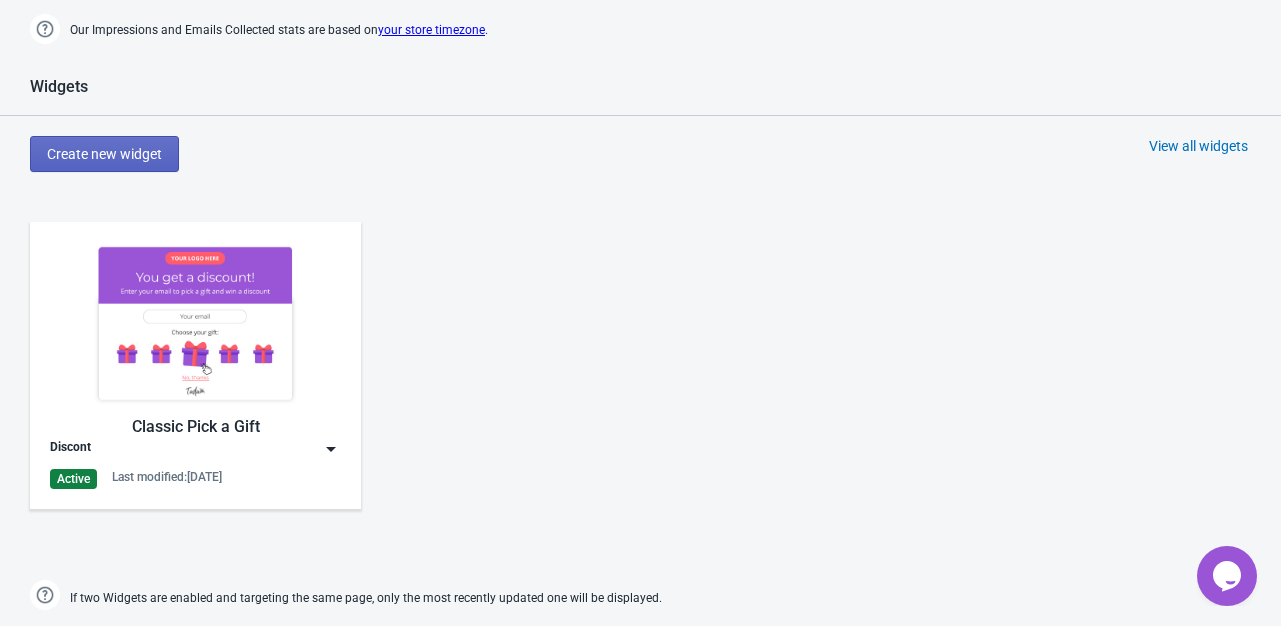 click at bounding box center [195, 323] 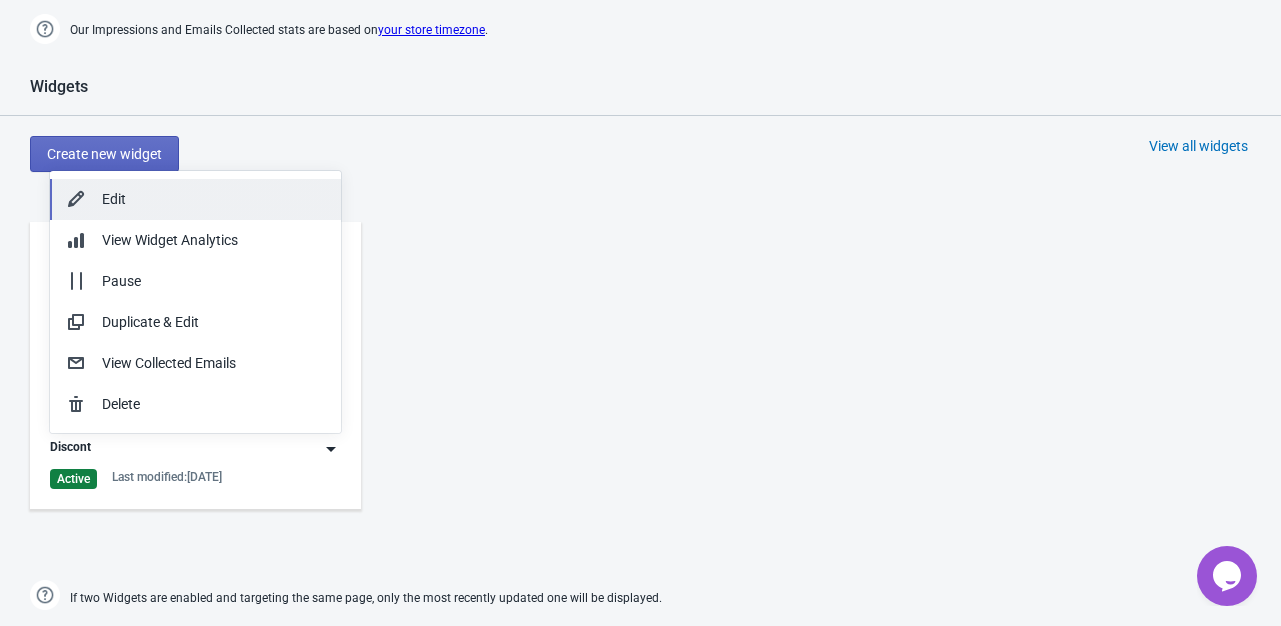 click on "Edit" at bounding box center [213, 199] 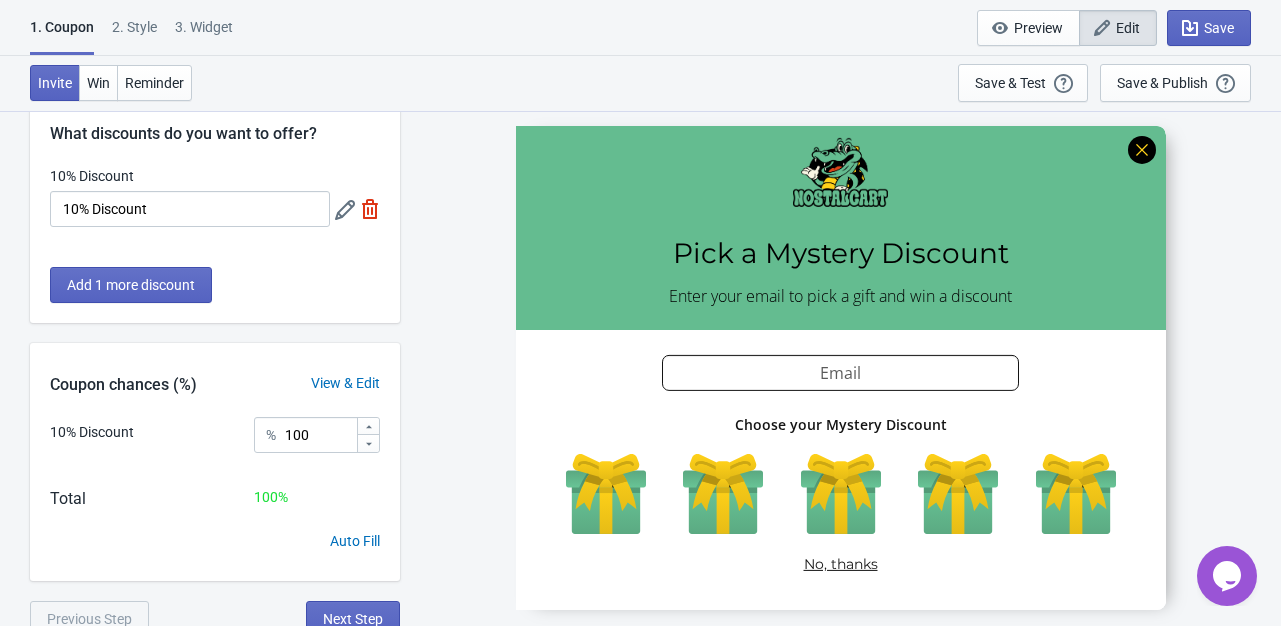scroll, scrollTop: 0, scrollLeft: 0, axis: both 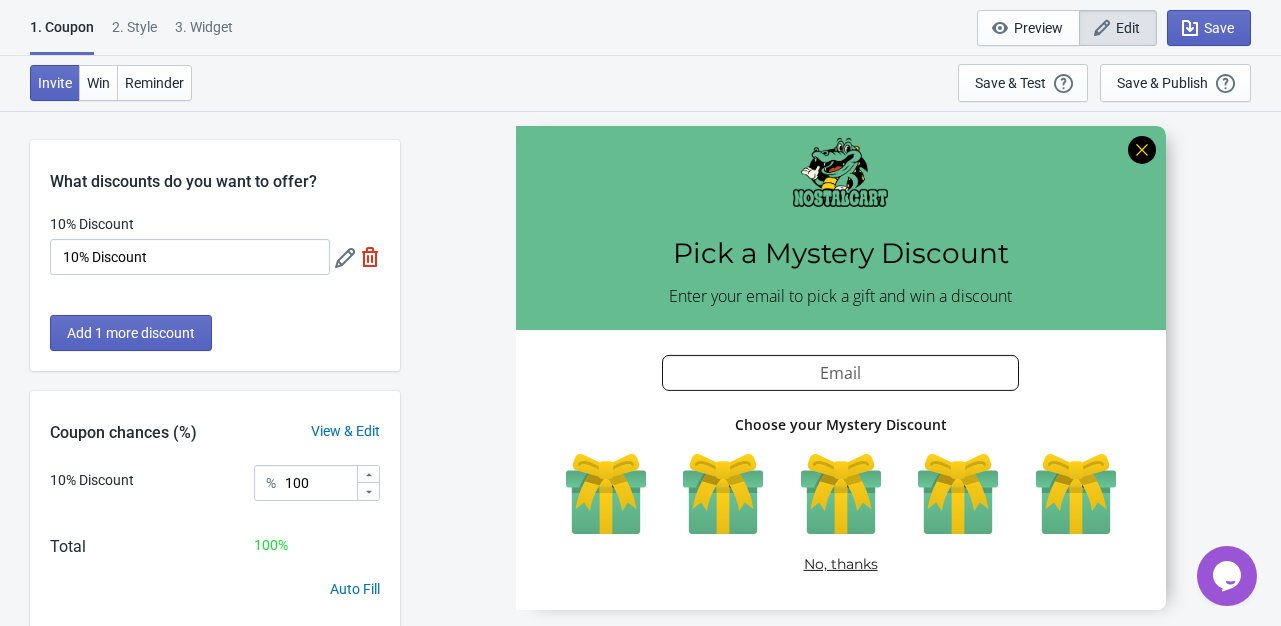 click on "1. Coupon 2 . Style 3. Widget 1. Coupon 2 . Style 3. Widget Save and Exit Preview Edit Save" at bounding box center (640, 28) 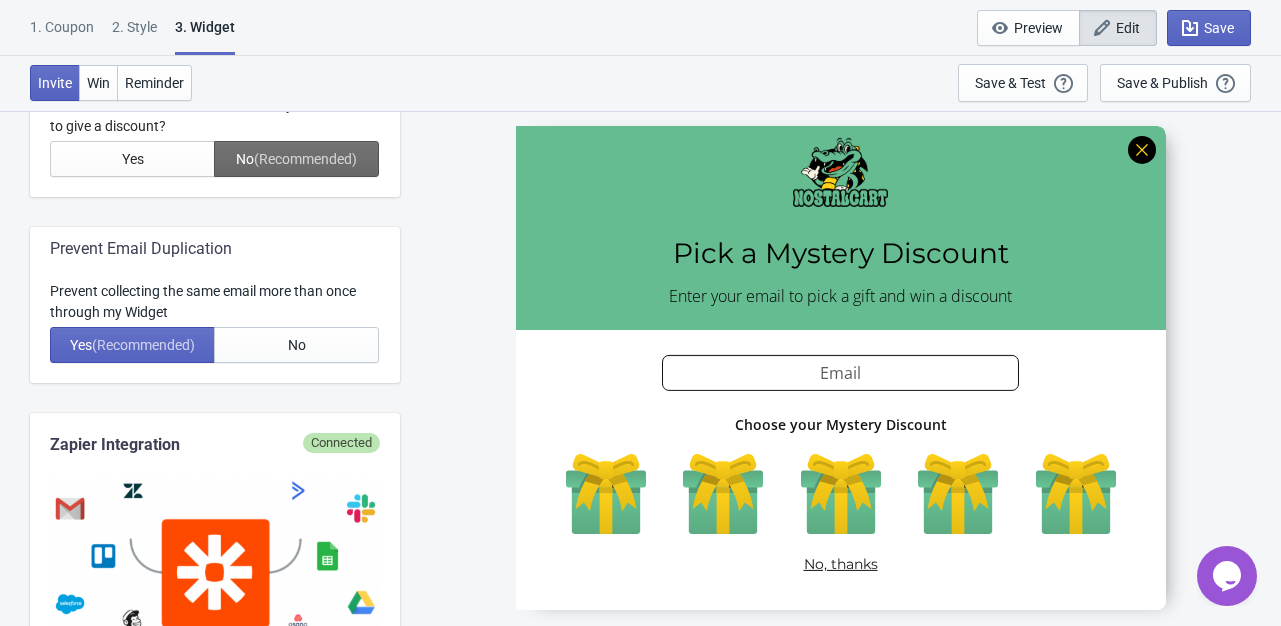 scroll, scrollTop: 400, scrollLeft: 0, axis: vertical 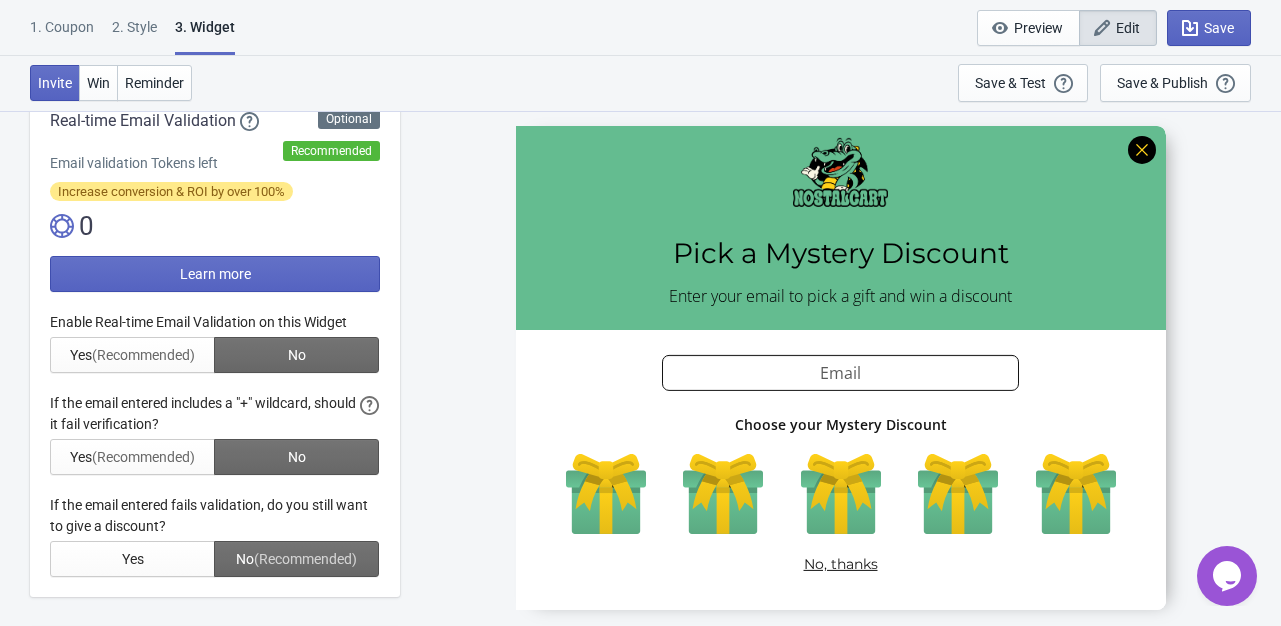 click at bounding box center [215, 444] 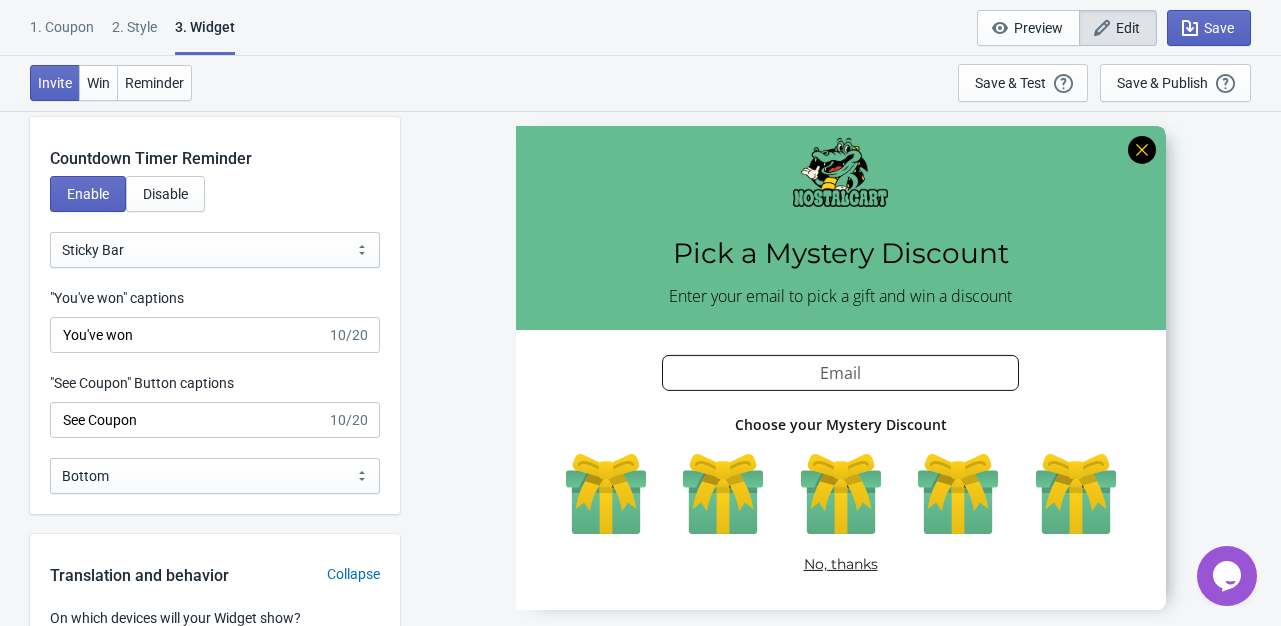 scroll, scrollTop: 1600, scrollLeft: 0, axis: vertical 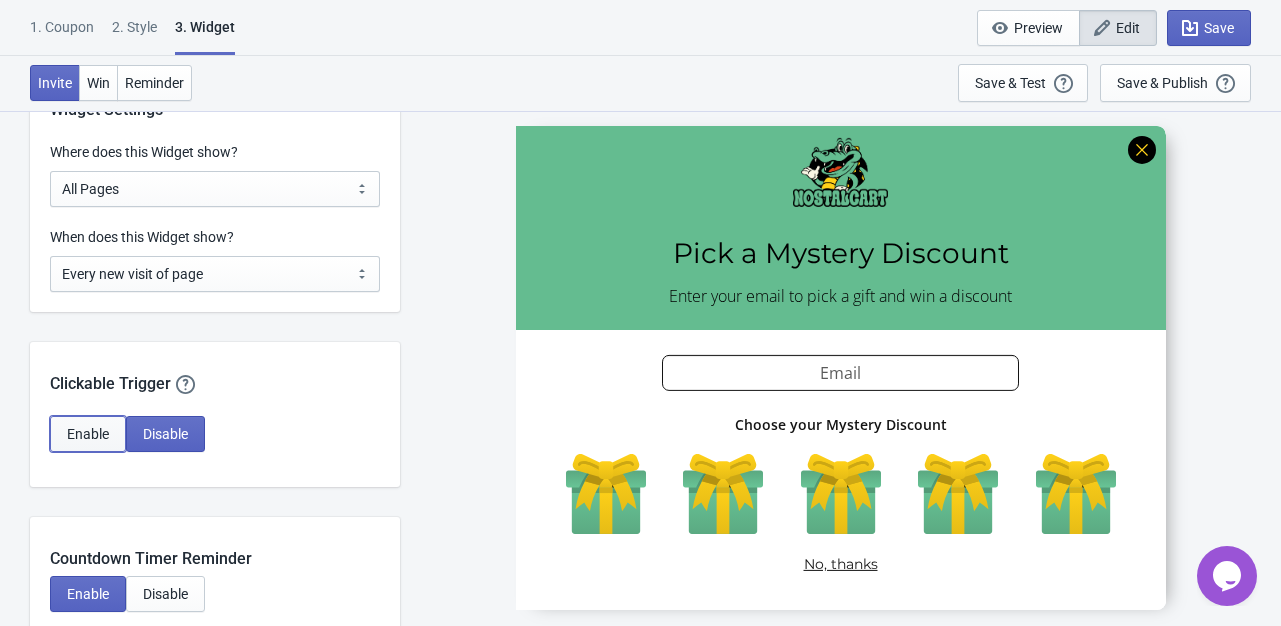 click on "Enable" at bounding box center (88, 434) 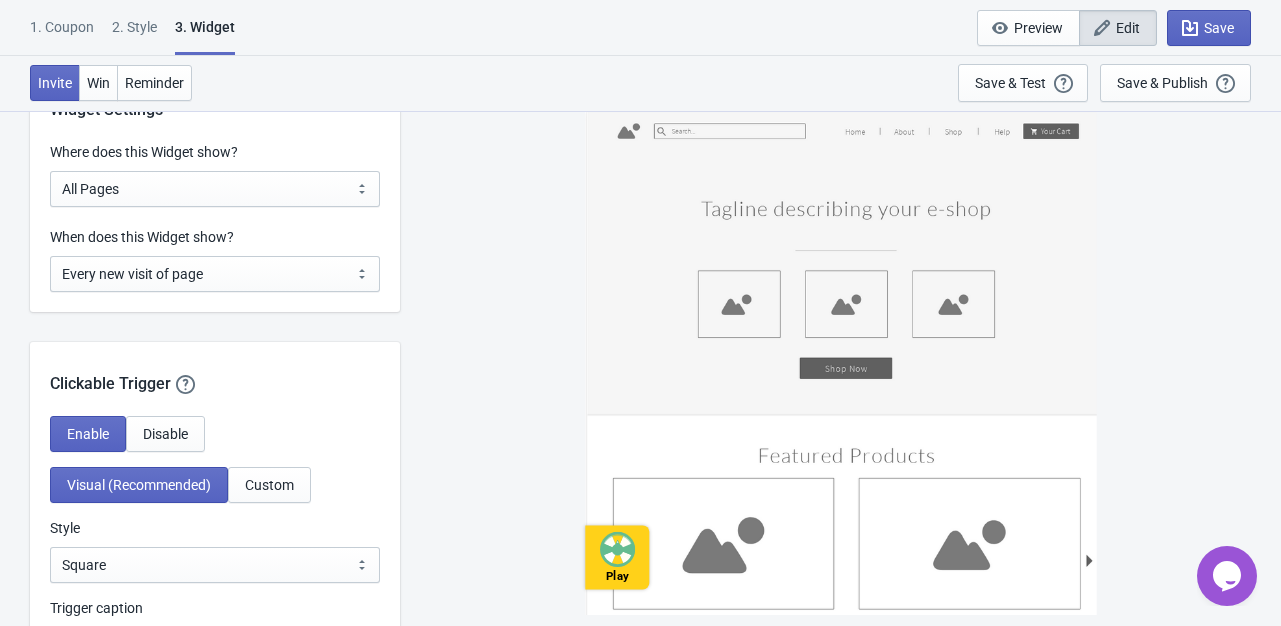 scroll, scrollTop: 2000, scrollLeft: 0, axis: vertical 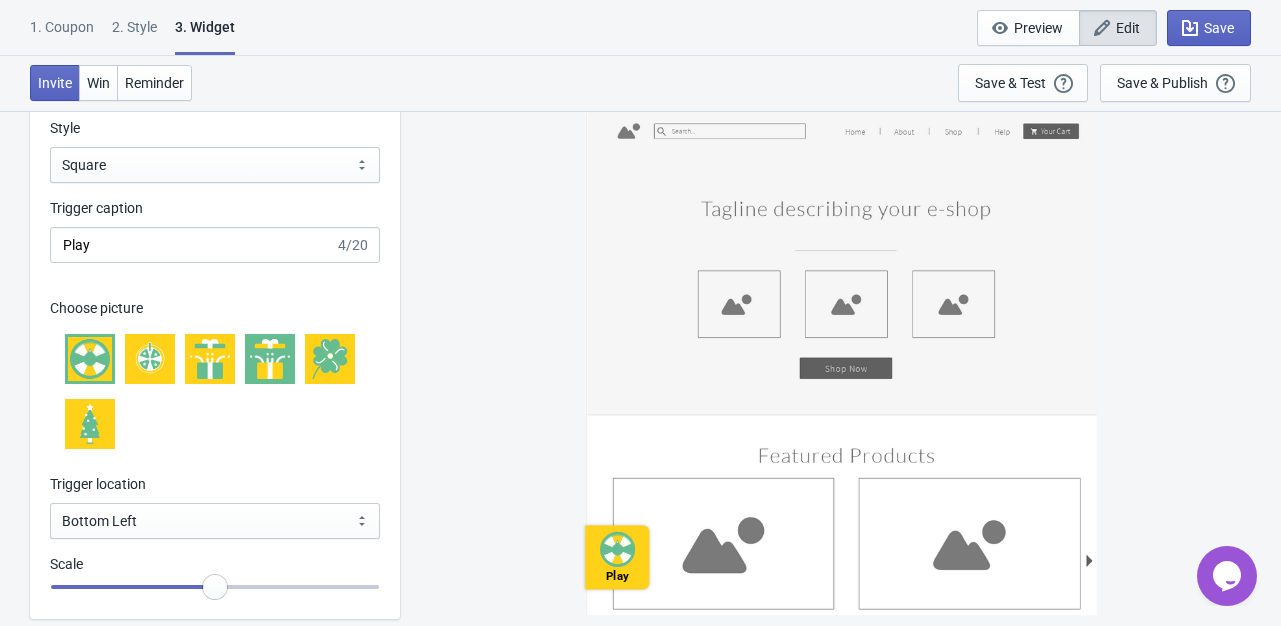 click 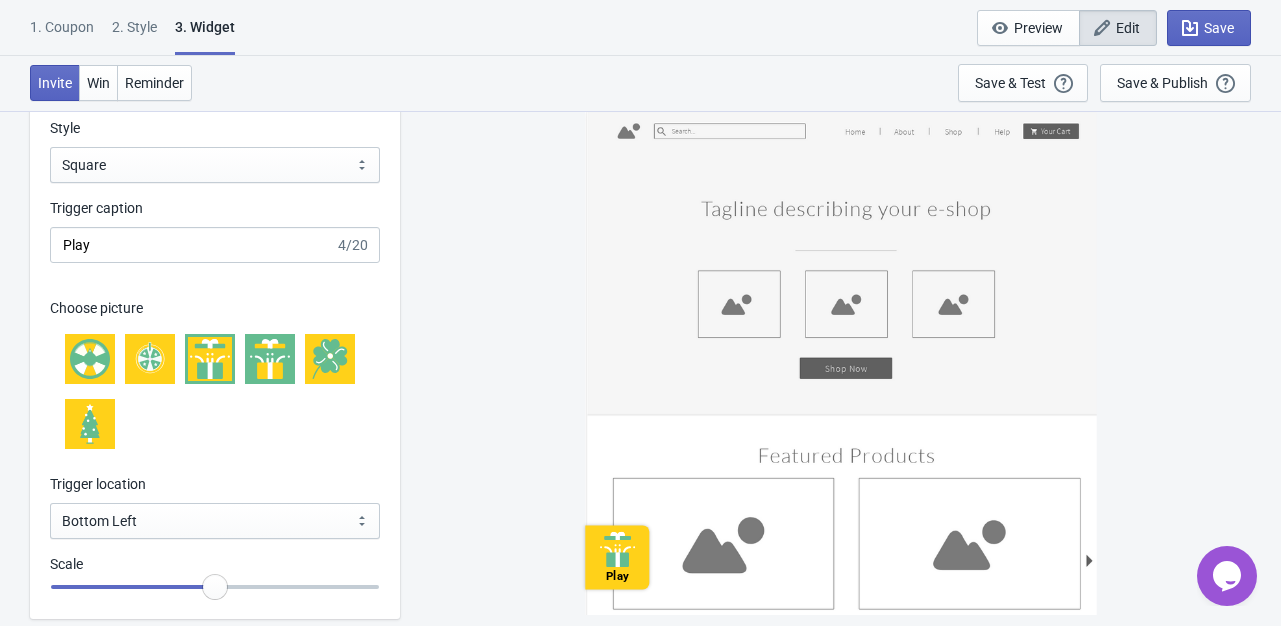click 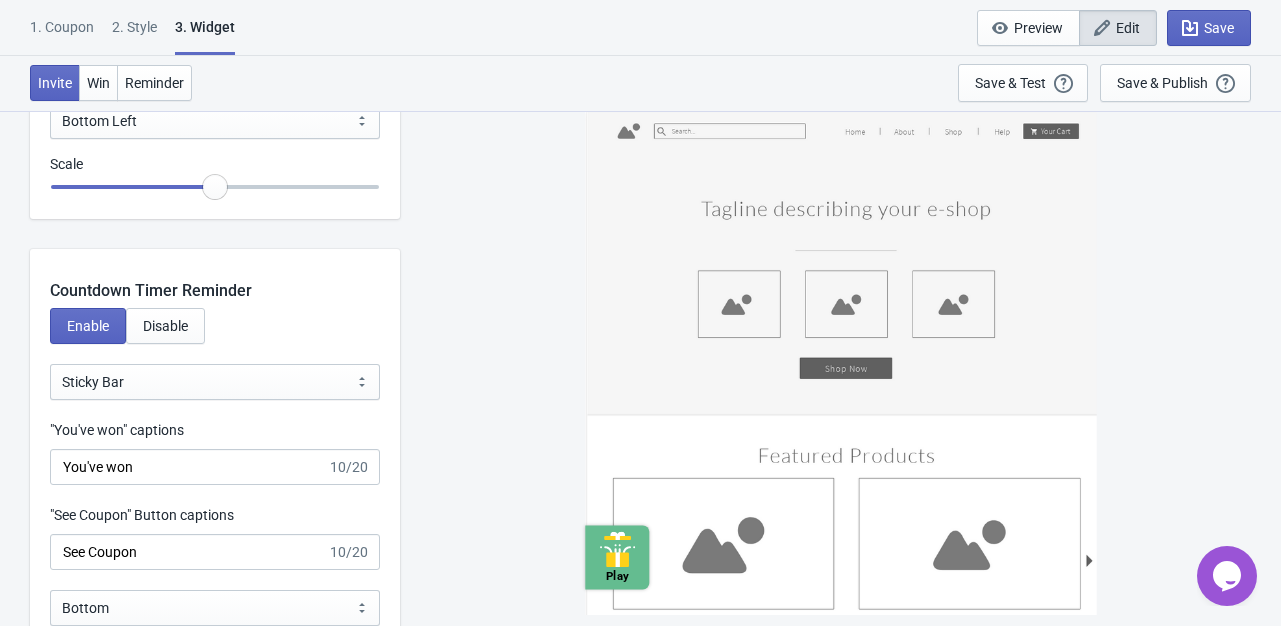 scroll, scrollTop: 2000, scrollLeft: 0, axis: vertical 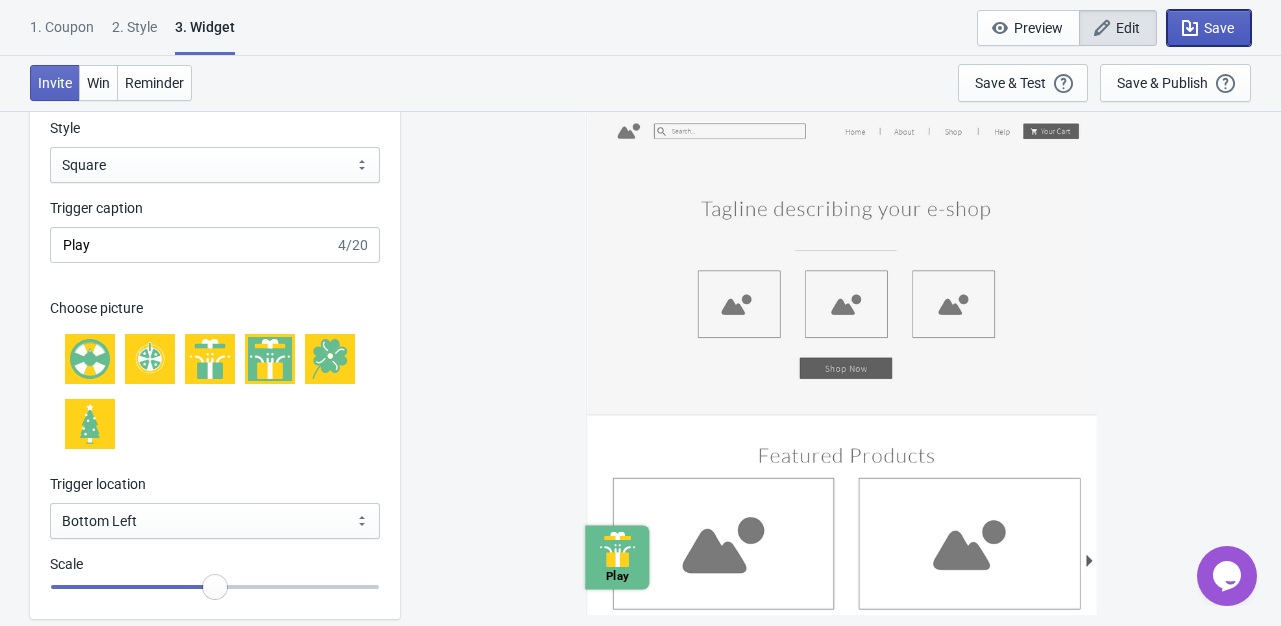 click on "Save" at bounding box center (1209, 28) 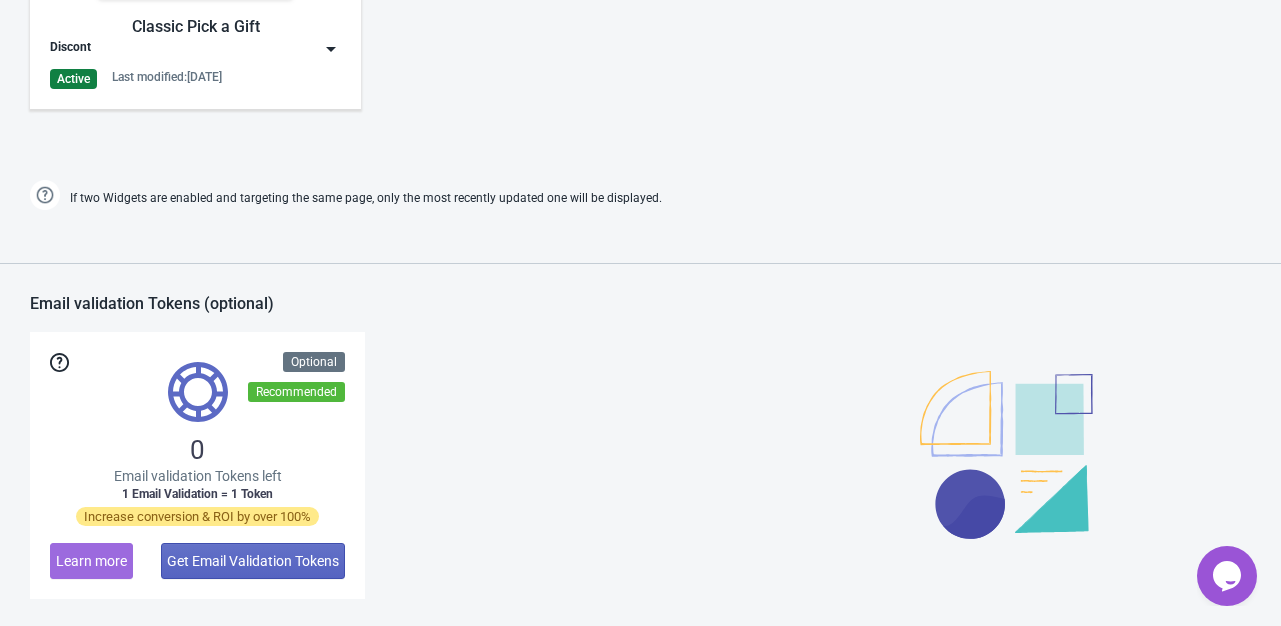 scroll, scrollTop: 800, scrollLeft: 0, axis: vertical 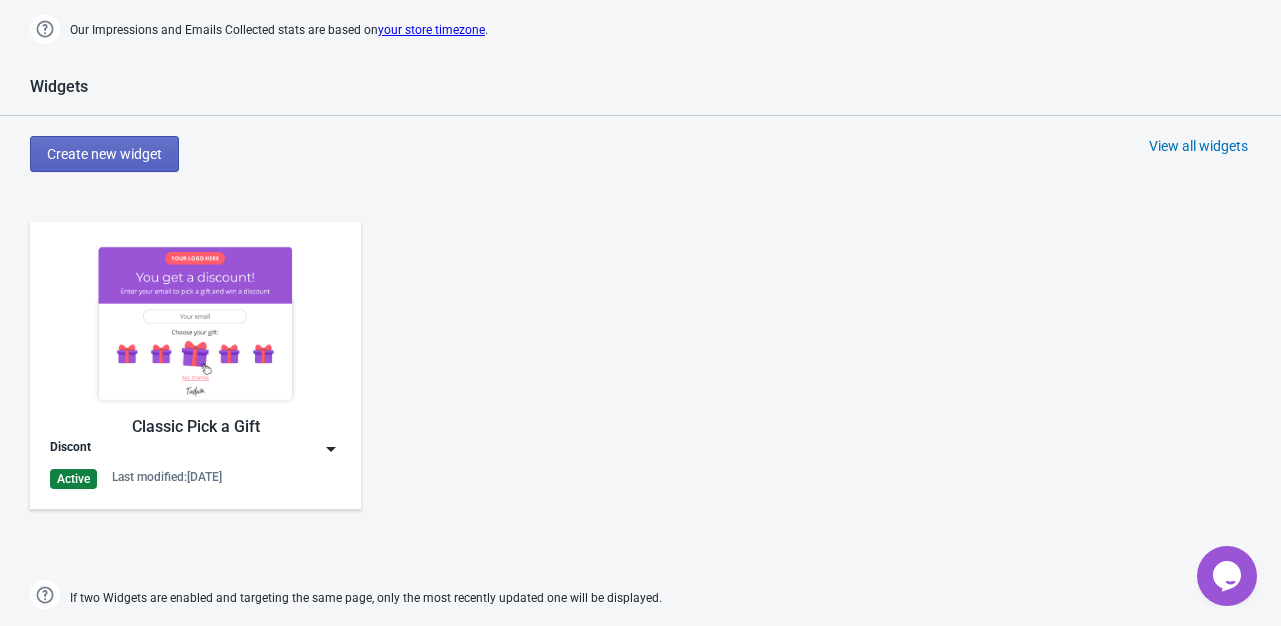 click at bounding box center (195, 323) 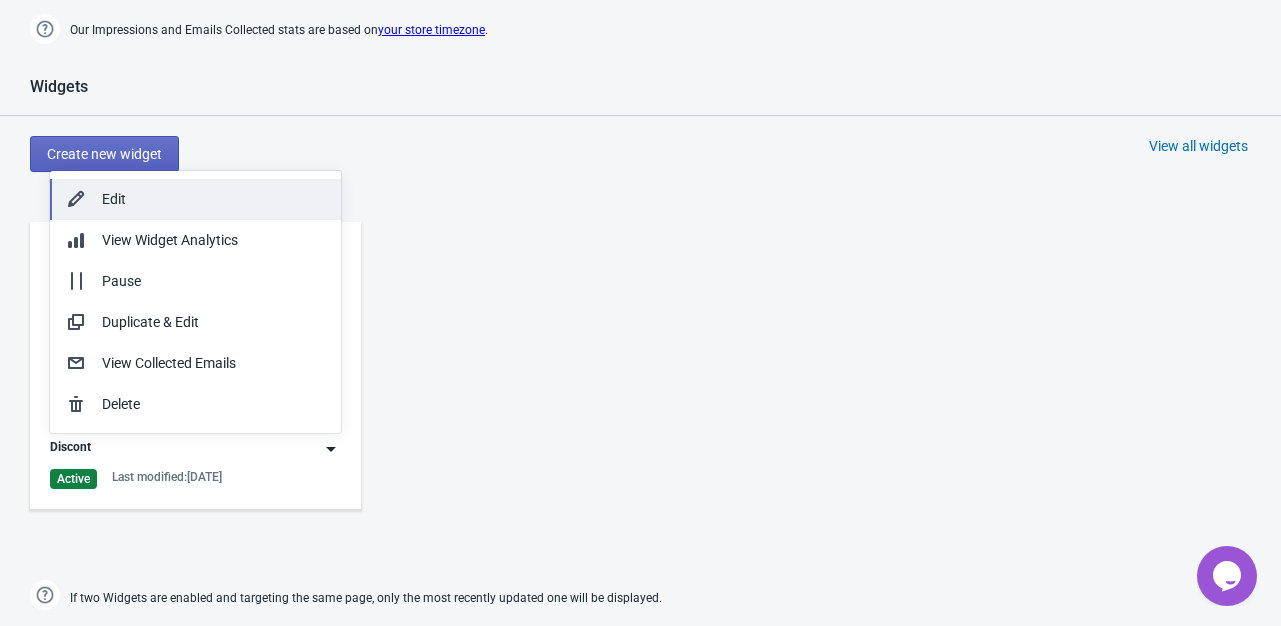 click on "Edit" at bounding box center (213, 199) 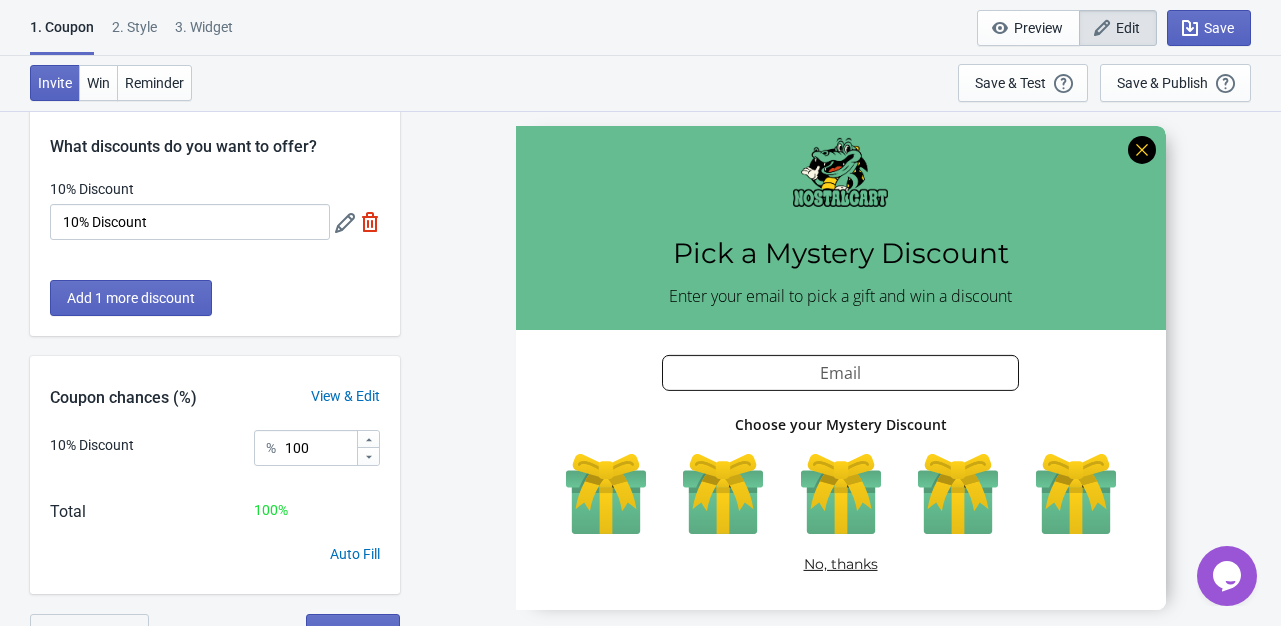 scroll, scrollTop: 0, scrollLeft: 0, axis: both 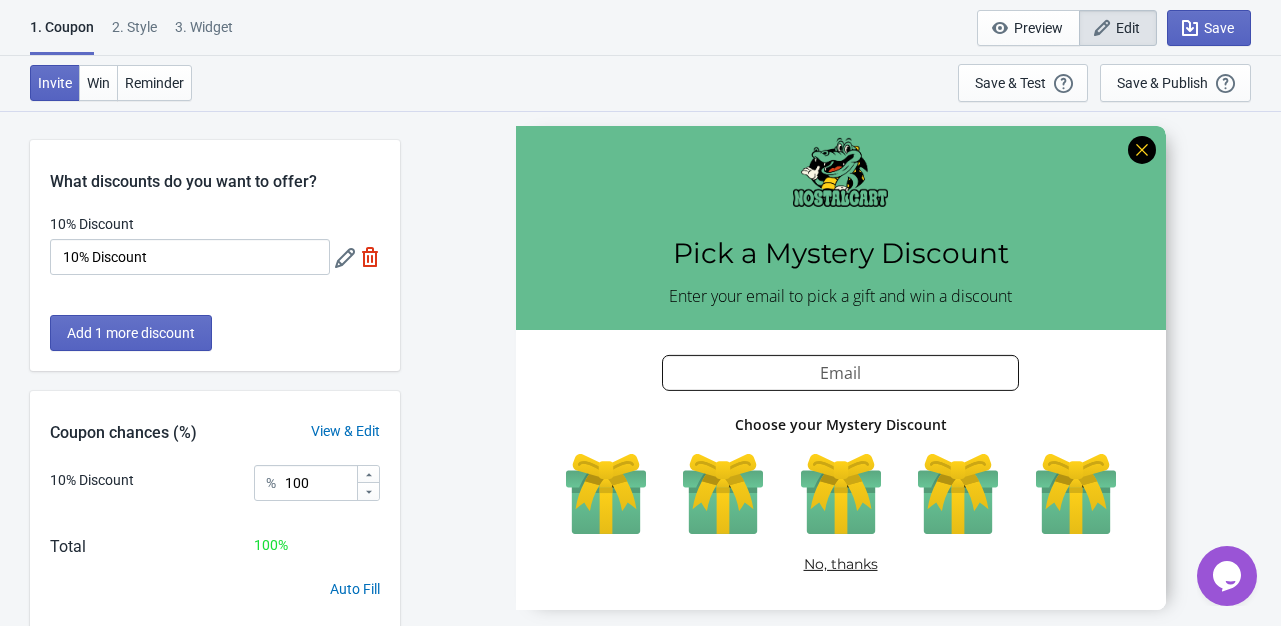click on "3. Widget" at bounding box center (204, 34) 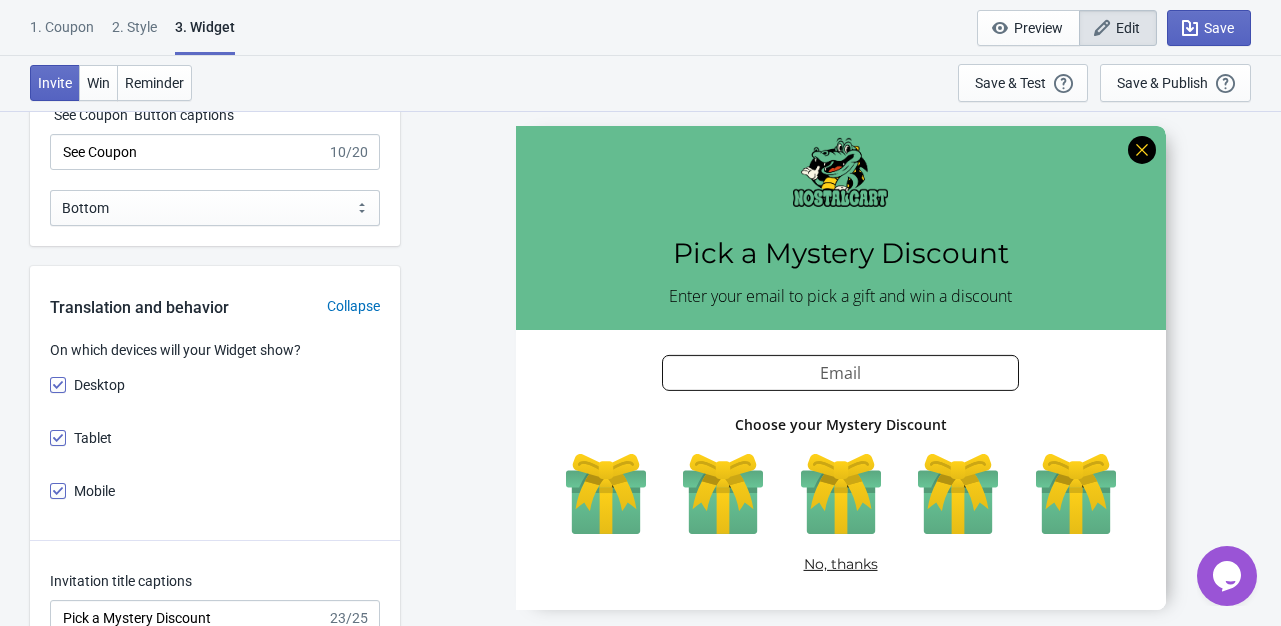 scroll, scrollTop: 3200, scrollLeft: 0, axis: vertical 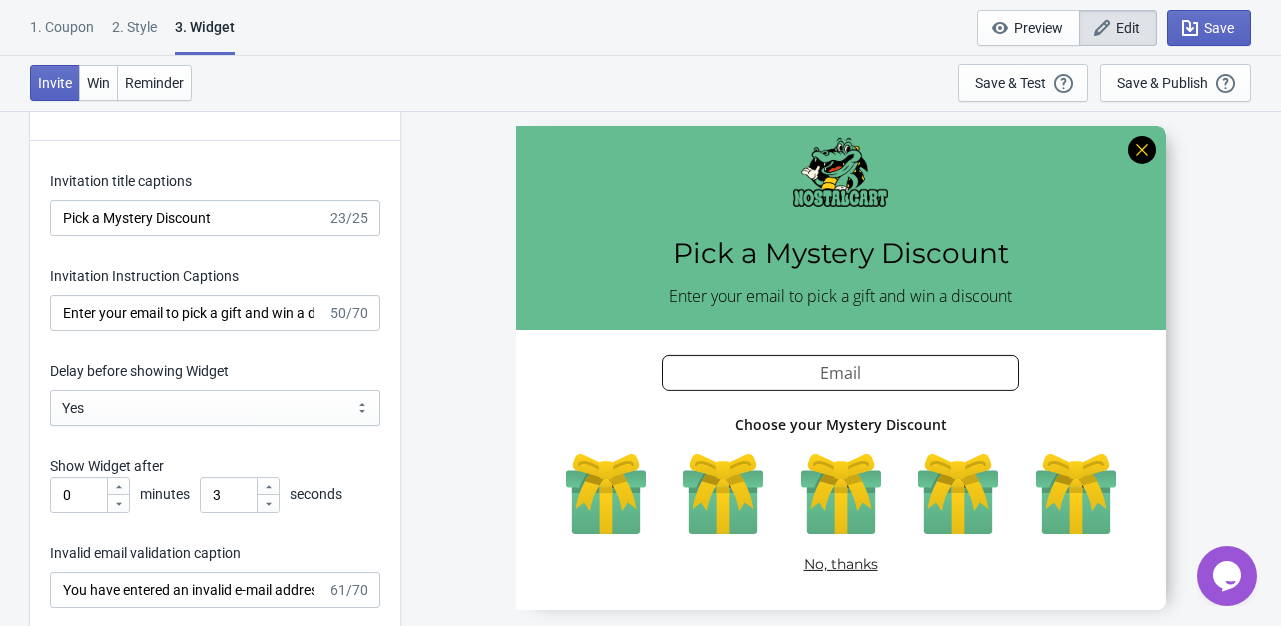 click 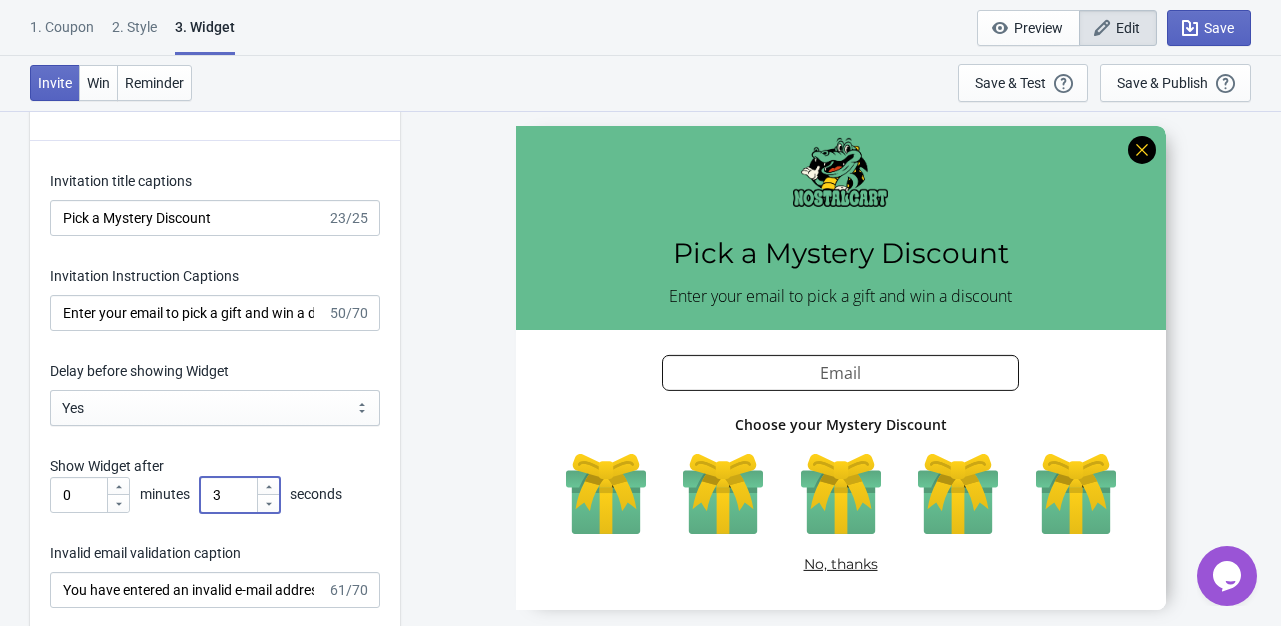 click 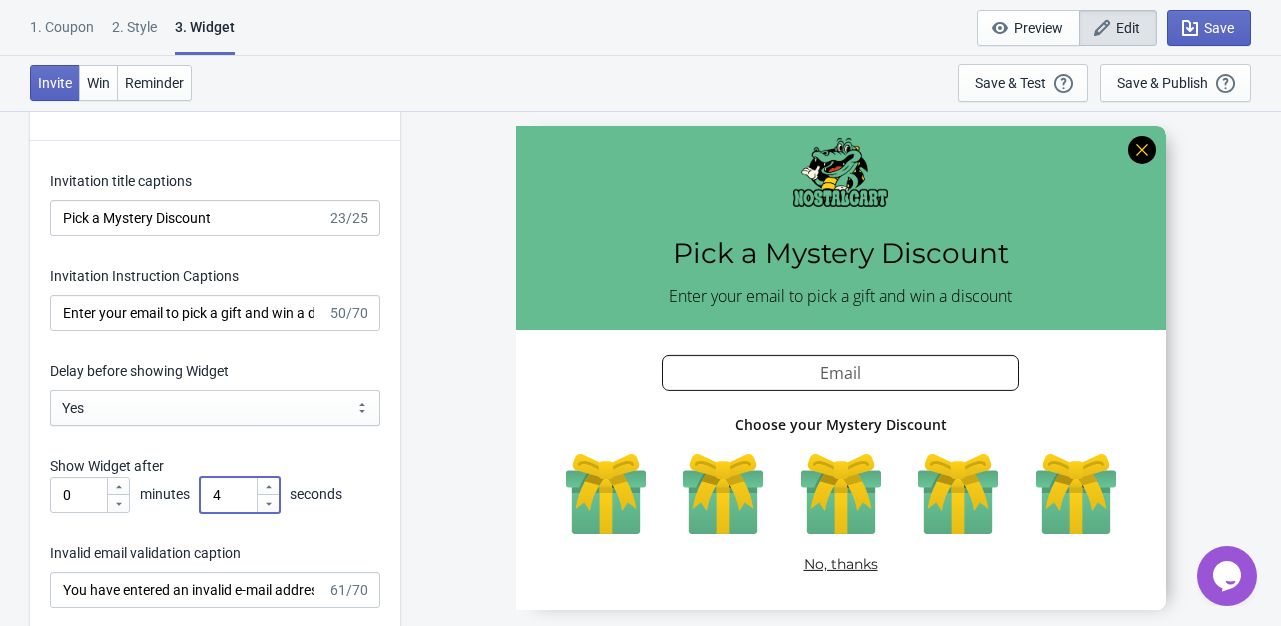 click 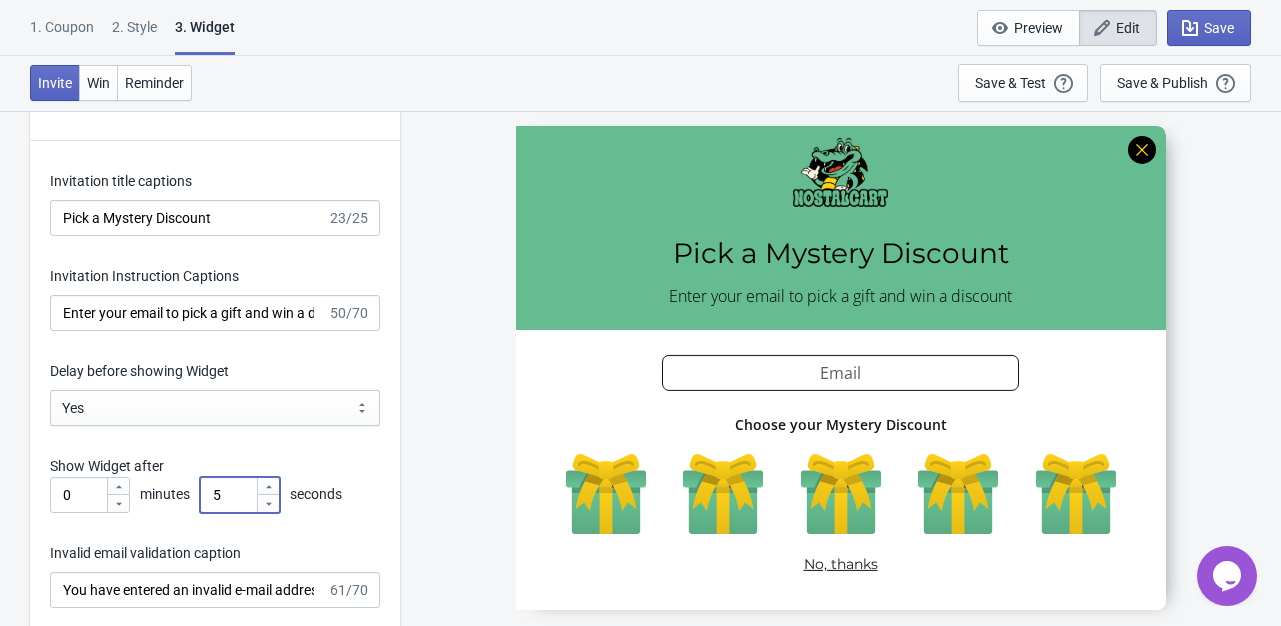 click 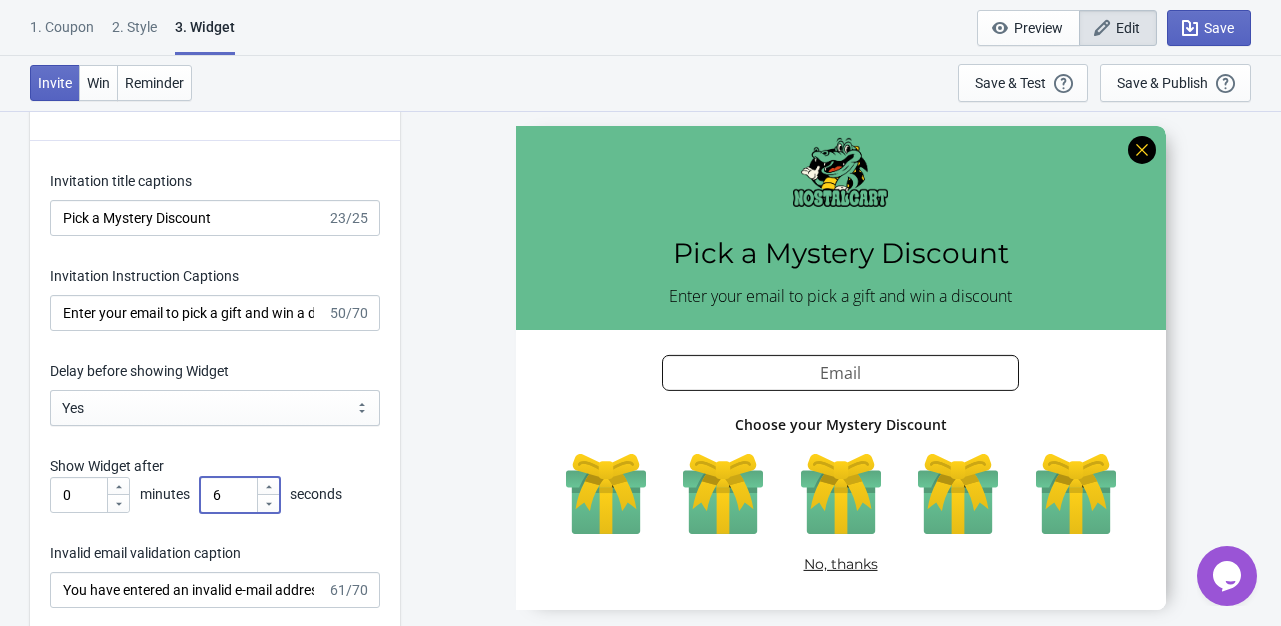 click 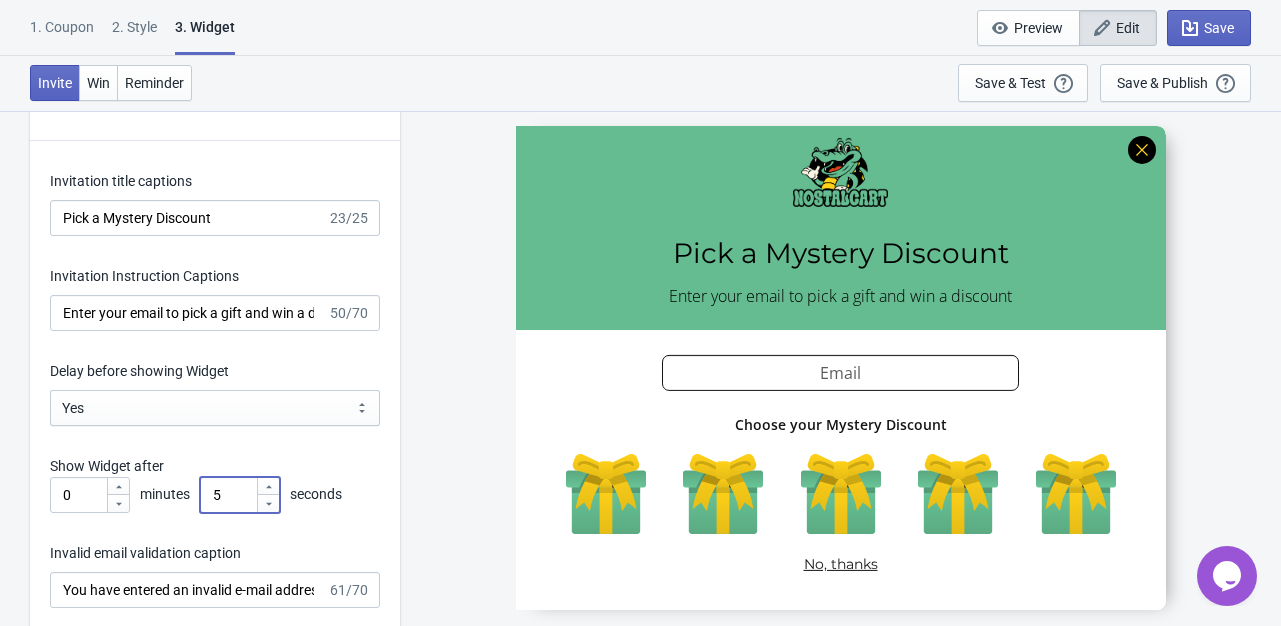 click 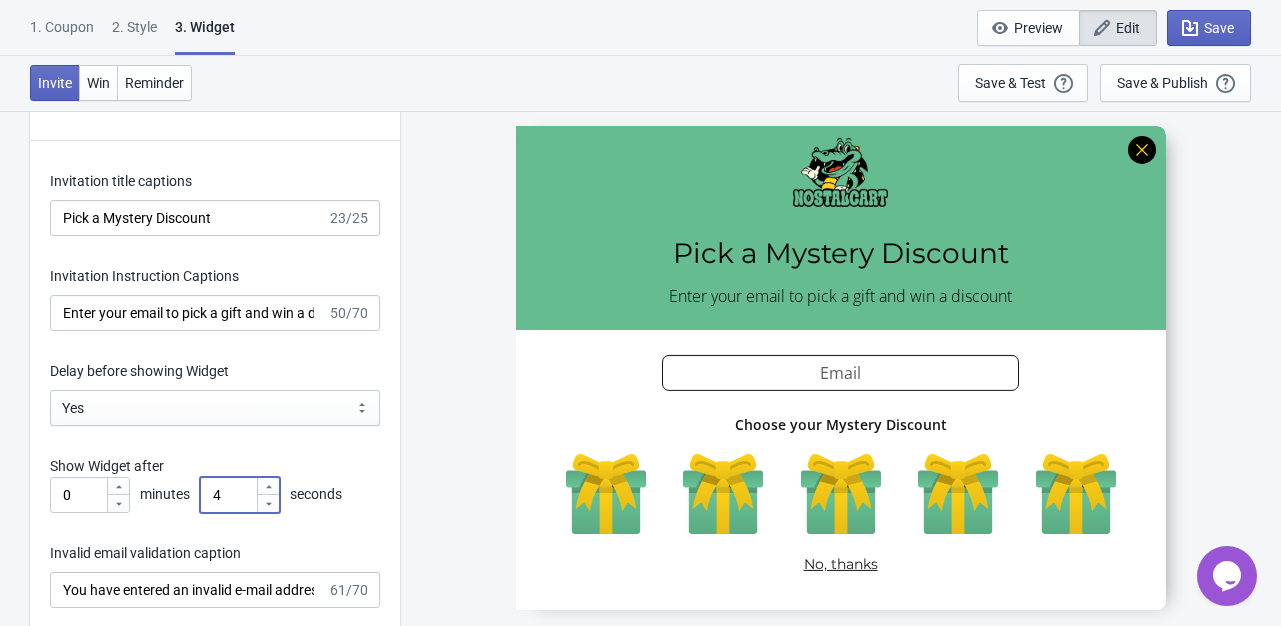 click 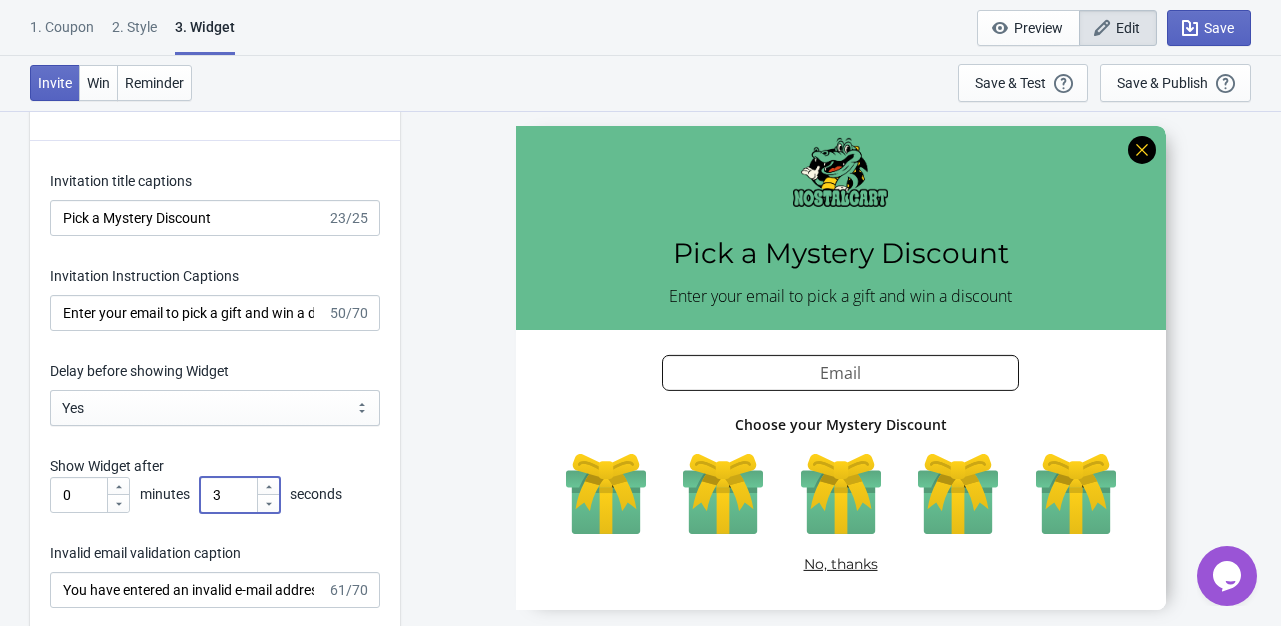click 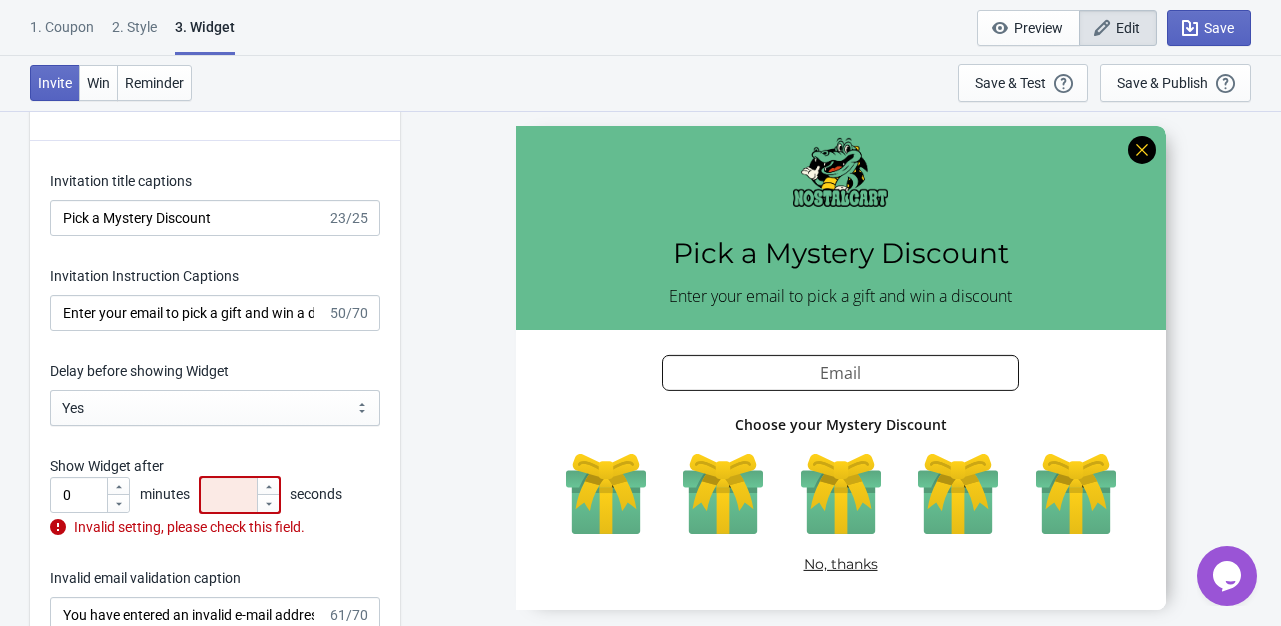 type 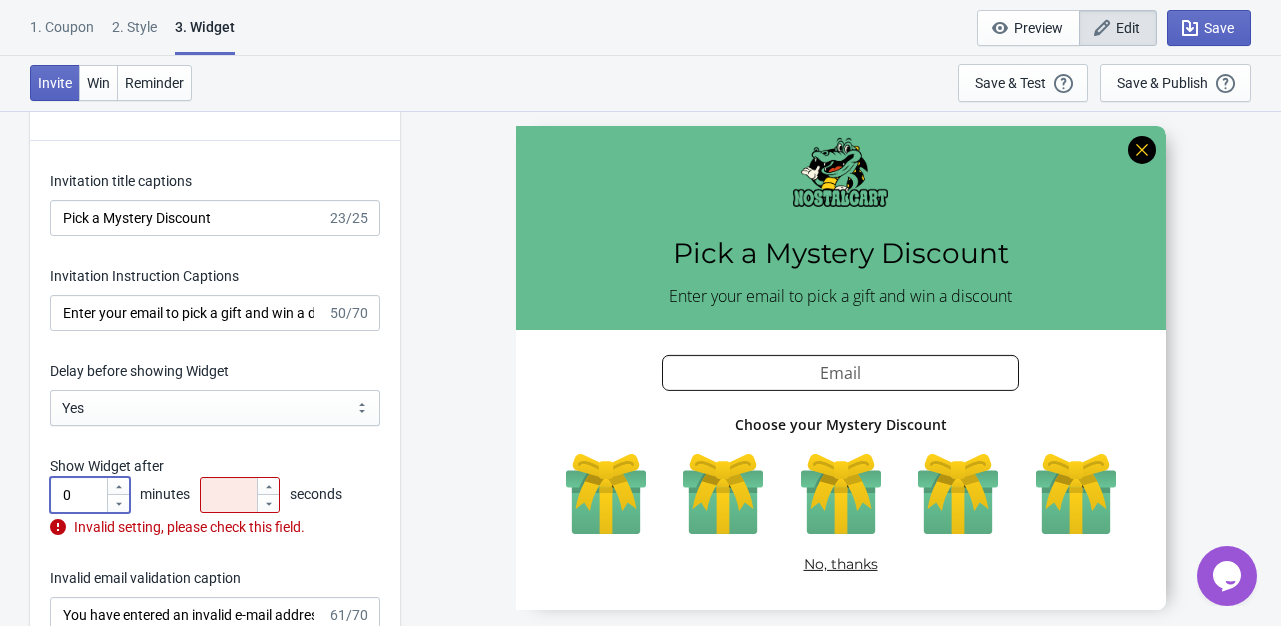 drag, startPoint x: 97, startPoint y: 490, endPoint x: 33, endPoint y: 484, distance: 64.28063 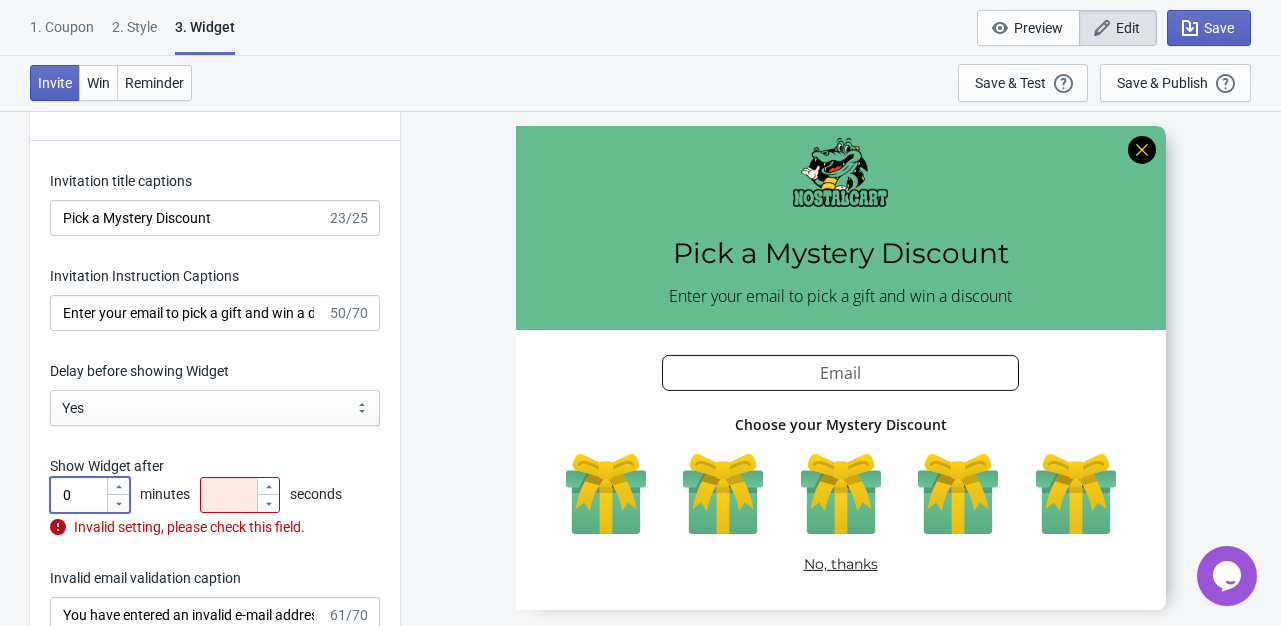 click on "Invitation title captions Pick a Mystery Discount 23/25 Invitation Instruction Captions Enter your email to pick a gift and win a discount 50/70 Delay before showing Widget Yes No Yes Show Widget after 0 minutes seconds Invalid setting, please check this field. Invalid email validation caption You have entered an invalid e-mail address. Please try again. 61/70 Invalid data entry validation caption There was a problem with your entry, please try again. 54/70 Duplicate email validation caption Your email is already subscribed to our list. 45/70 Continue button captions Continue 8/20 Exit button captions No, thanks 10/20 Gift instruction captions Choose your Mystery Discount Require visitors to agree to your terms and conditions (GDPR)" at bounding box center [215, 675] 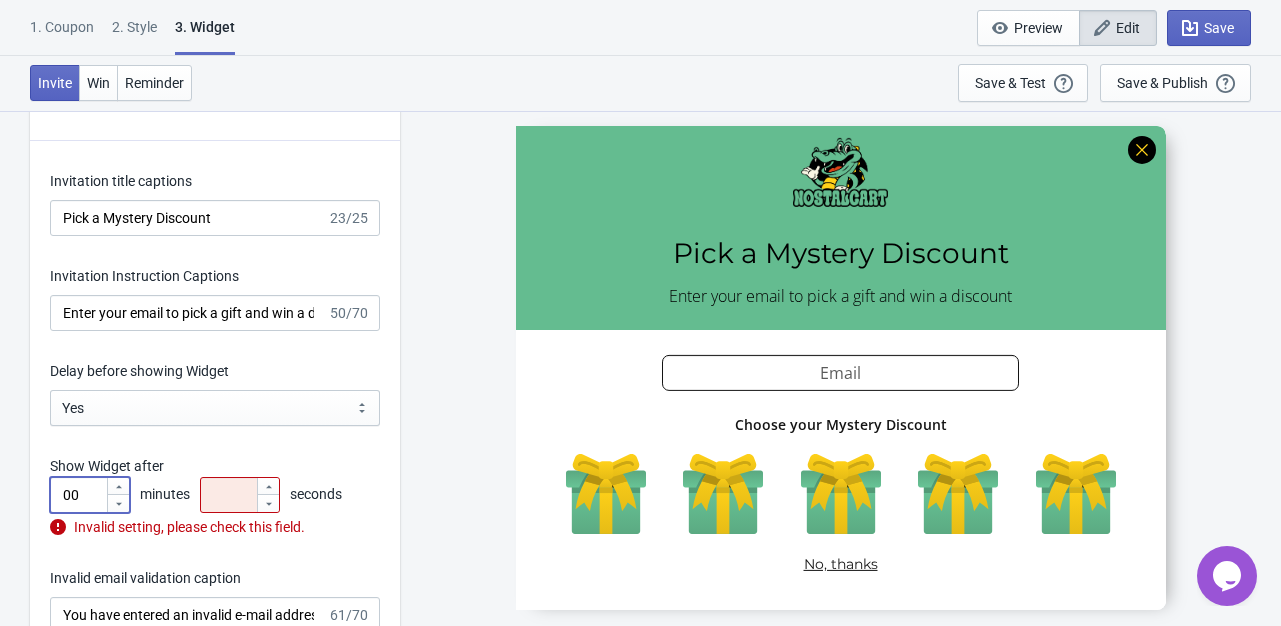 type on "0" 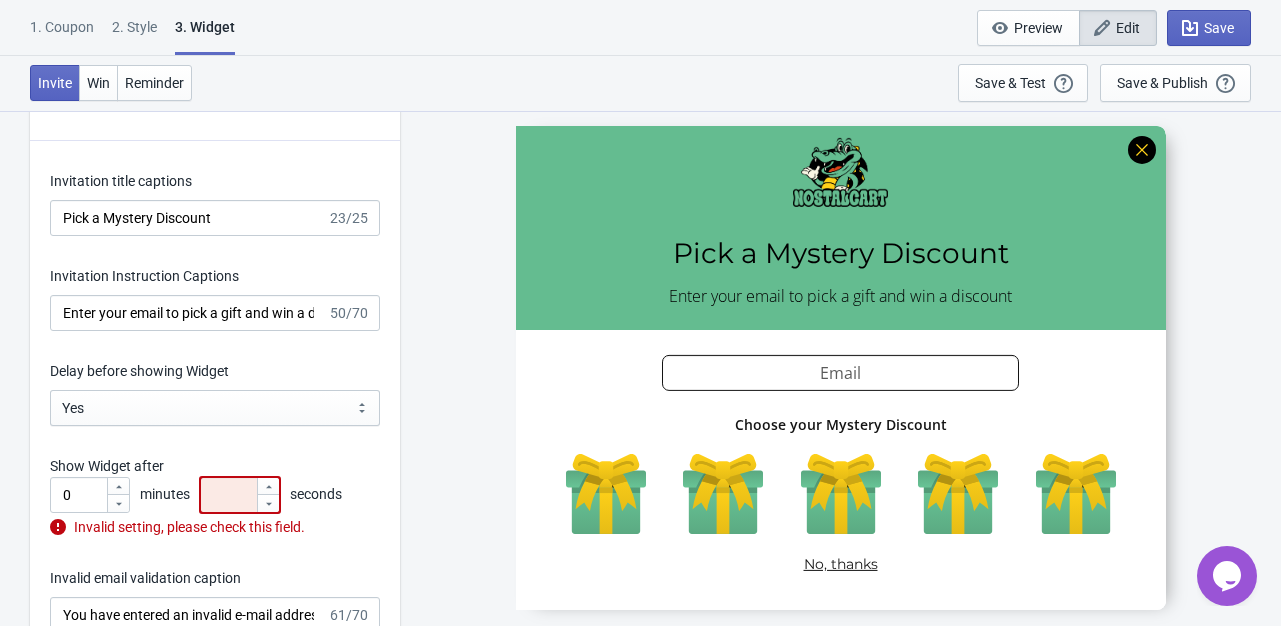 click at bounding box center [228, 495] 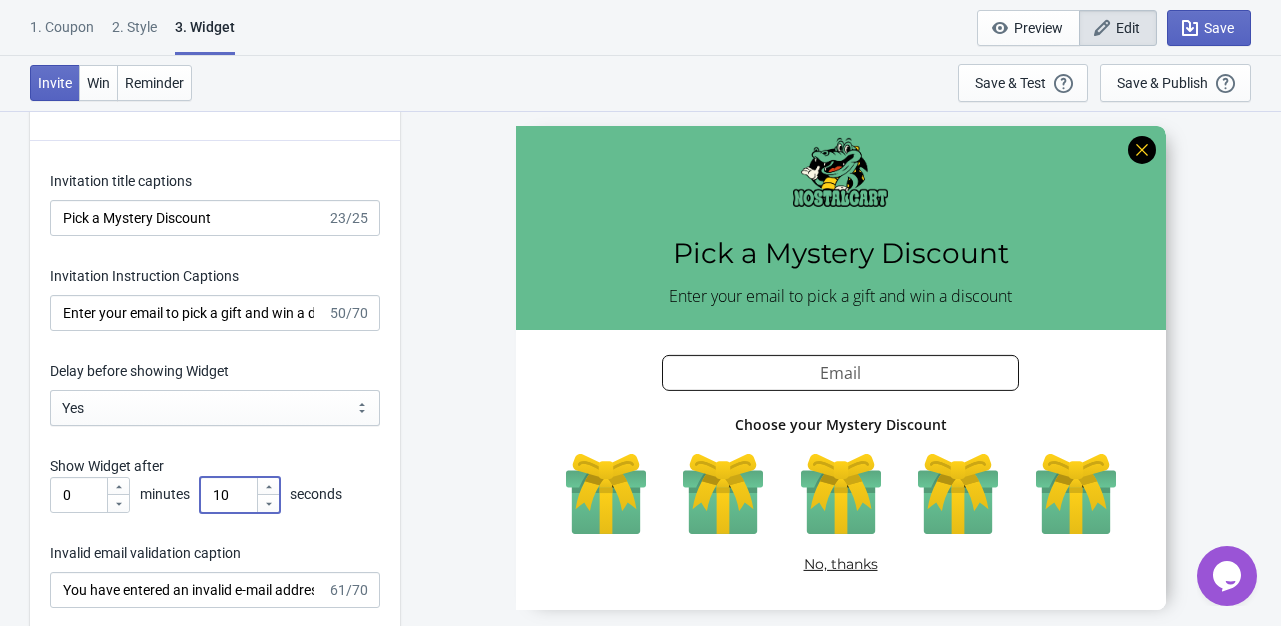 type on "10" 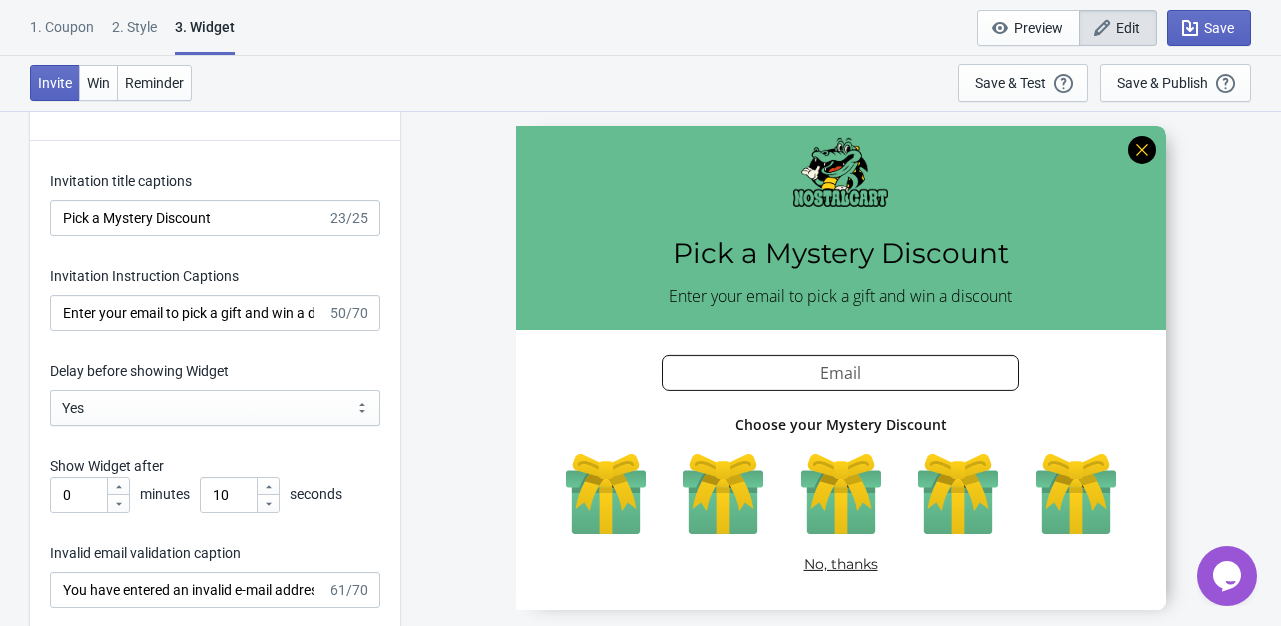 click on "Show Widget after" at bounding box center [215, 466] 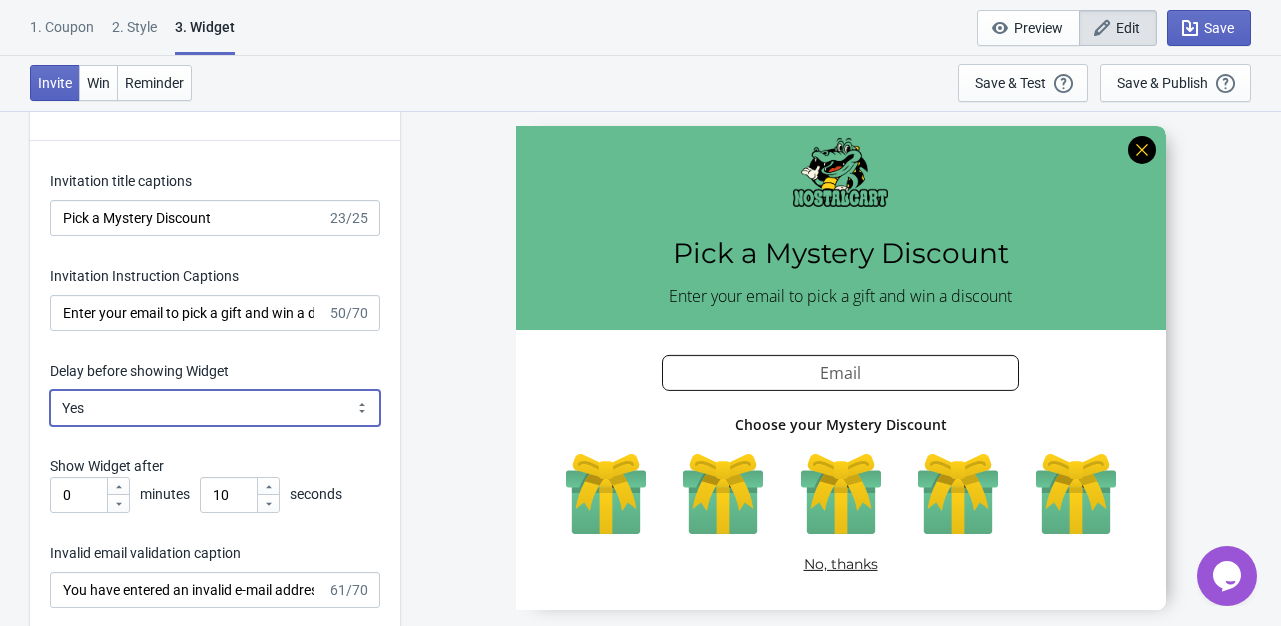 click on "Yes No" at bounding box center [215, 408] 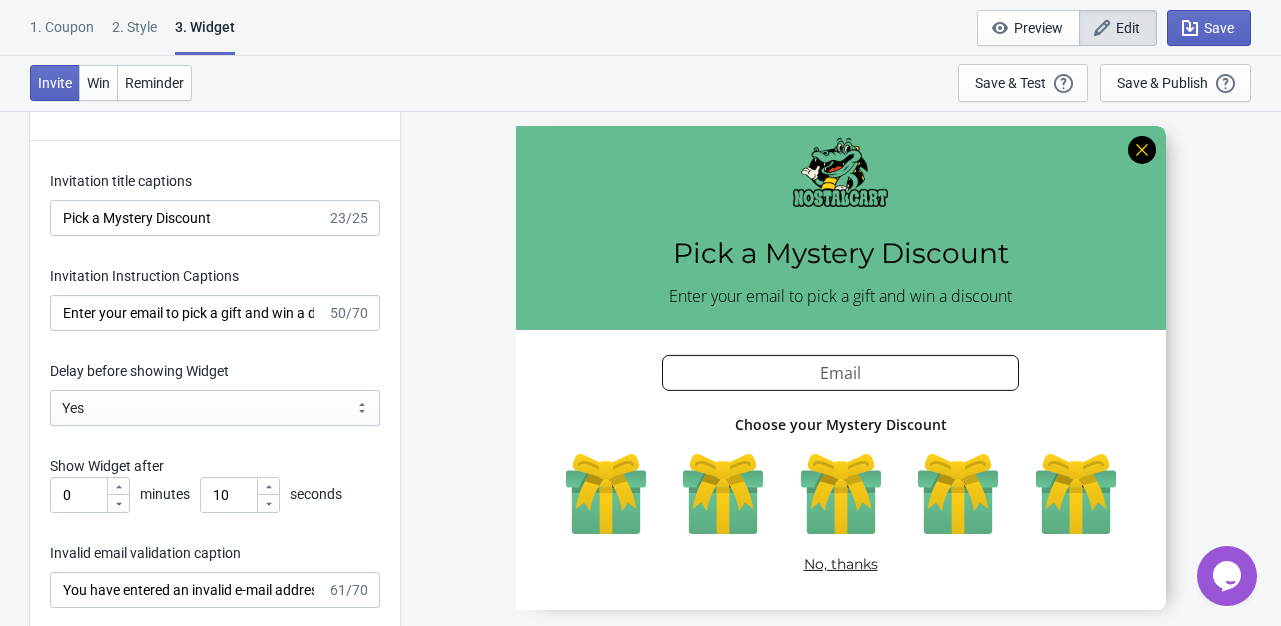 click on "0 minutes 10 seconds" at bounding box center (215, 495) 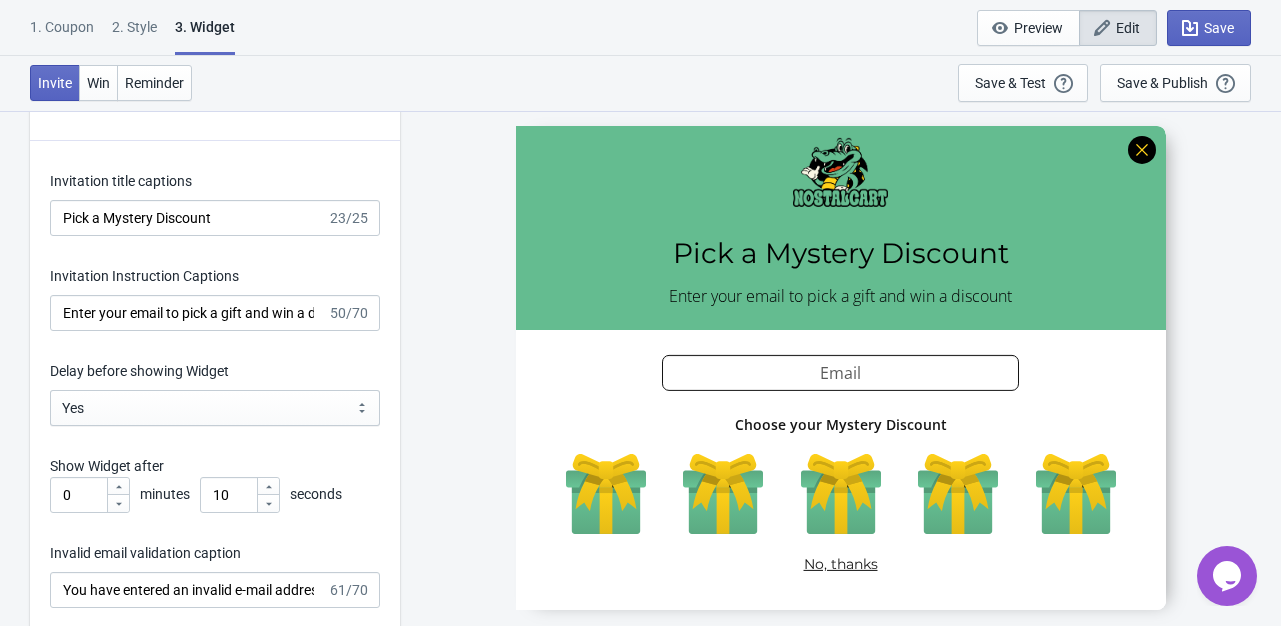 click on "Delay before showing Widget" at bounding box center [139, 373] 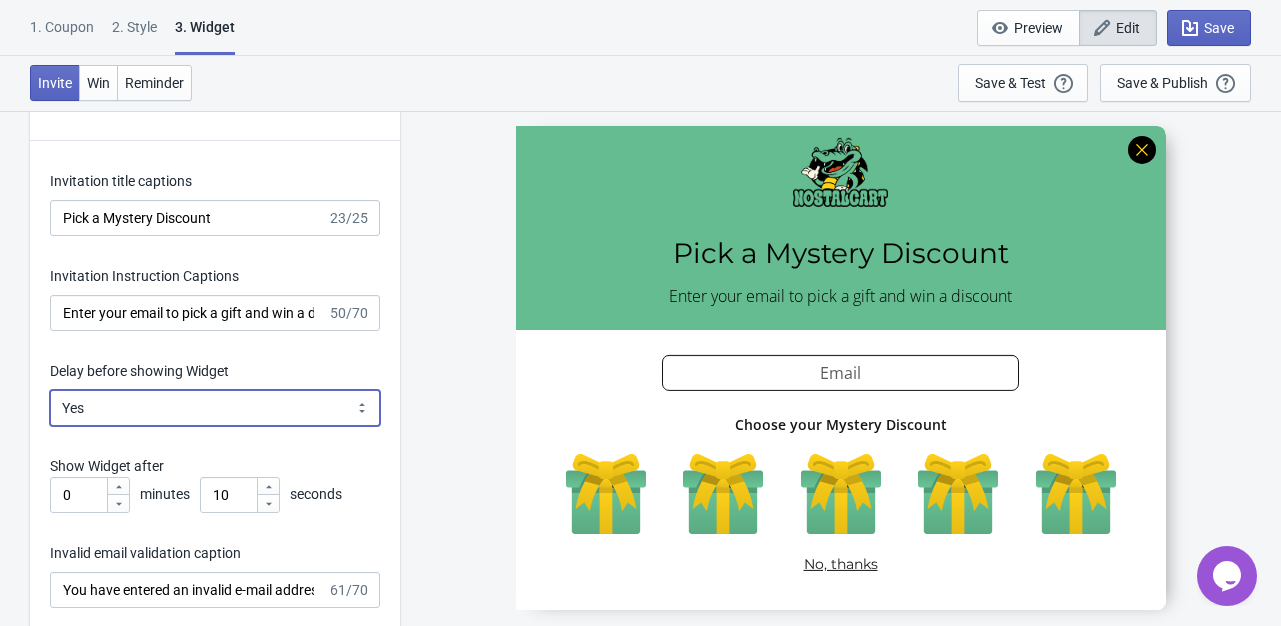 click on "Yes No" at bounding box center (215, 408) 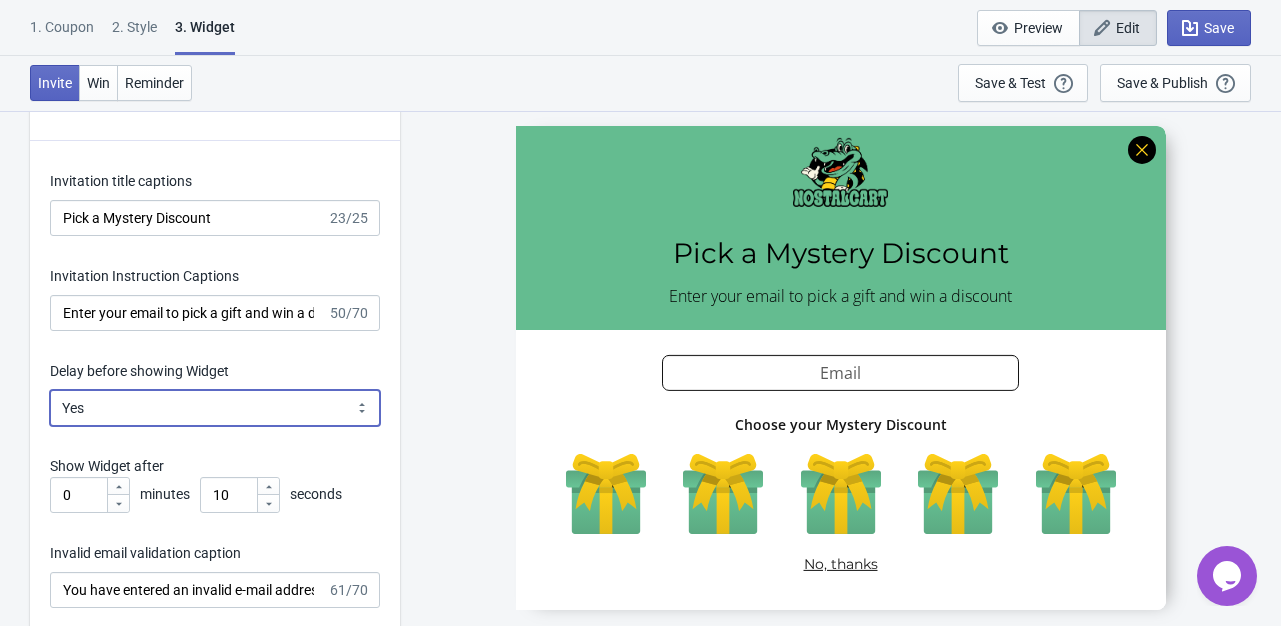 select on "left" 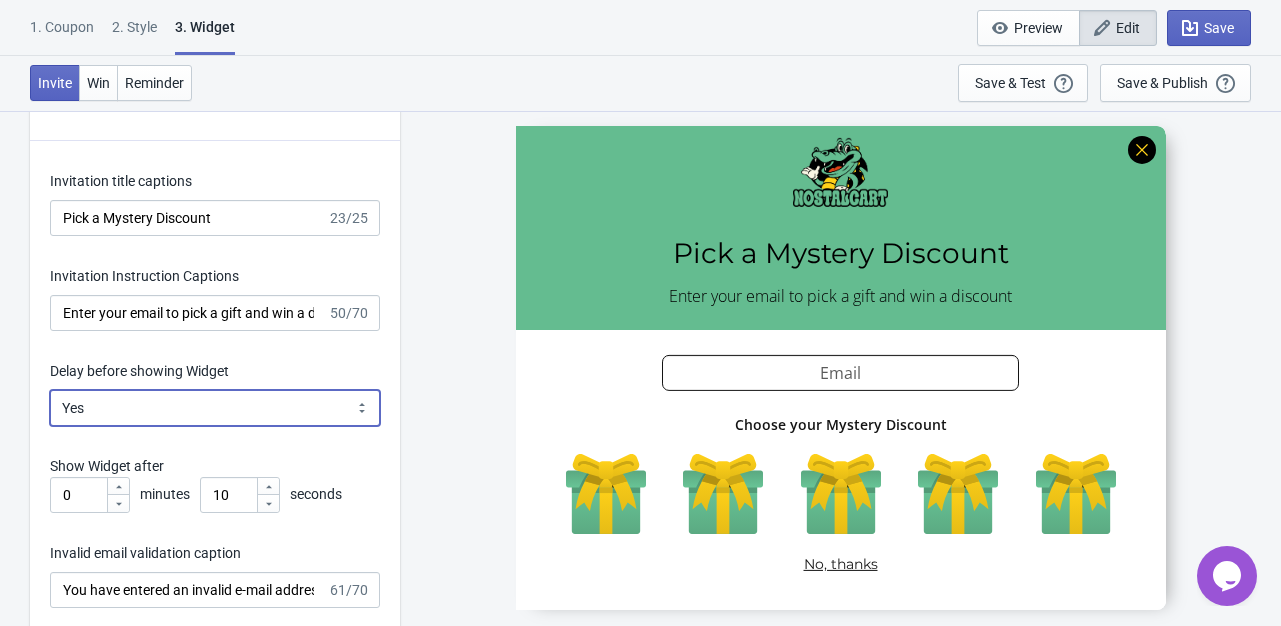 click on "Yes No" at bounding box center [215, 408] 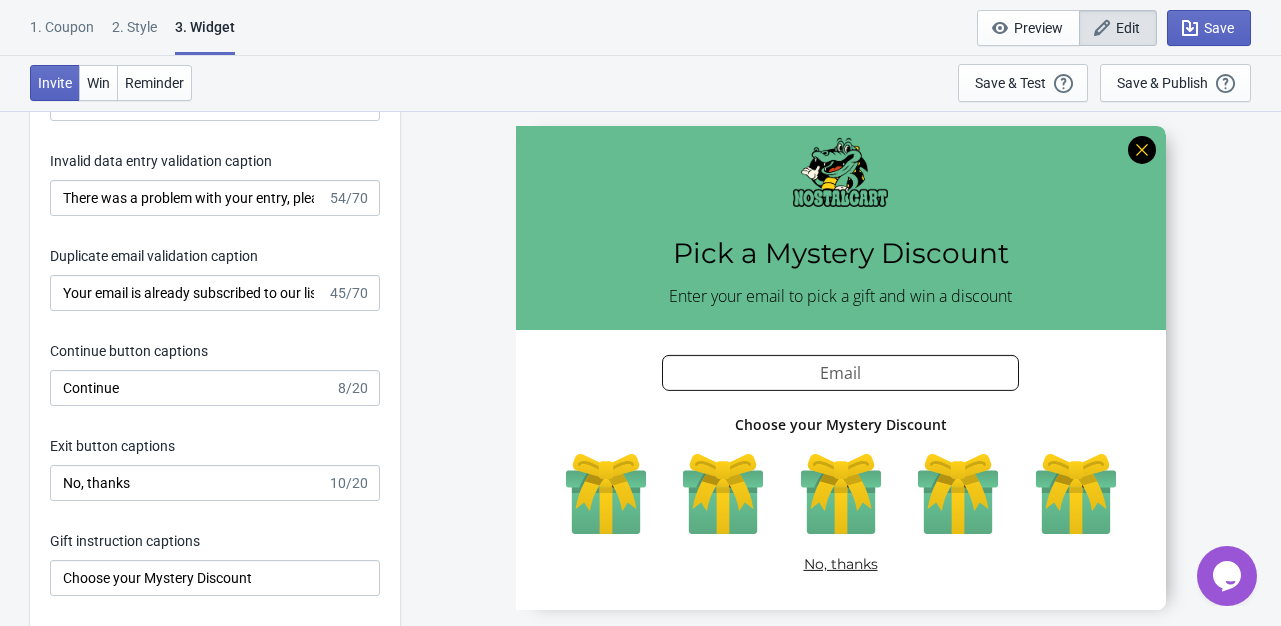 scroll, scrollTop: 3200, scrollLeft: 0, axis: vertical 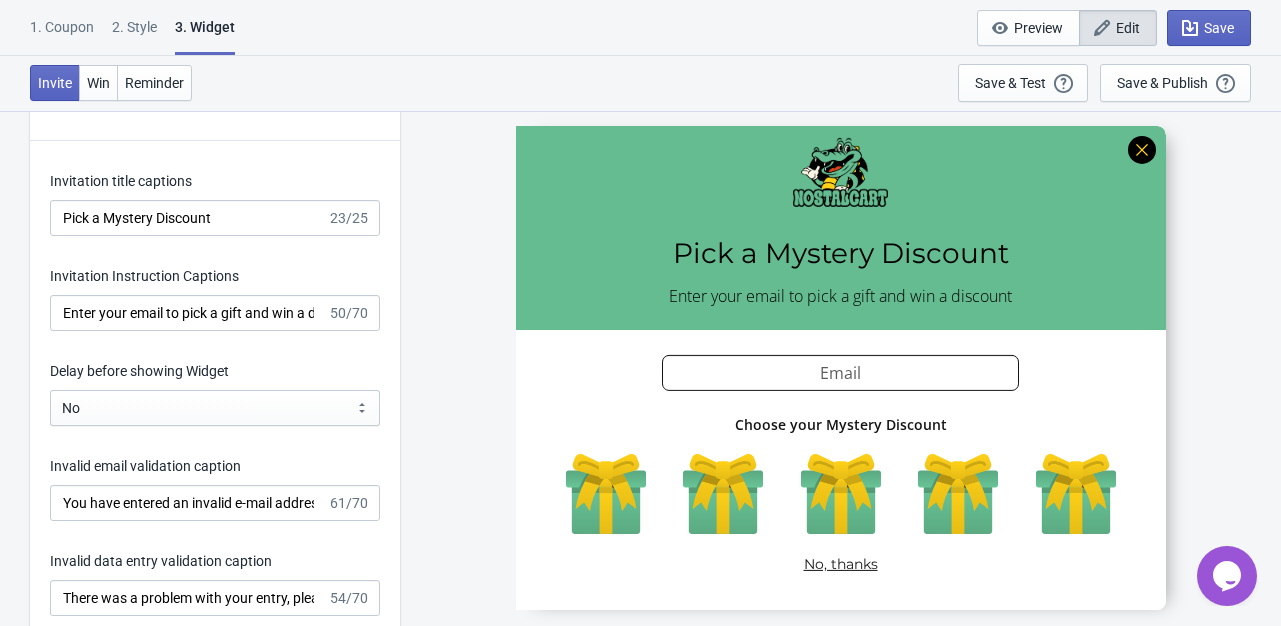 click on "Delay before showing Widget" at bounding box center [215, 373] 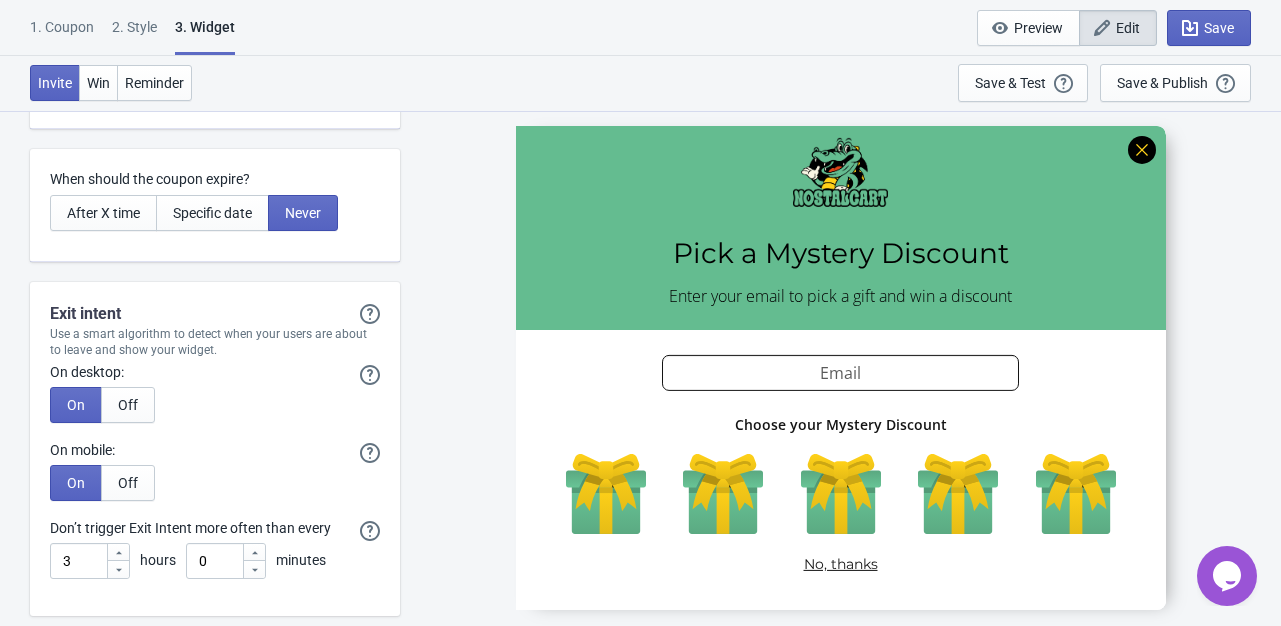 scroll, scrollTop: 4800, scrollLeft: 0, axis: vertical 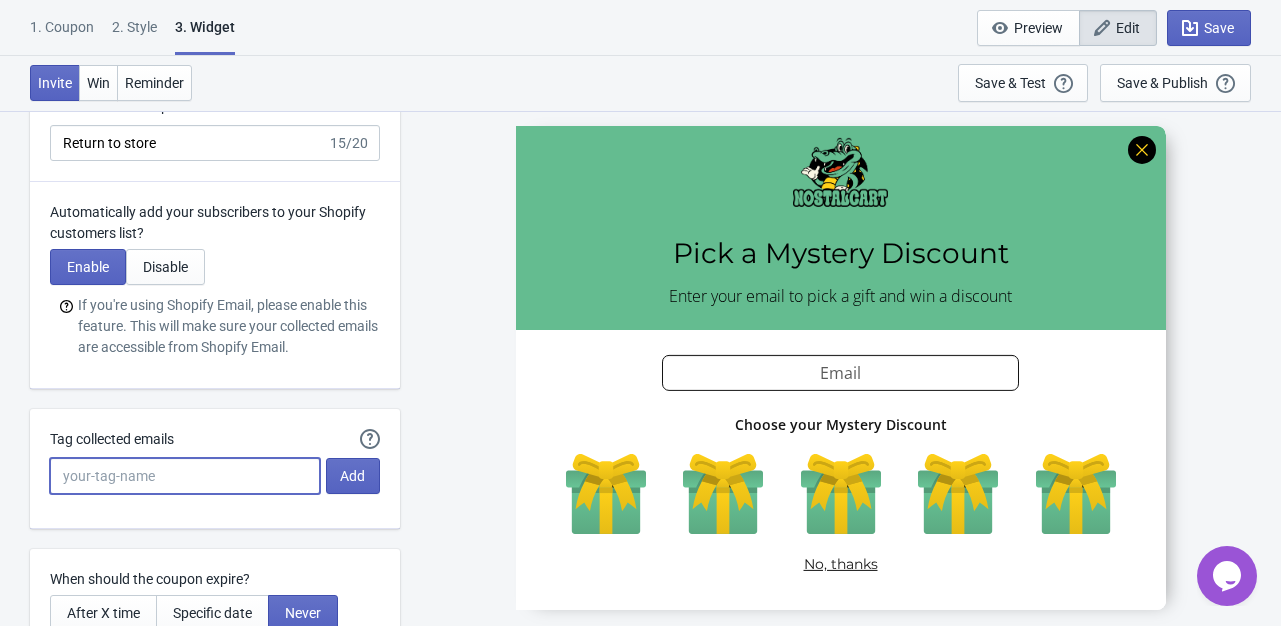 click on "Tag collected emails" at bounding box center [185, 476] 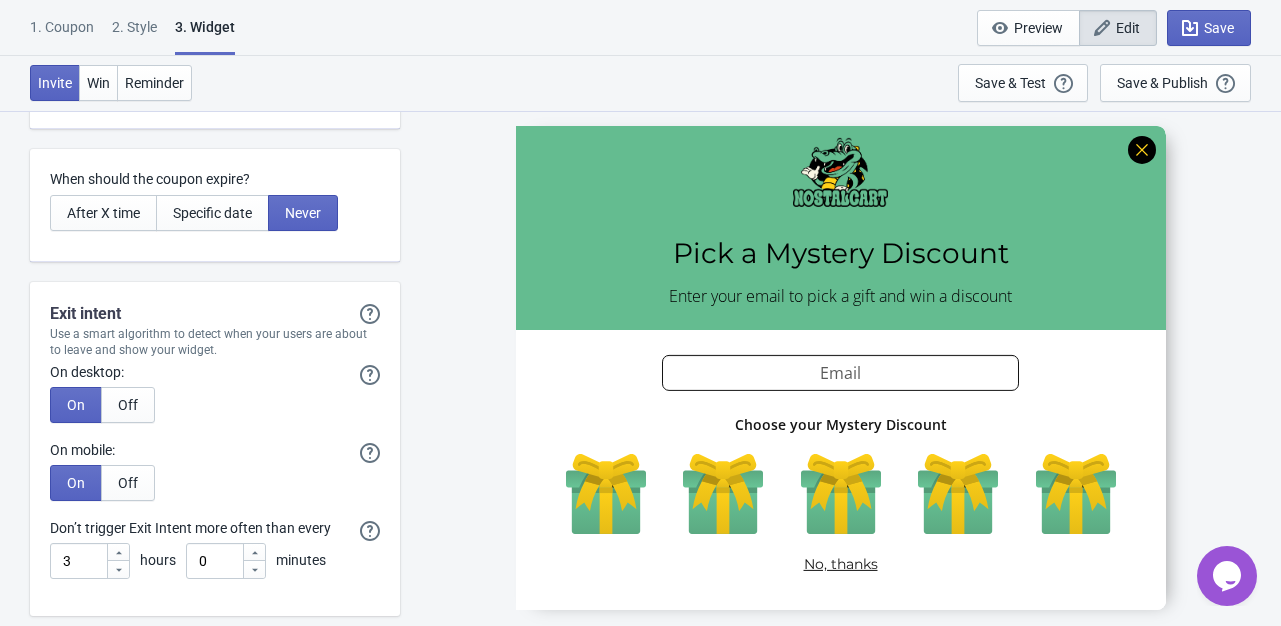 scroll, scrollTop: 4800, scrollLeft: 0, axis: vertical 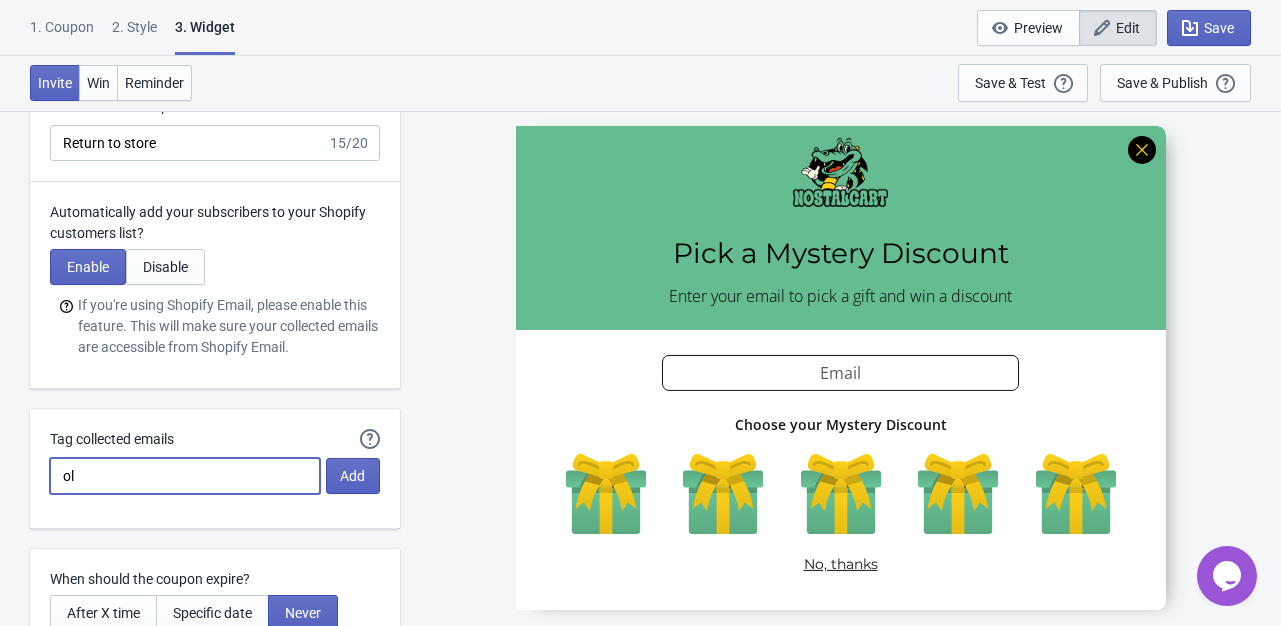 type on "o" 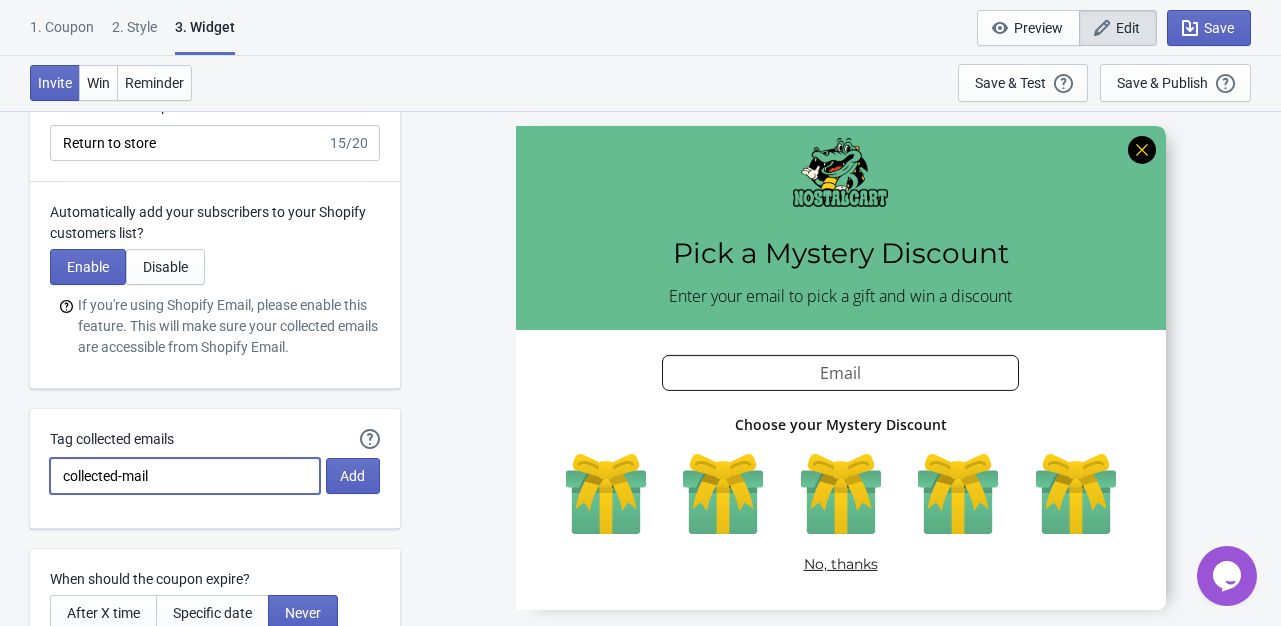 type on "collected-mail" 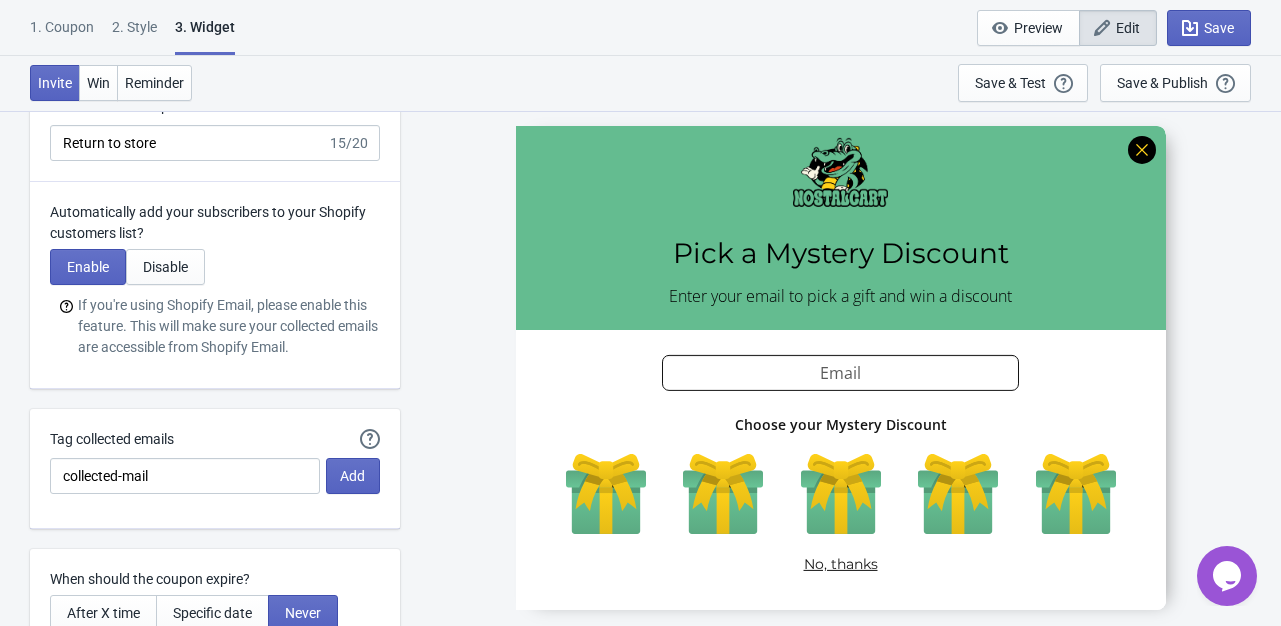 click on "Tag collected emails collected-mail Add" at bounding box center [215, 461] 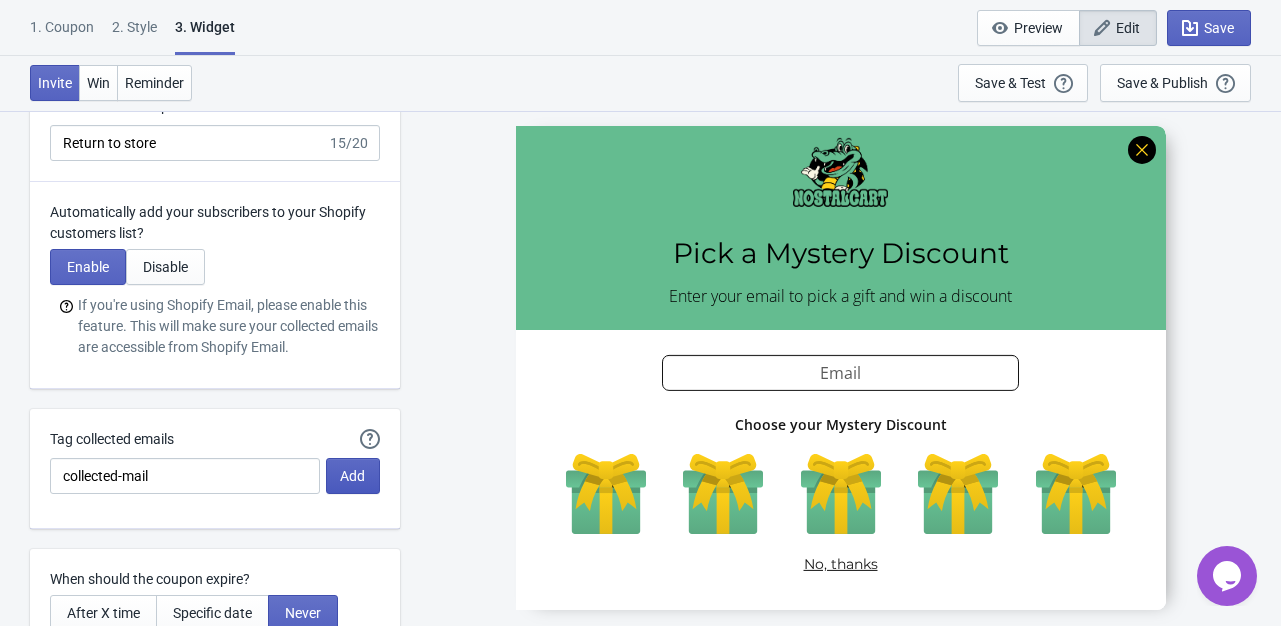 click on "Add" at bounding box center [353, 476] 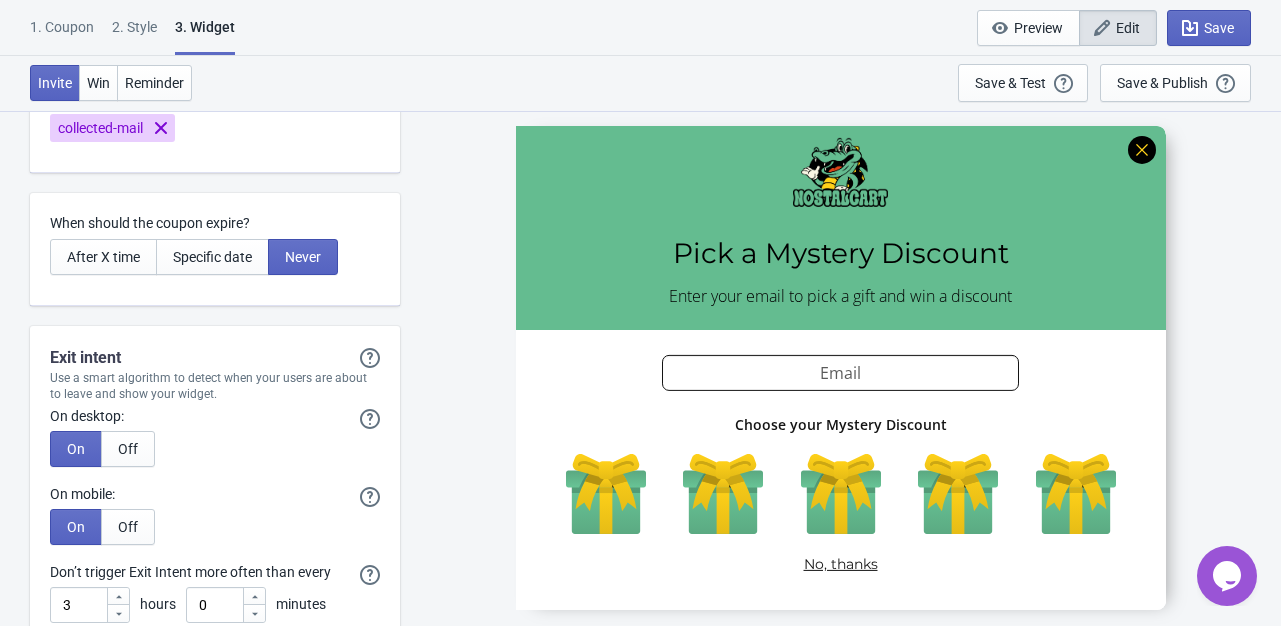 scroll, scrollTop: 5536, scrollLeft: 0, axis: vertical 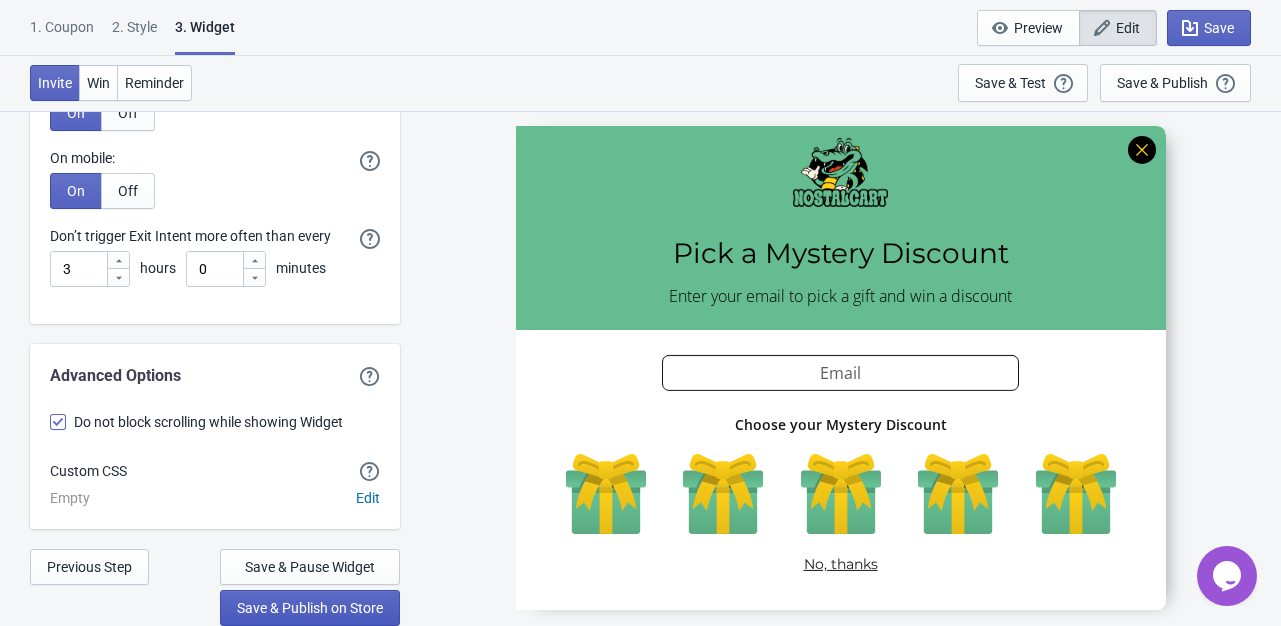 click on "Save & Publish on Store" at bounding box center (310, 608) 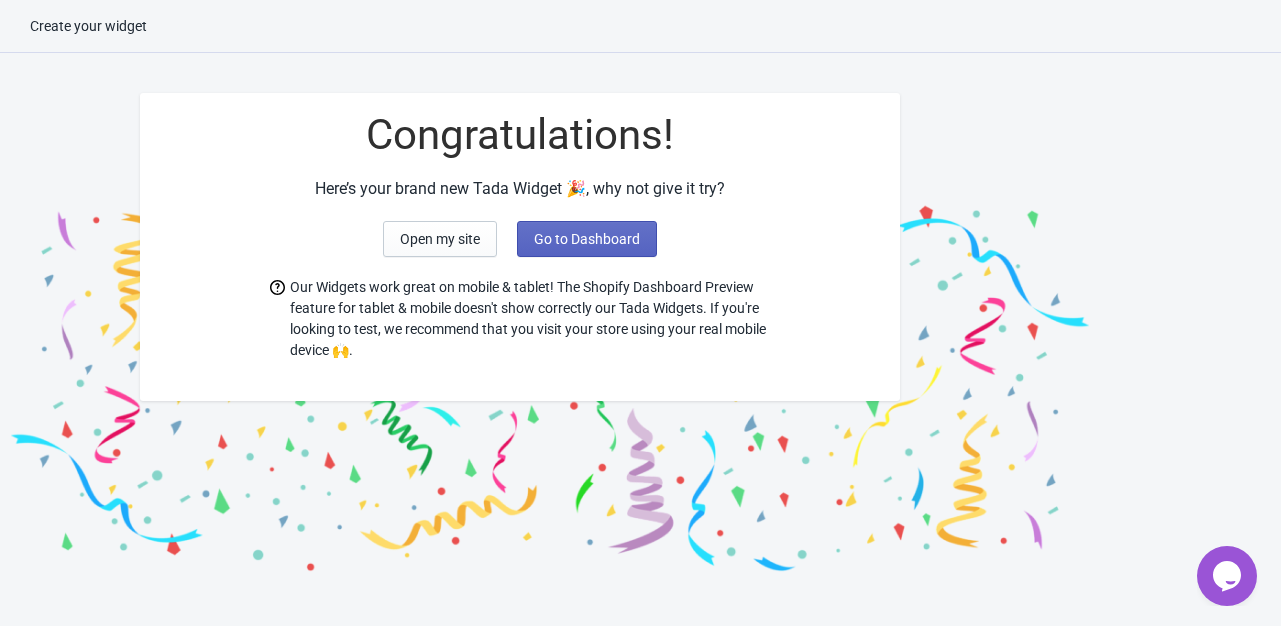 scroll, scrollTop: 0, scrollLeft: 0, axis: both 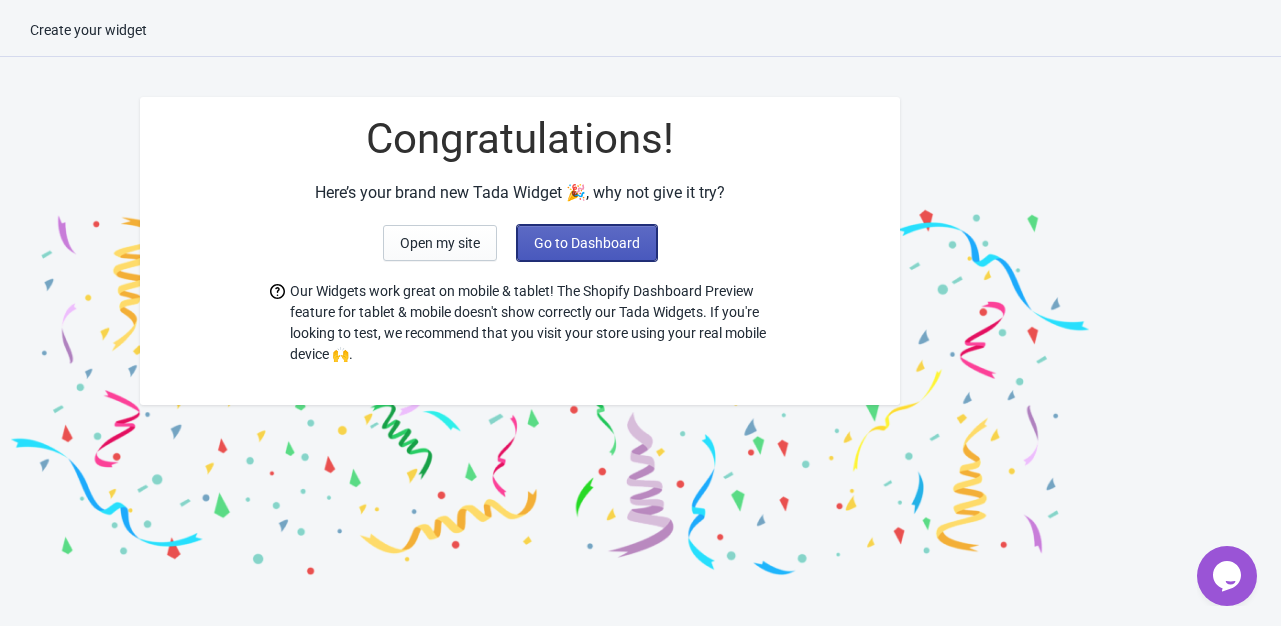 click on "Go to Dashboard" at bounding box center (587, 243) 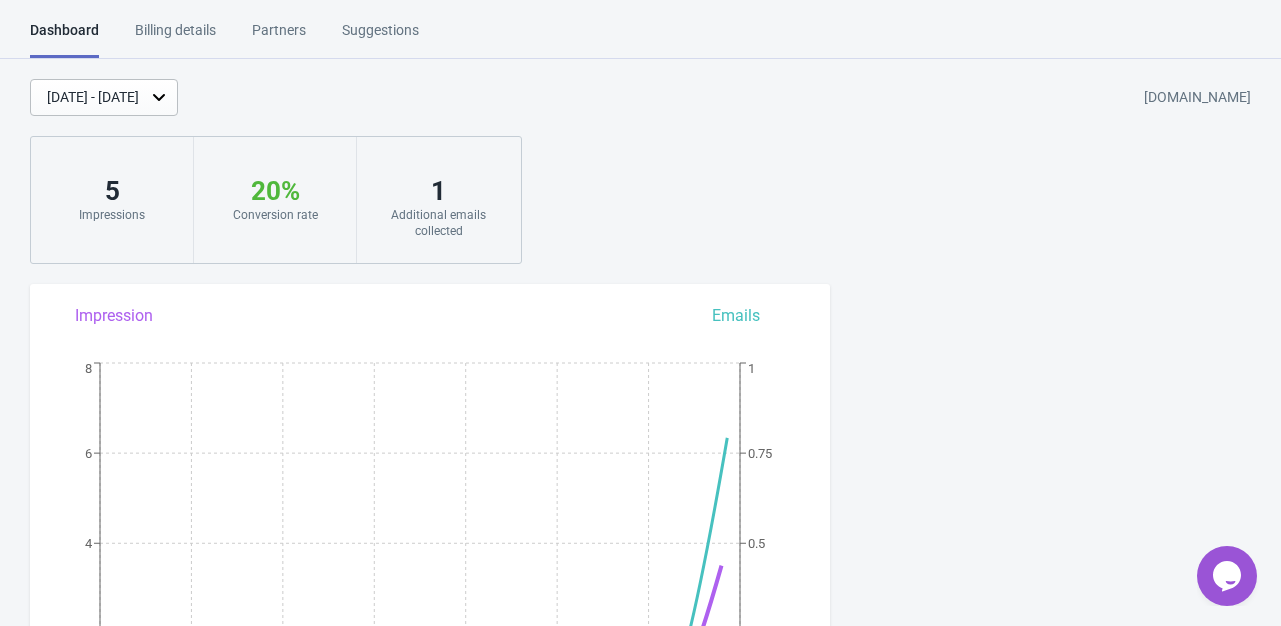 click on "Suggestions" at bounding box center (380, 37) 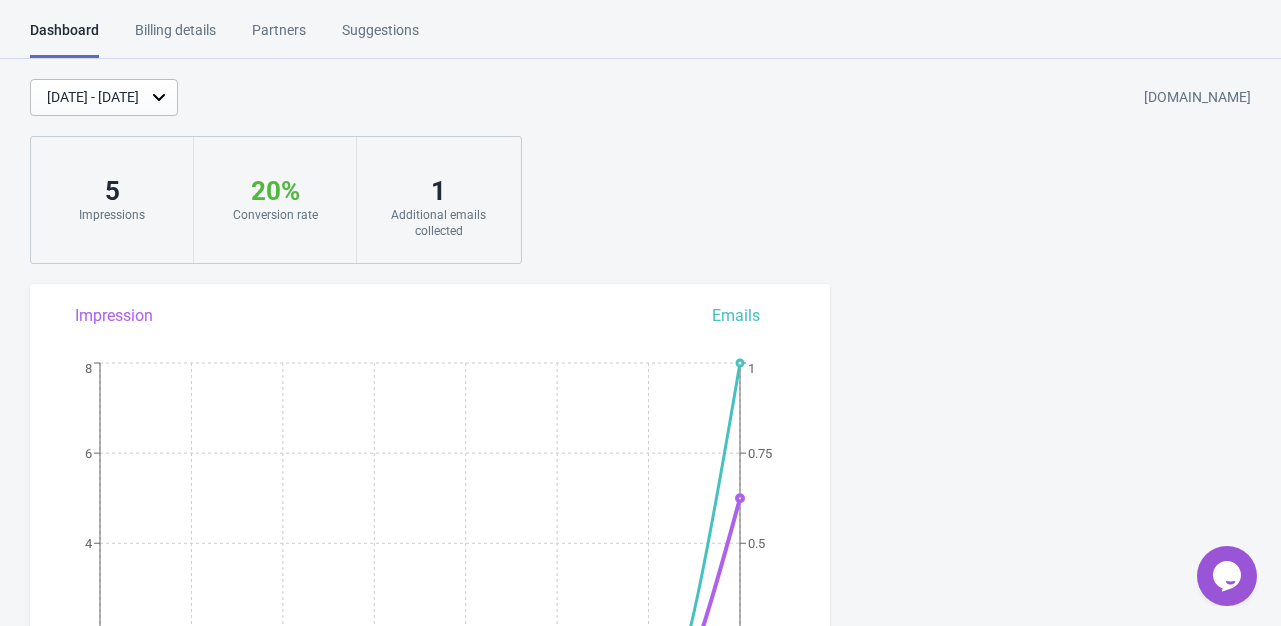 click on "Dashboard Billing details Partners Suggestions Dashboard Billing details Partners Suggestions [DATE] - [DATE] [DOMAIN_NAME] 5 Impressions 20 % Your Tada Widget has a conversion rate  higher than average 🎉. Conversion rate 1 Additional emails collected Impression Emails [DATE] [DATE] [DATE] [DATE] [DATE] [DATE] [DATE] [DATE] 21 0 2 4 6 8 0 0.25 0.5 0.75 1 Impressions Additional emails collected Our Impressions and Emails Collected stats are based on  your store timezone . Widgets Create new widget View all widgets Classic Pick a Gift Discont Active Last modified:  [DATE] If two Widgets are enabled and targeting the same page, only the most recently updated one will be displayed. Email validation Tokens (optional) 0 Email validation Tokens left 1 Email Validation = 1 Token Increase conversion & ROI by over 100% Learn more Get Email Validation Tokens Optional Recommended Email Integrations & Export MAILCHIMP KLAVIYO ZAPIER Learn more about  Email Integration & export . Export CSV 6" at bounding box center (640, 313) 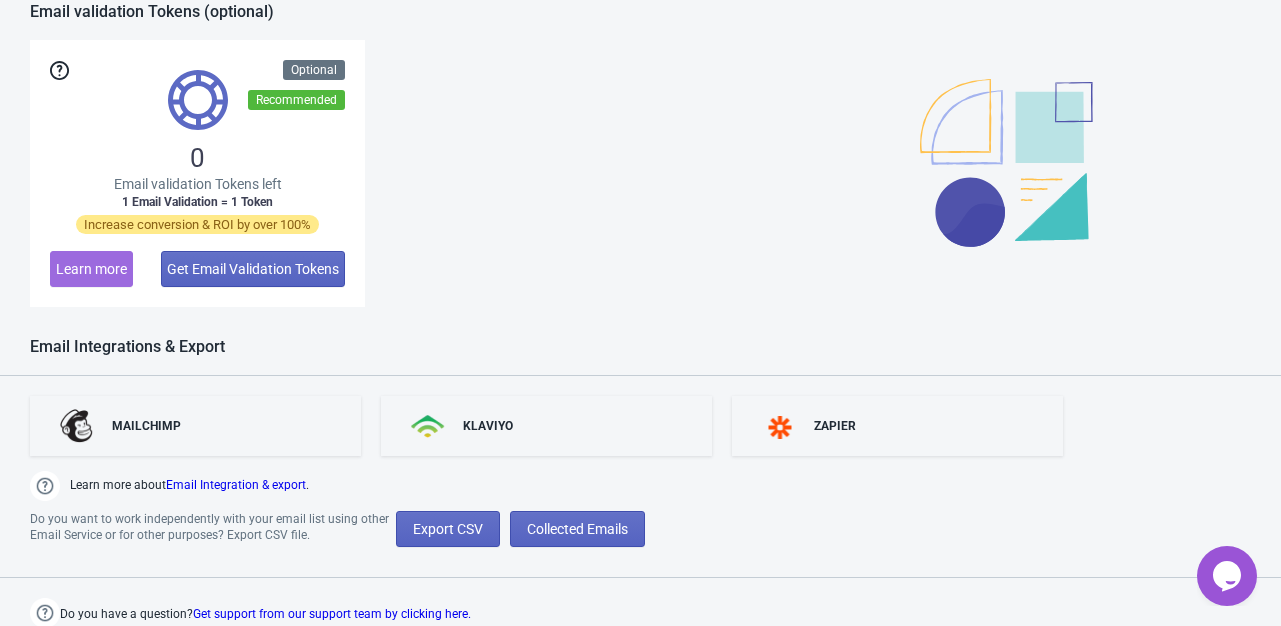 scroll, scrollTop: 1092, scrollLeft: 0, axis: vertical 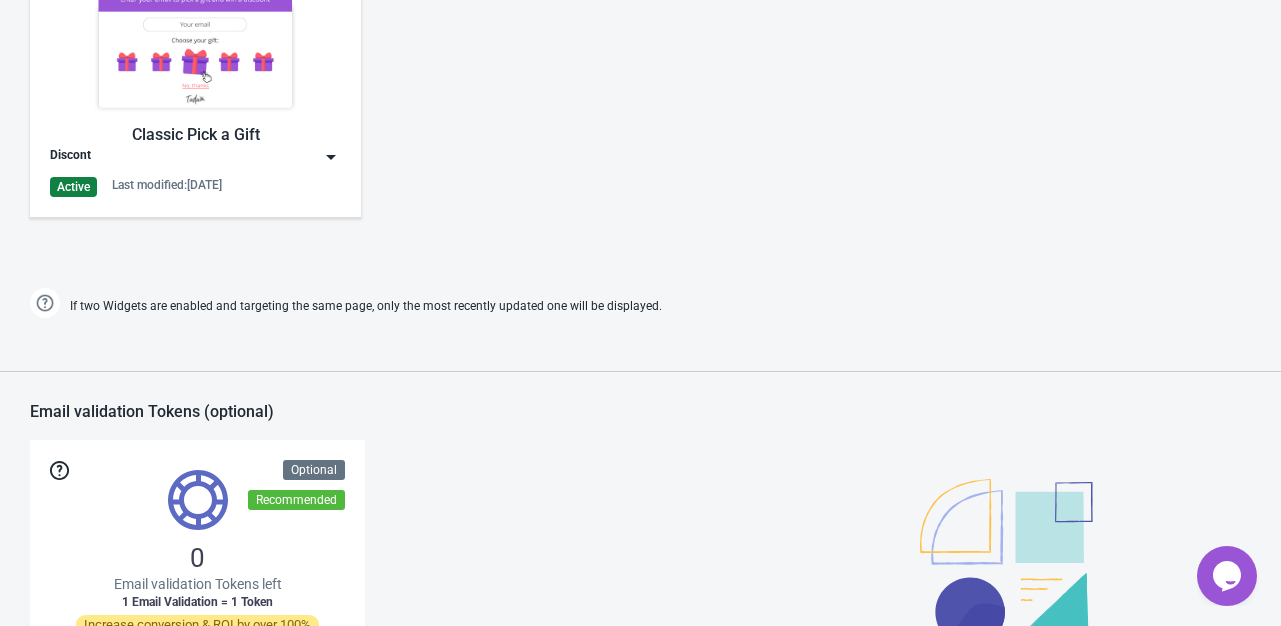 click on "Classic Pick a Gift" at bounding box center [195, 135] 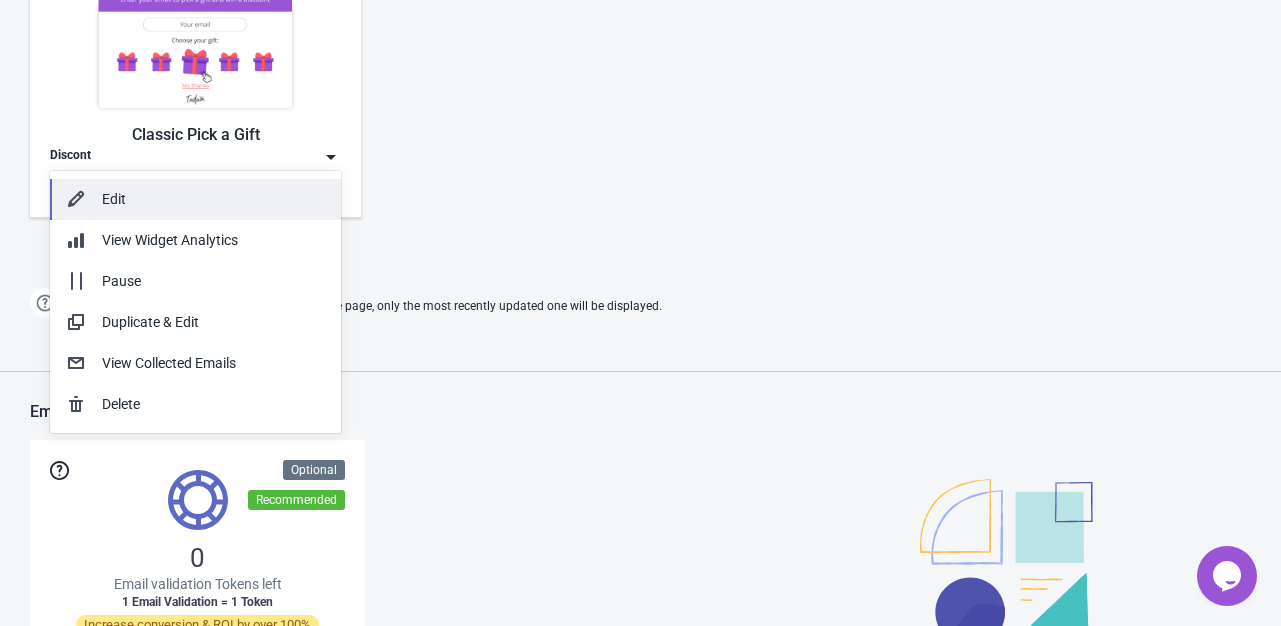 click on "Edit" at bounding box center [213, 199] 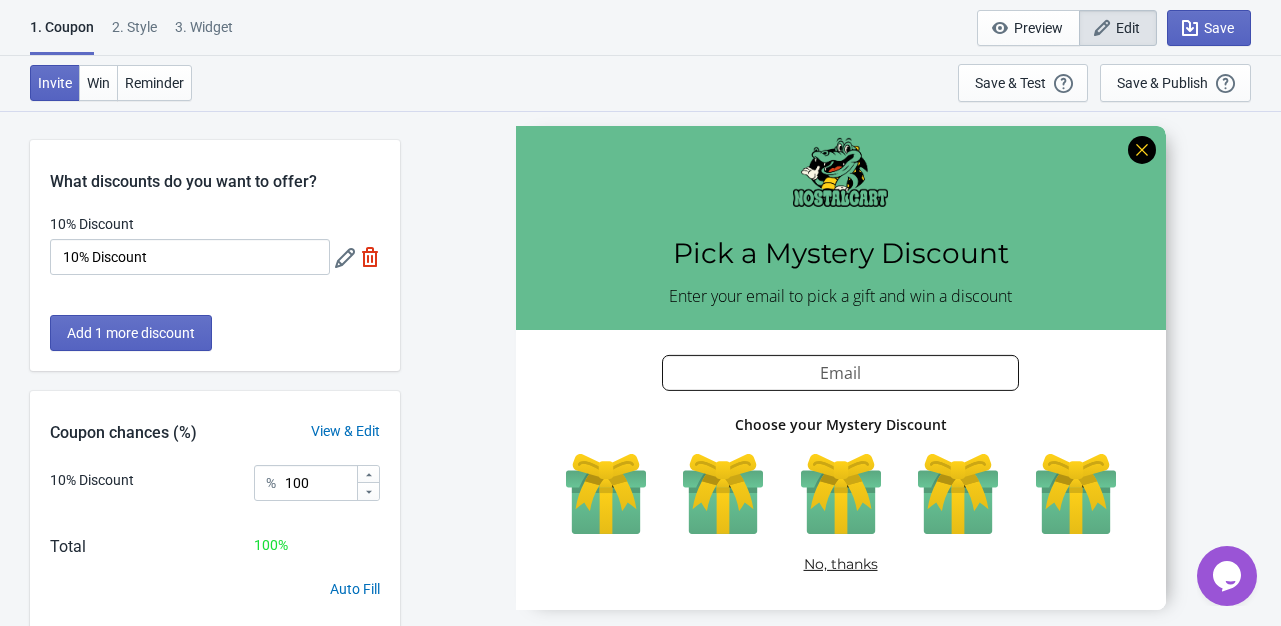 scroll, scrollTop: 110, scrollLeft: 0, axis: vertical 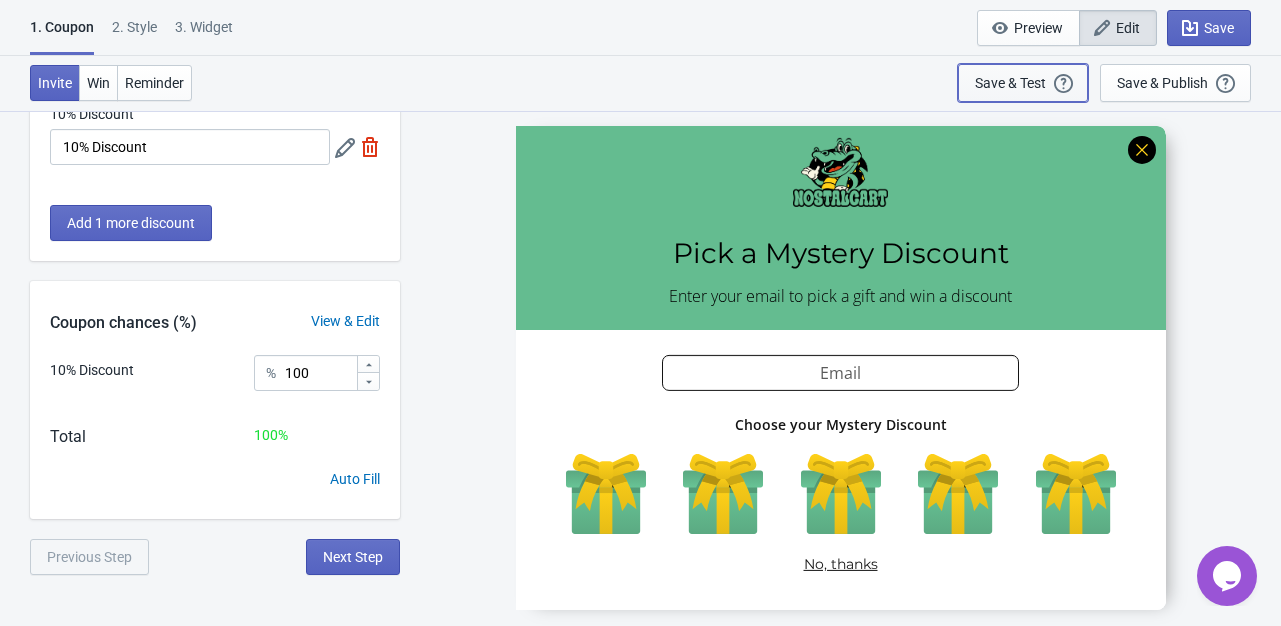 click on "Save & Test Open a Widget Preview of your site so that you can try it out. It will show over and over again on every page view (test mode). Your Widget will NOT be visibile to your visitors until you click “Save & Publish”" at bounding box center (1023, 83) 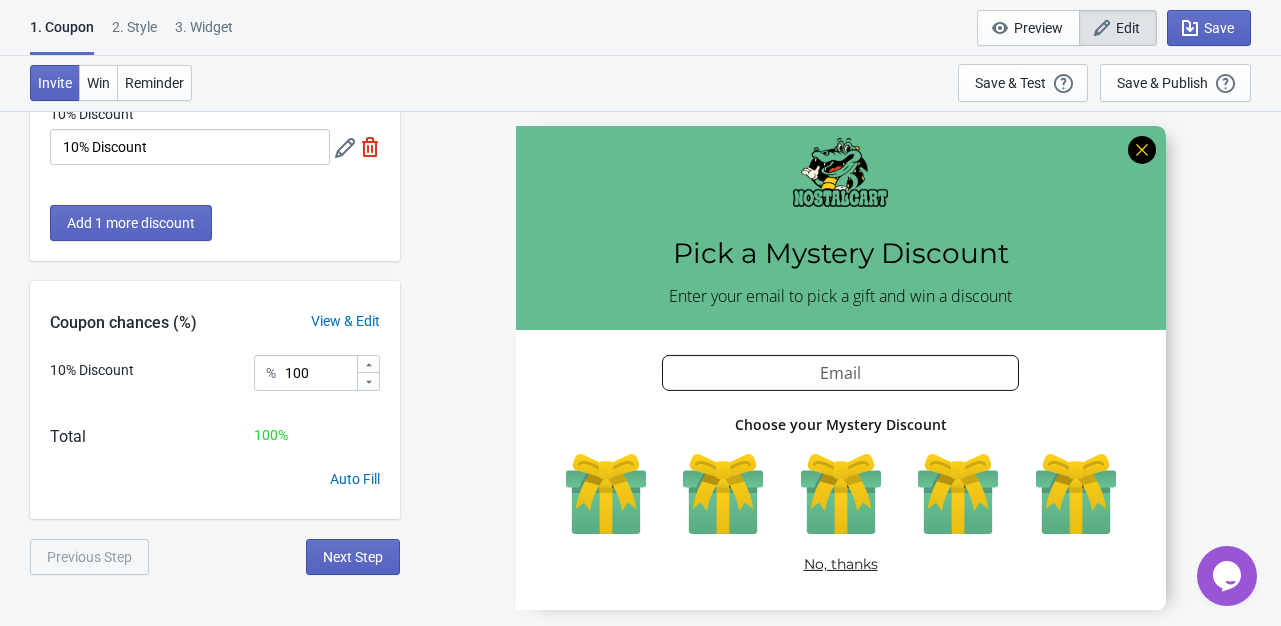click on "3. Widget" at bounding box center (204, 34) 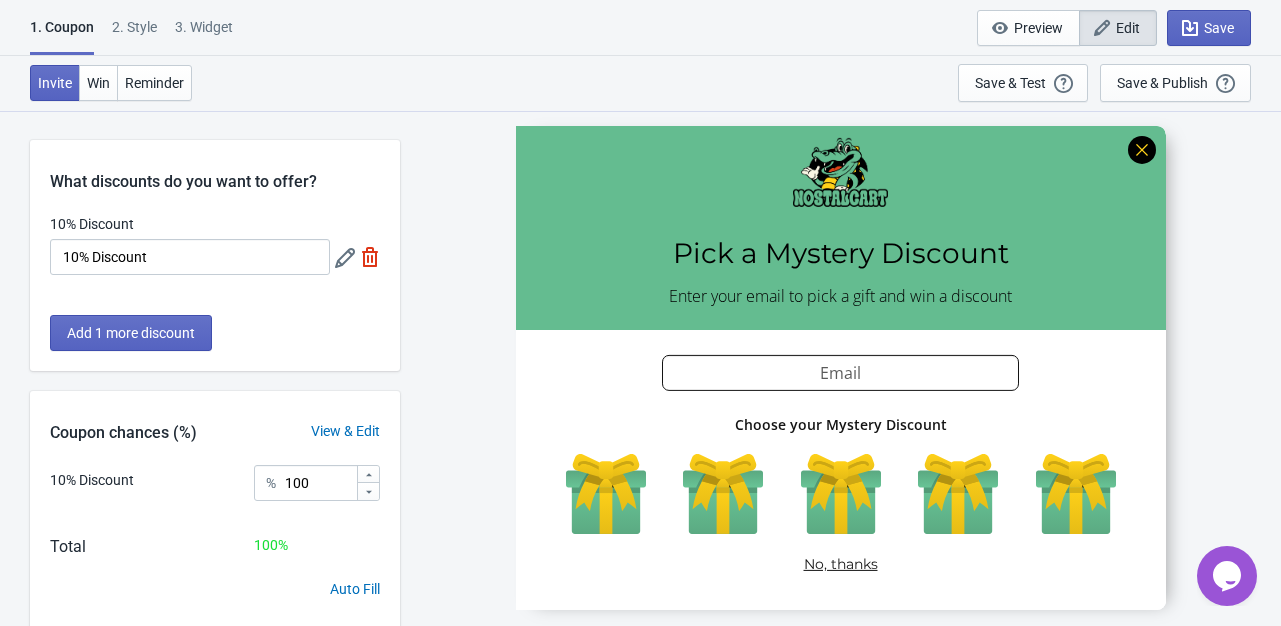 select on "1" 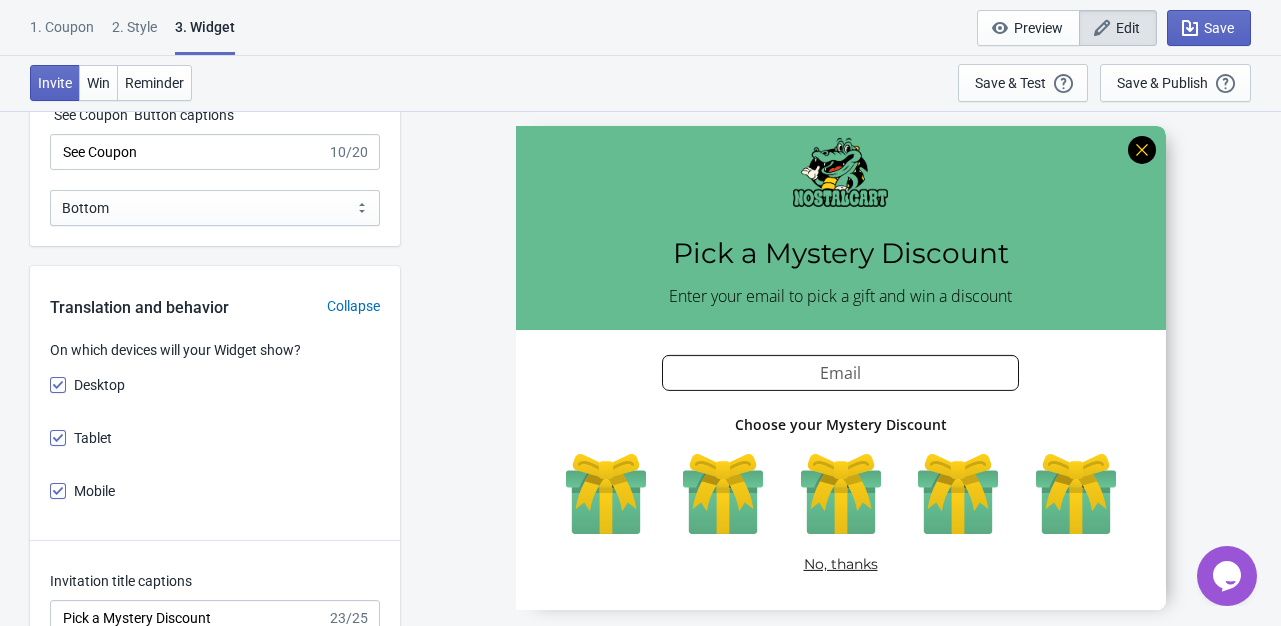 scroll, scrollTop: 3200, scrollLeft: 0, axis: vertical 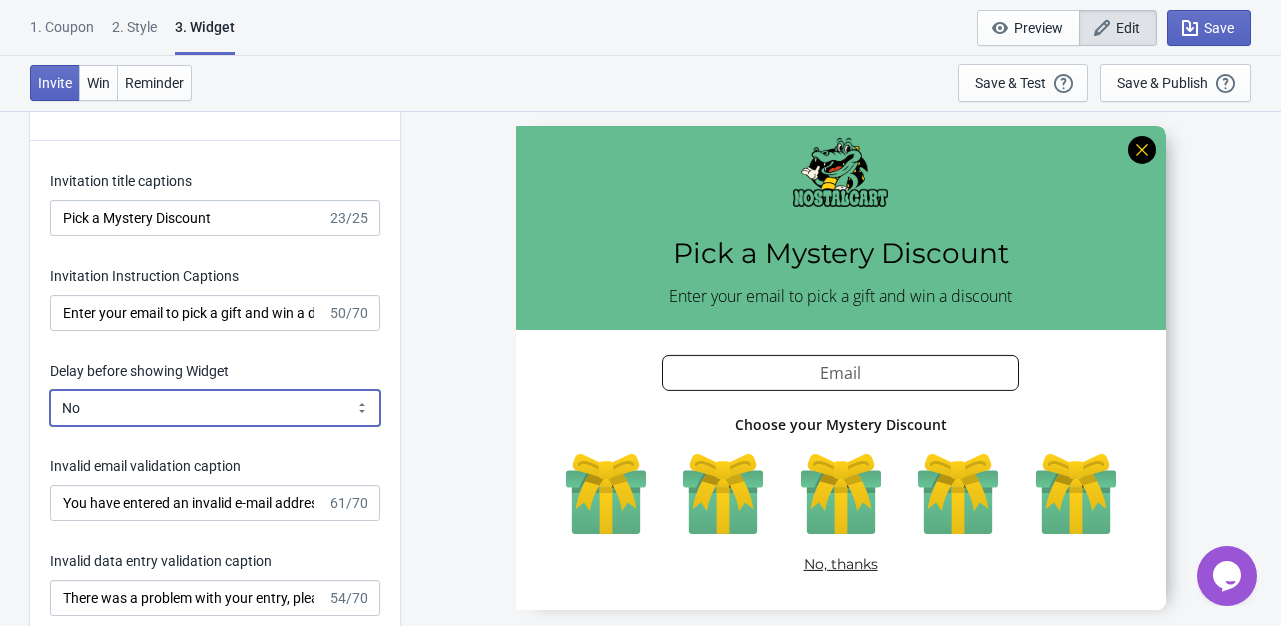 click on "Yes No" at bounding box center [215, 408] 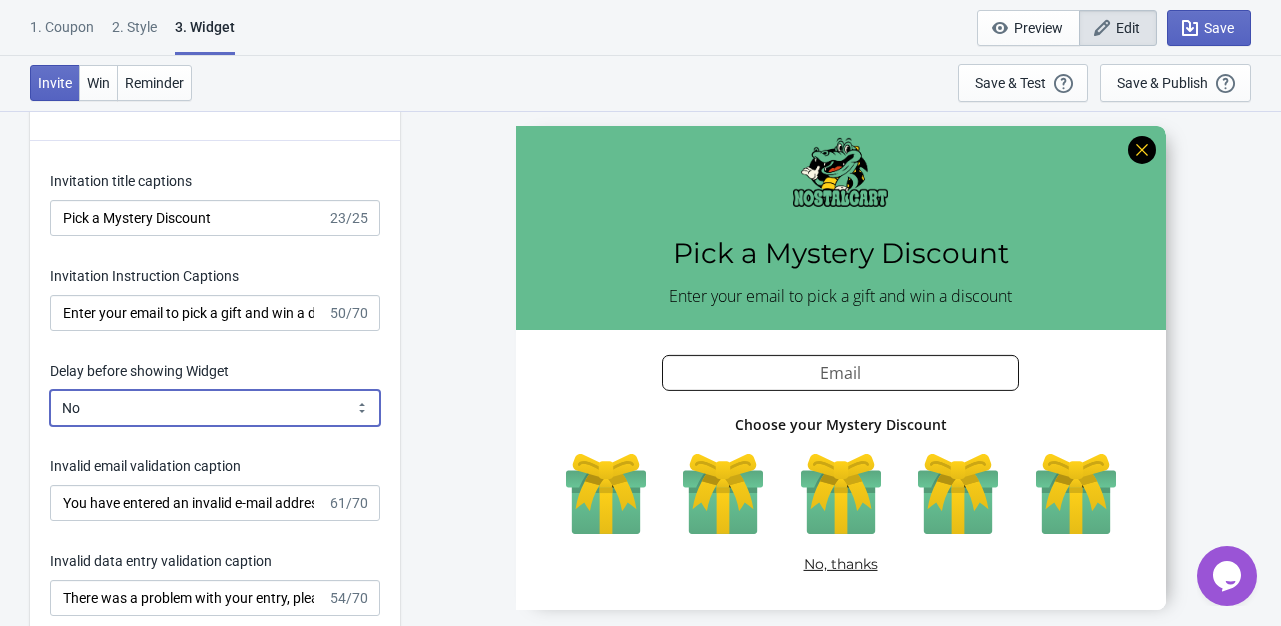 select on "right" 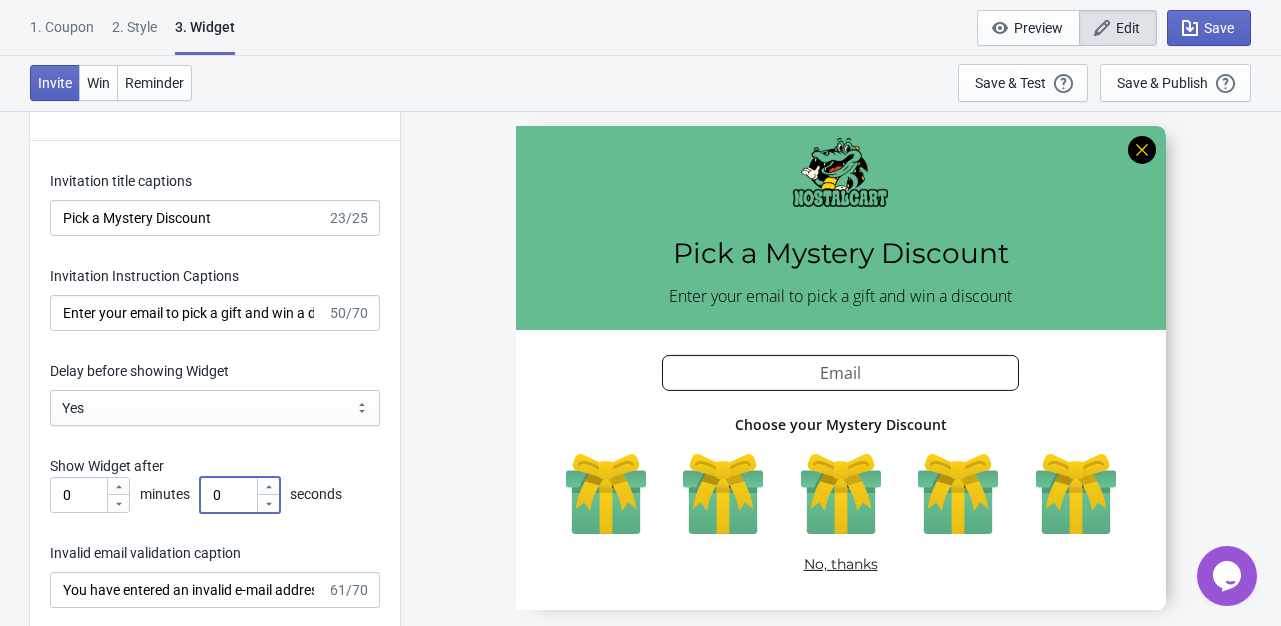 drag, startPoint x: 236, startPoint y: 485, endPoint x: 177, endPoint y: 481, distance: 59.135437 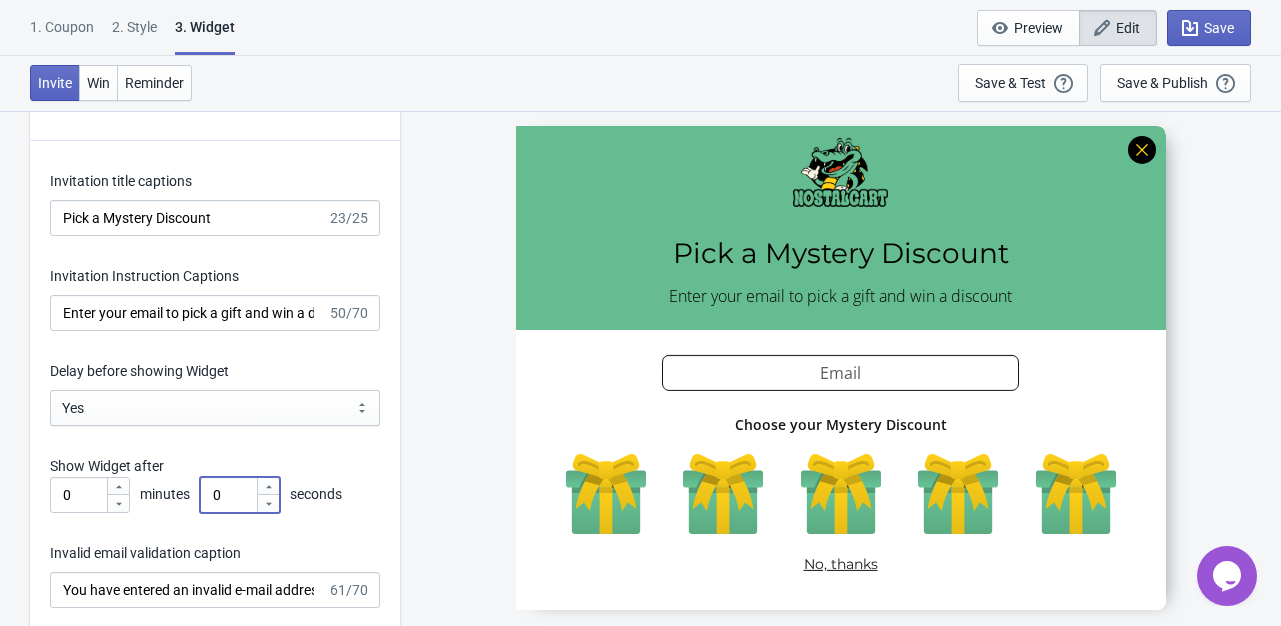 click on "0 minutes 0 seconds" at bounding box center [215, 495] 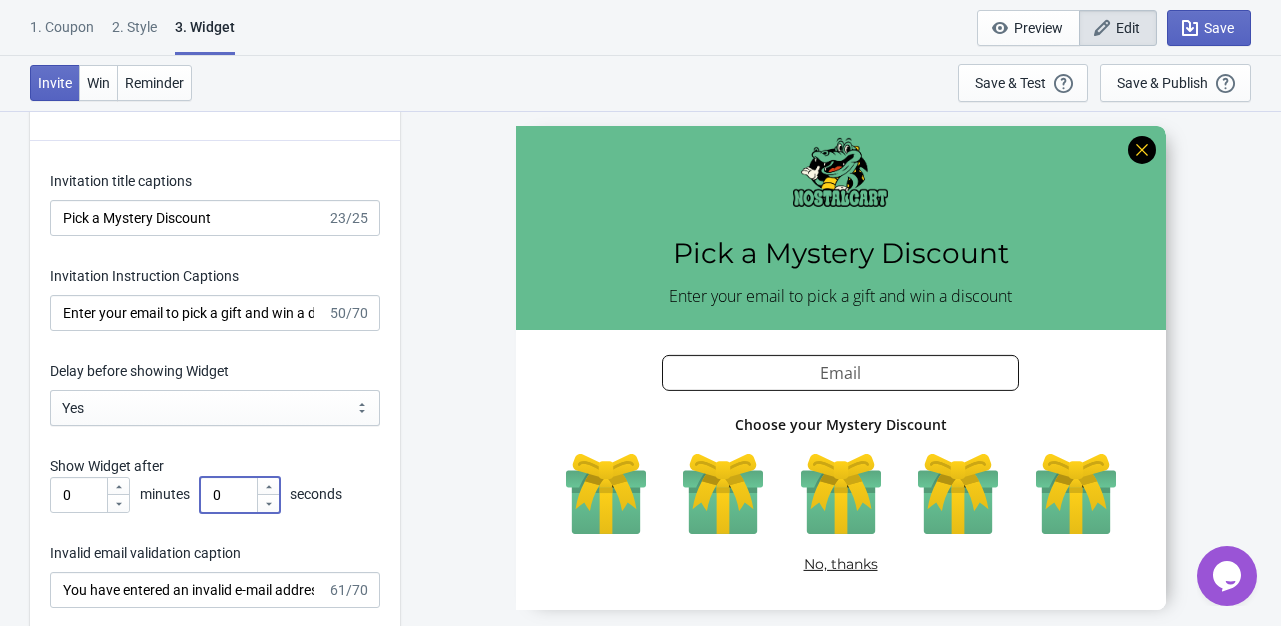 type on "1" 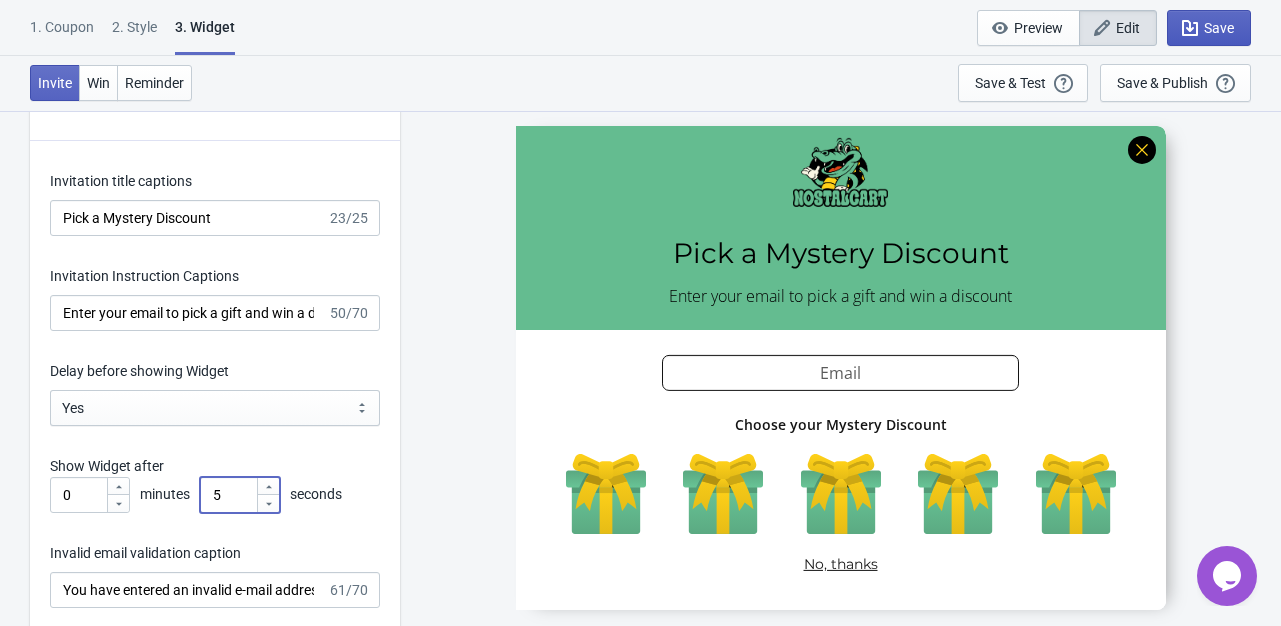 type on "5" 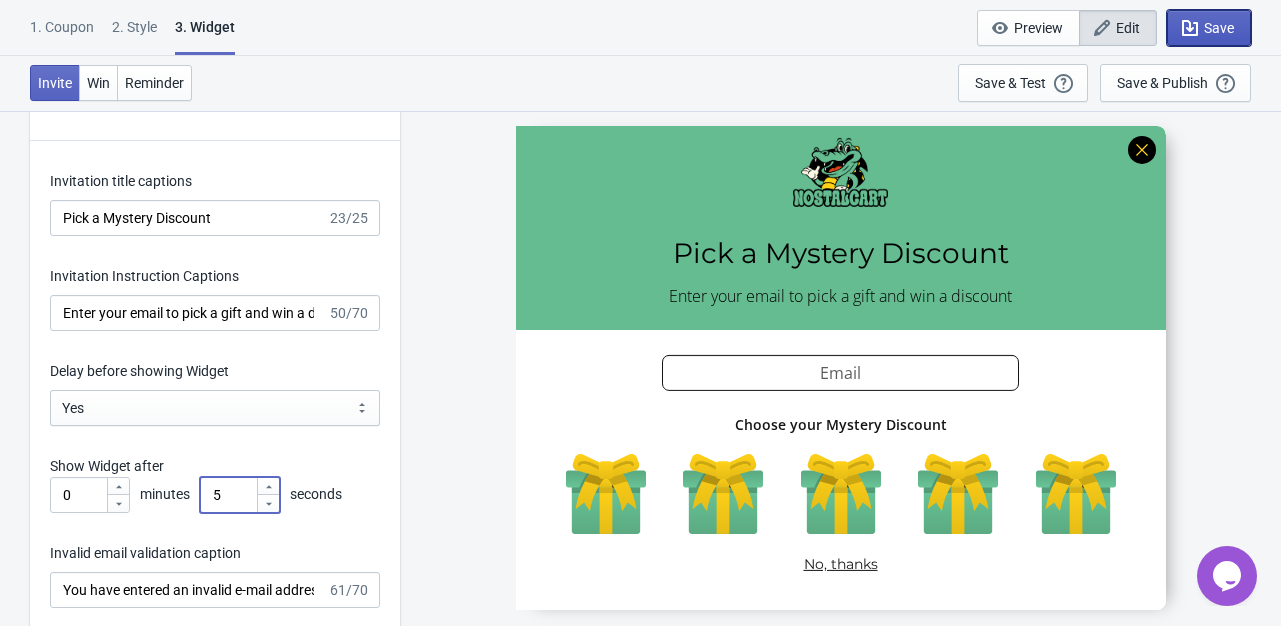 click on "Save" at bounding box center (1209, 28) 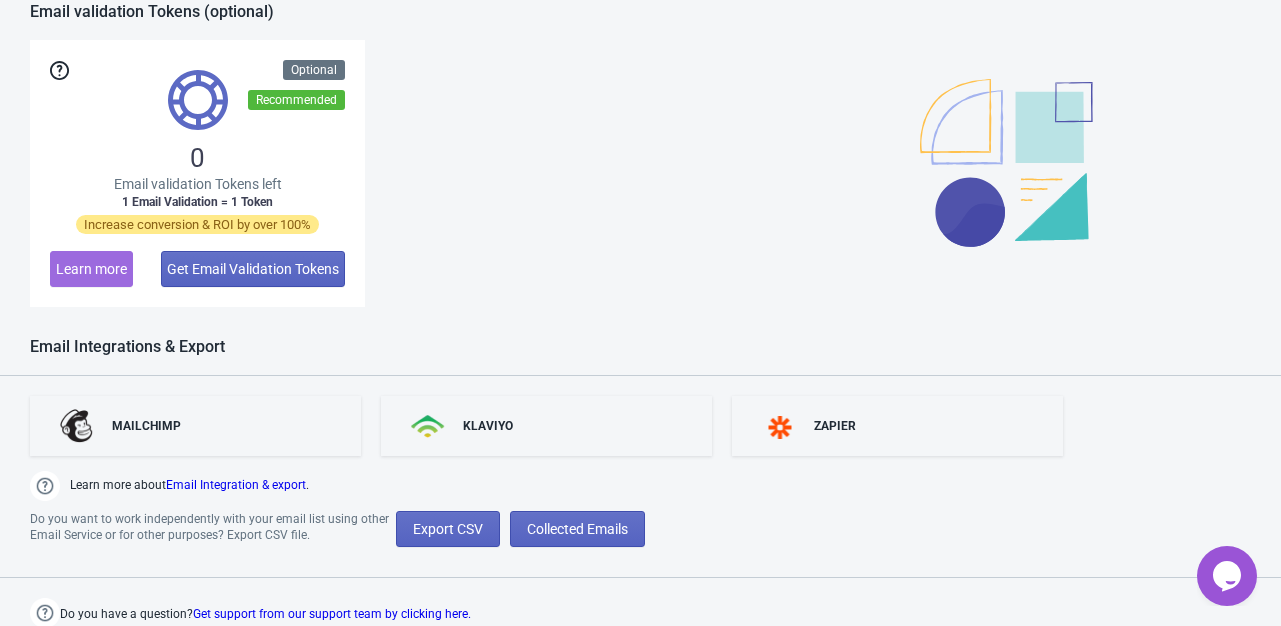 scroll, scrollTop: 1092, scrollLeft: 0, axis: vertical 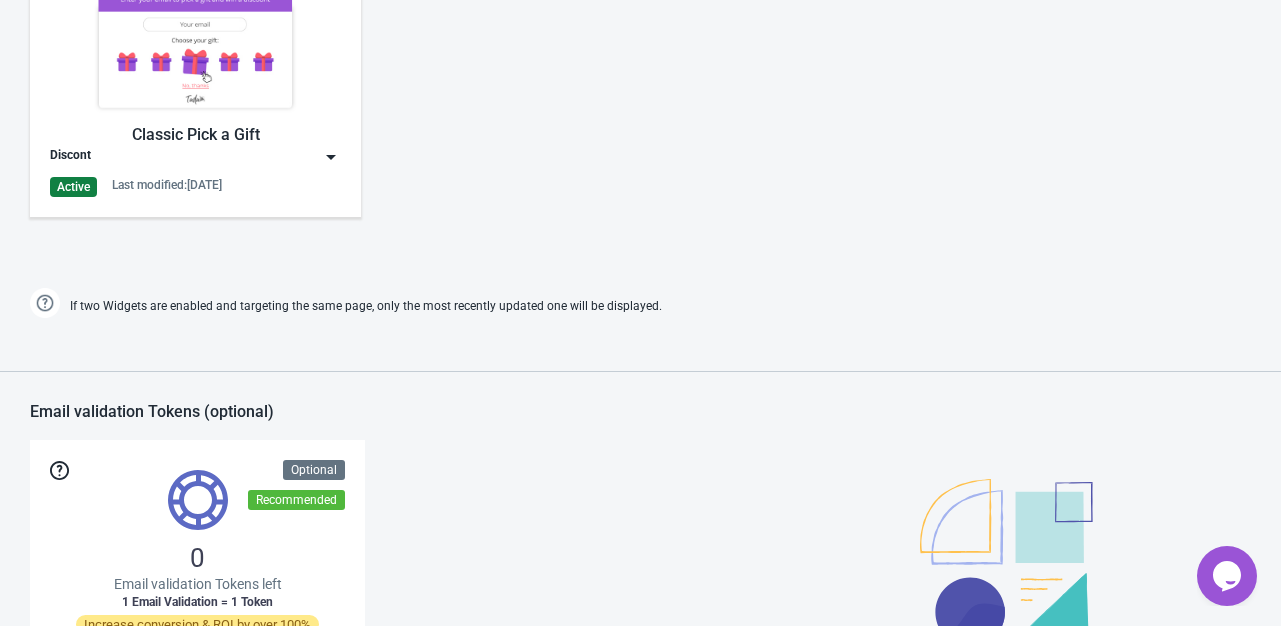 click on "Classic Pick a Gift Discont Active Last modified:  [DATE]" at bounding box center (195, 73) 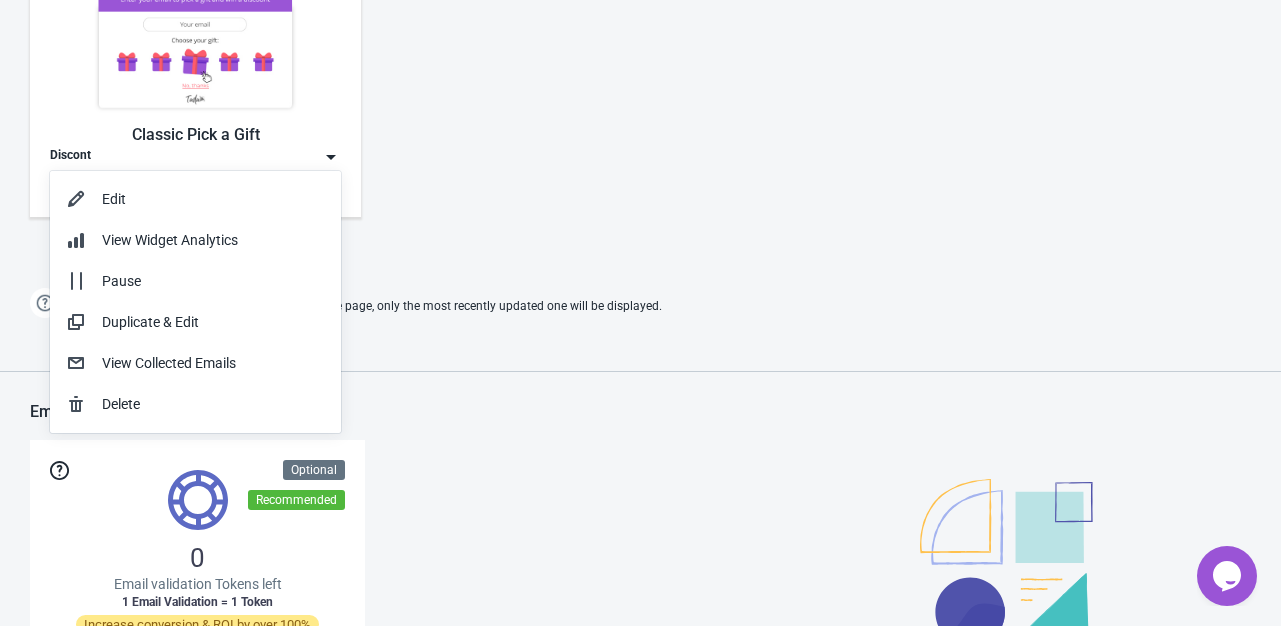 click at bounding box center [195, 31] 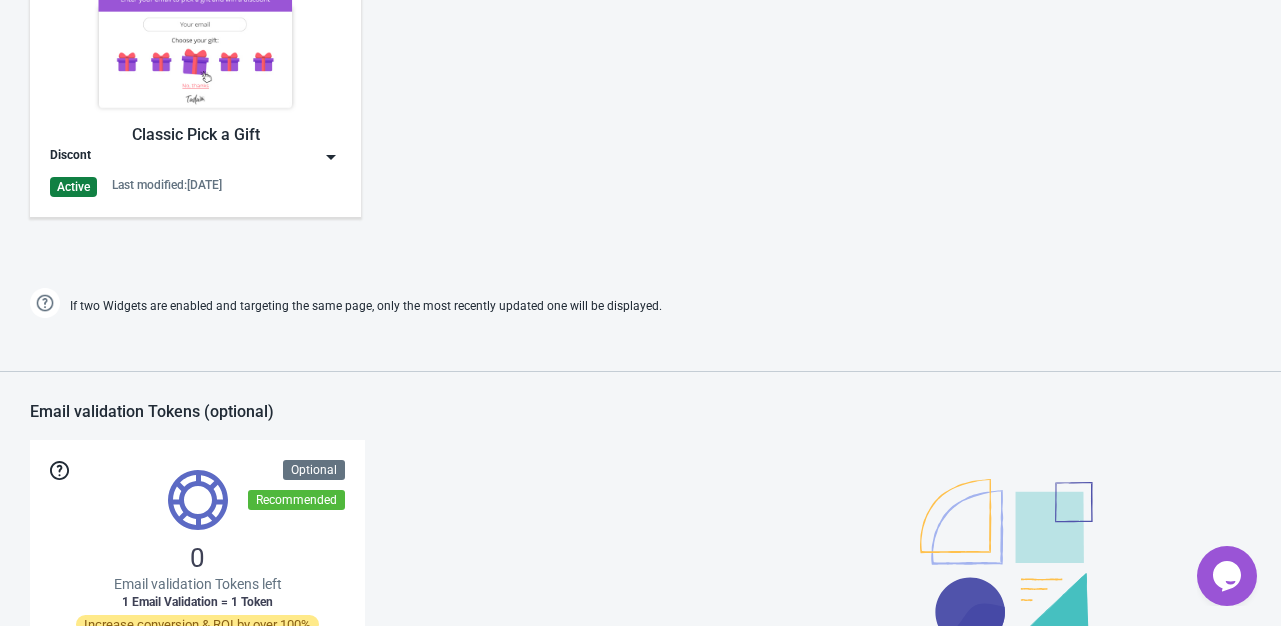 click at bounding box center [195, 31] 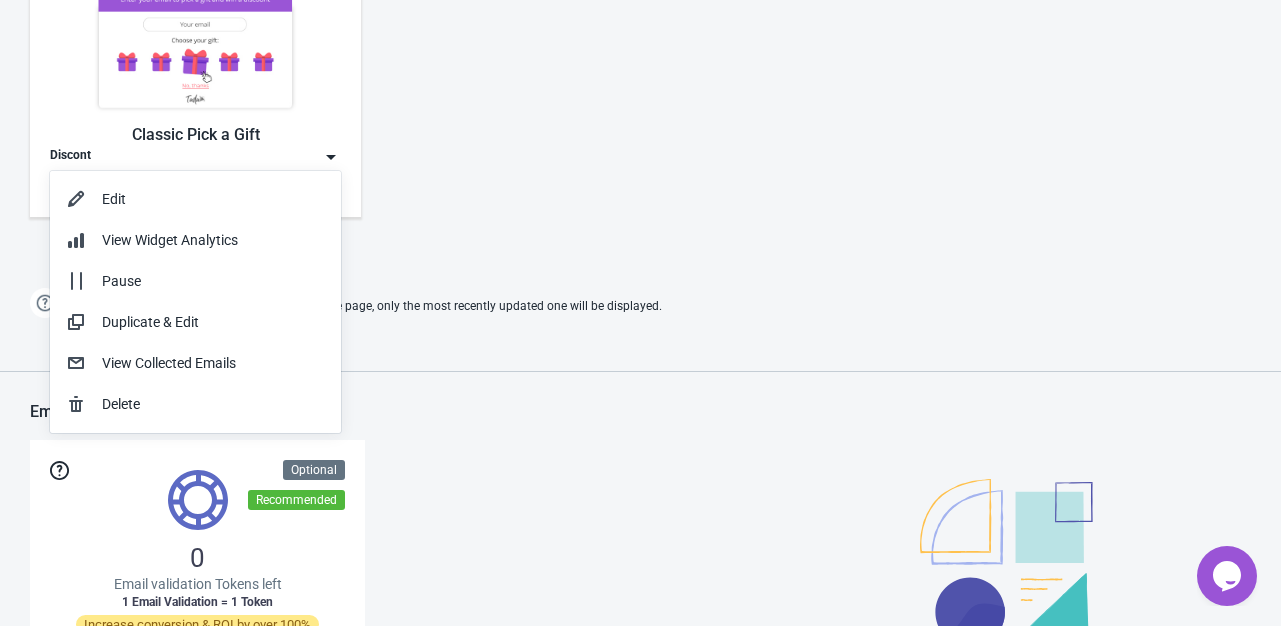 click at bounding box center (195, 31) 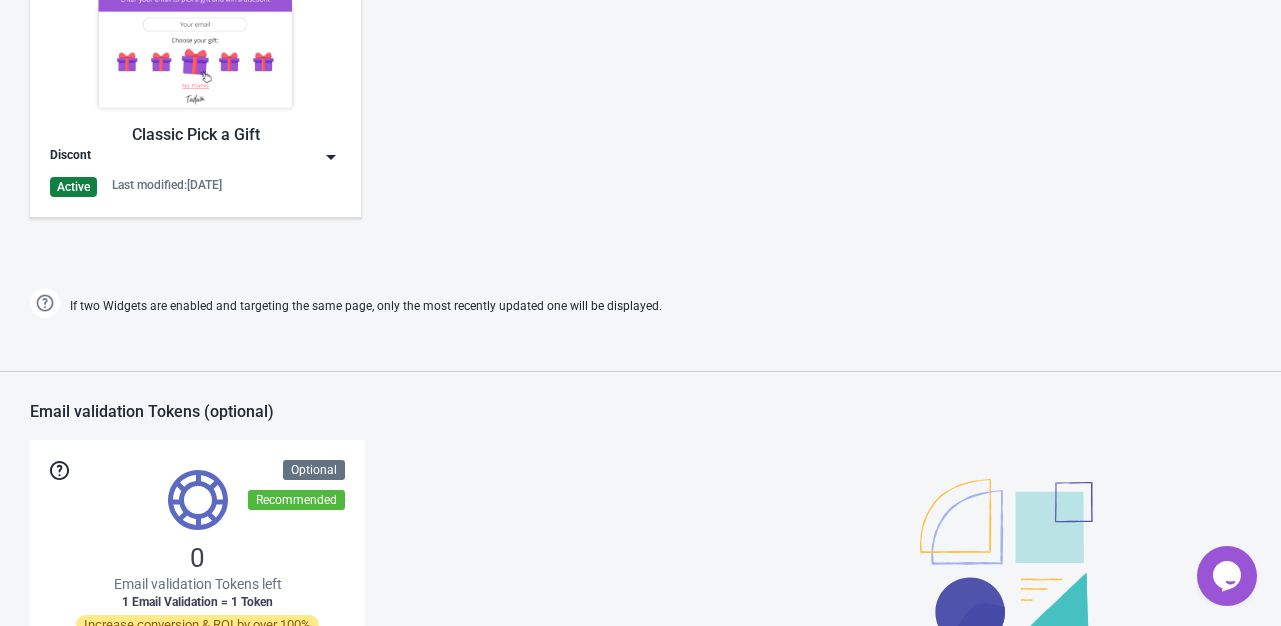 click at bounding box center [195, 31] 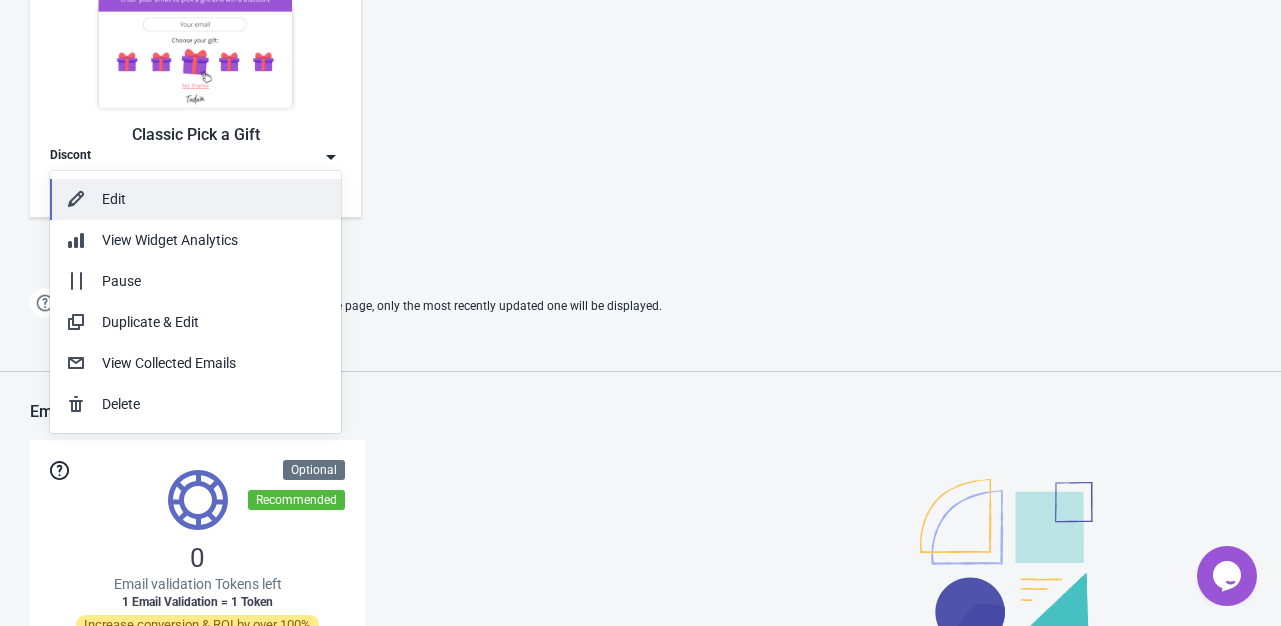 click on "Edit" at bounding box center [213, 199] 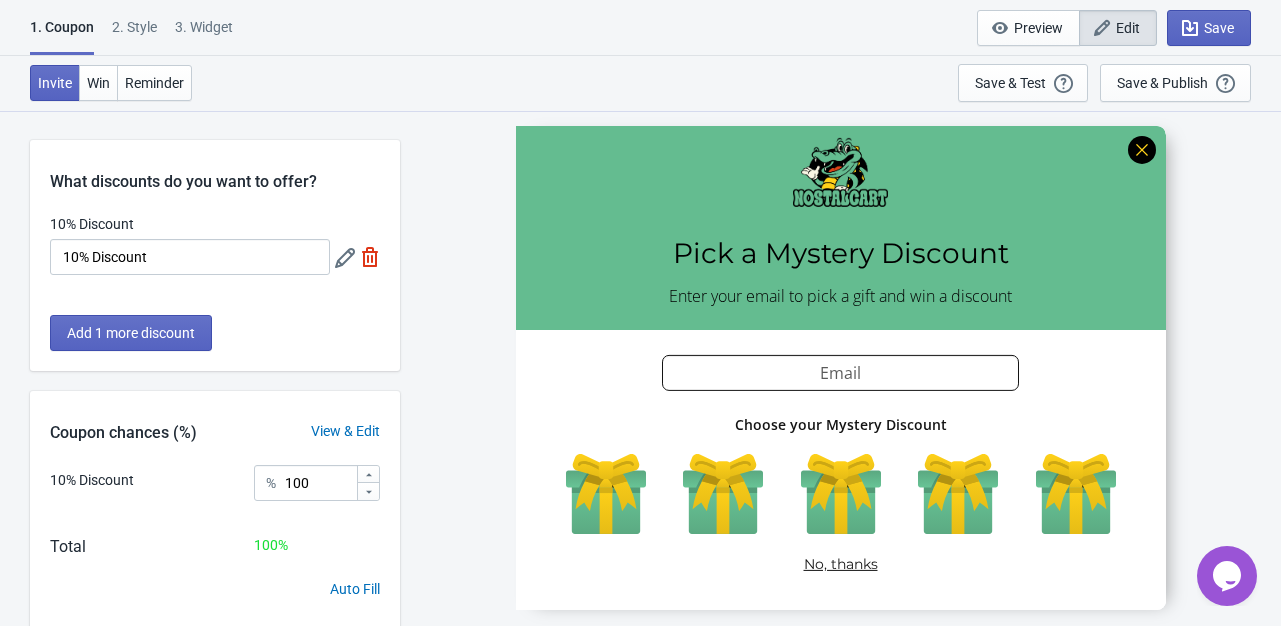 scroll, scrollTop: 110, scrollLeft: 0, axis: vertical 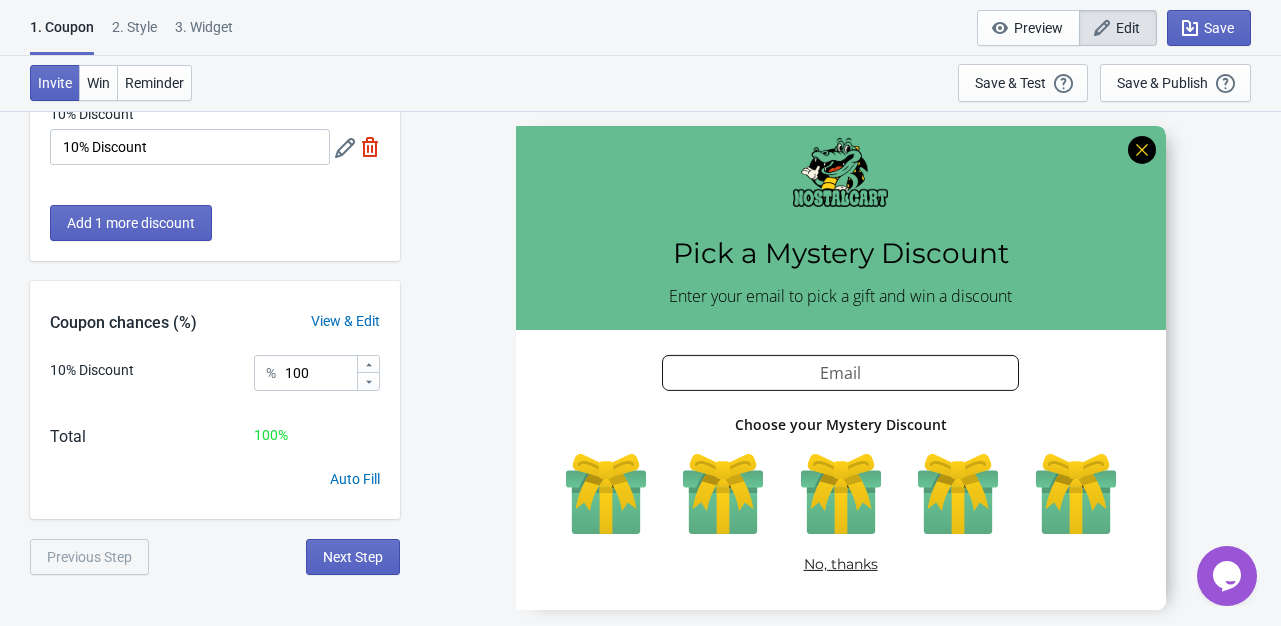 click on "3. Widget" at bounding box center (204, 34) 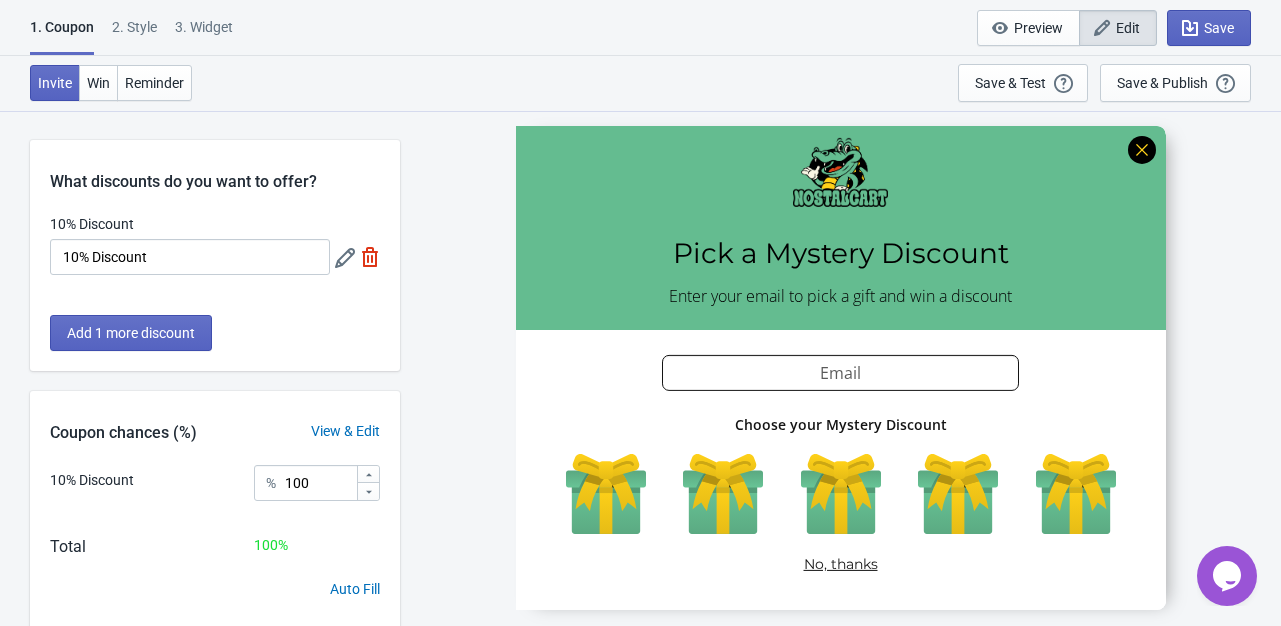 select on "1" 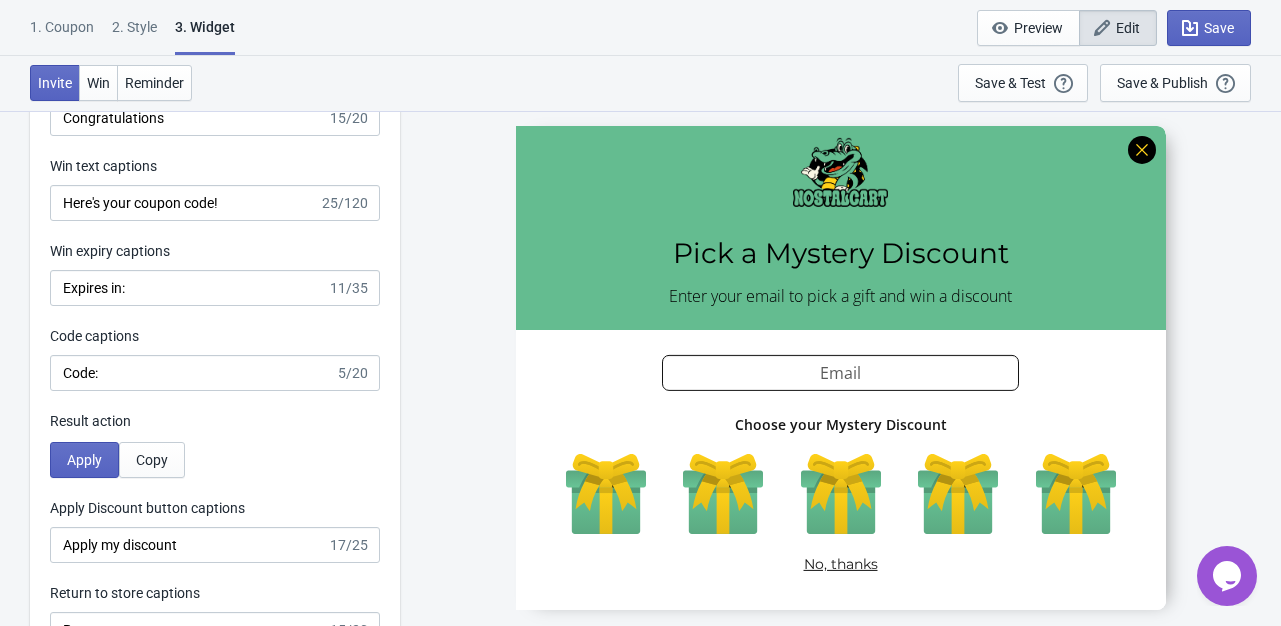 scroll, scrollTop: 4800, scrollLeft: 0, axis: vertical 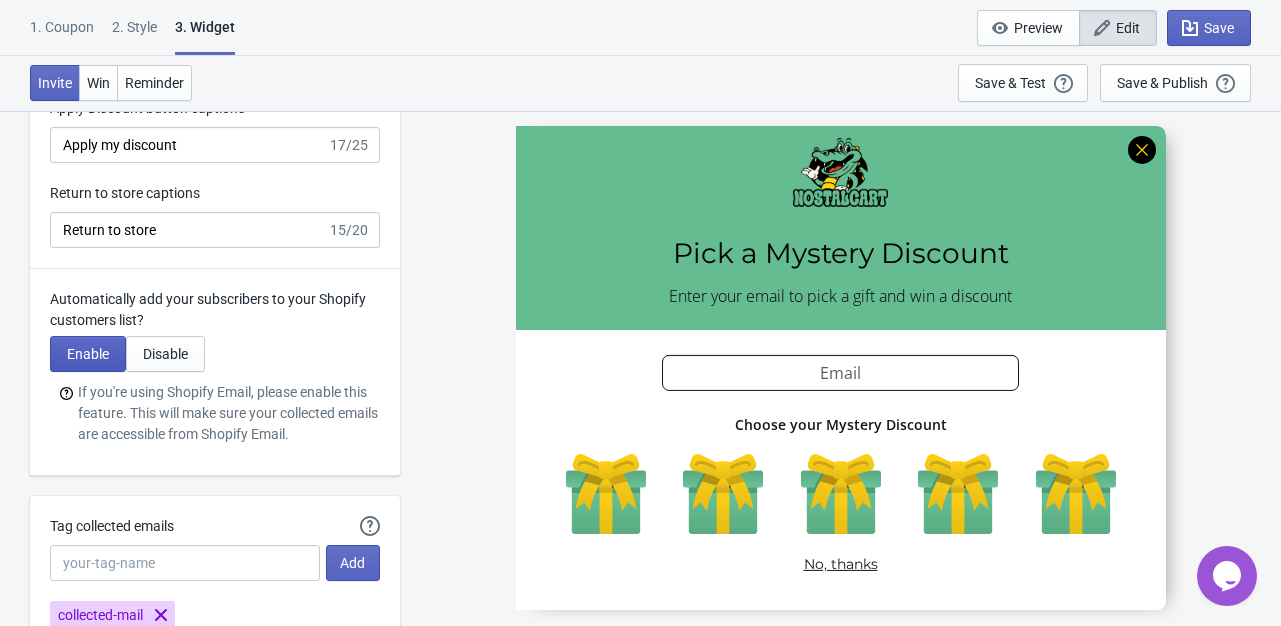 click on "Enable" at bounding box center [88, 354] 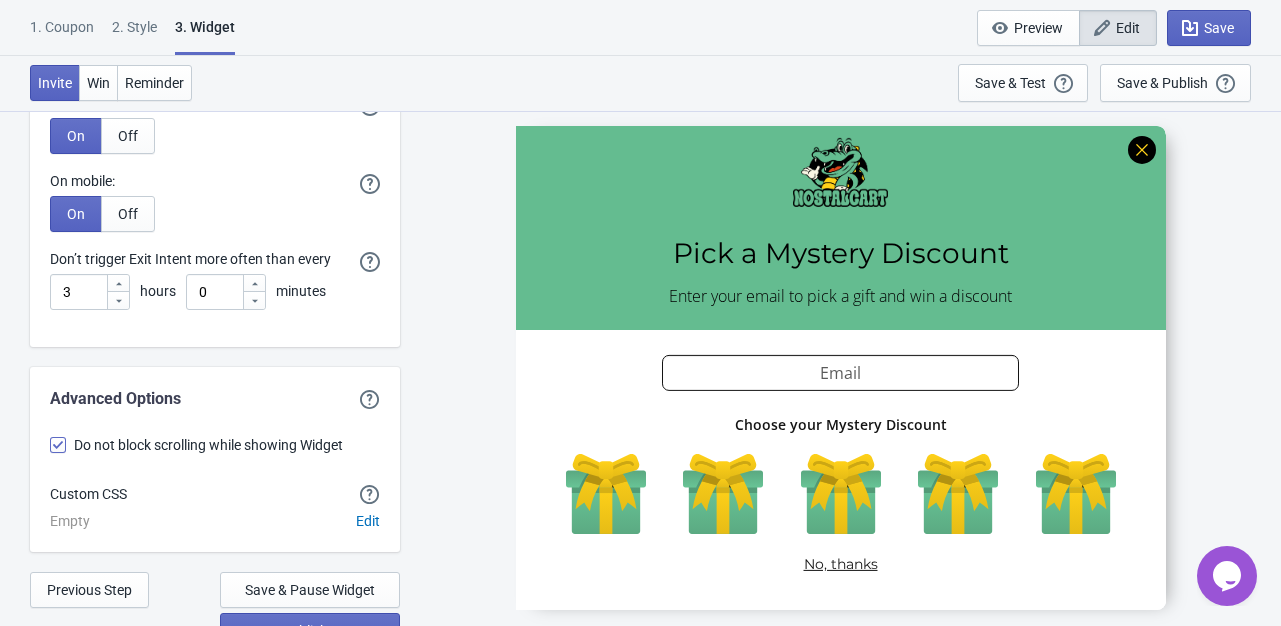 scroll, scrollTop: 5622, scrollLeft: 0, axis: vertical 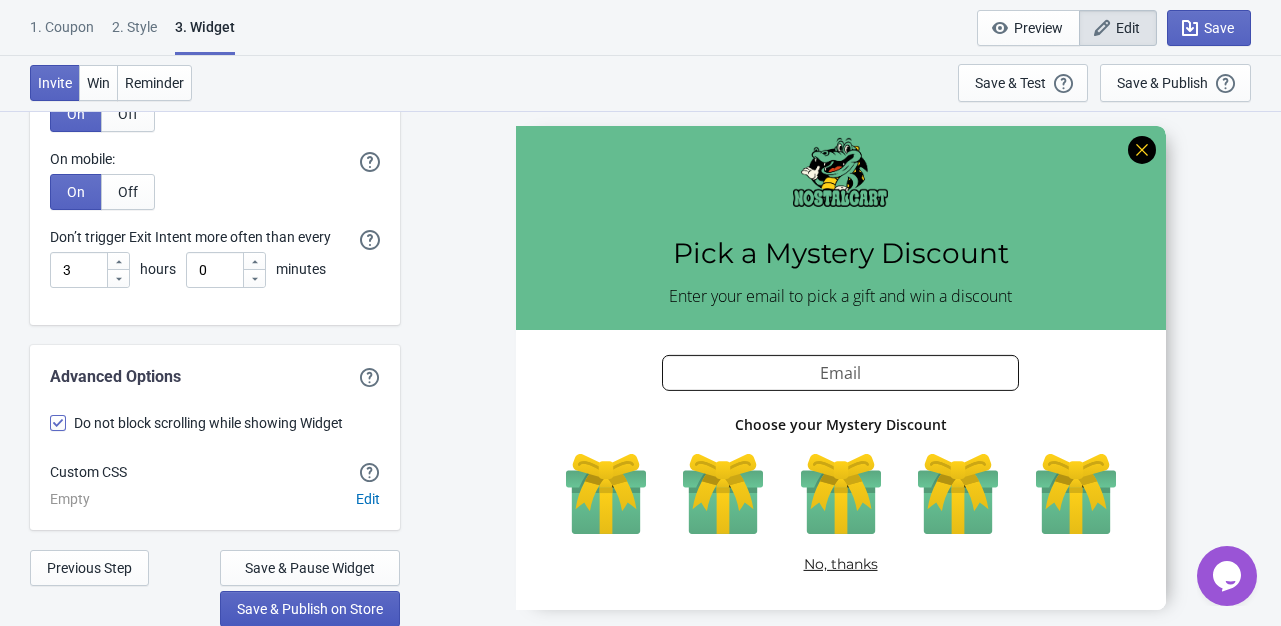 click on "Save & Publish on Store" at bounding box center [310, 609] 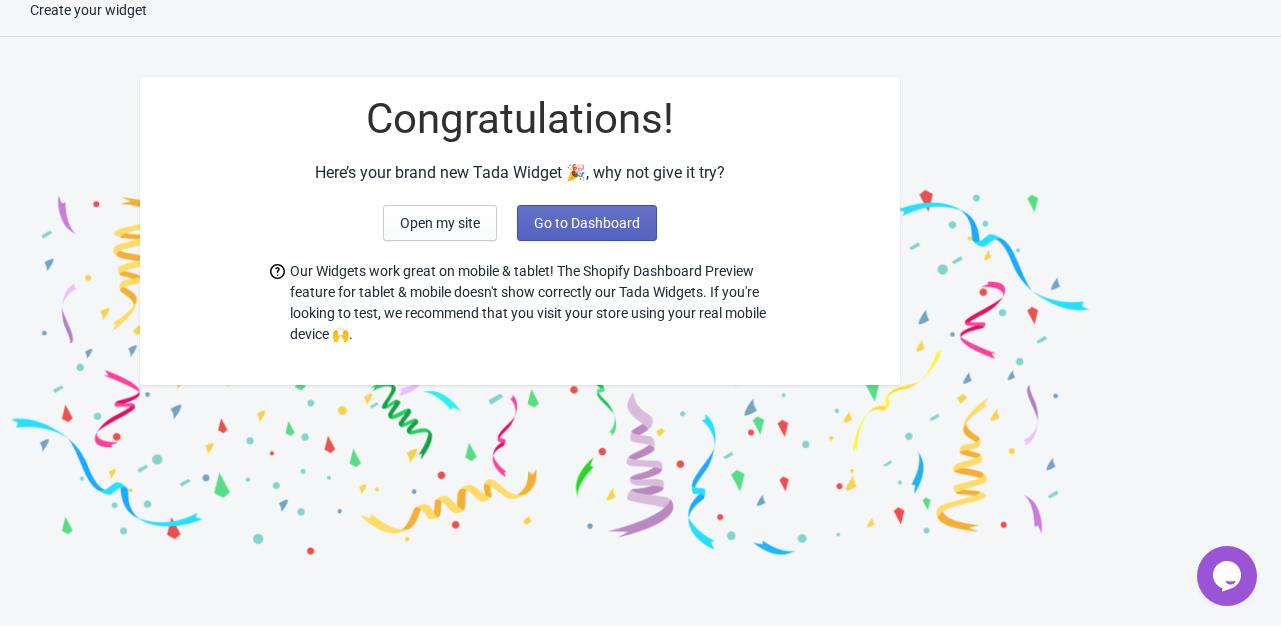 scroll, scrollTop: 20, scrollLeft: 0, axis: vertical 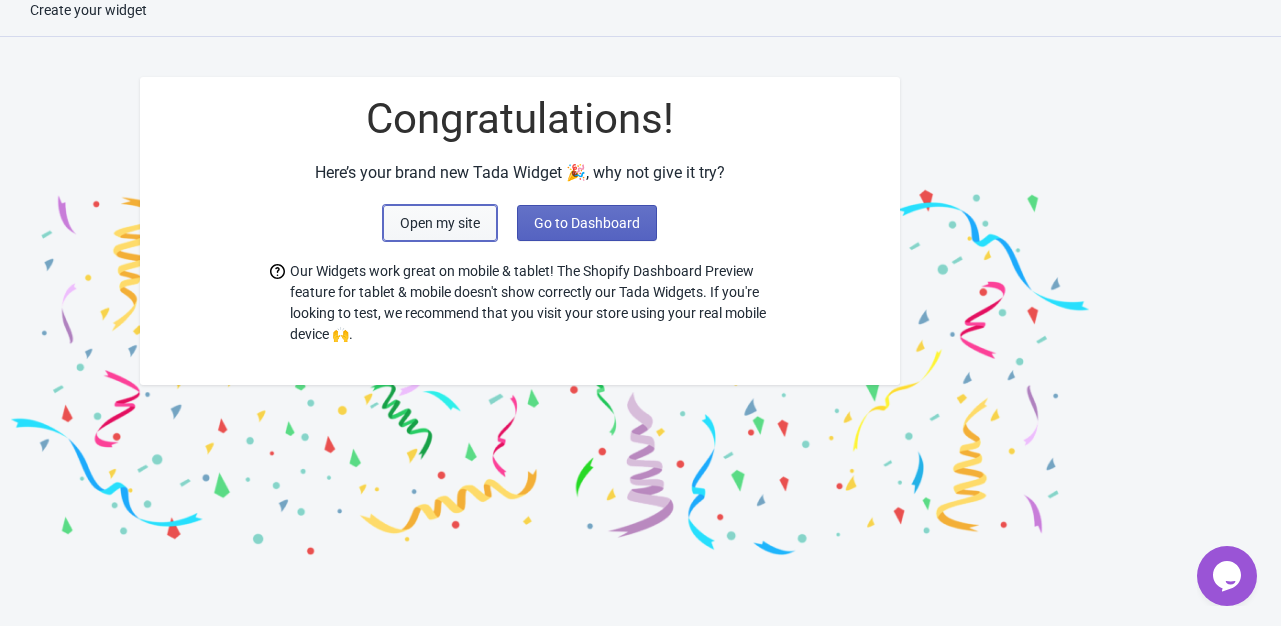 click on "Open my site" at bounding box center (440, 223) 